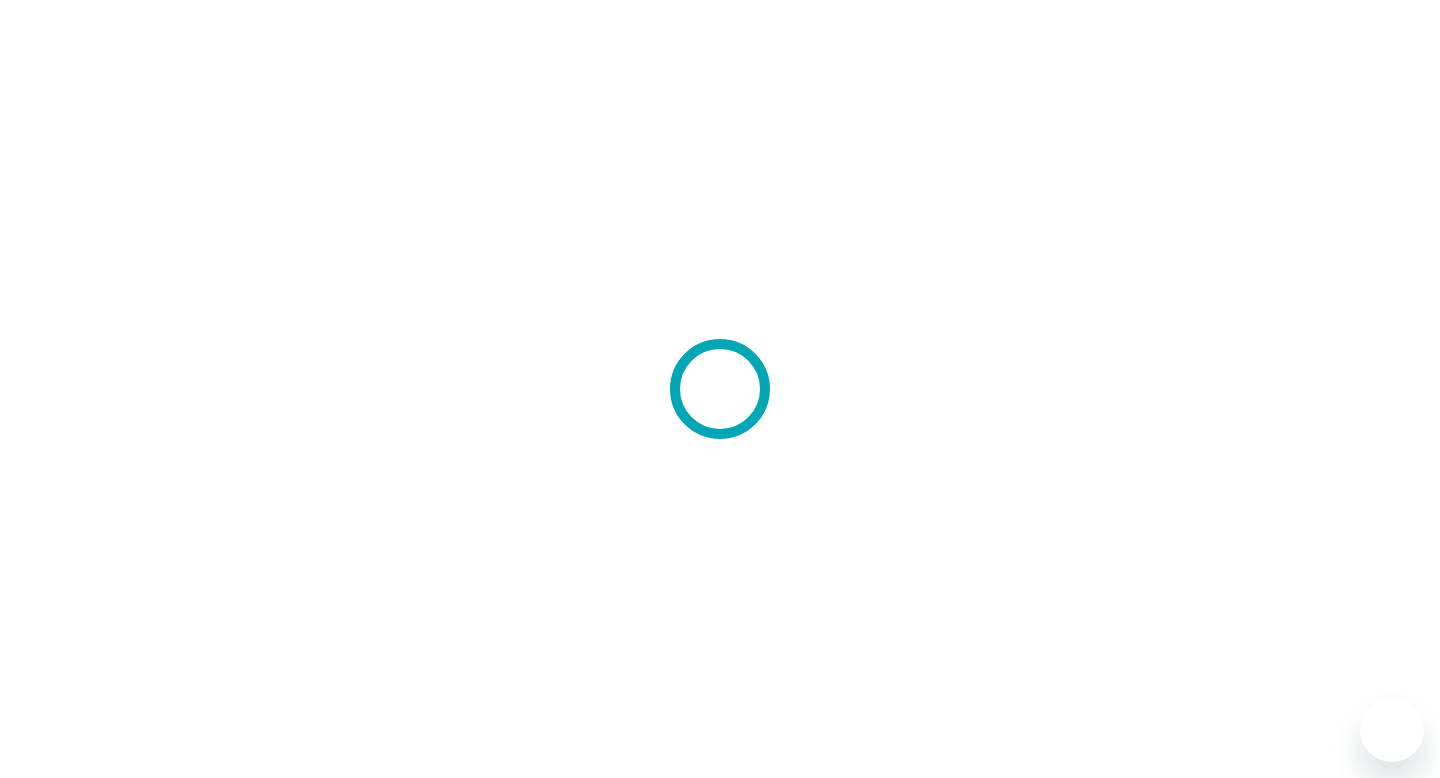 scroll, scrollTop: 0, scrollLeft: 0, axis: both 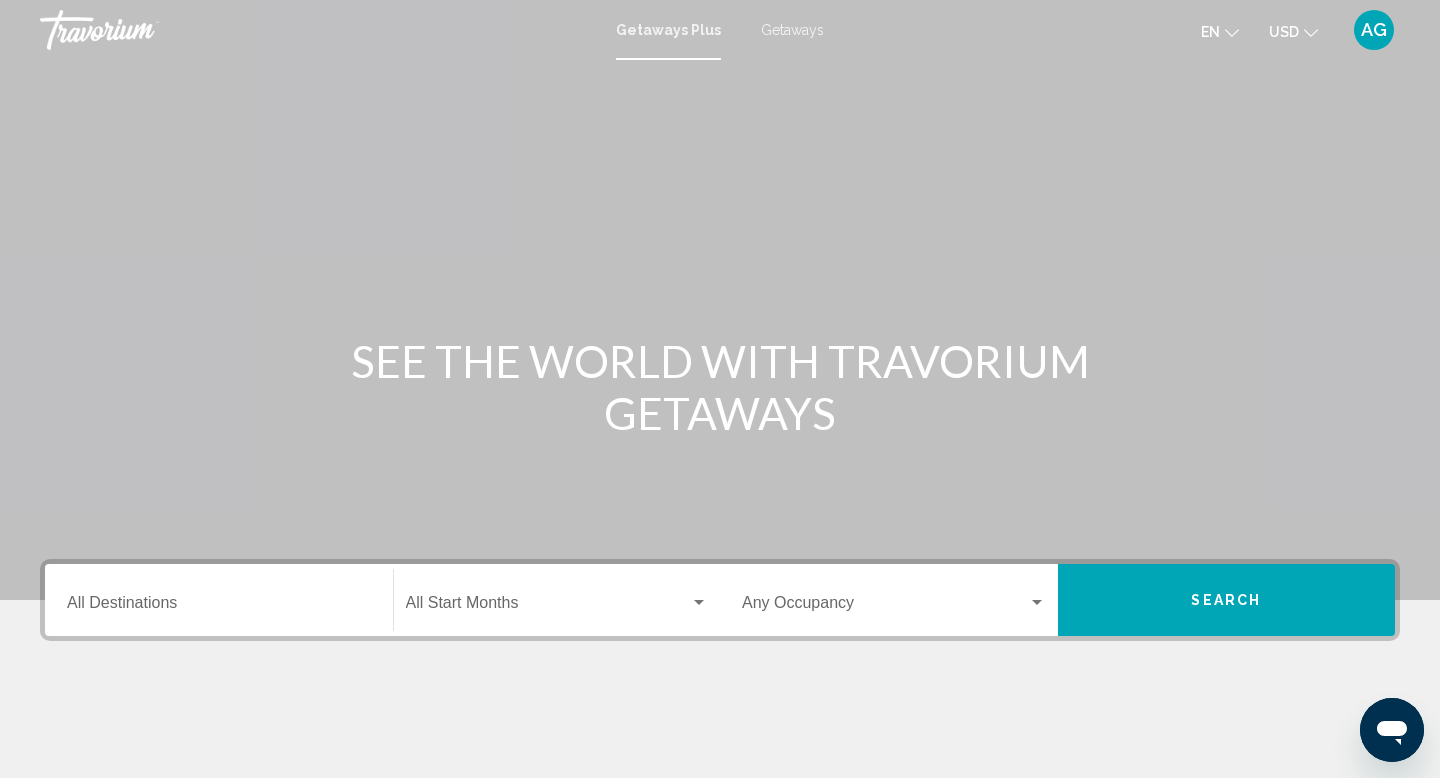 click on "Destination All Destinations" at bounding box center [219, 607] 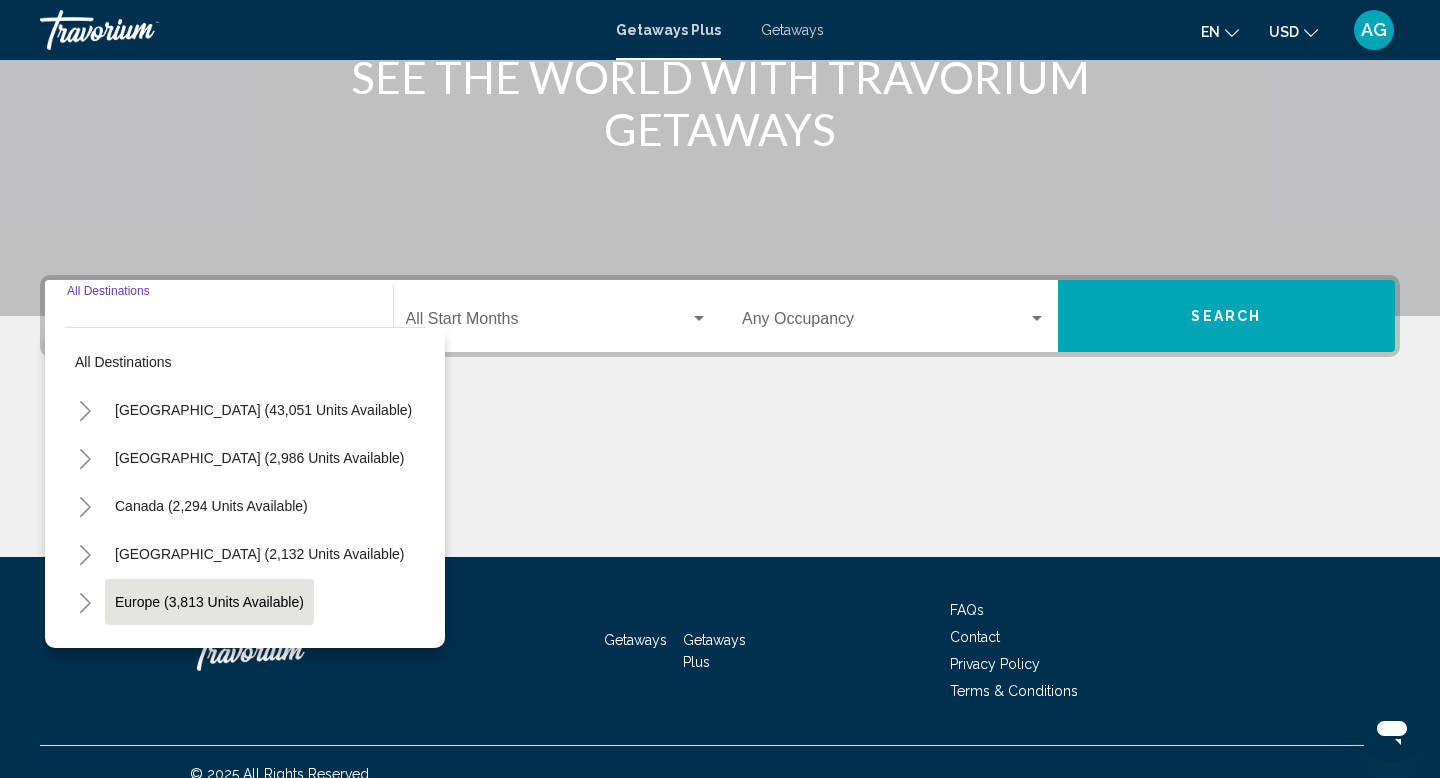 scroll, scrollTop: 308, scrollLeft: 0, axis: vertical 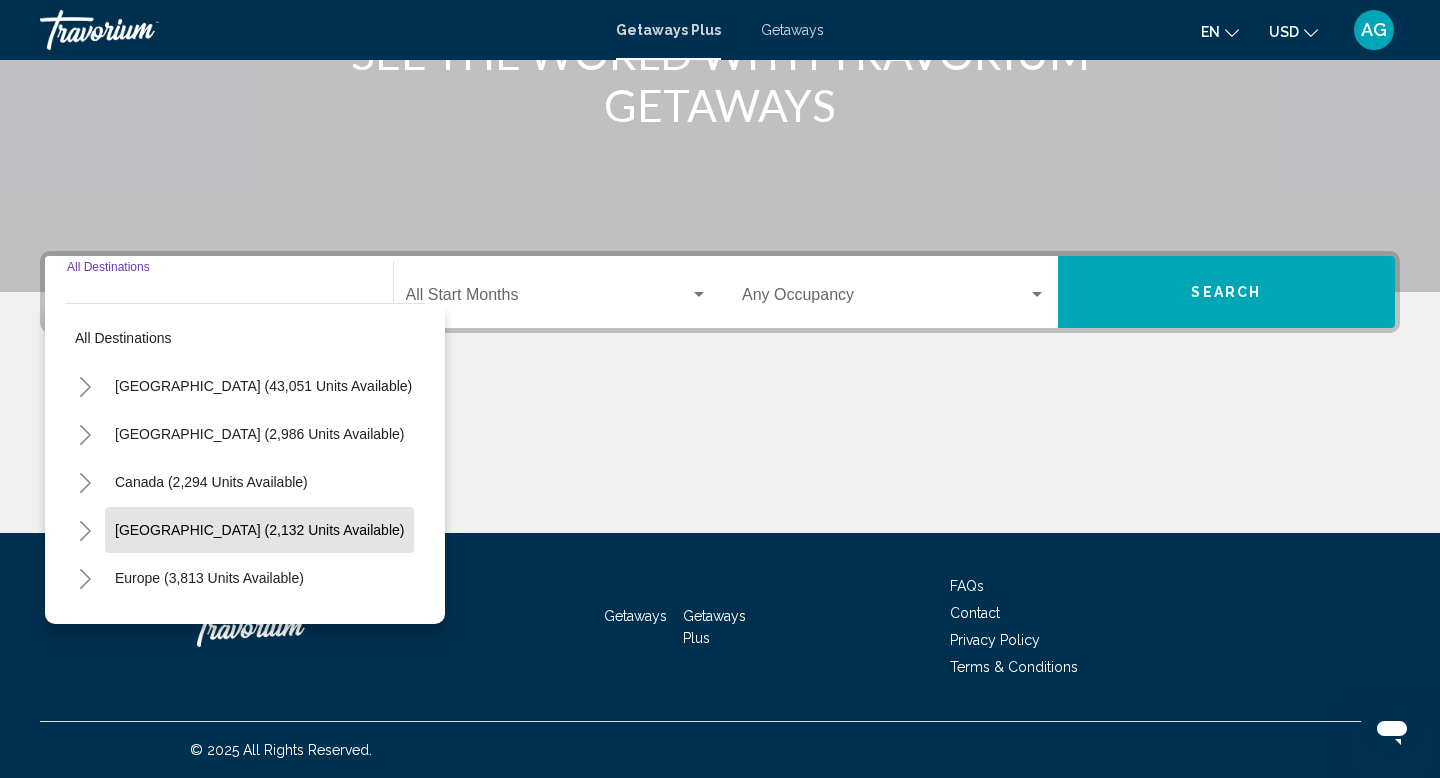 click on "[GEOGRAPHIC_DATA] (2,132 units available)" at bounding box center [209, 578] 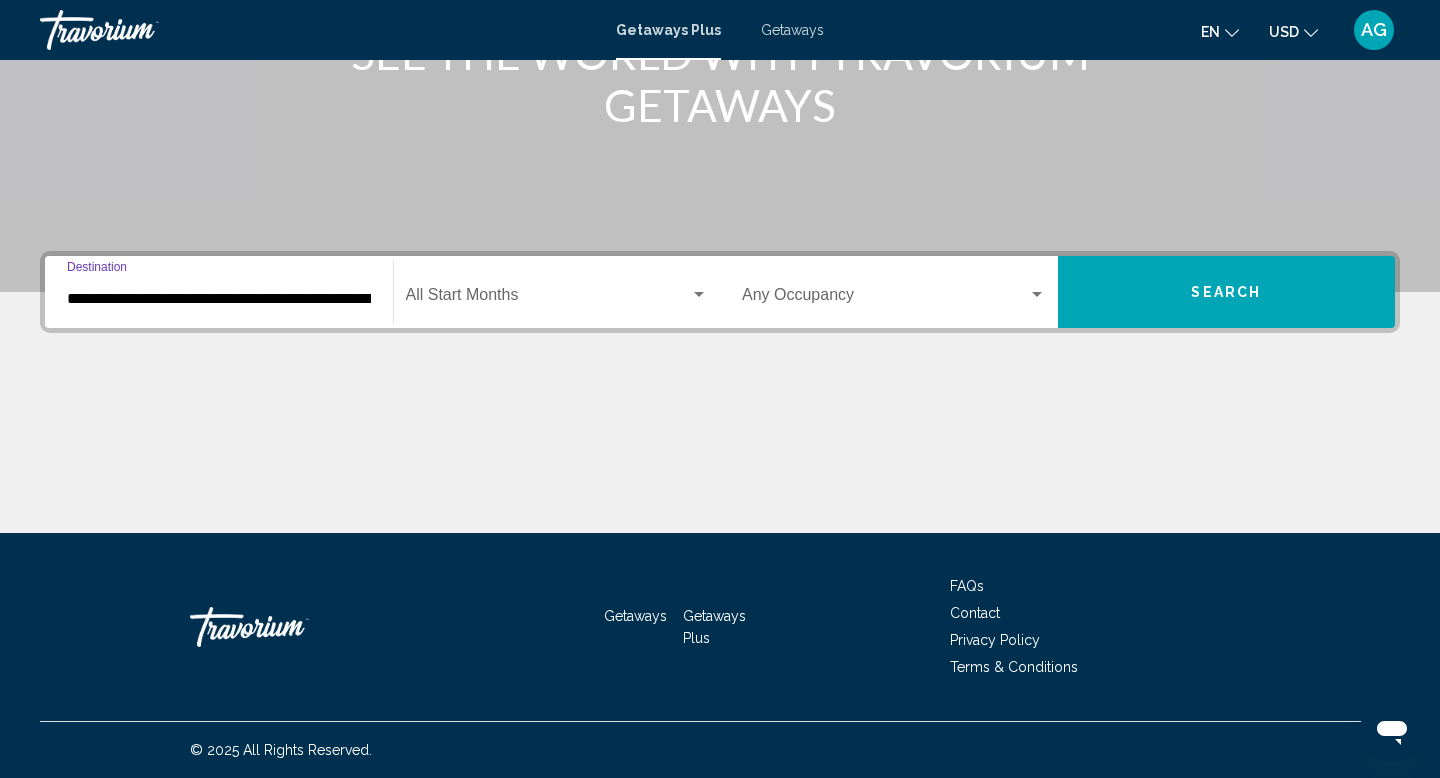 click at bounding box center [699, 294] 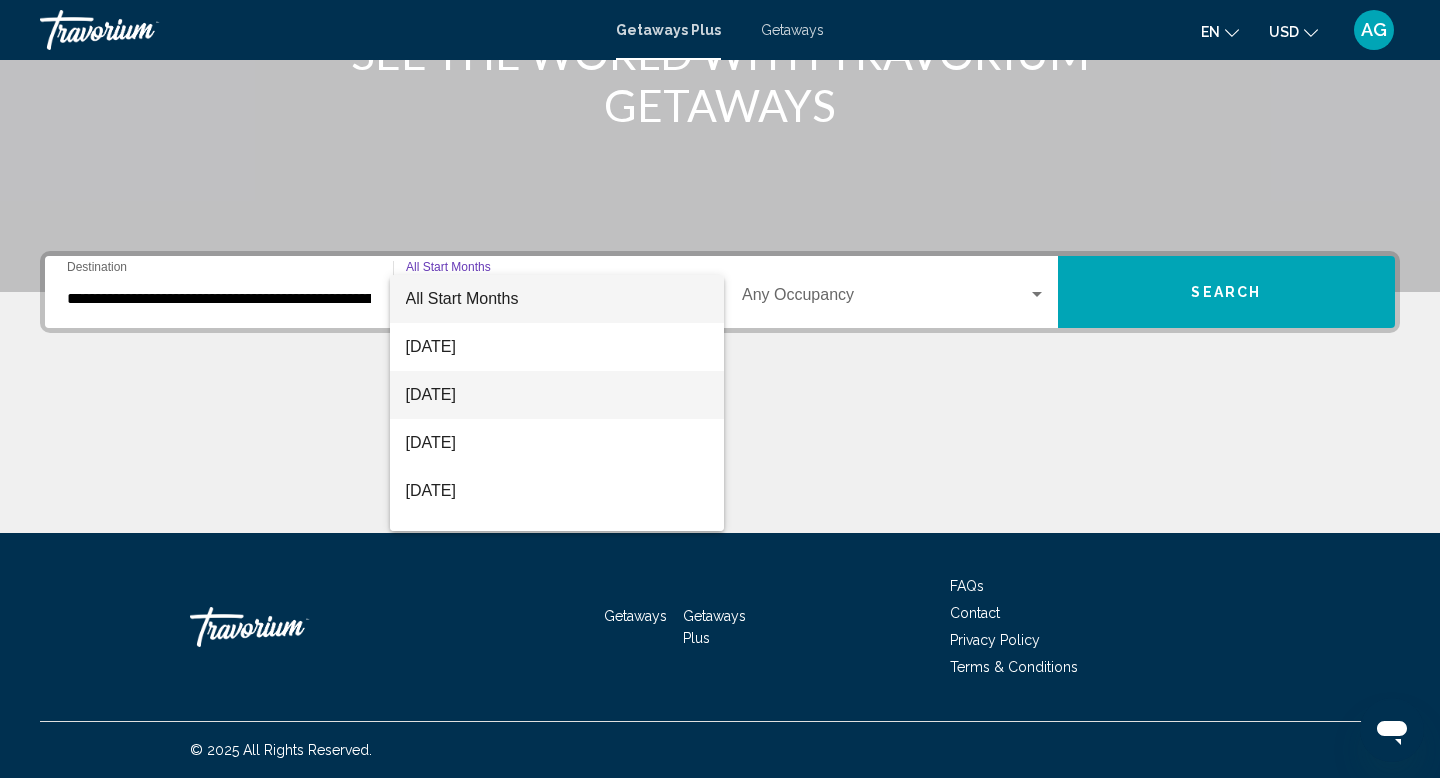 click on "[DATE]" at bounding box center (557, 395) 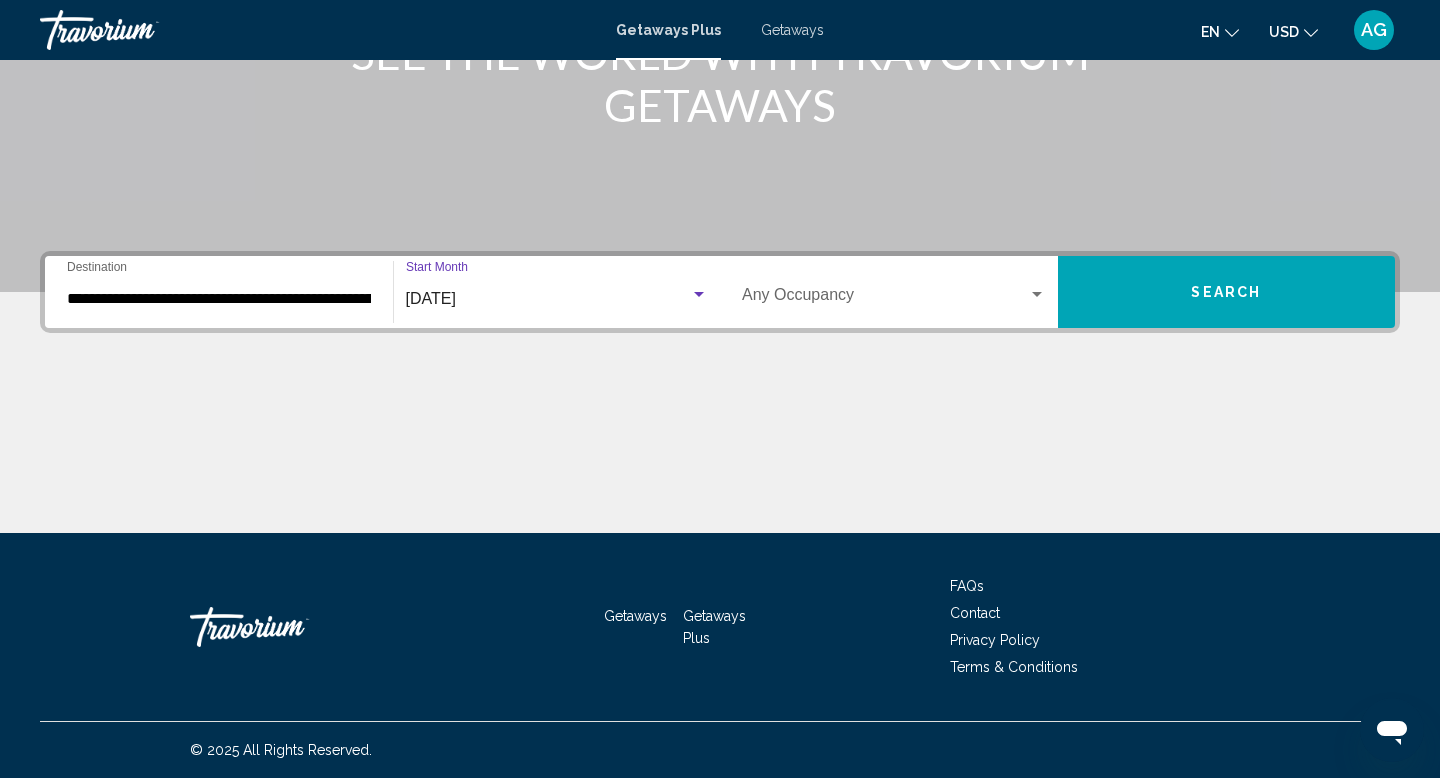 click at bounding box center [1037, 295] 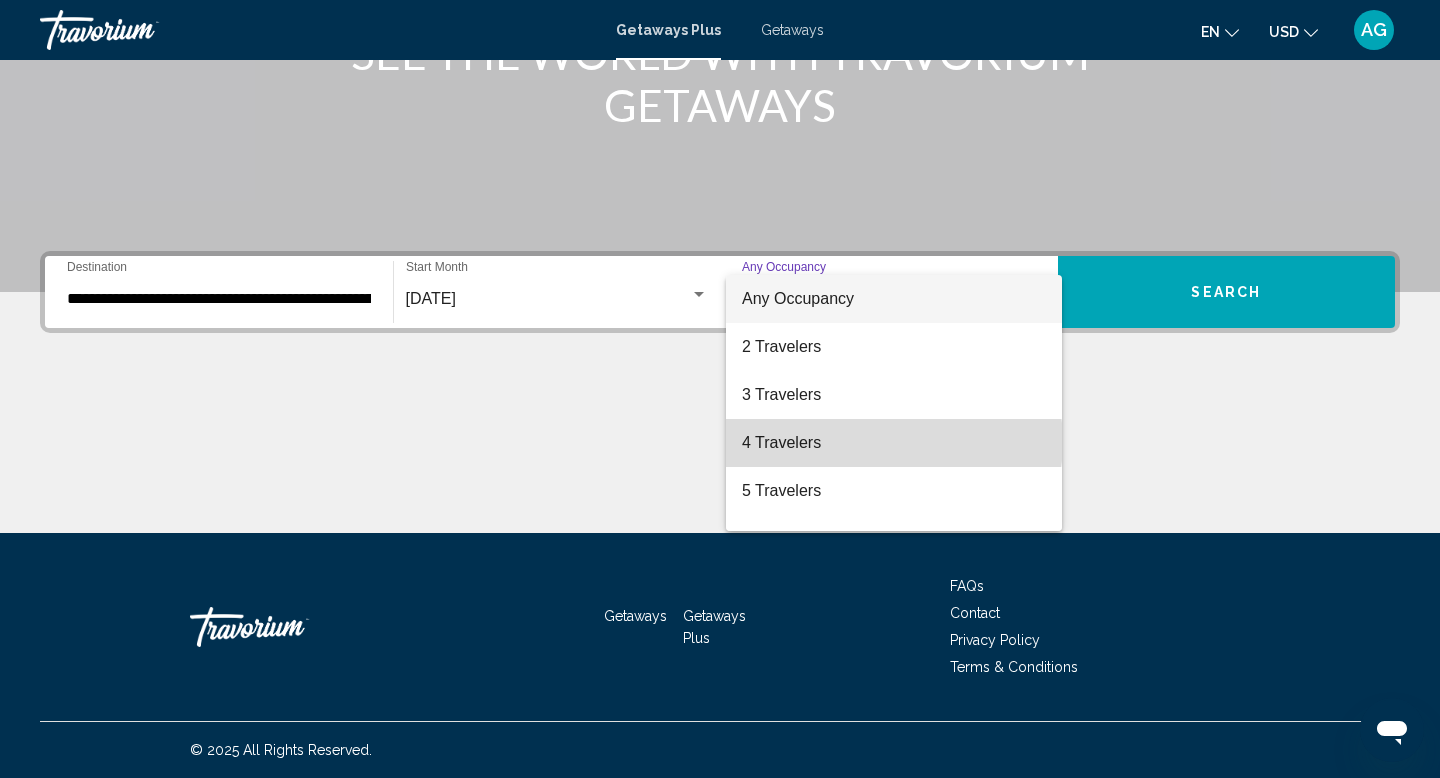 click on "4 Travelers" at bounding box center (894, 443) 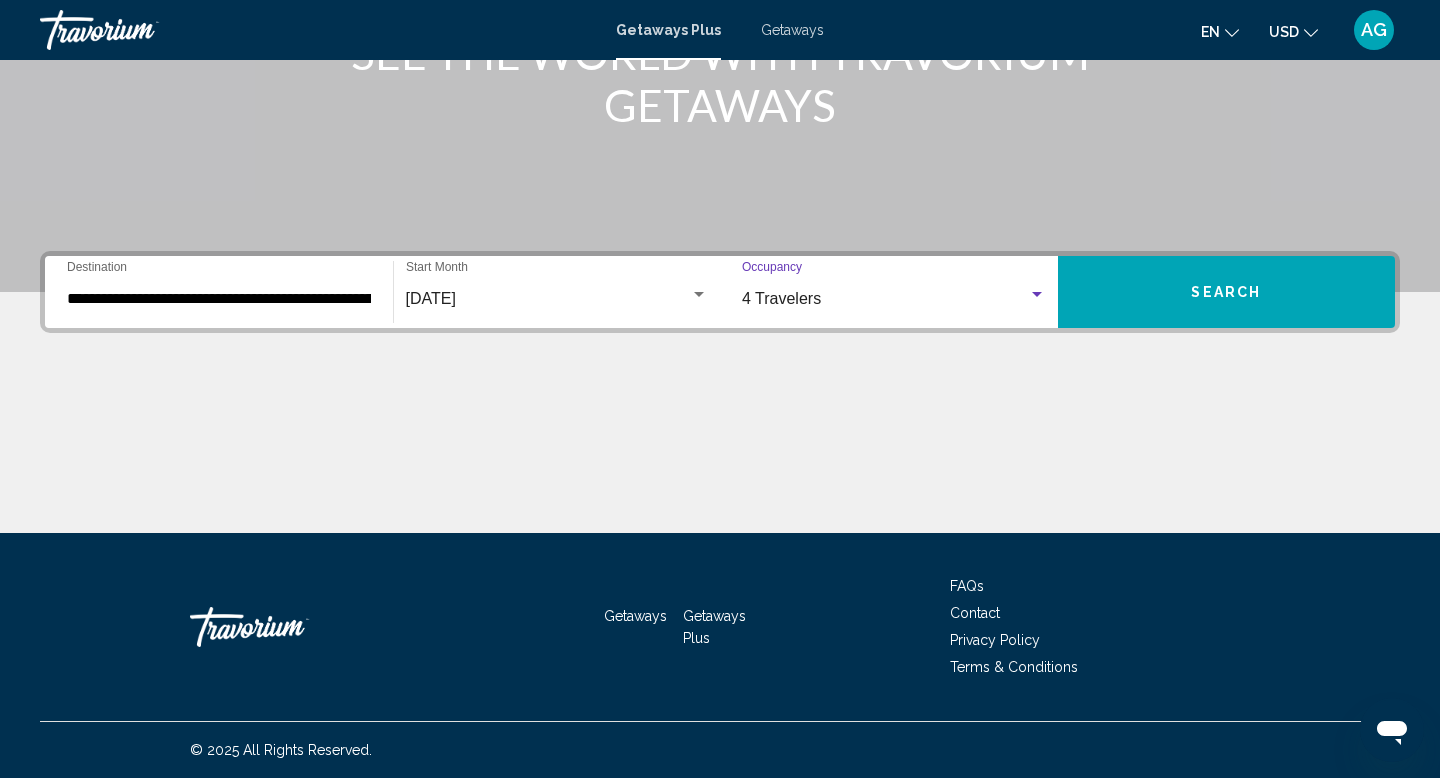 click on "Search" at bounding box center (1227, 292) 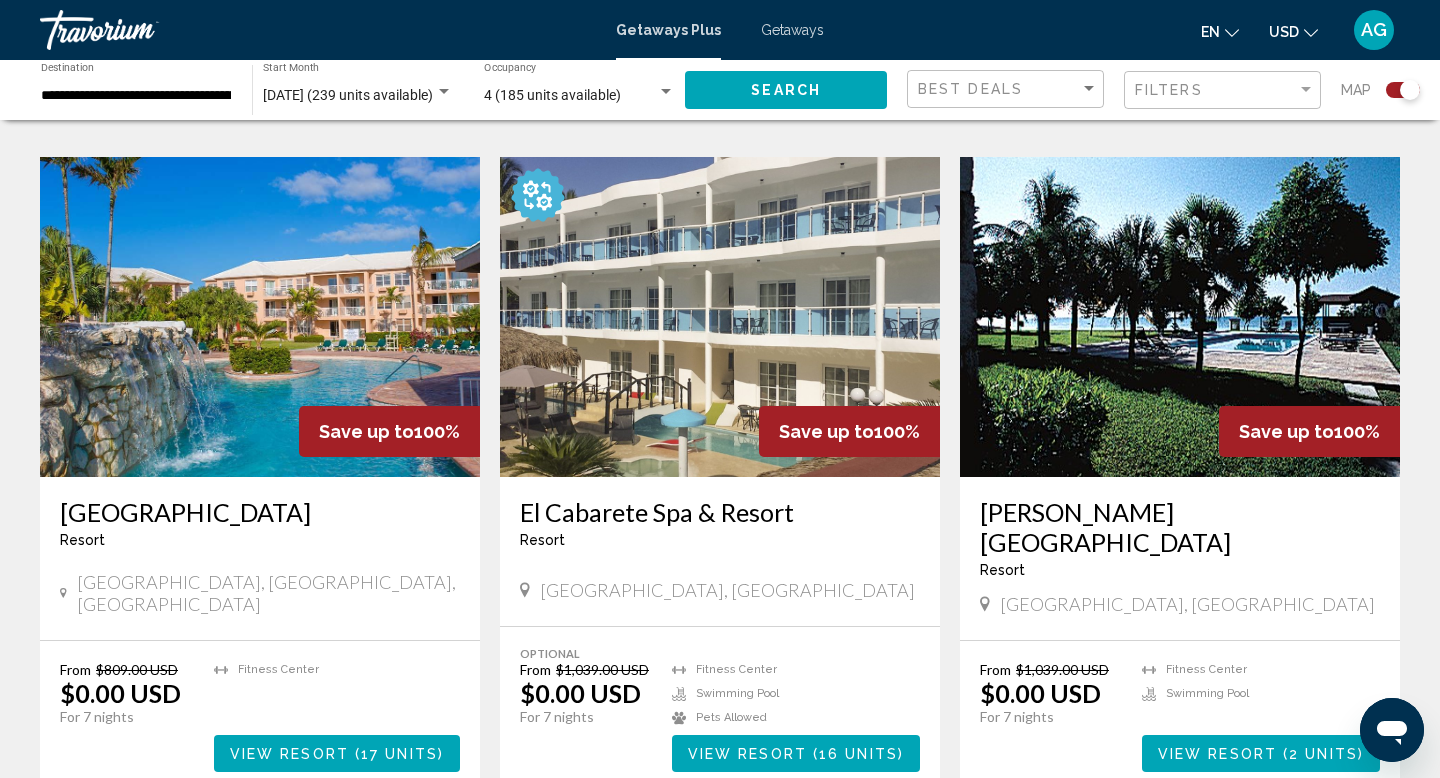 scroll, scrollTop: 2745, scrollLeft: 0, axis: vertical 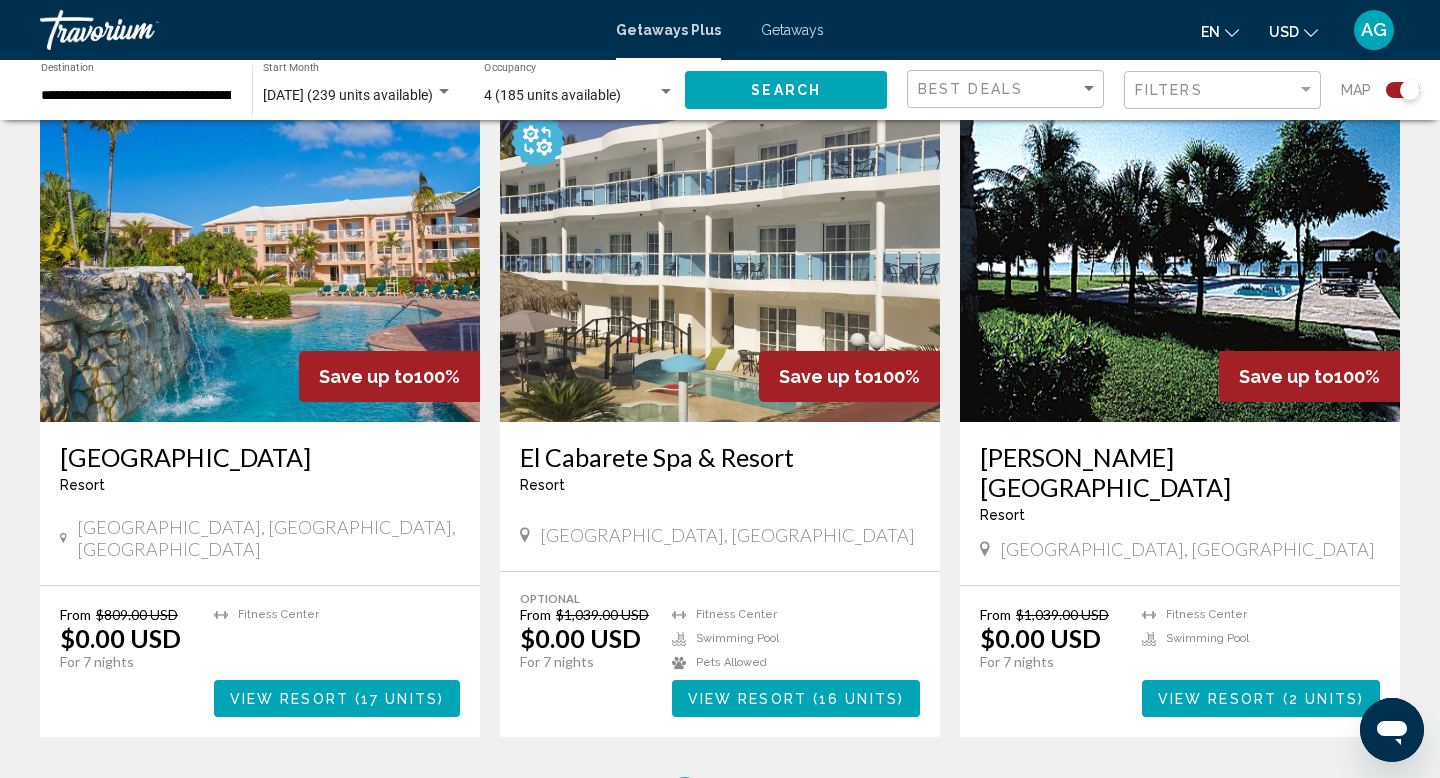 click on "page  2" at bounding box center [755, 797] 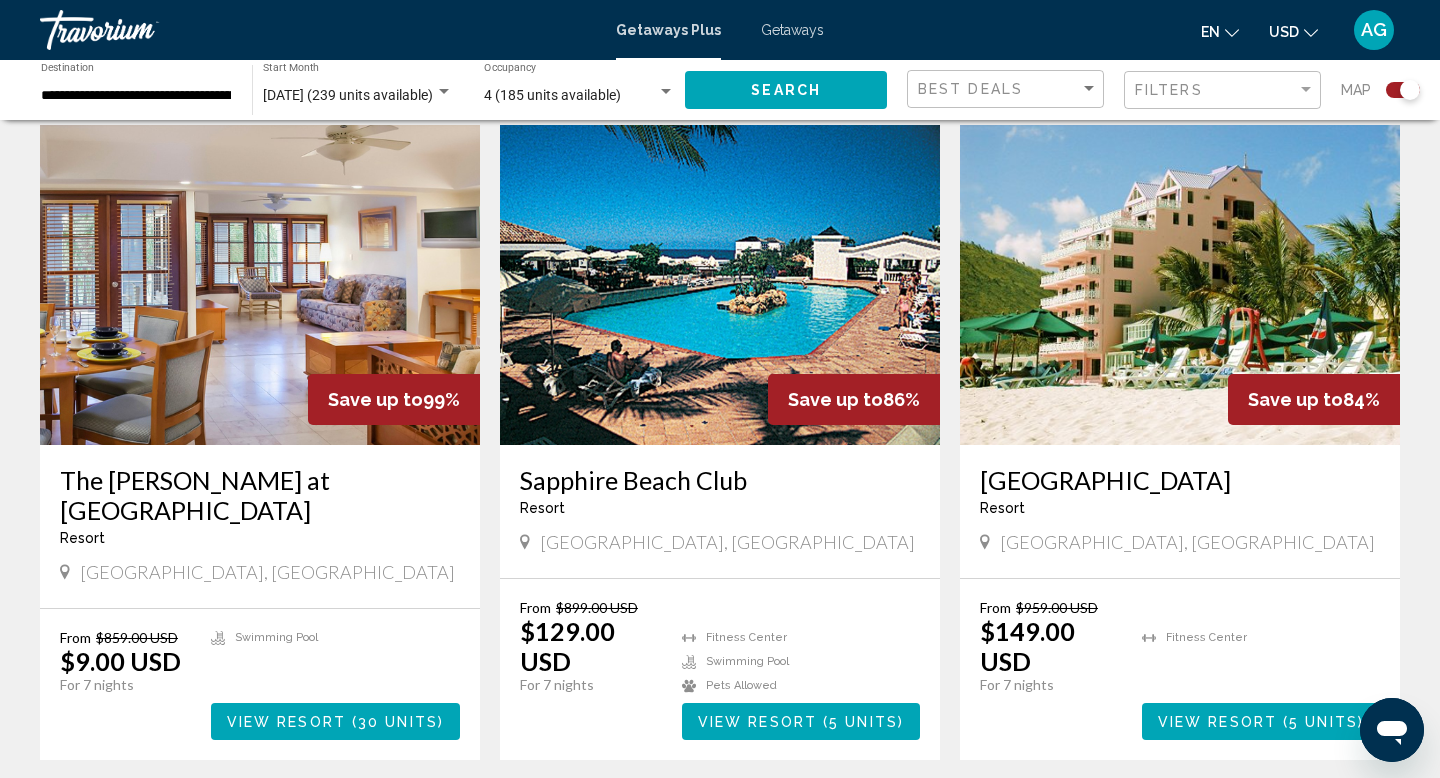 scroll, scrollTop: 697, scrollLeft: 0, axis: vertical 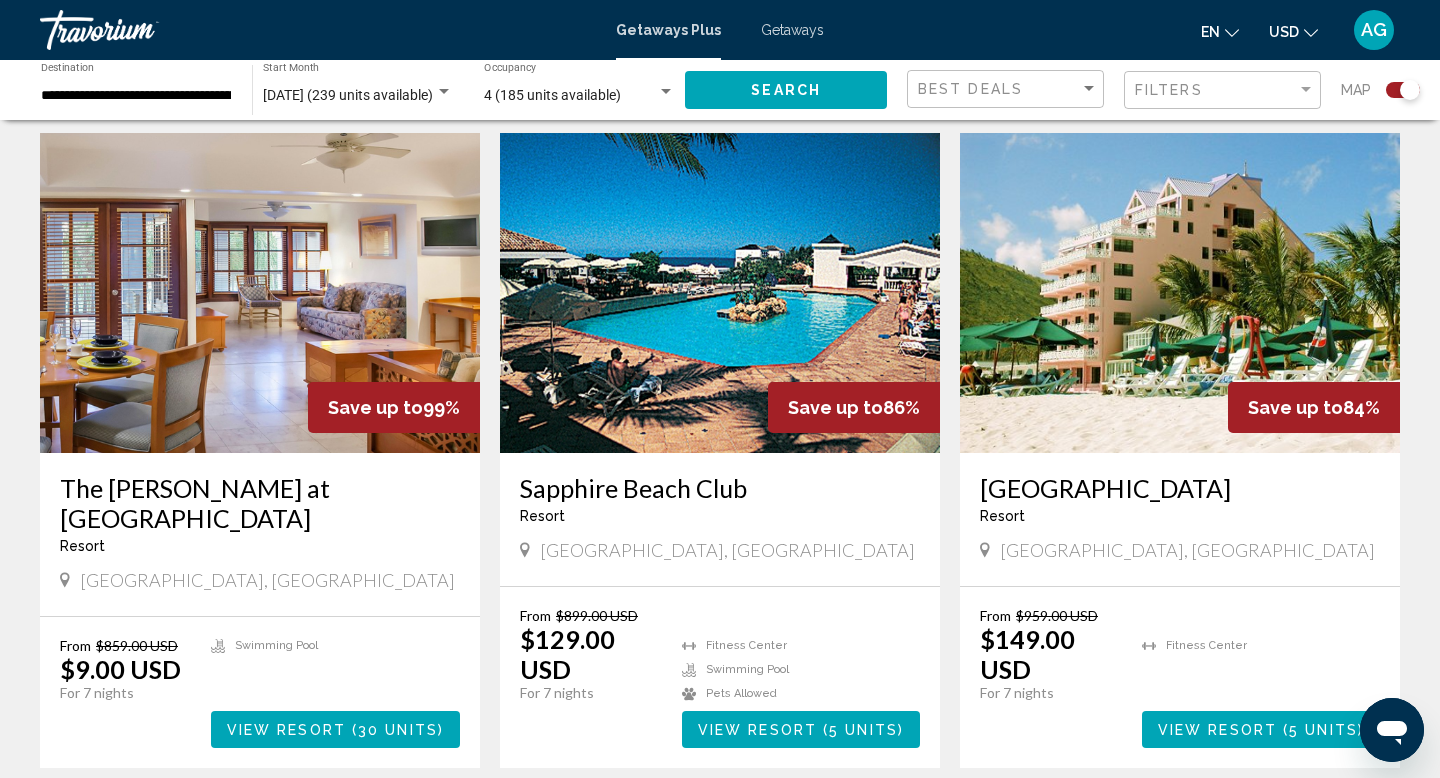 click at bounding box center [260, 293] 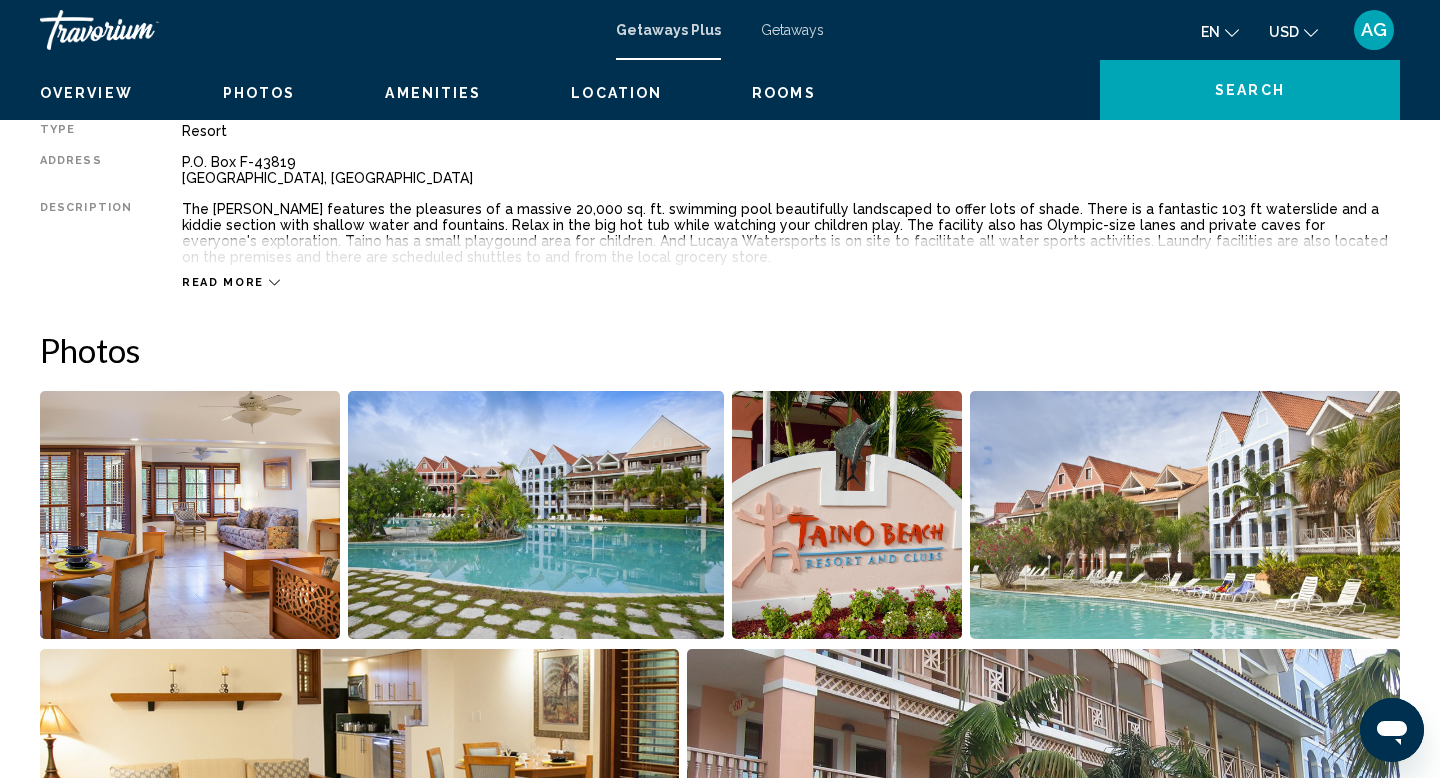 scroll, scrollTop: 0, scrollLeft: 0, axis: both 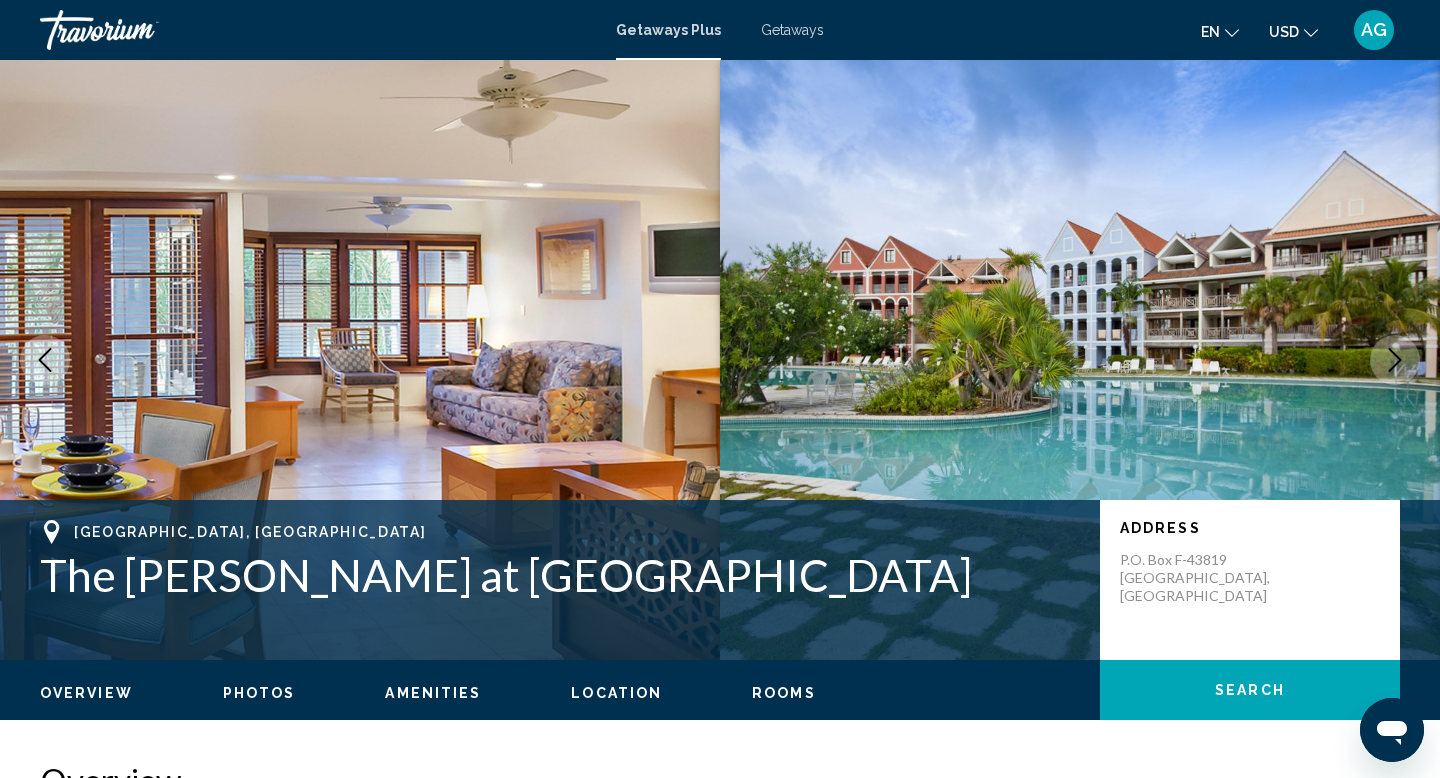 click 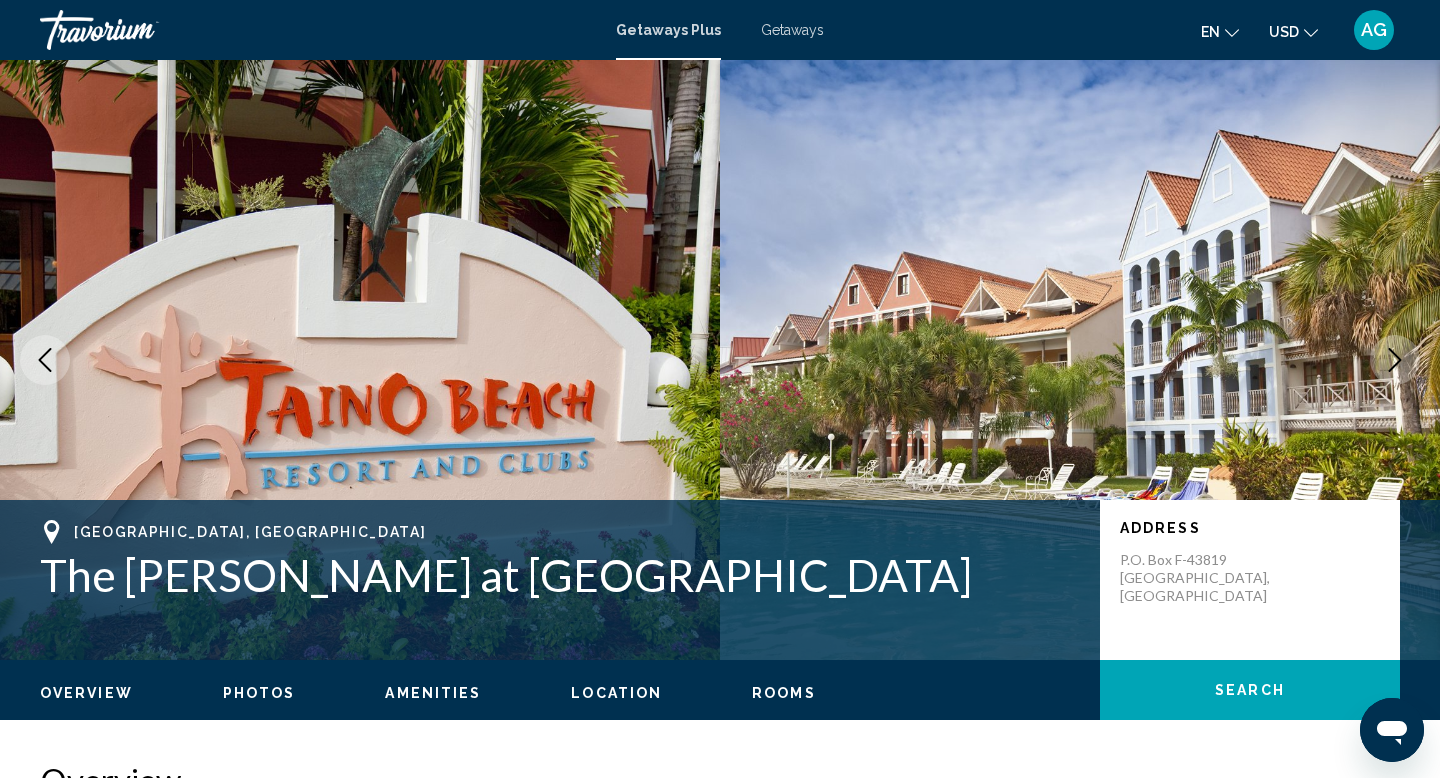 click 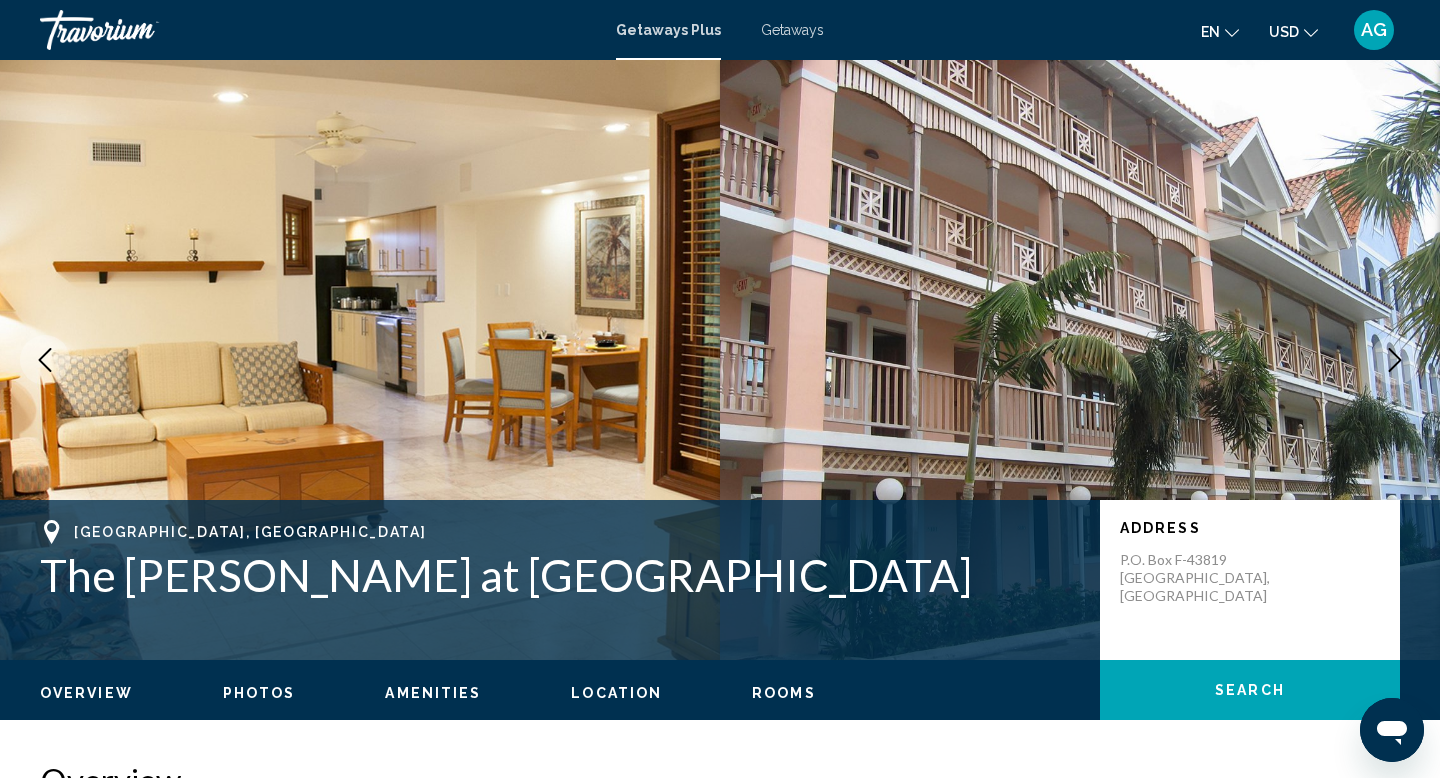 click 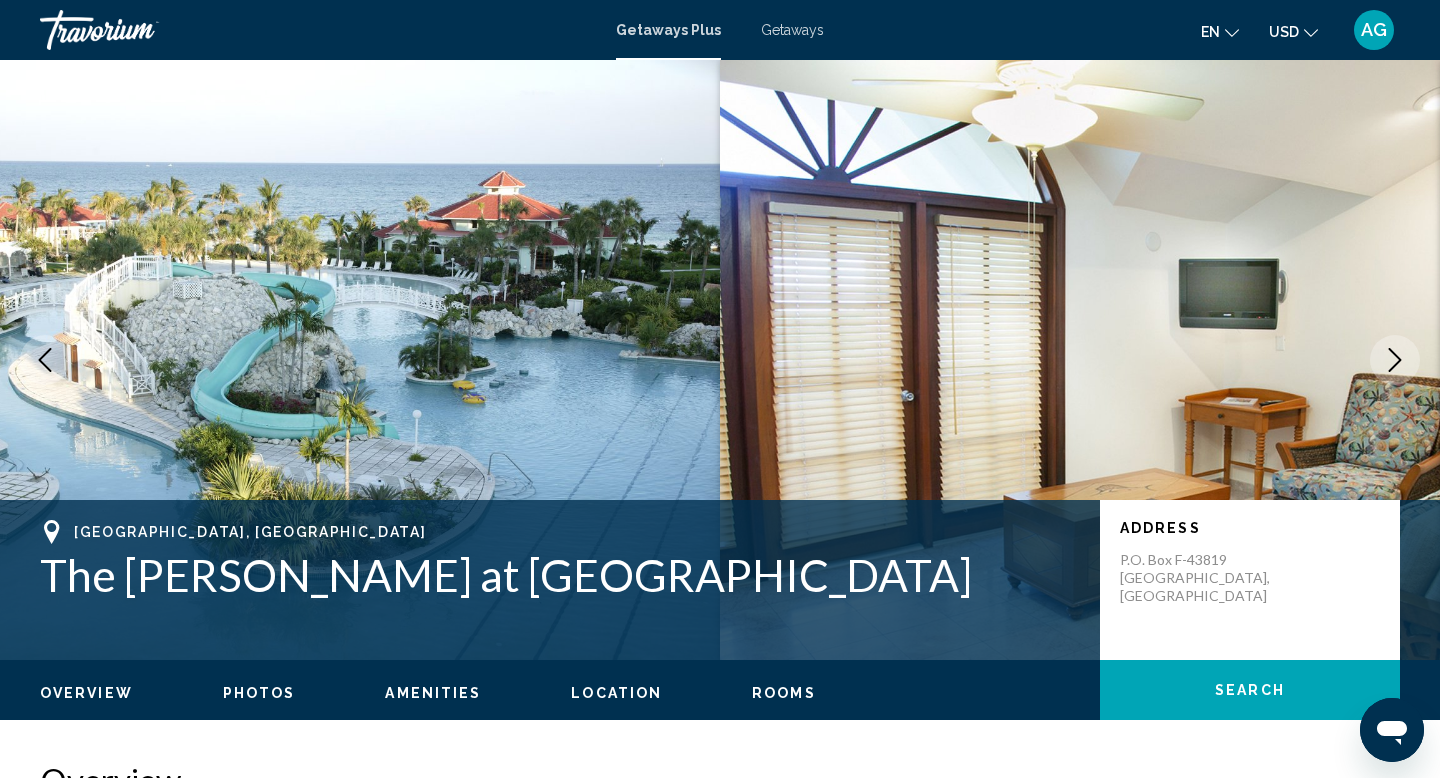 click 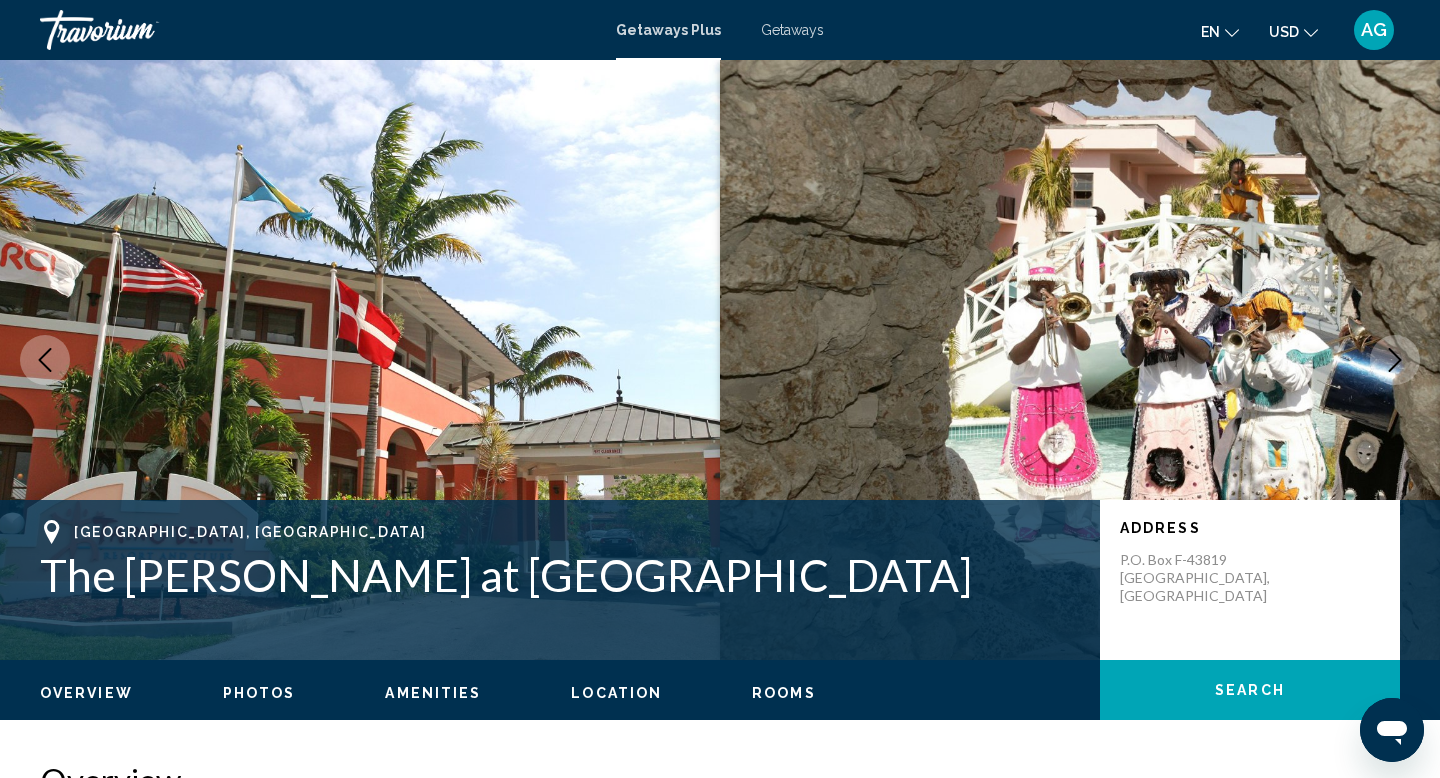 click 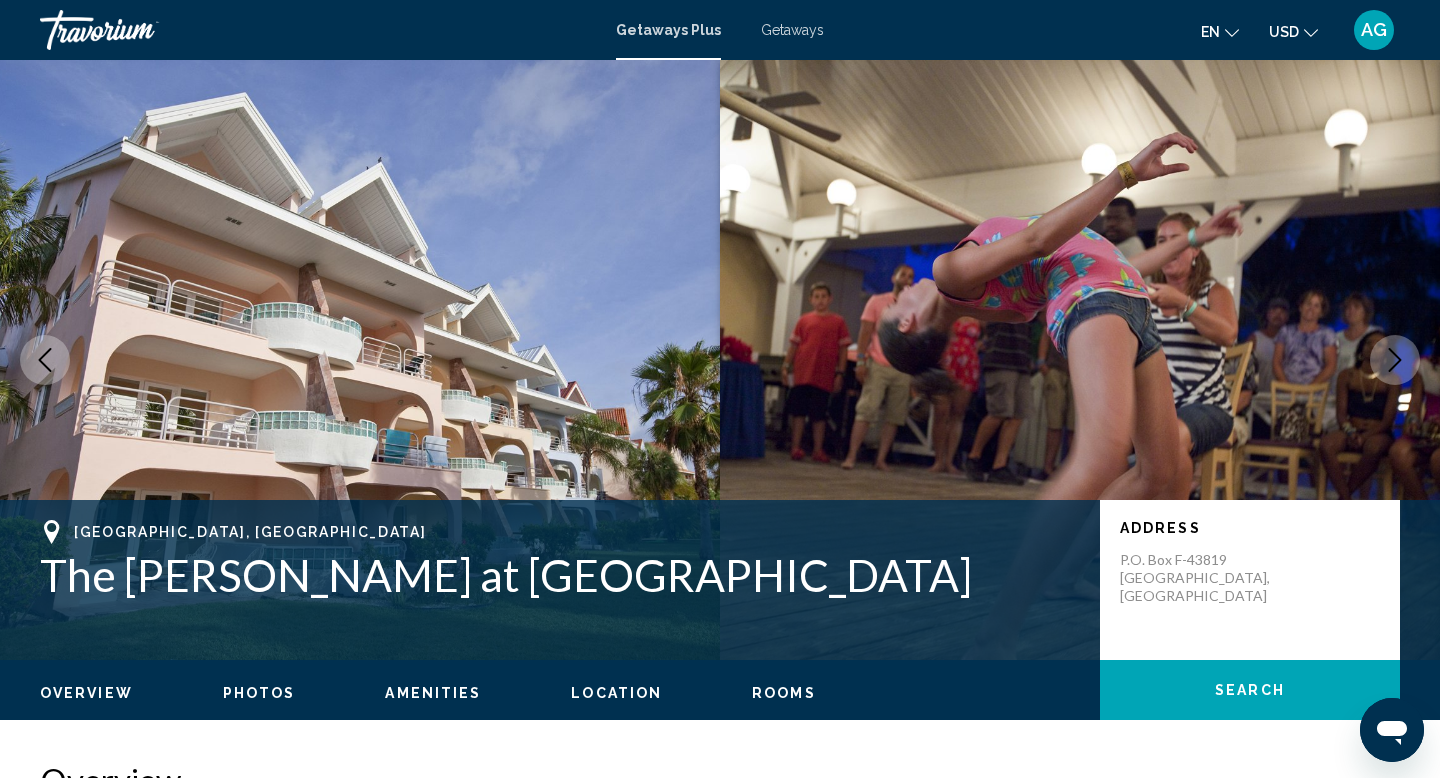 click 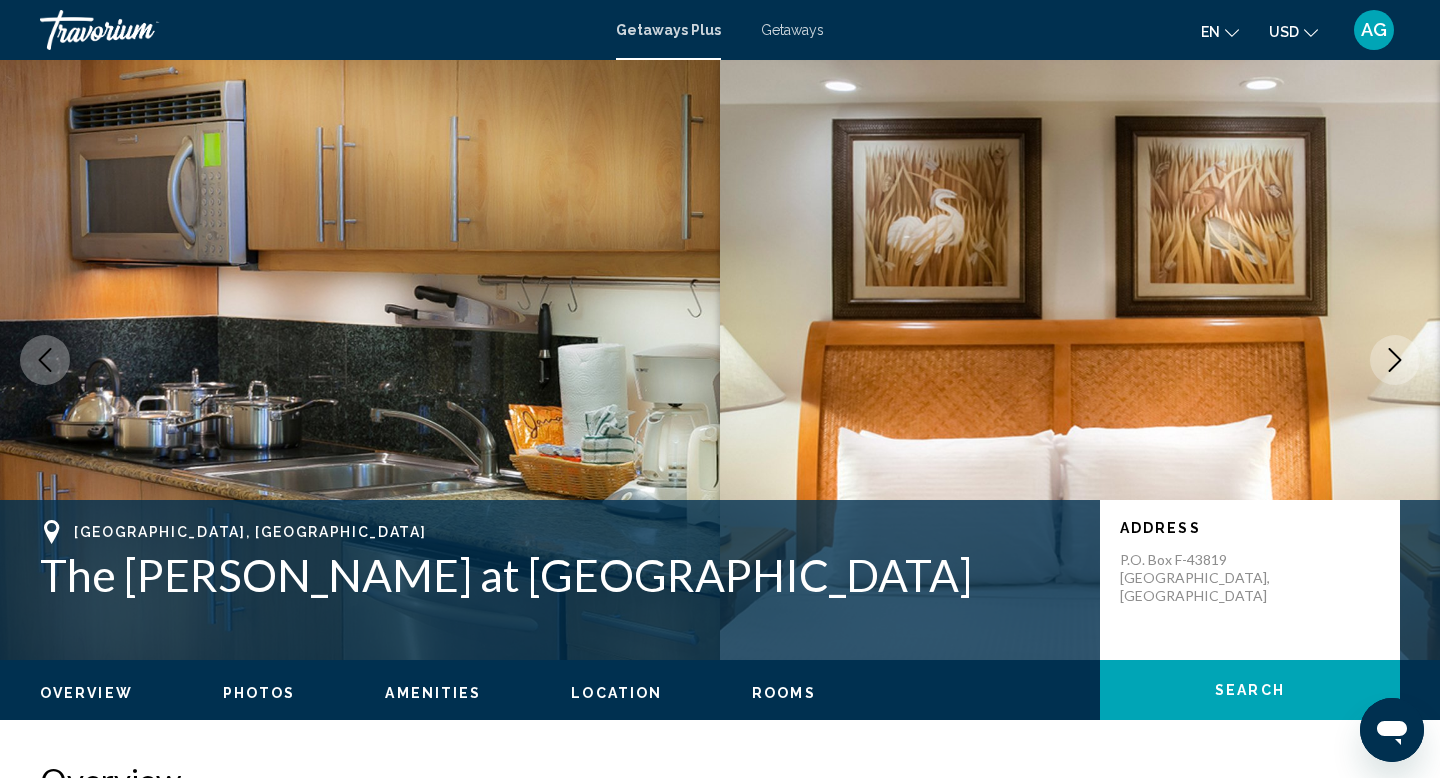 click 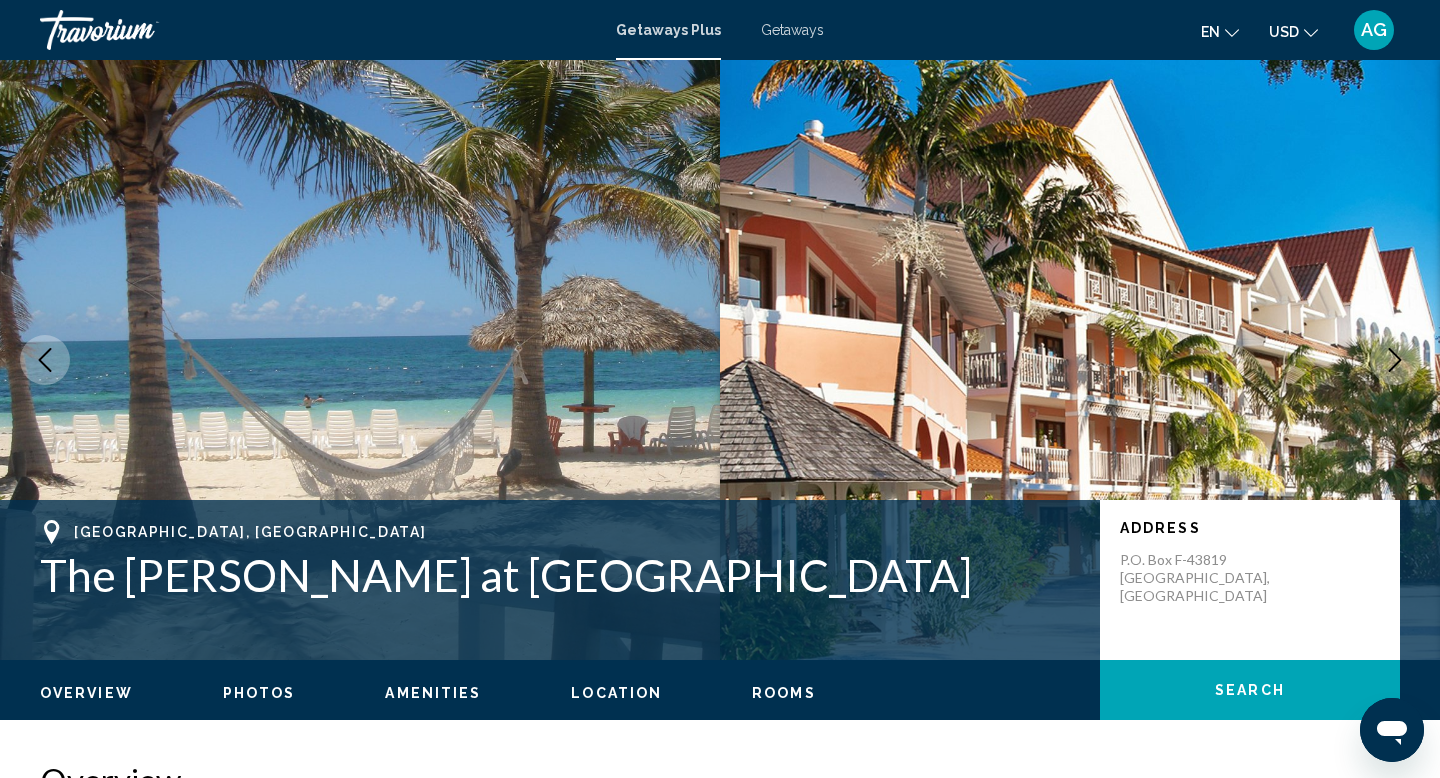 click 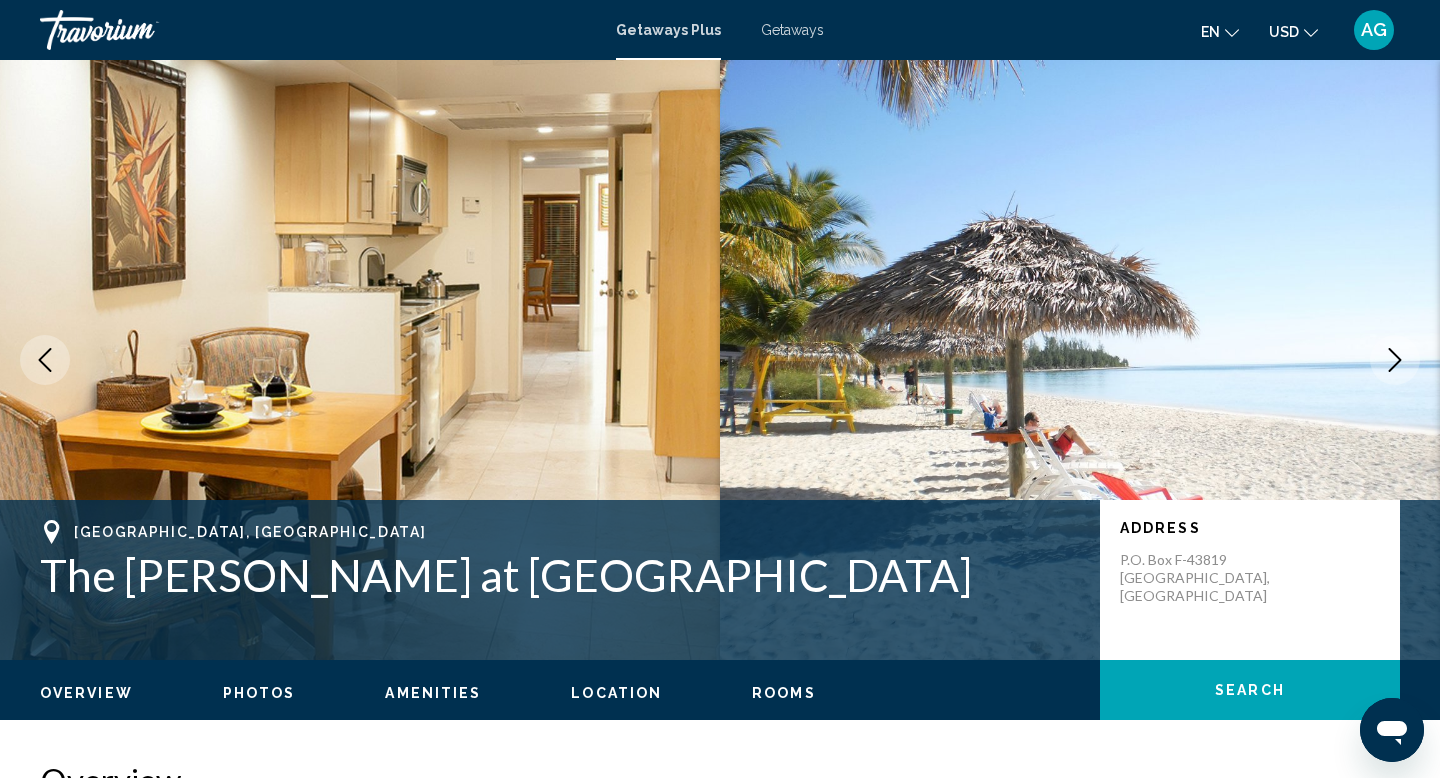 click at bounding box center (45, 360) 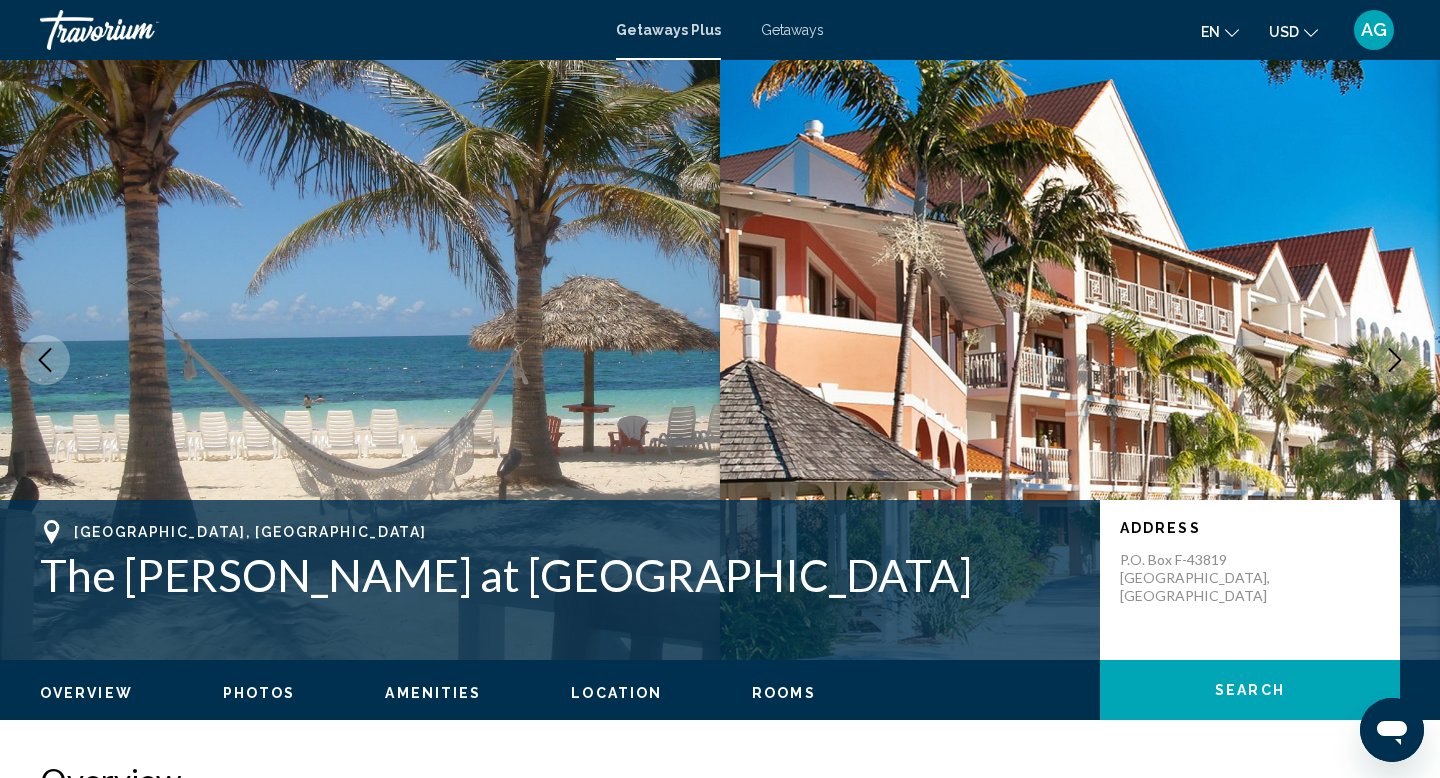 click on "Getaways" at bounding box center (792, 30) 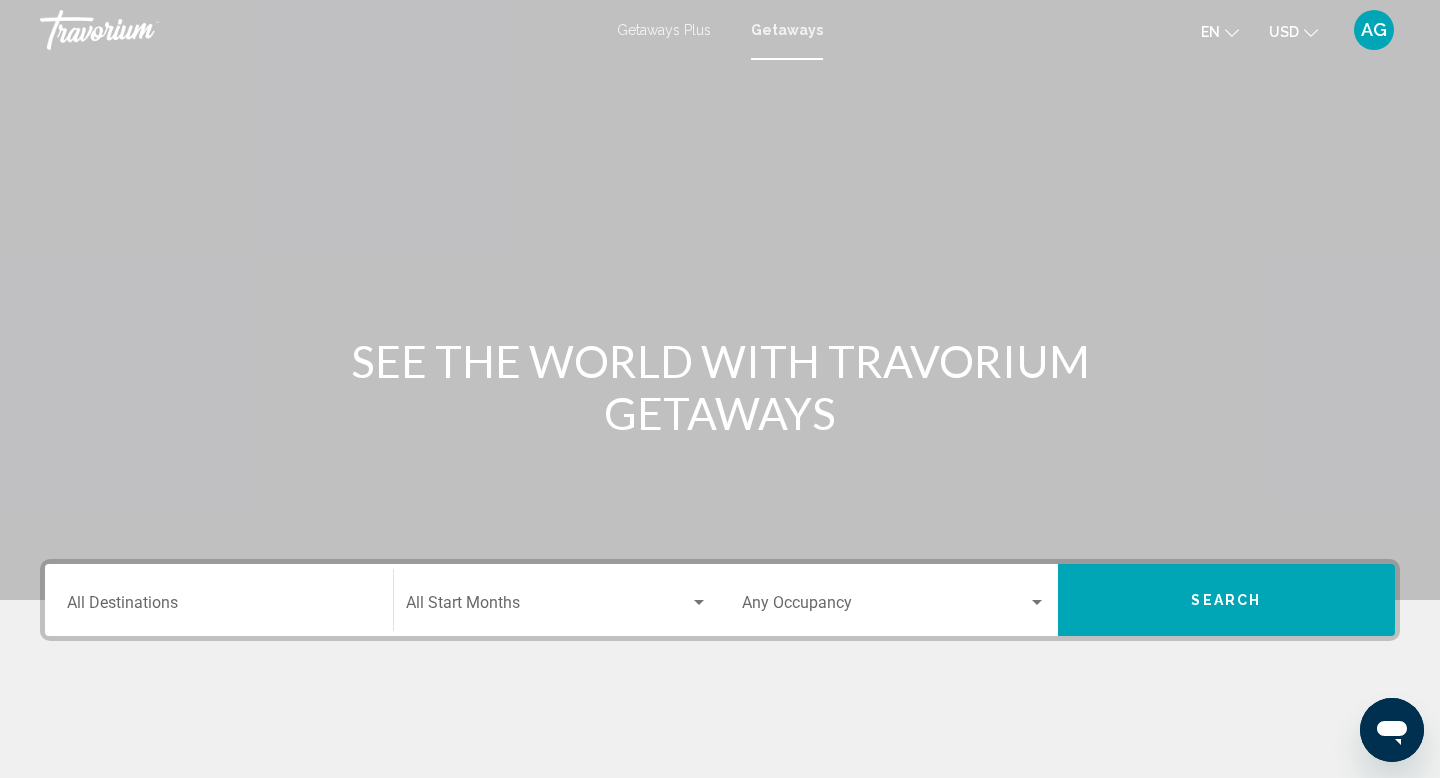 click on "Destination All Destinations" at bounding box center [219, 607] 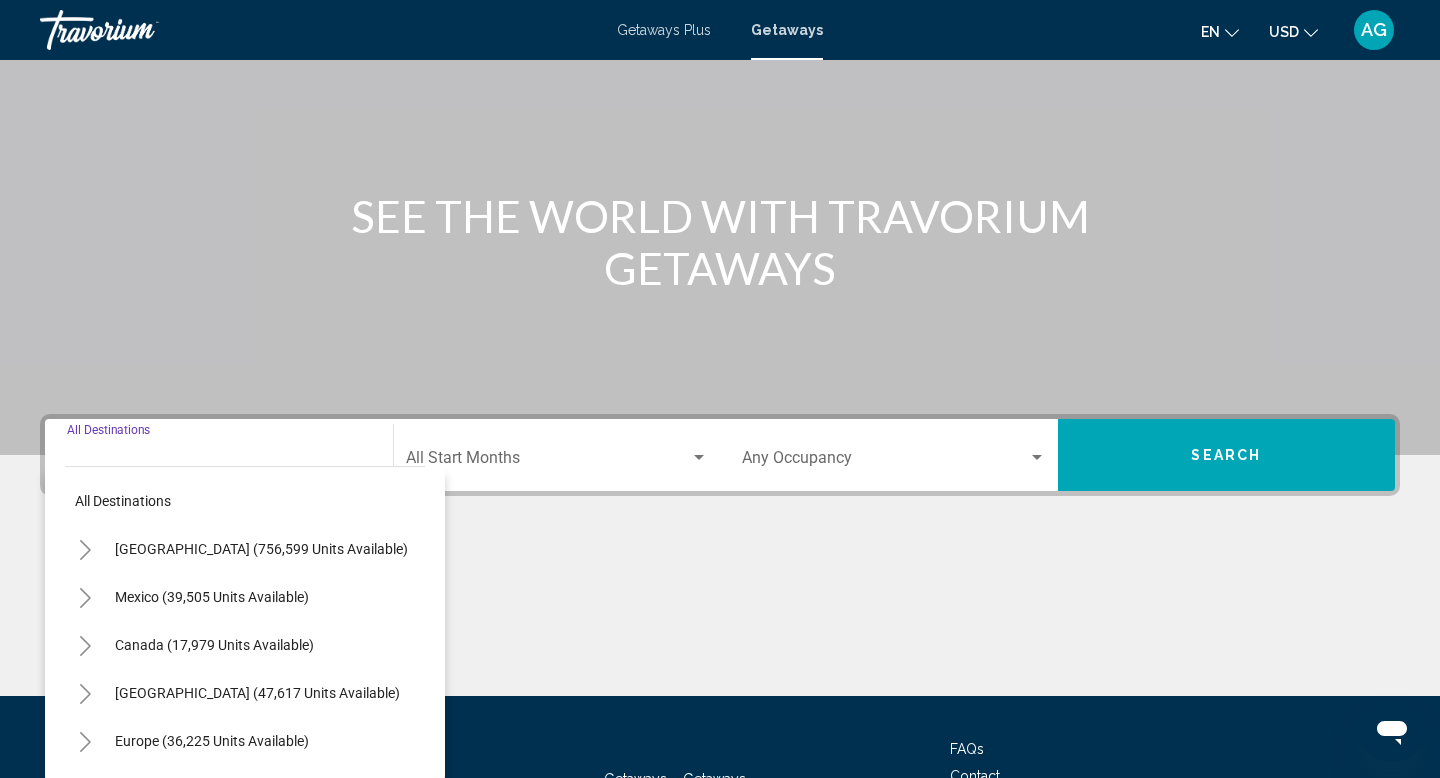 scroll, scrollTop: 308, scrollLeft: 0, axis: vertical 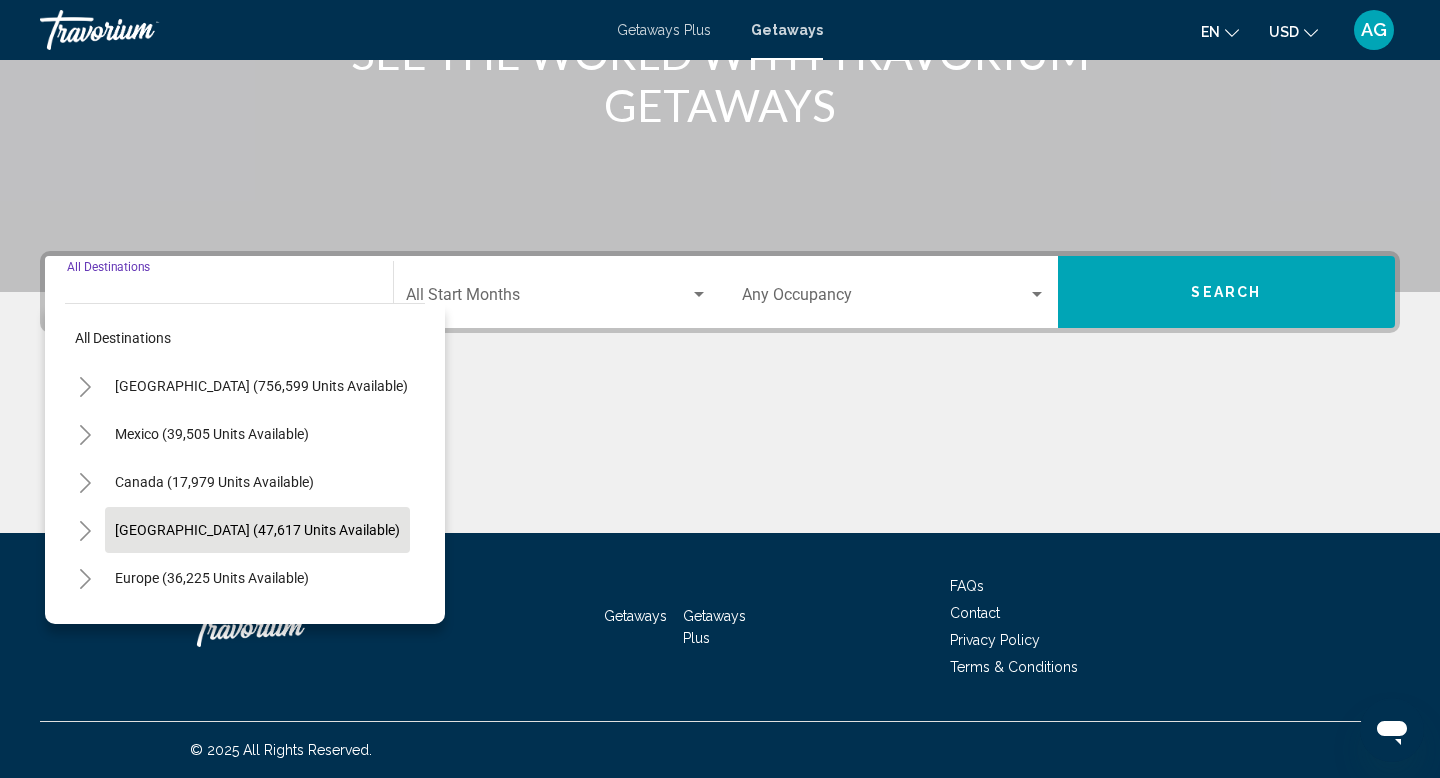 click on "[GEOGRAPHIC_DATA] (47,617 units available)" at bounding box center (212, 578) 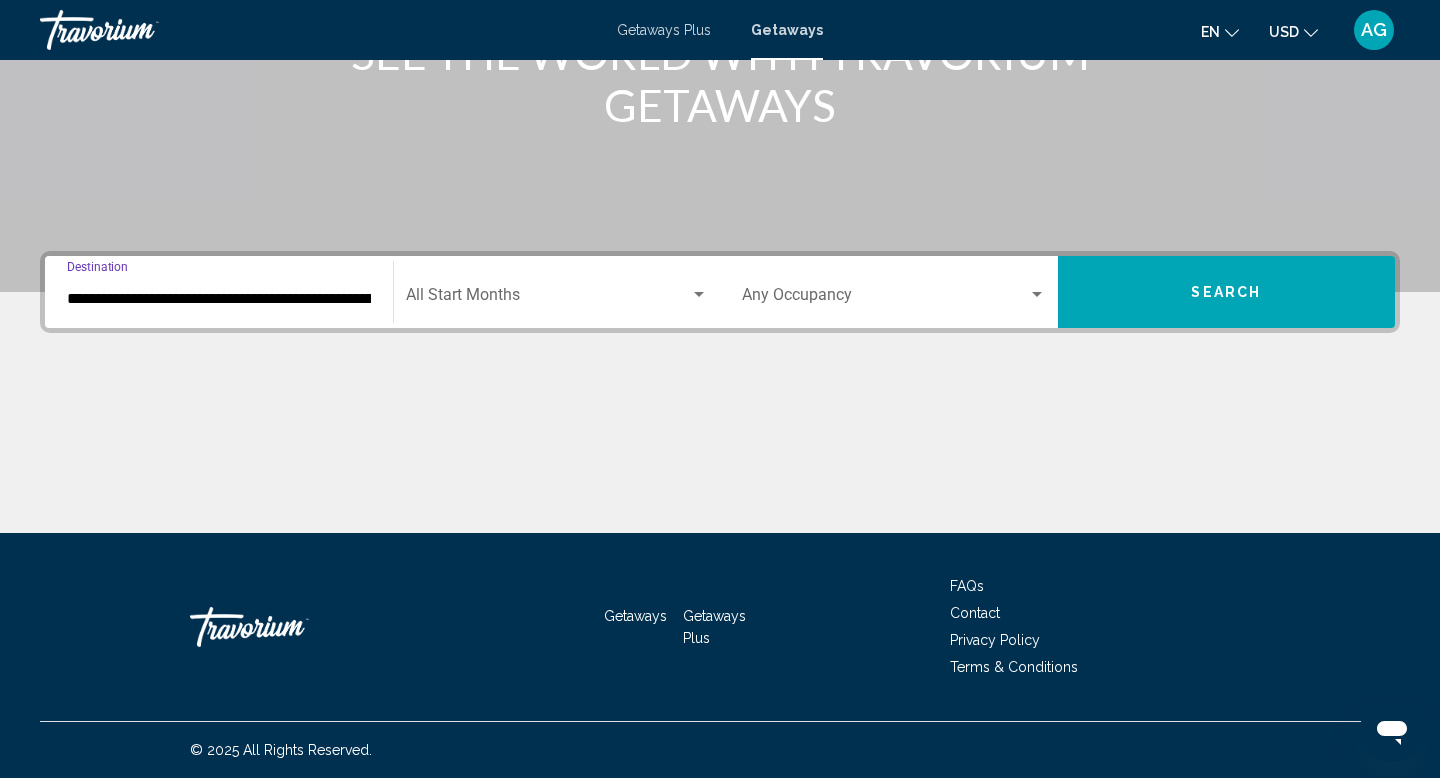 click at bounding box center (699, 295) 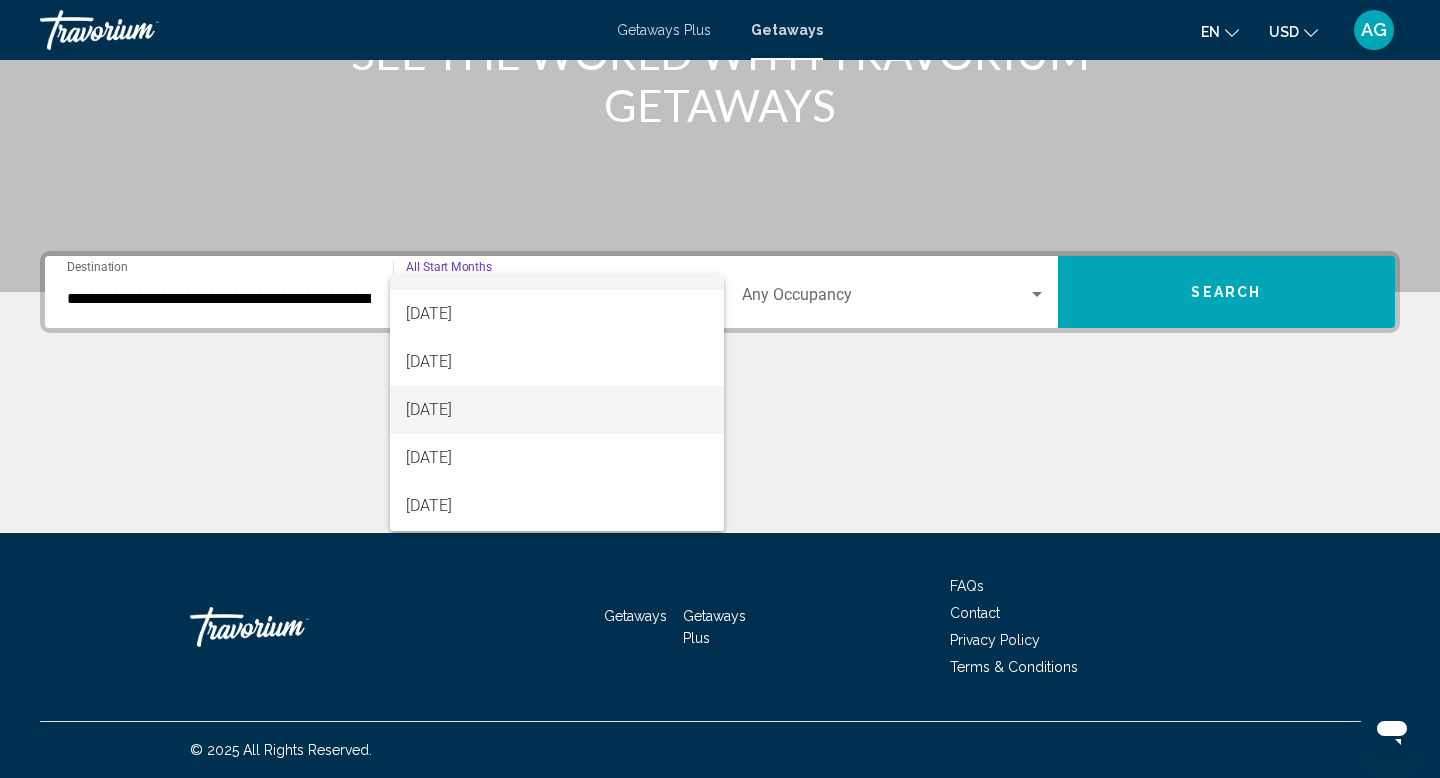 scroll, scrollTop: 46, scrollLeft: 0, axis: vertical 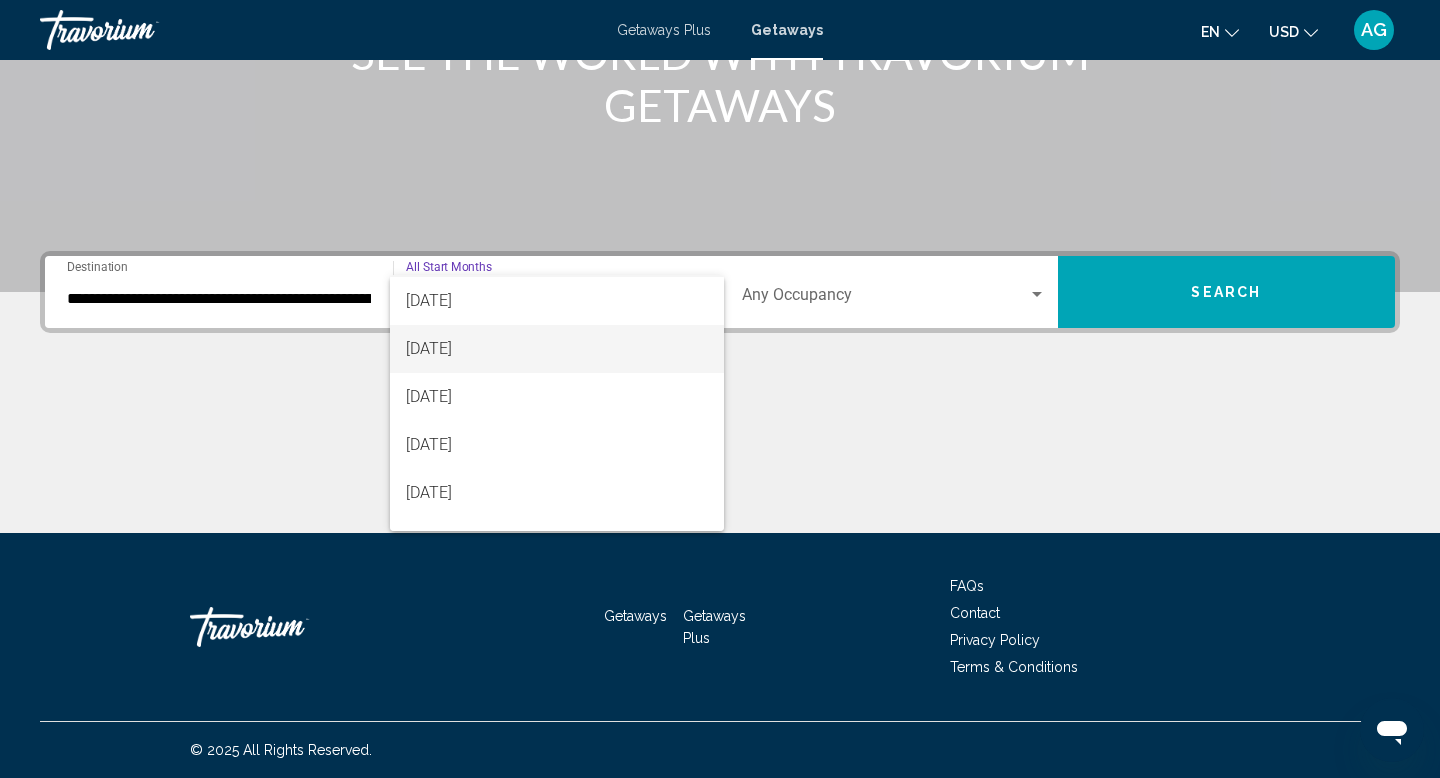 click on "[DATE]" at bounding box center (557, 349) 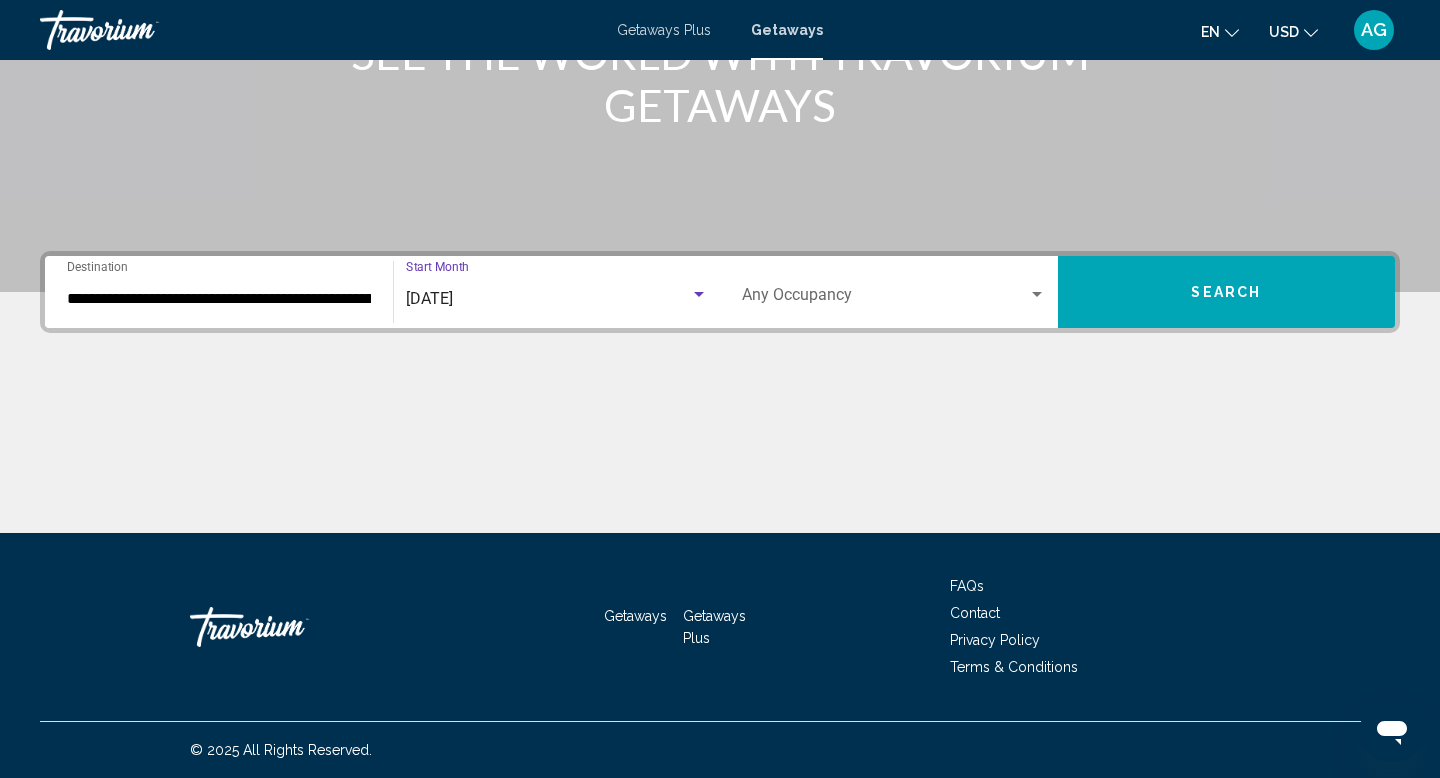 click on "Search" at bounding box center (1227, 292) 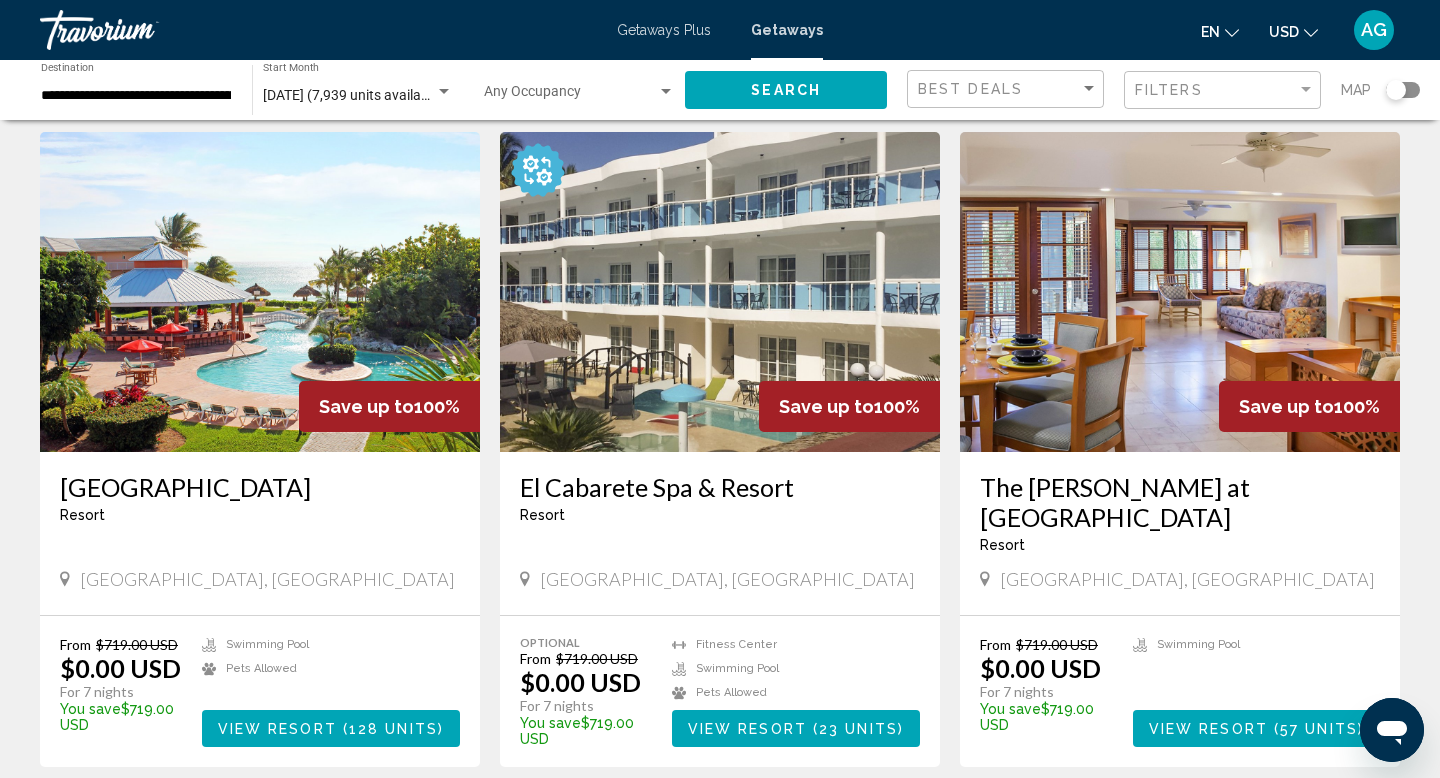 scroll, scrollTop: 755, scrollLeft: 0, axis: vertical 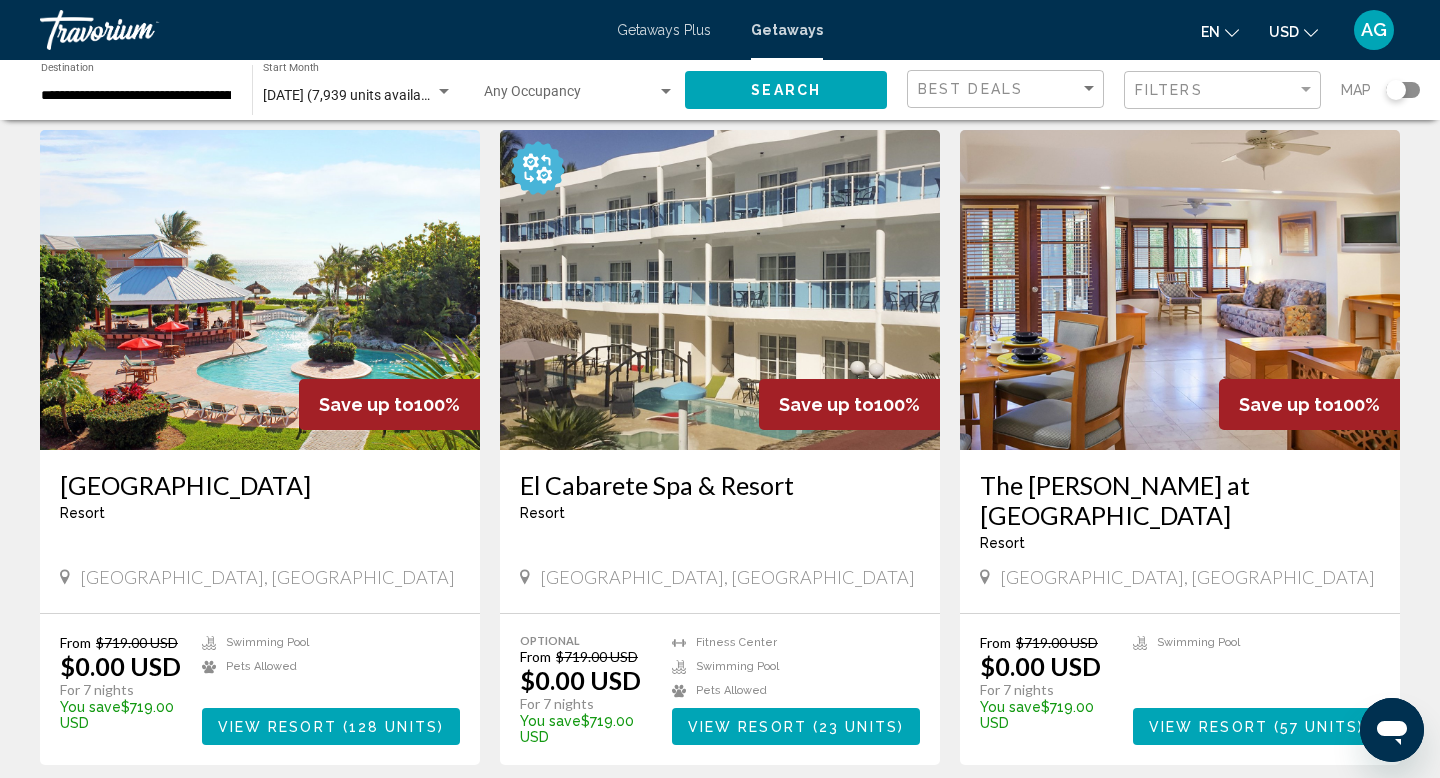 click at bounding box center [1180, 290] 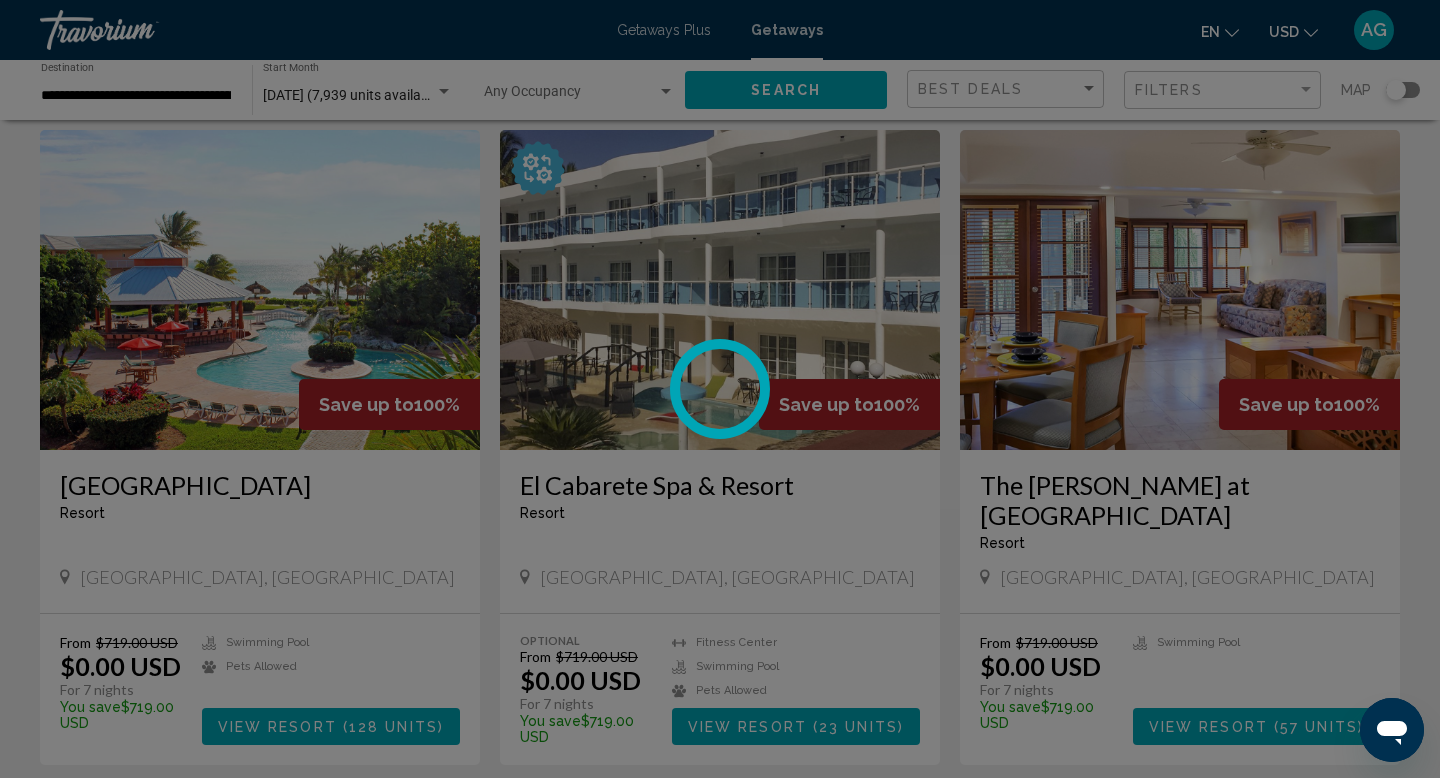 scroll, scrollTop: 0, scrollLeft: 0, axis: both 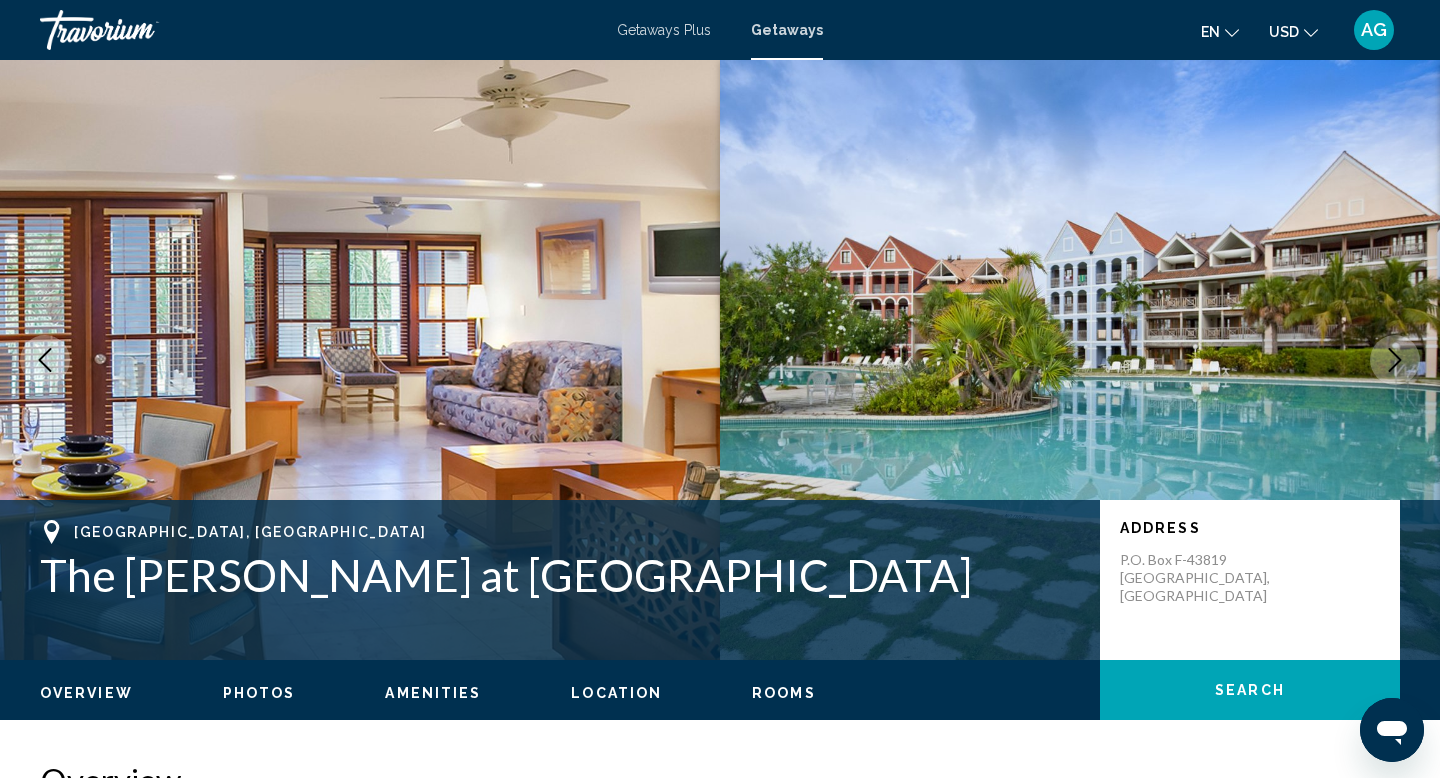 click 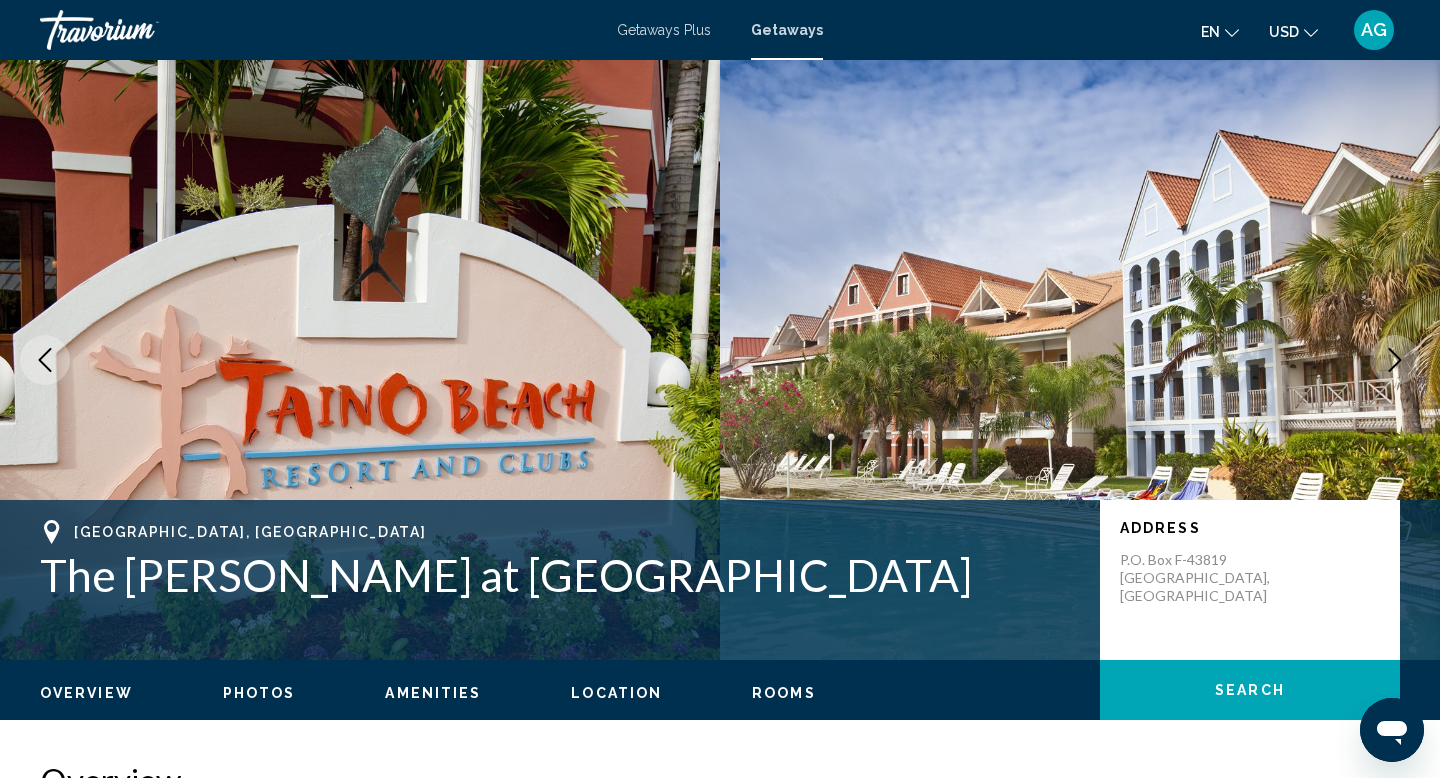 click 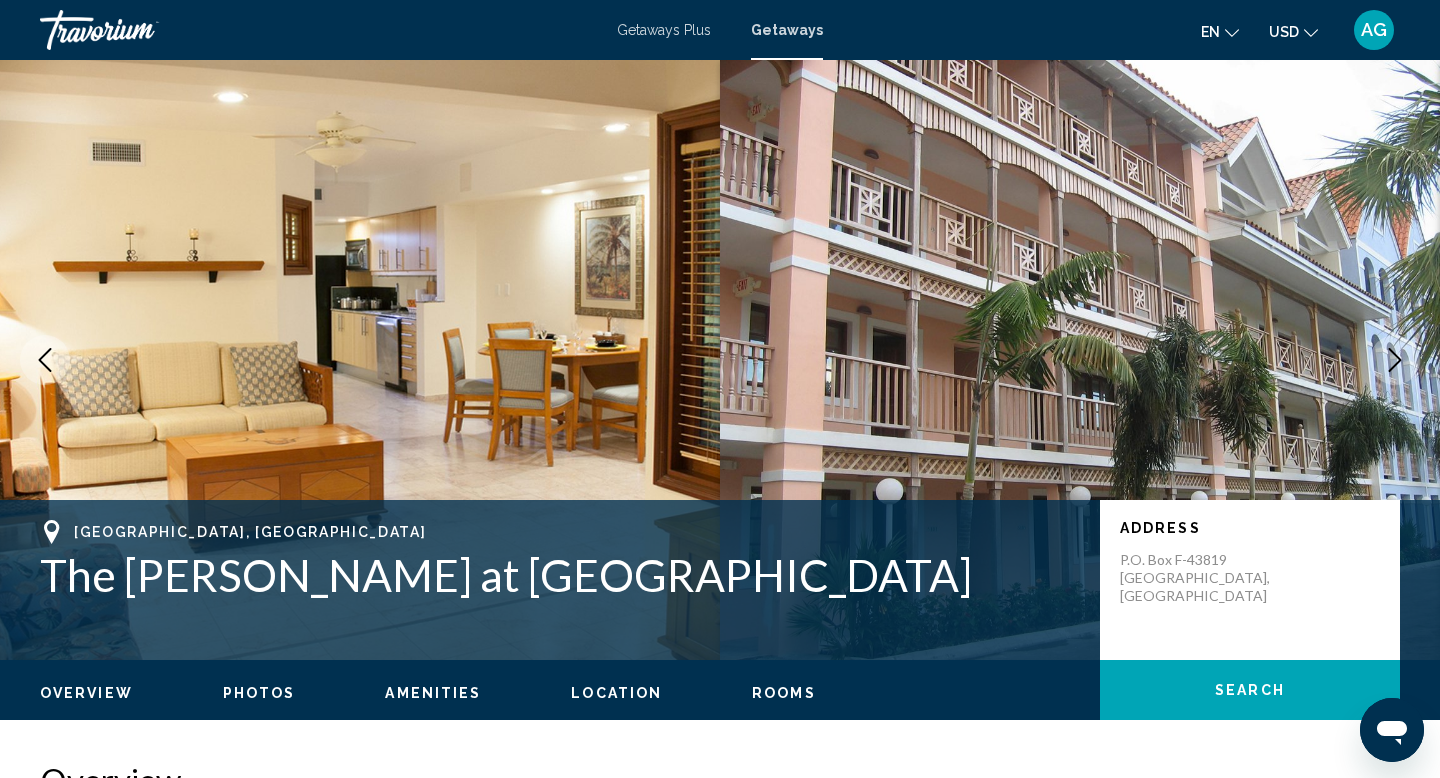 click 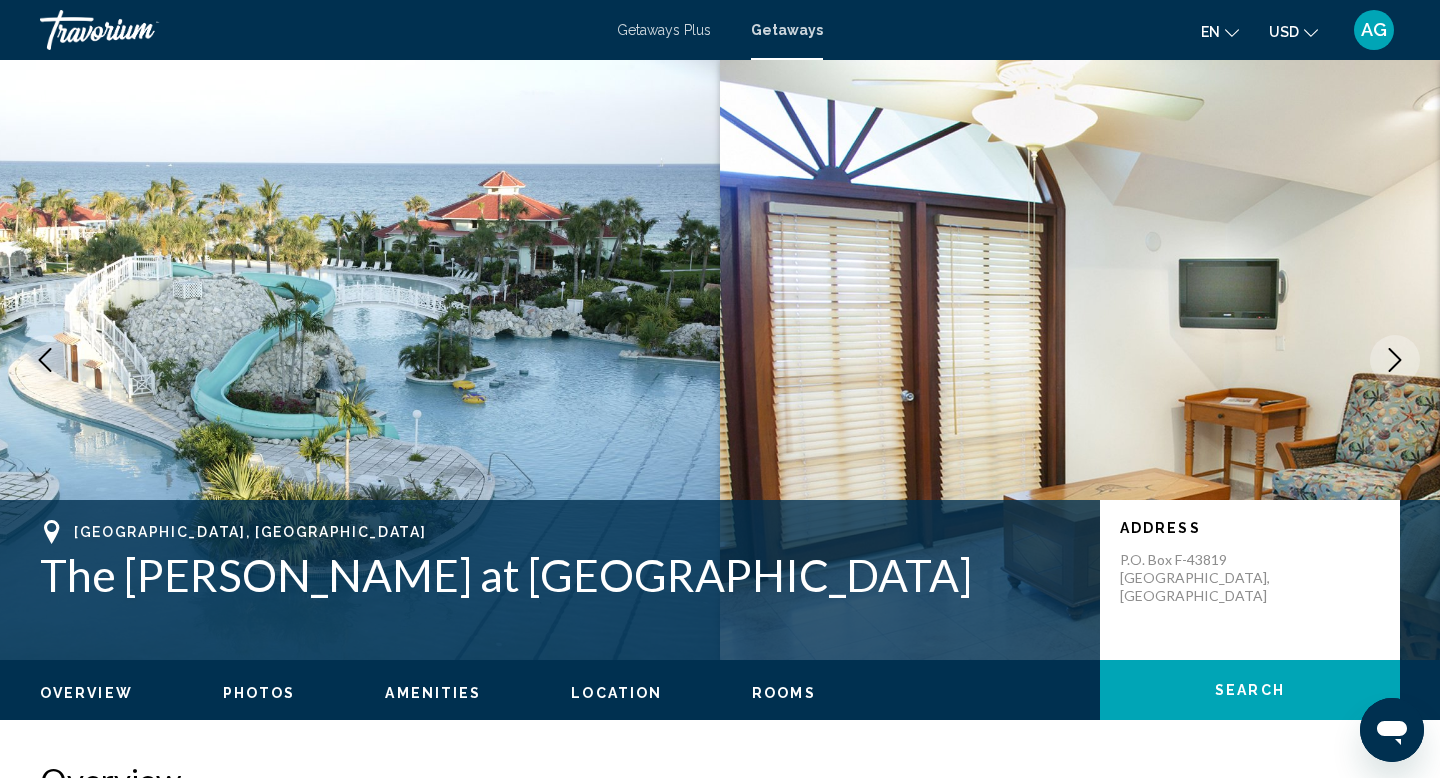 click 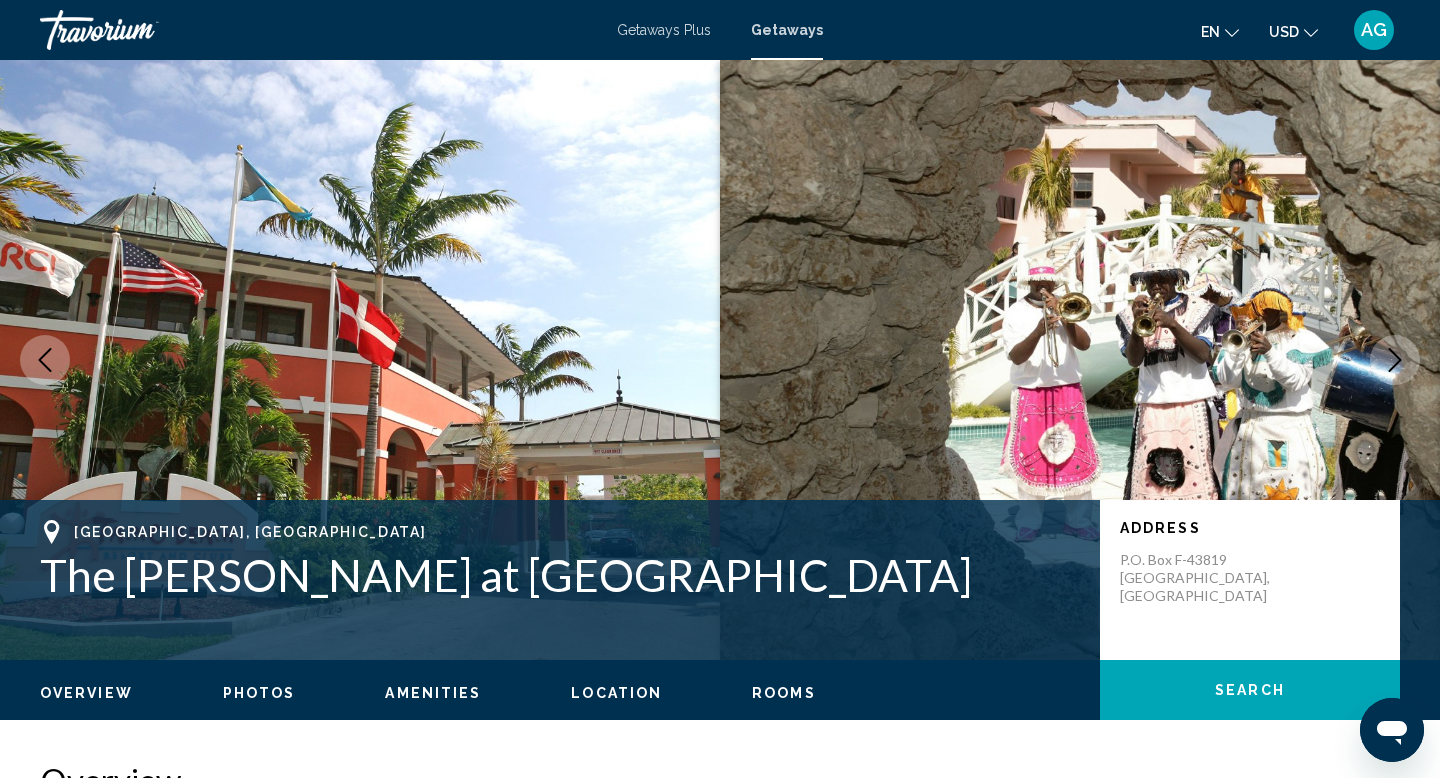 click 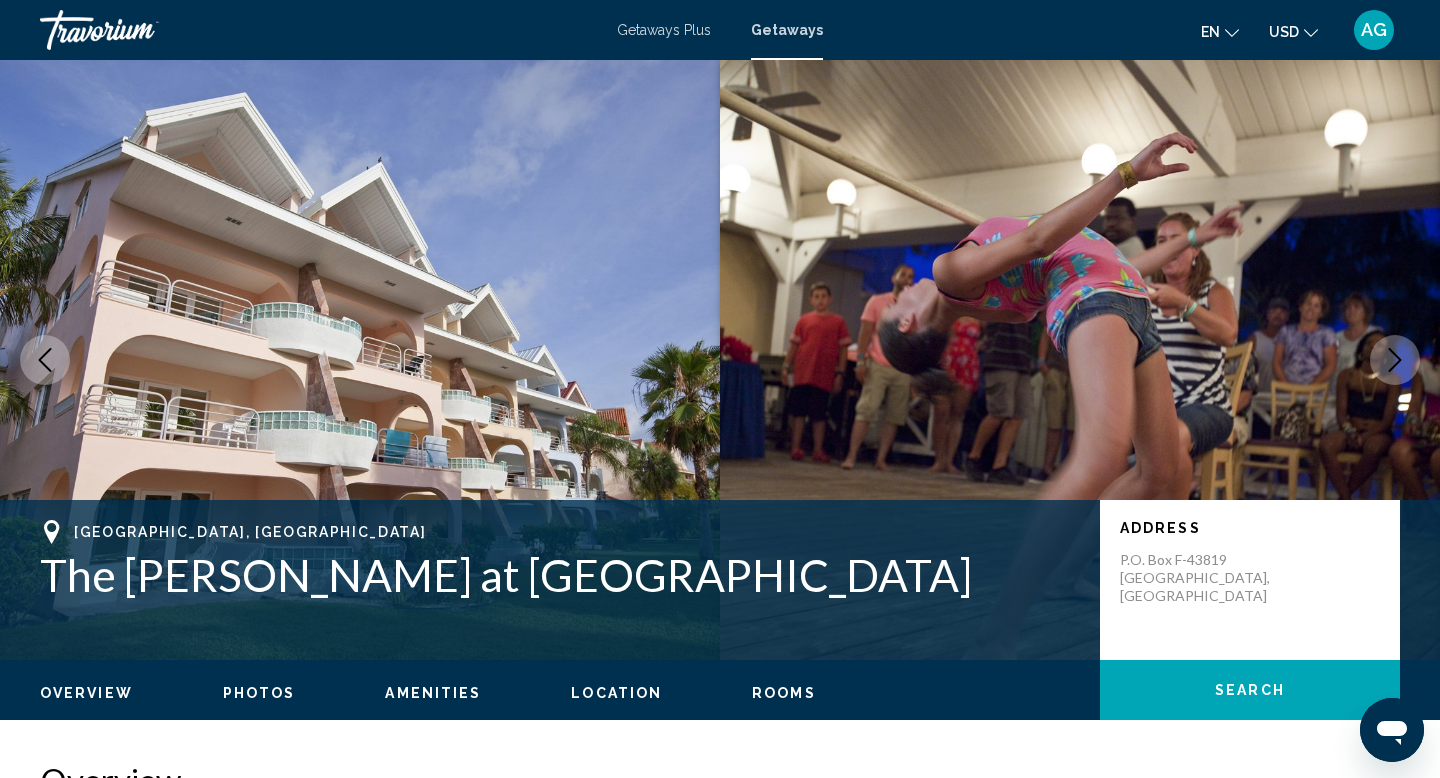click 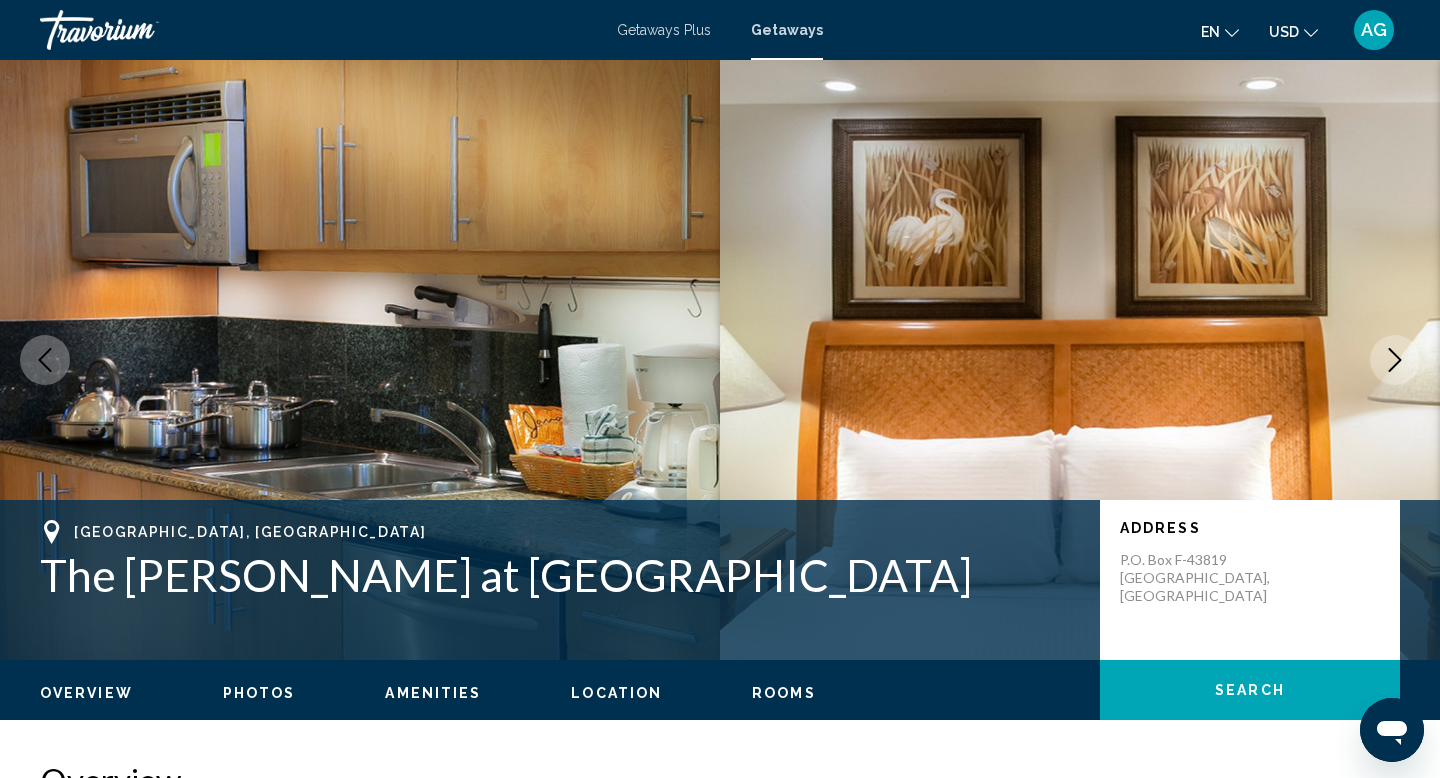click 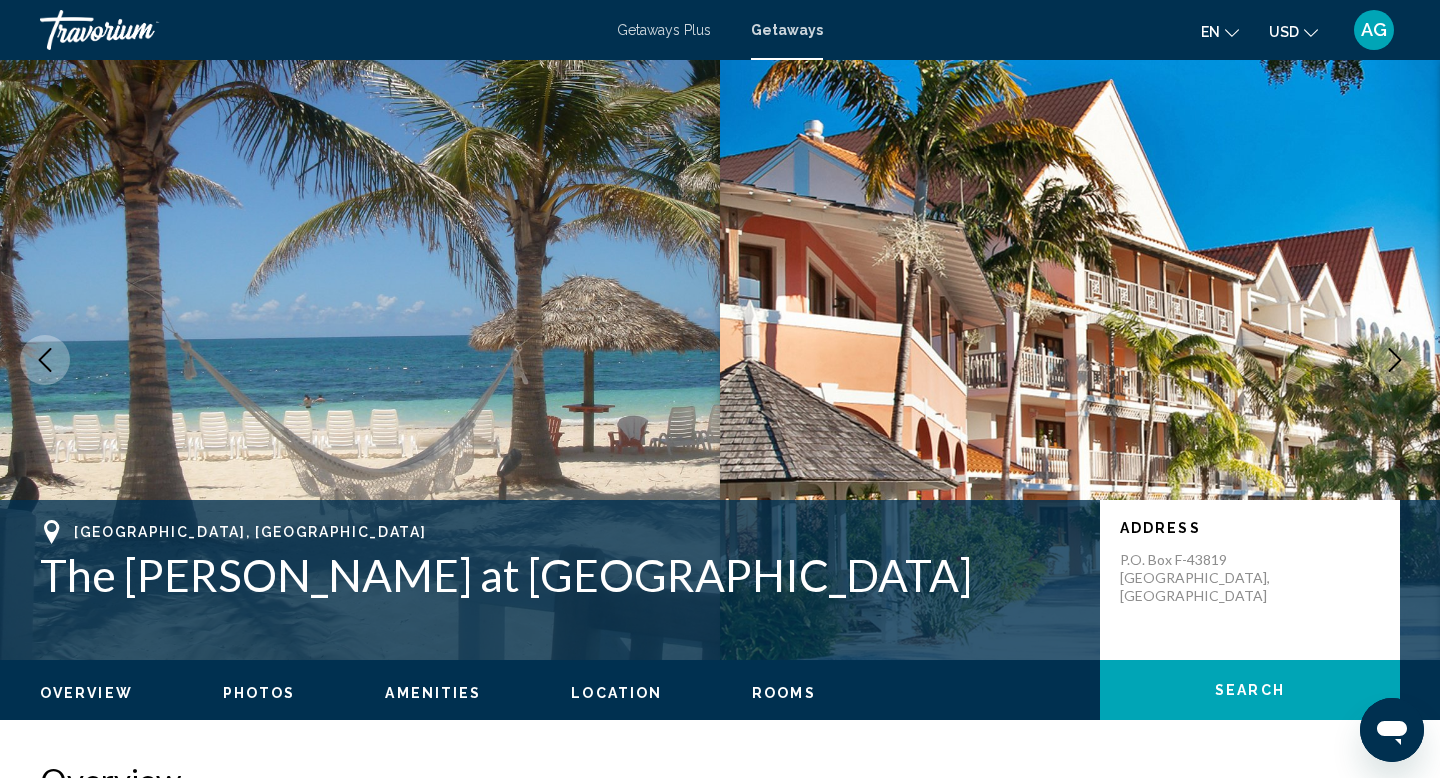 click 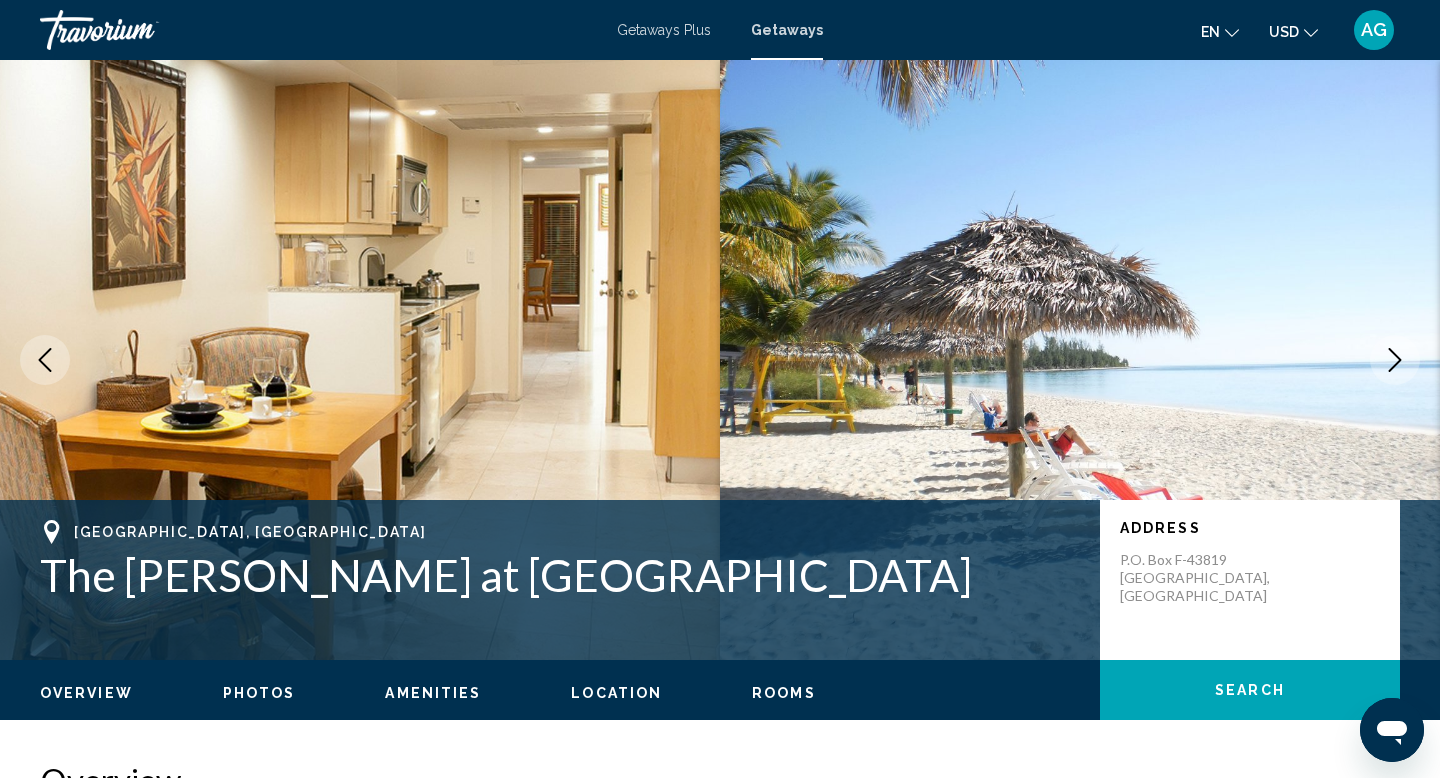 click 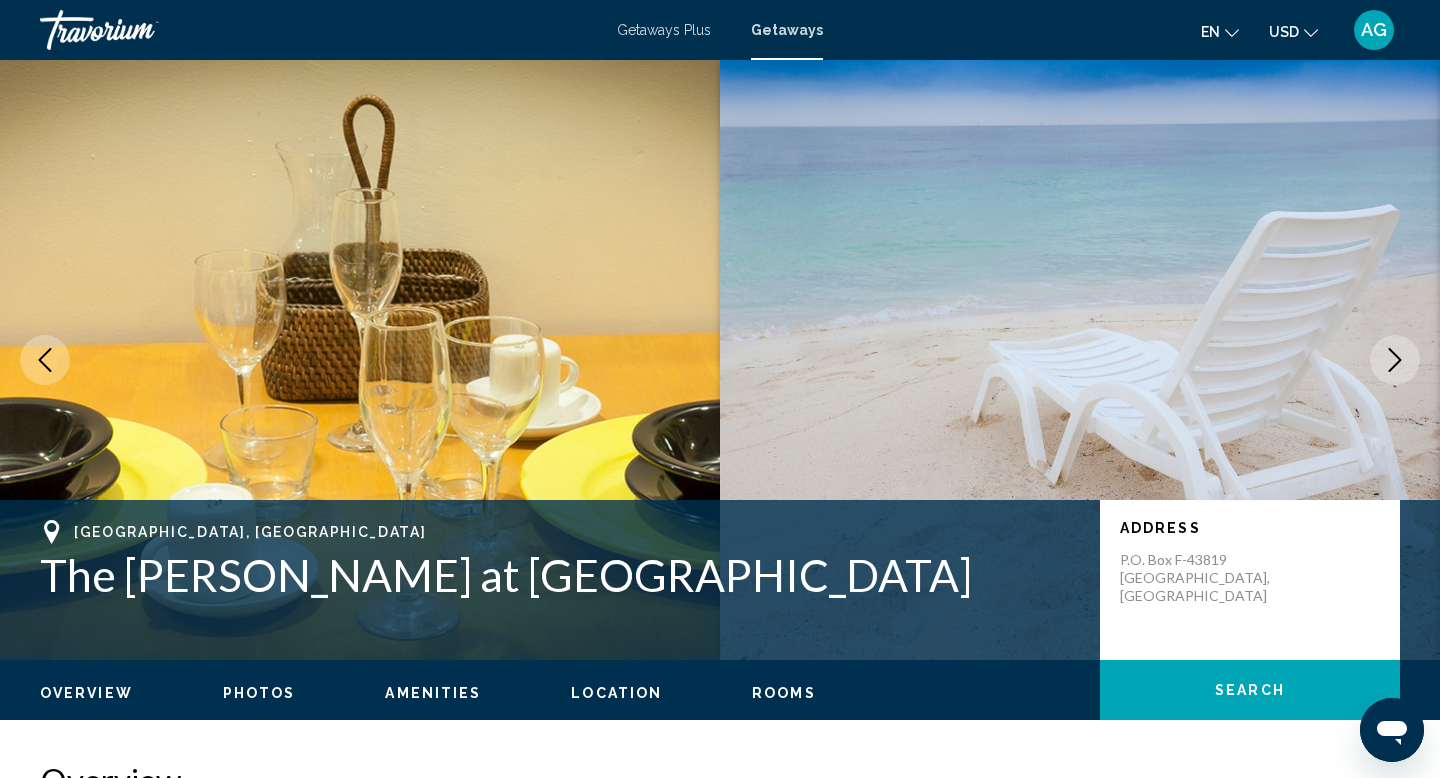 click 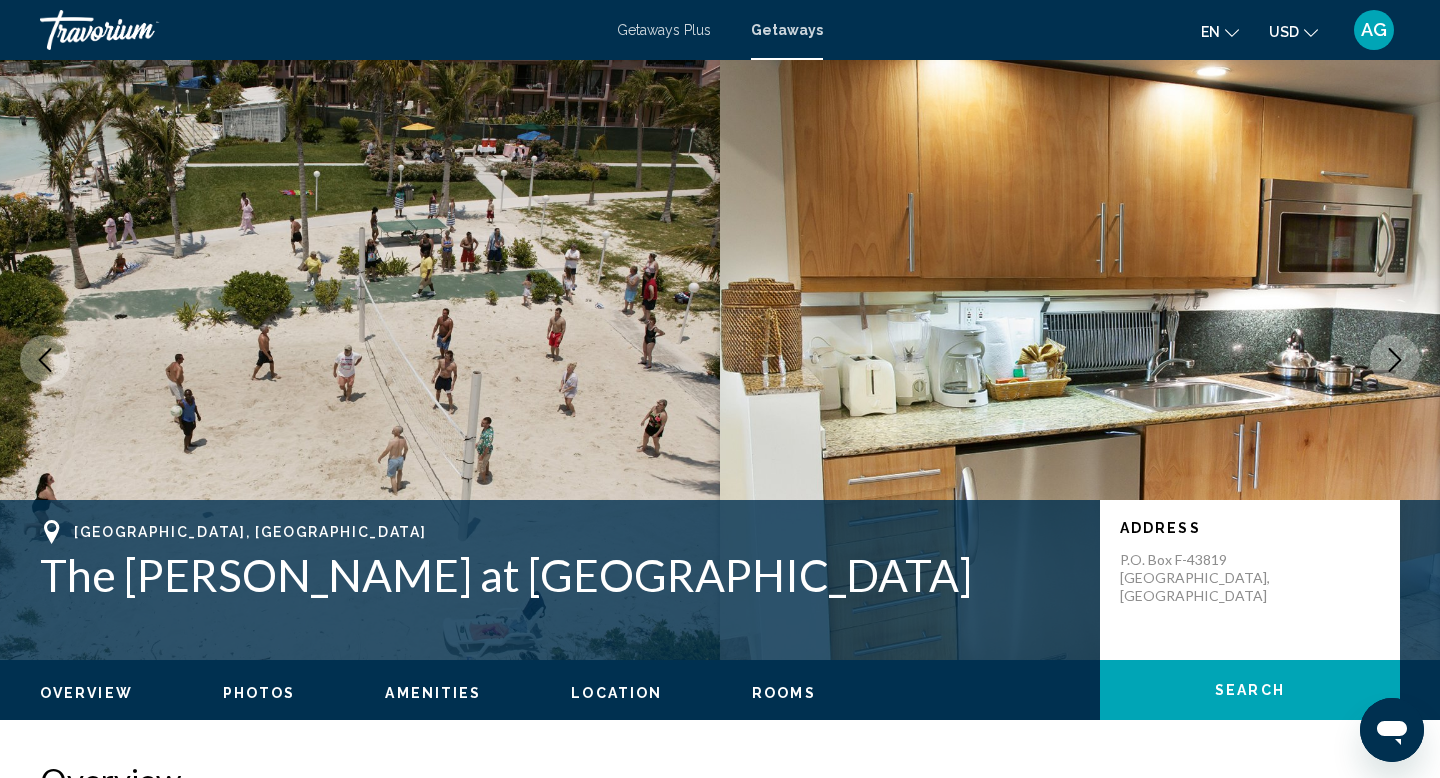 click 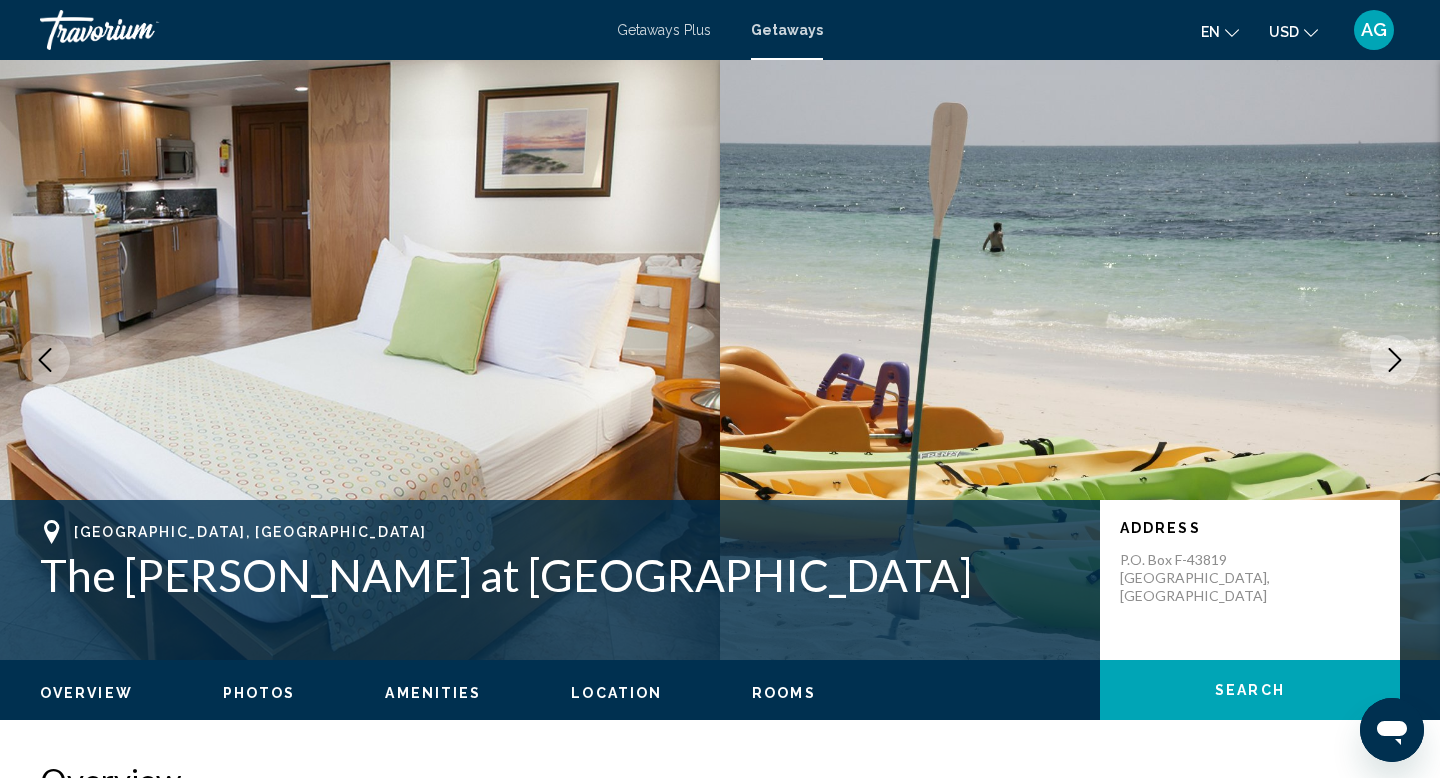 click 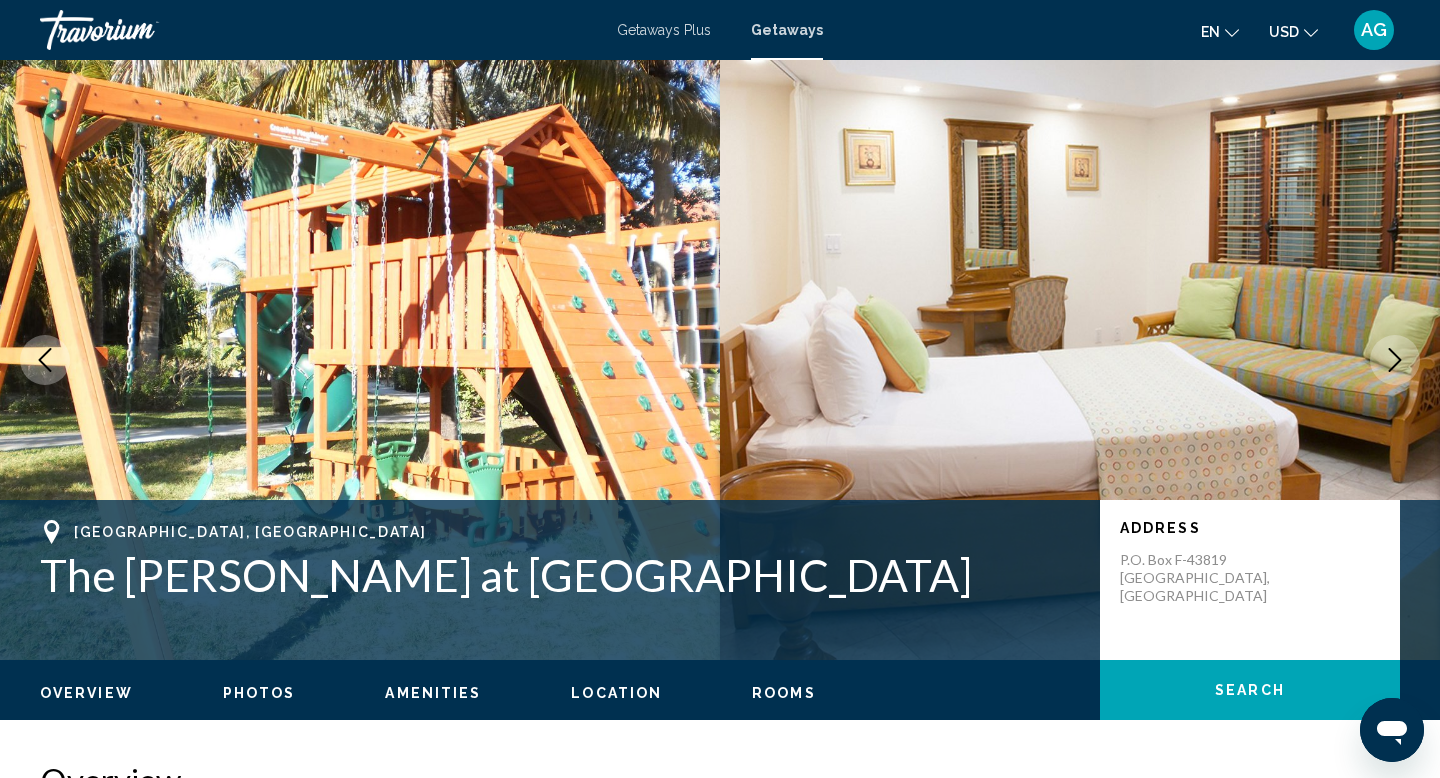 click 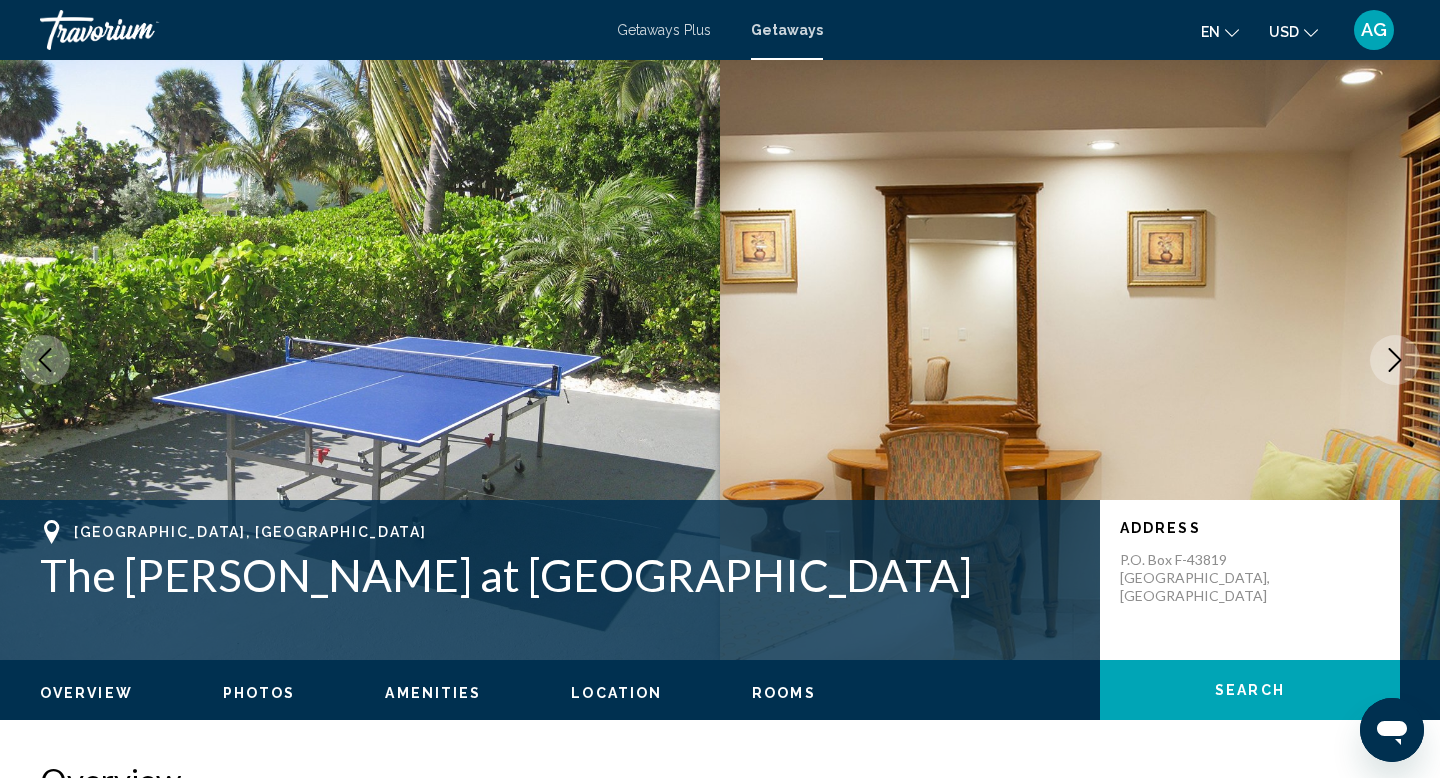 click 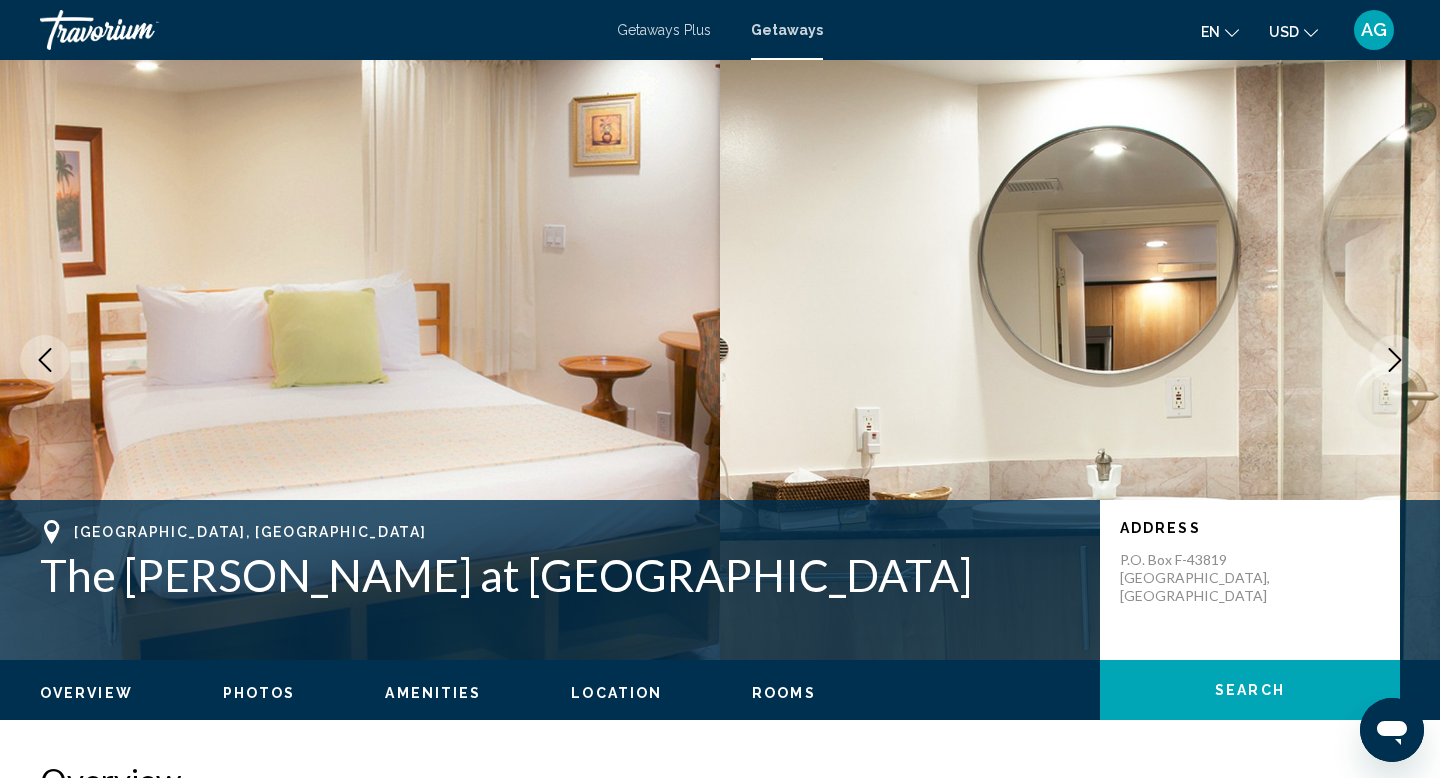 click 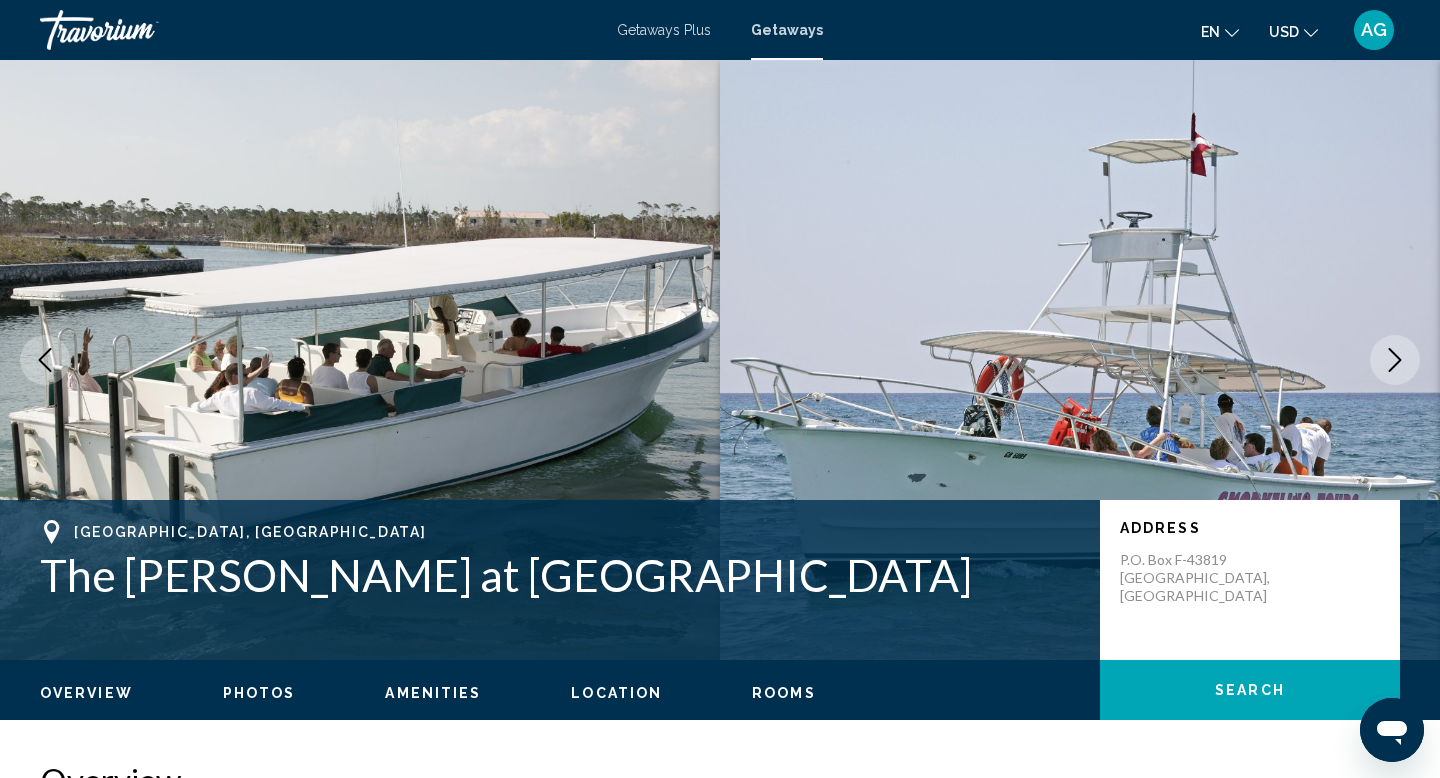 click 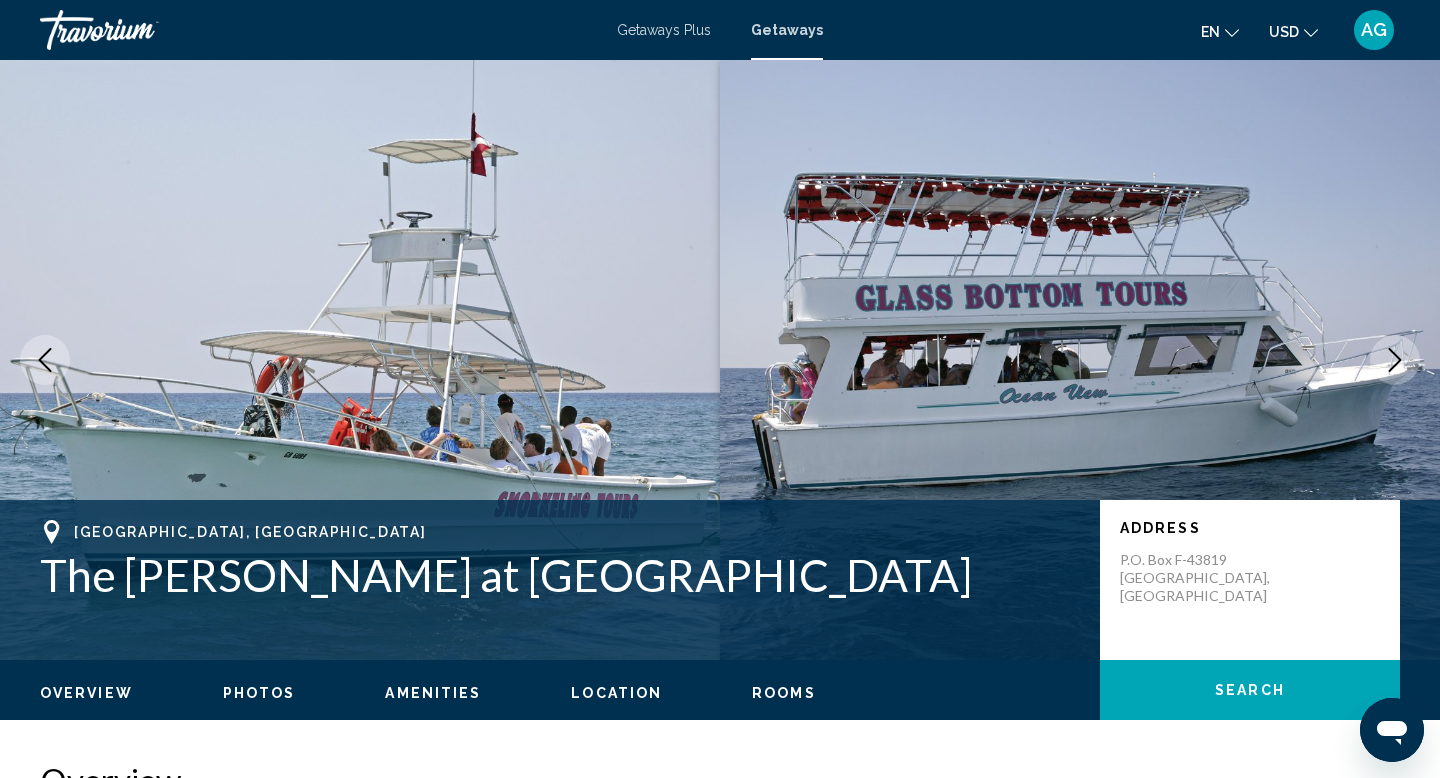 click 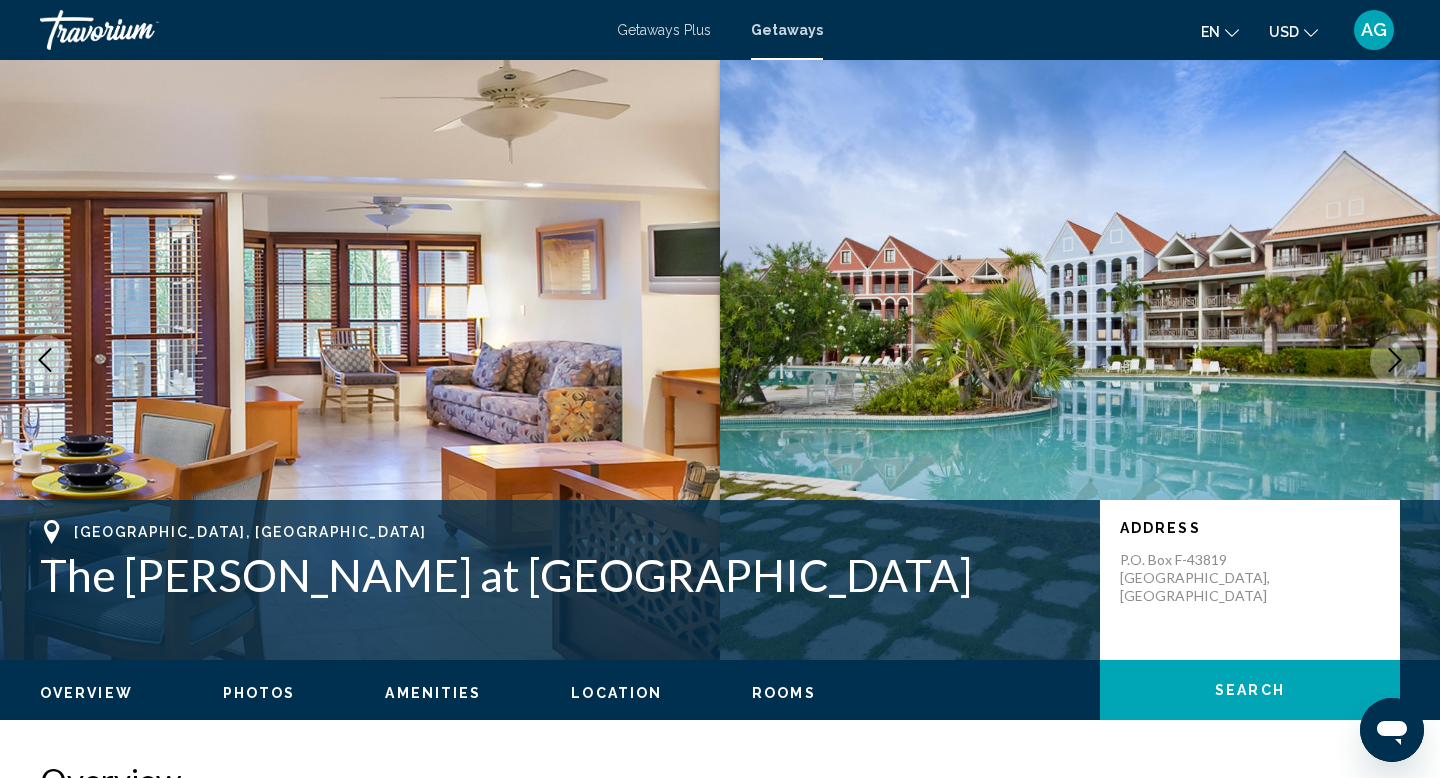 click 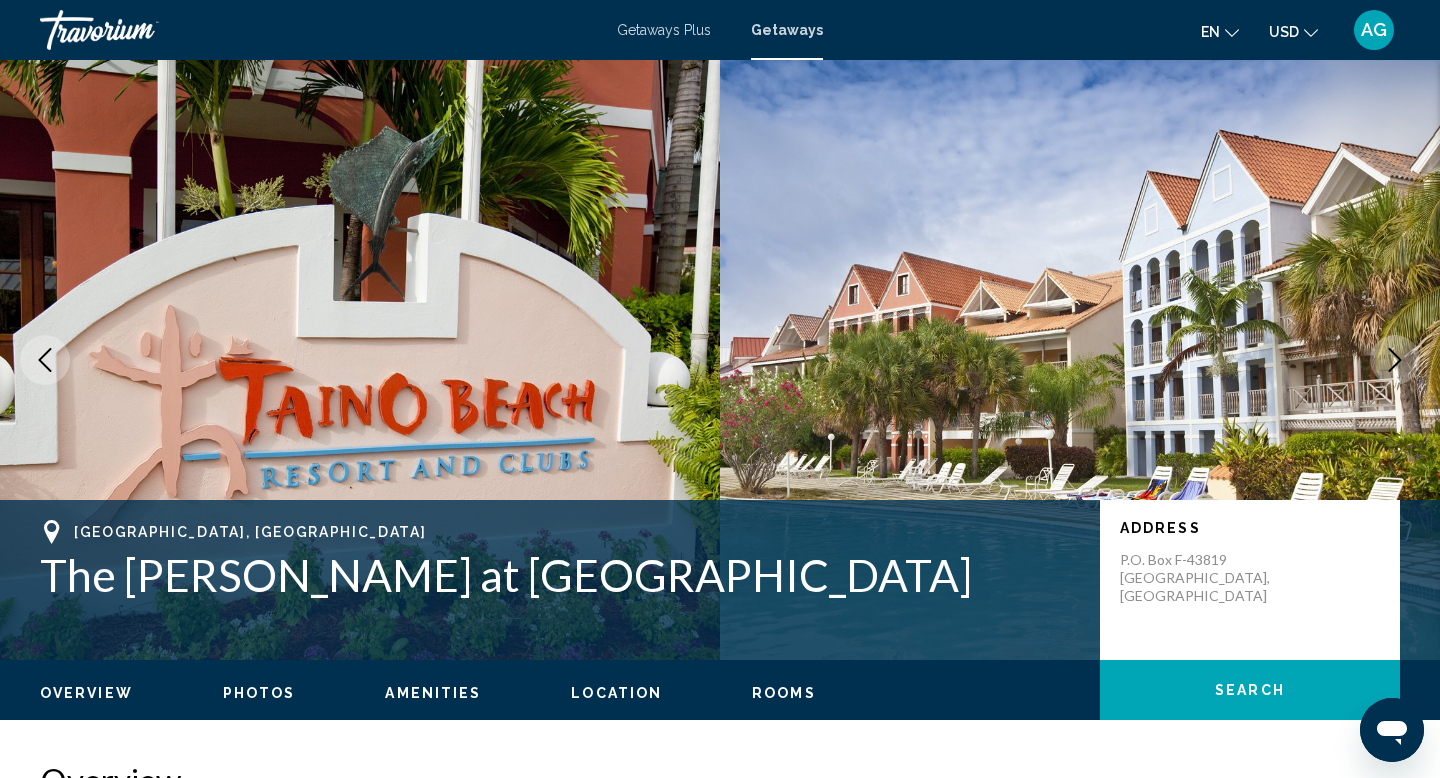 click 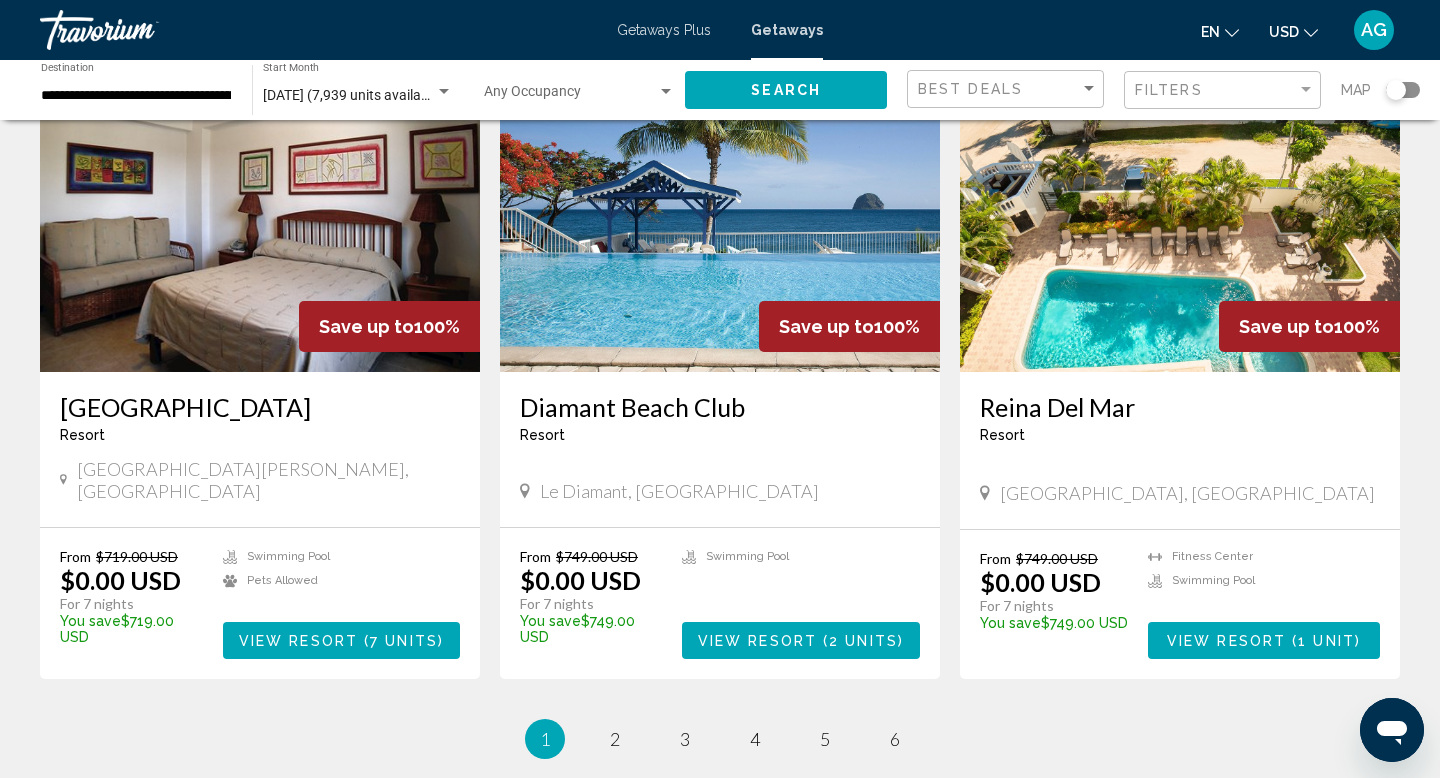 scroll, scrollTop: 2337, scrollLeft: 0, axis: vertical 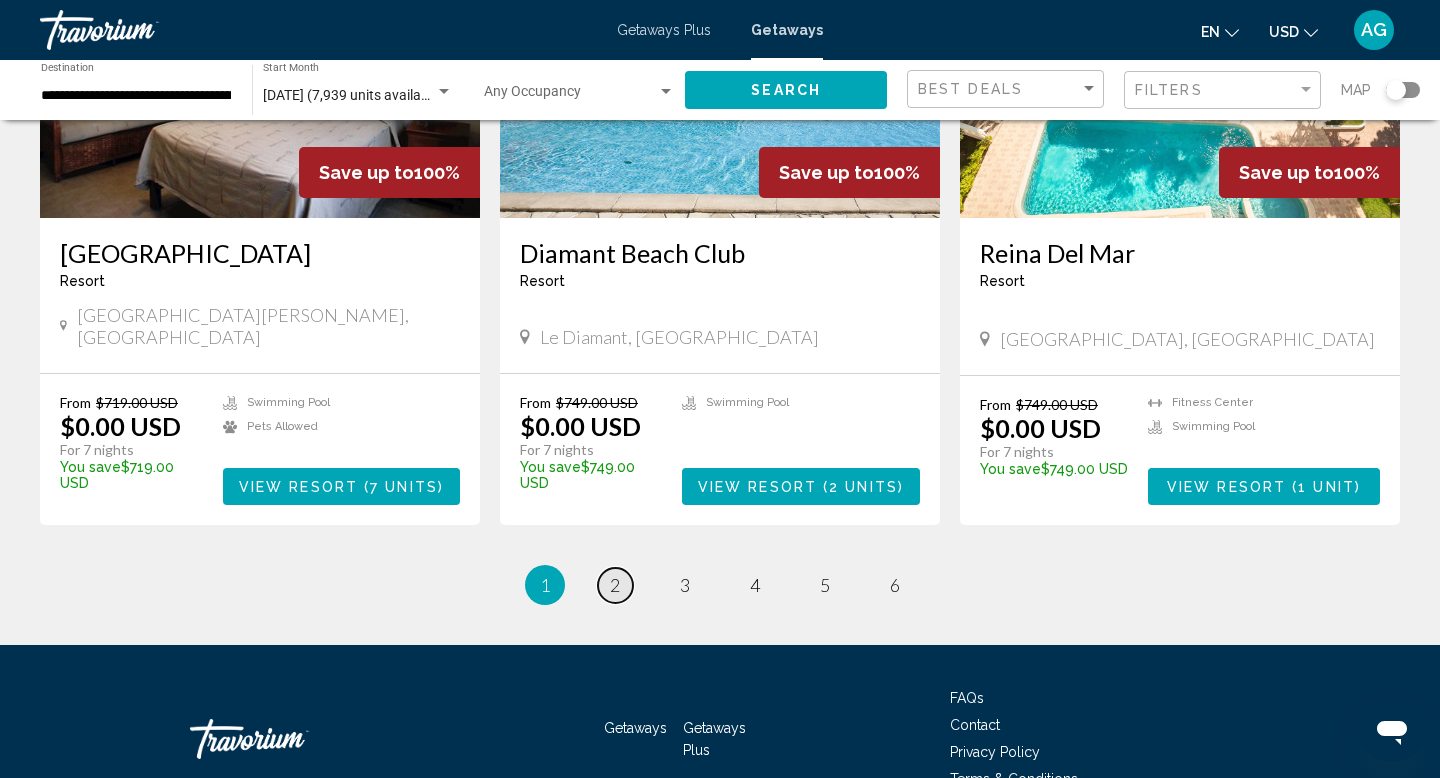 click on "2" at bounding box center [615, 585] 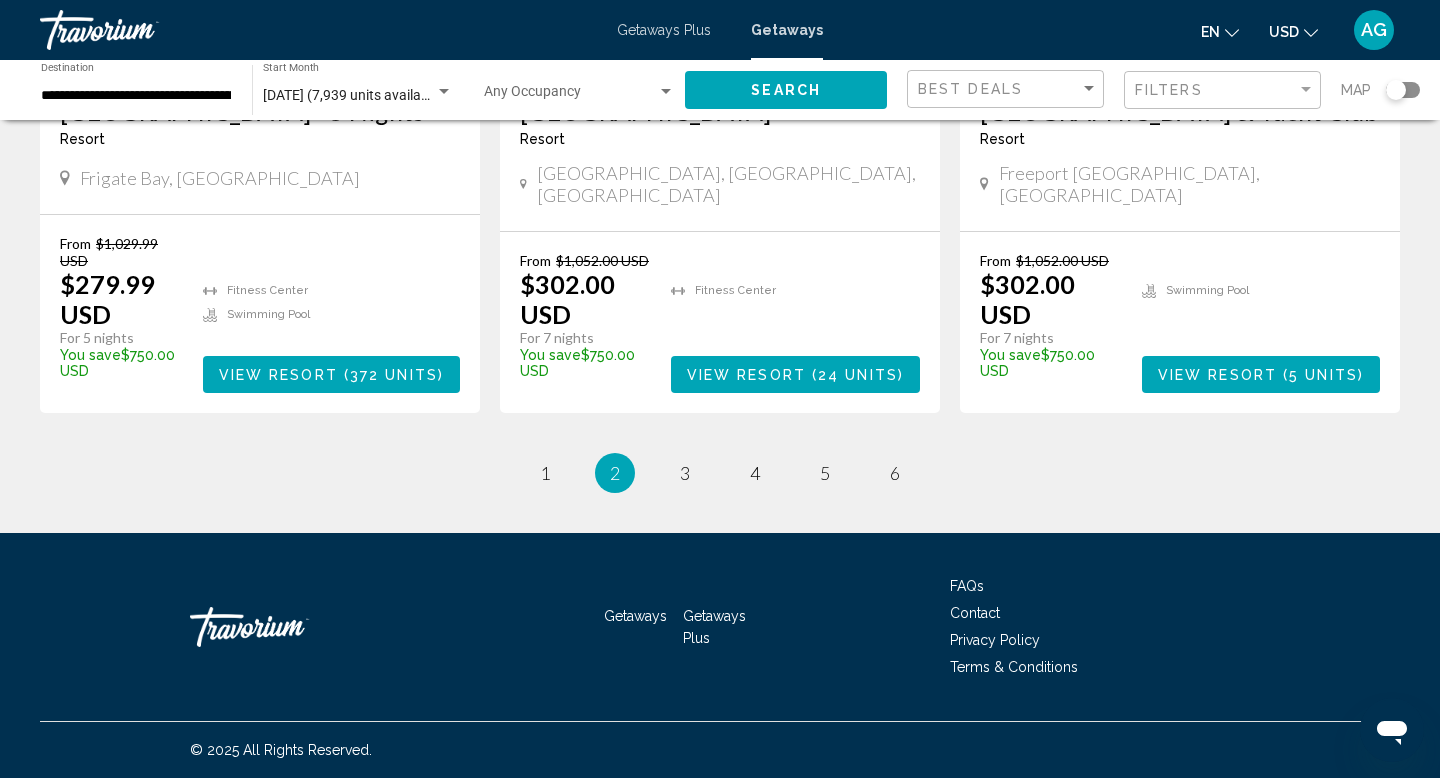 scroll, scrollTop: 2594, scrollLeft: 0, axis: vertical 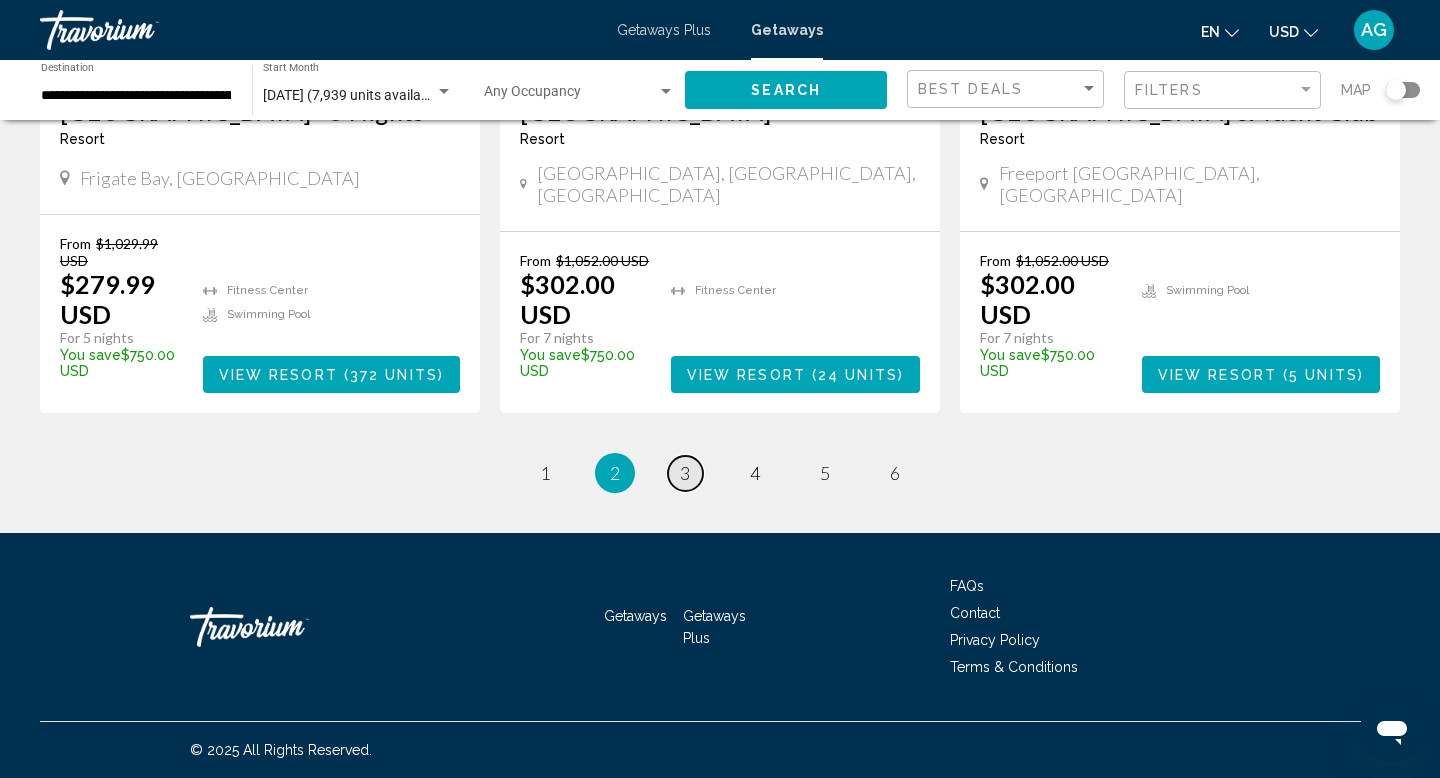 click on "3" at bounding box center [685, 473] 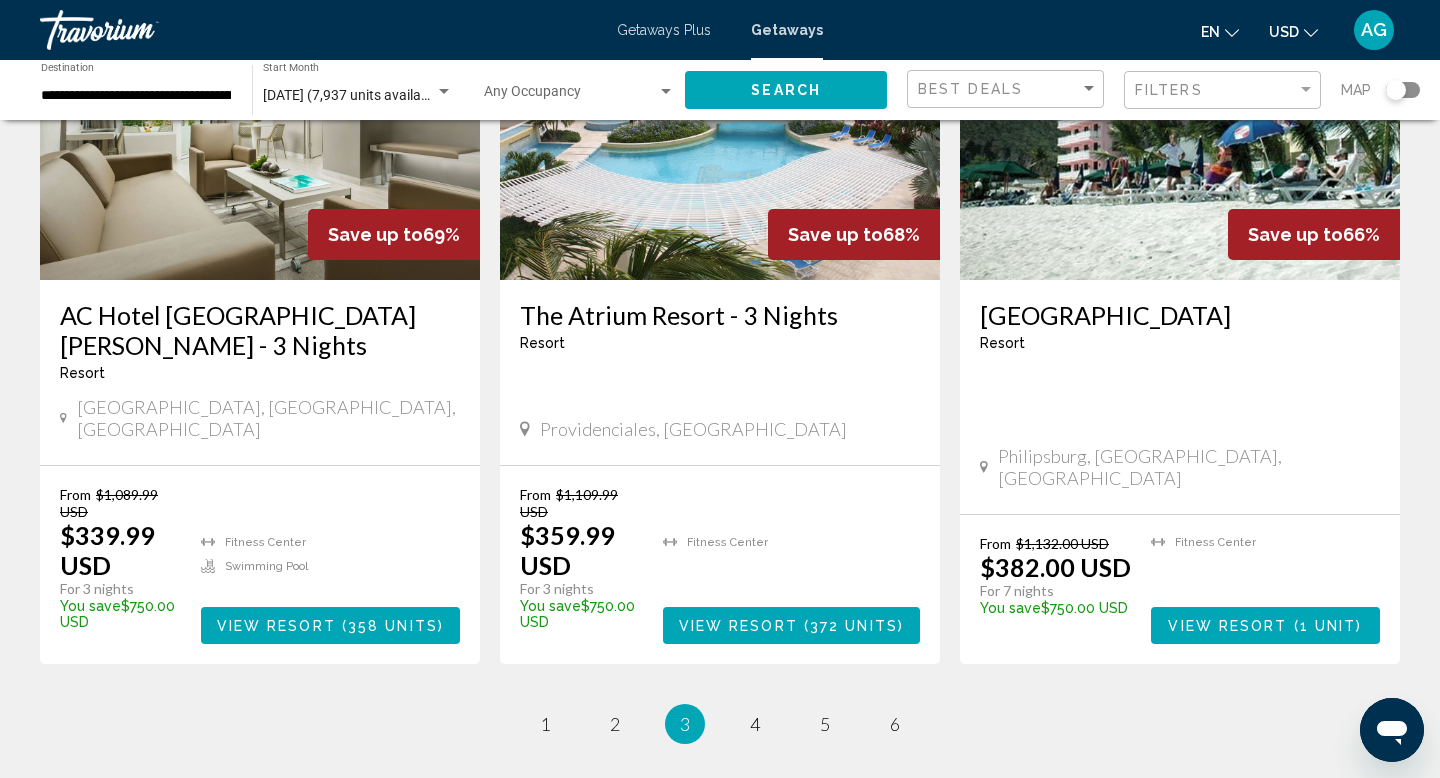 scroll, scrollTop: 2536, scrollLeft: 0, axis: vertical 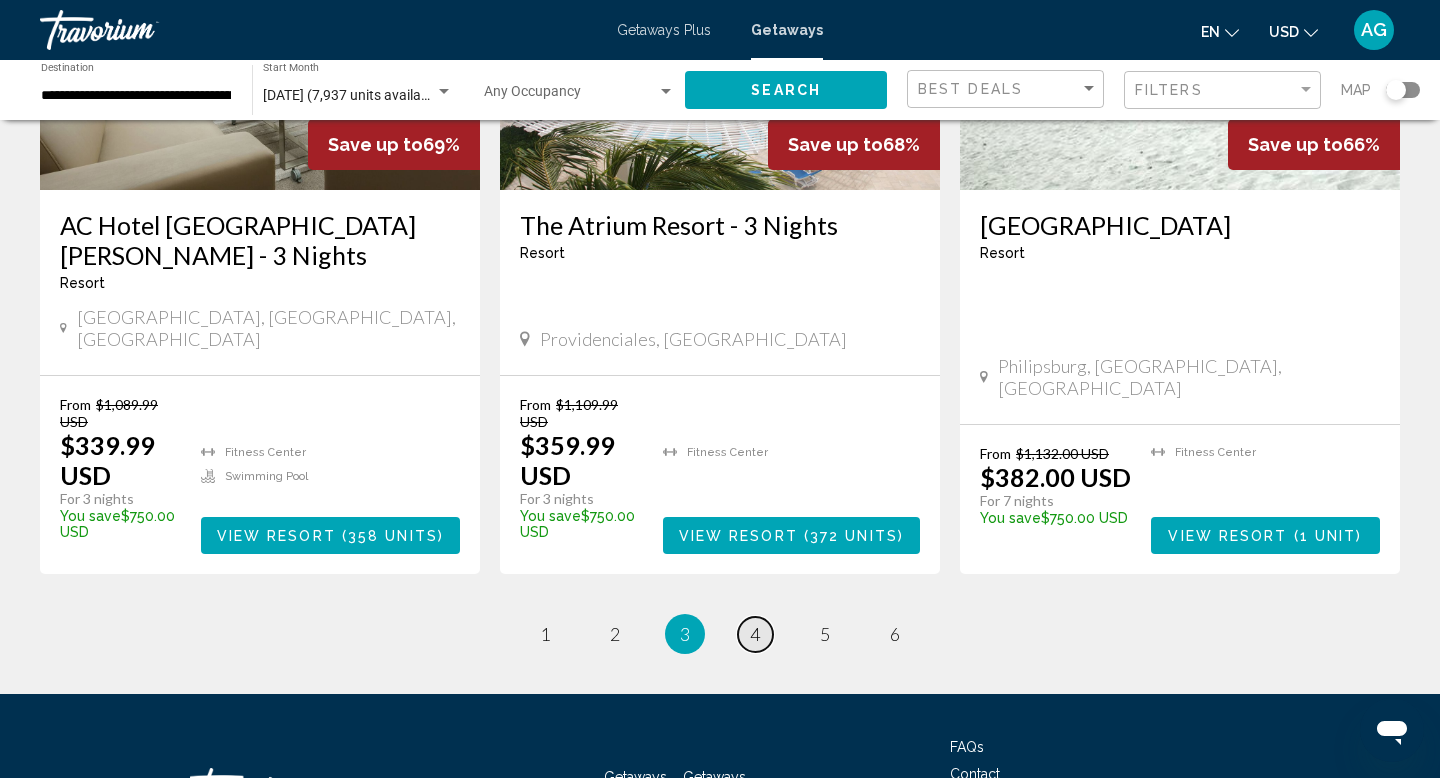 click on "4" at bounding box center (755, 634) 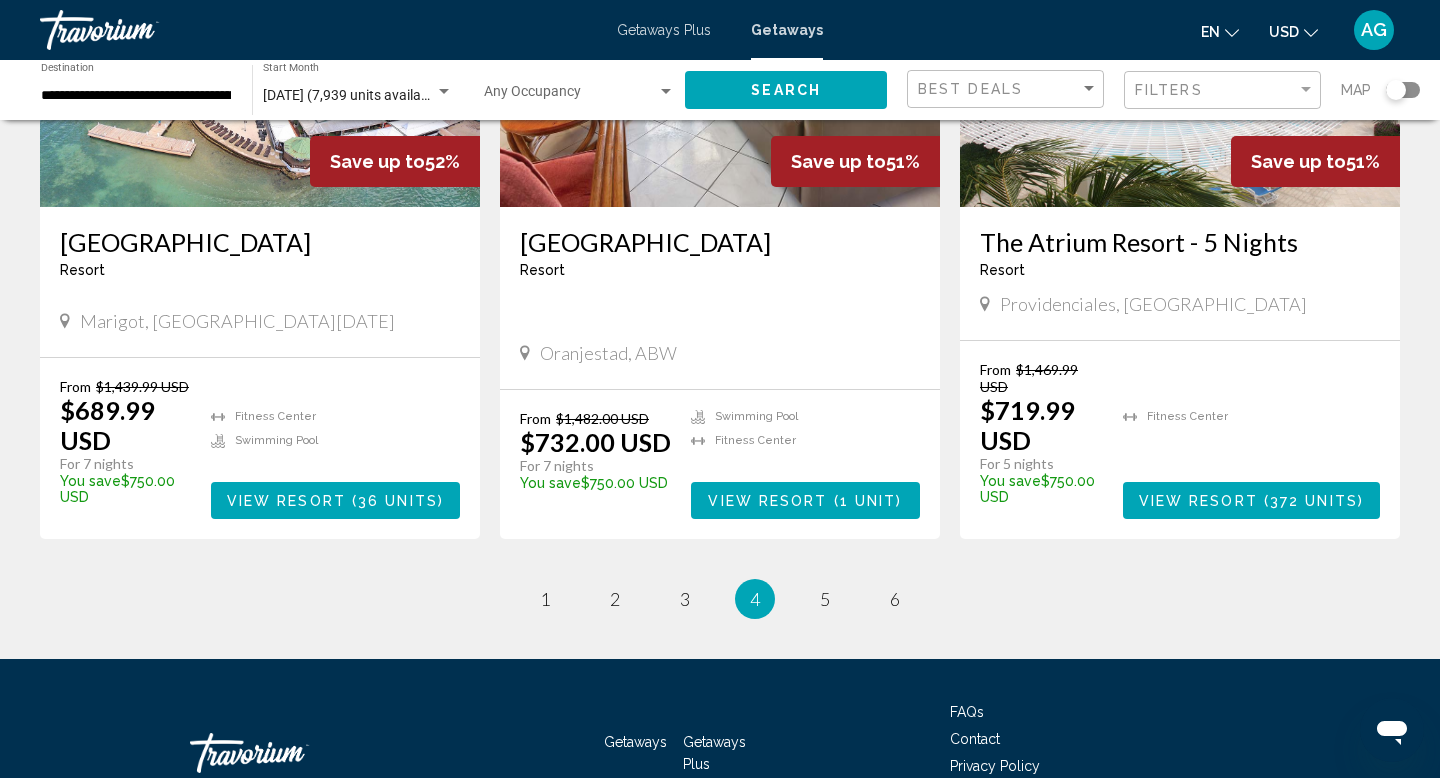 scroll, scrollTop: 2499, scrollLeft: 0, axis: vertical 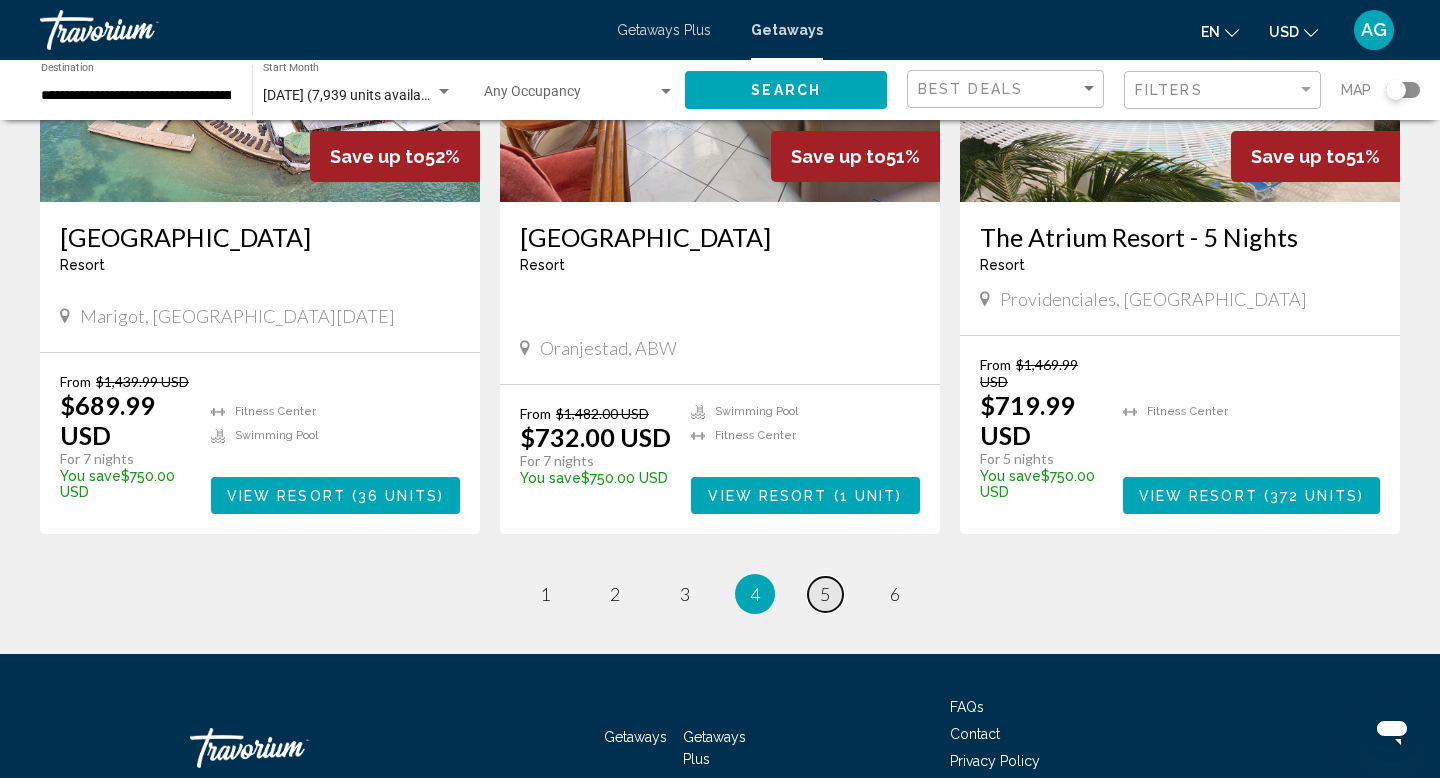 click on "5" at bounding box center (825, 594) 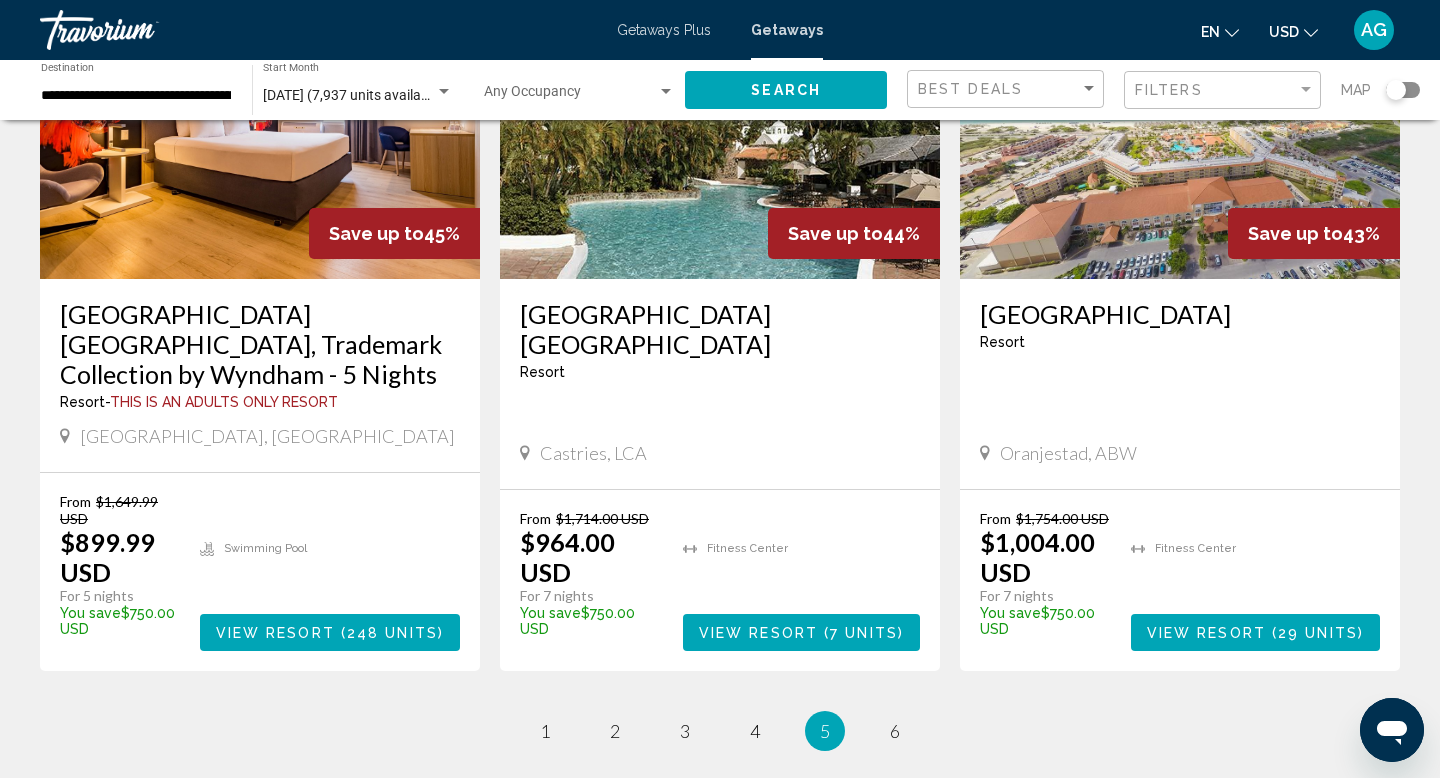scroll, scrollTop: 2645, scrollLeft: 0, axis: vertical 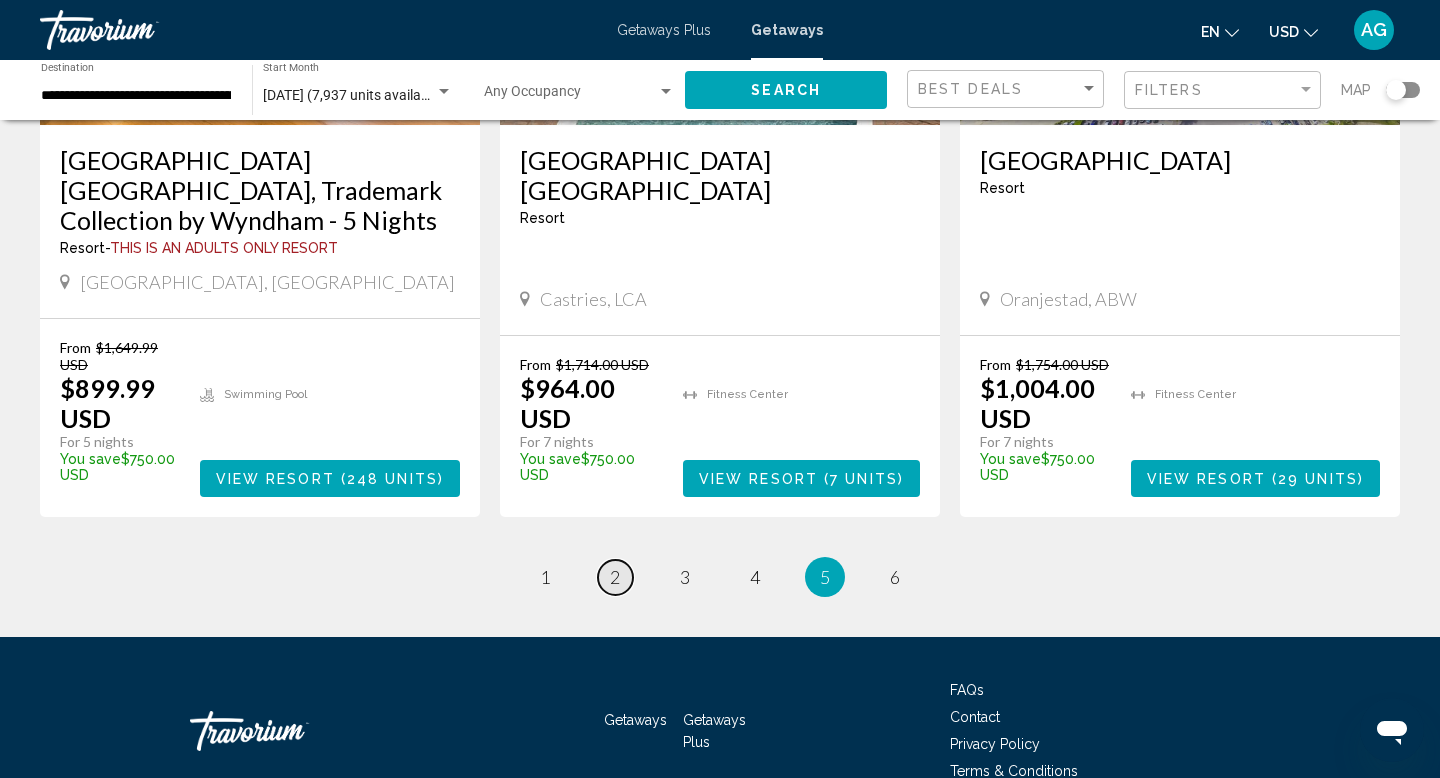 click on "2" at bounding box center [615, 577] 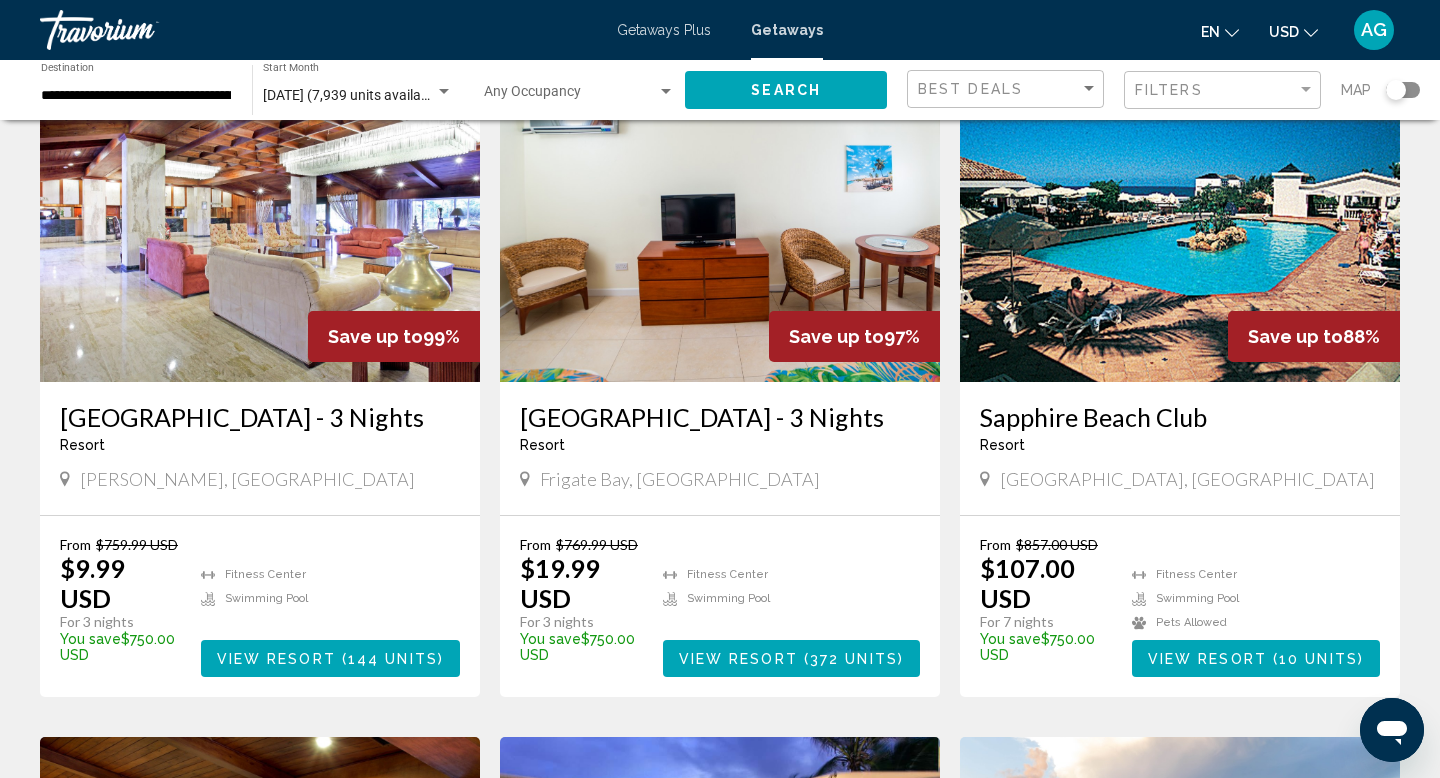 scroll, scrollTop: 0, scrollLeft: 0, axis: both 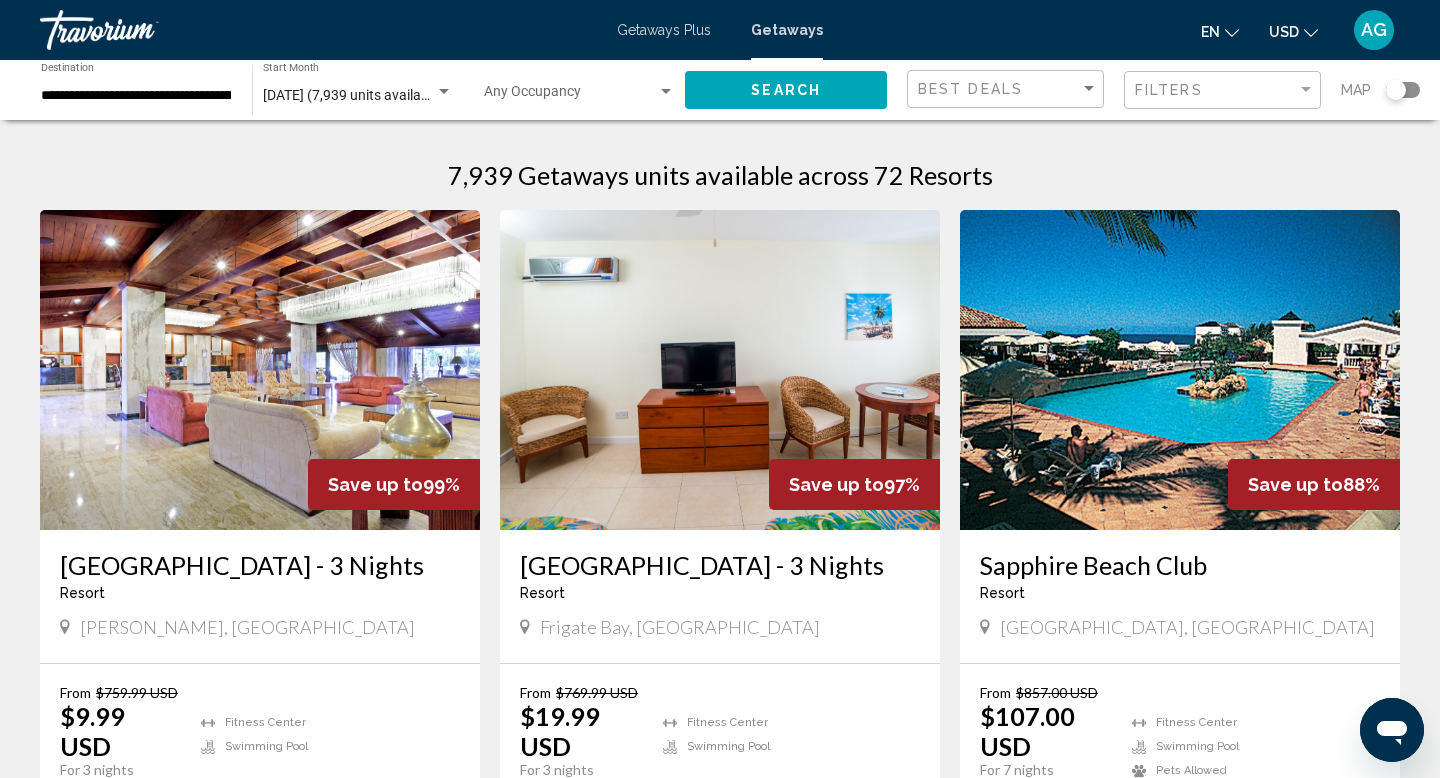 click on "[GEOGRAPHIC_DATA] - 3 Nights" at bounding box center [720, 565] 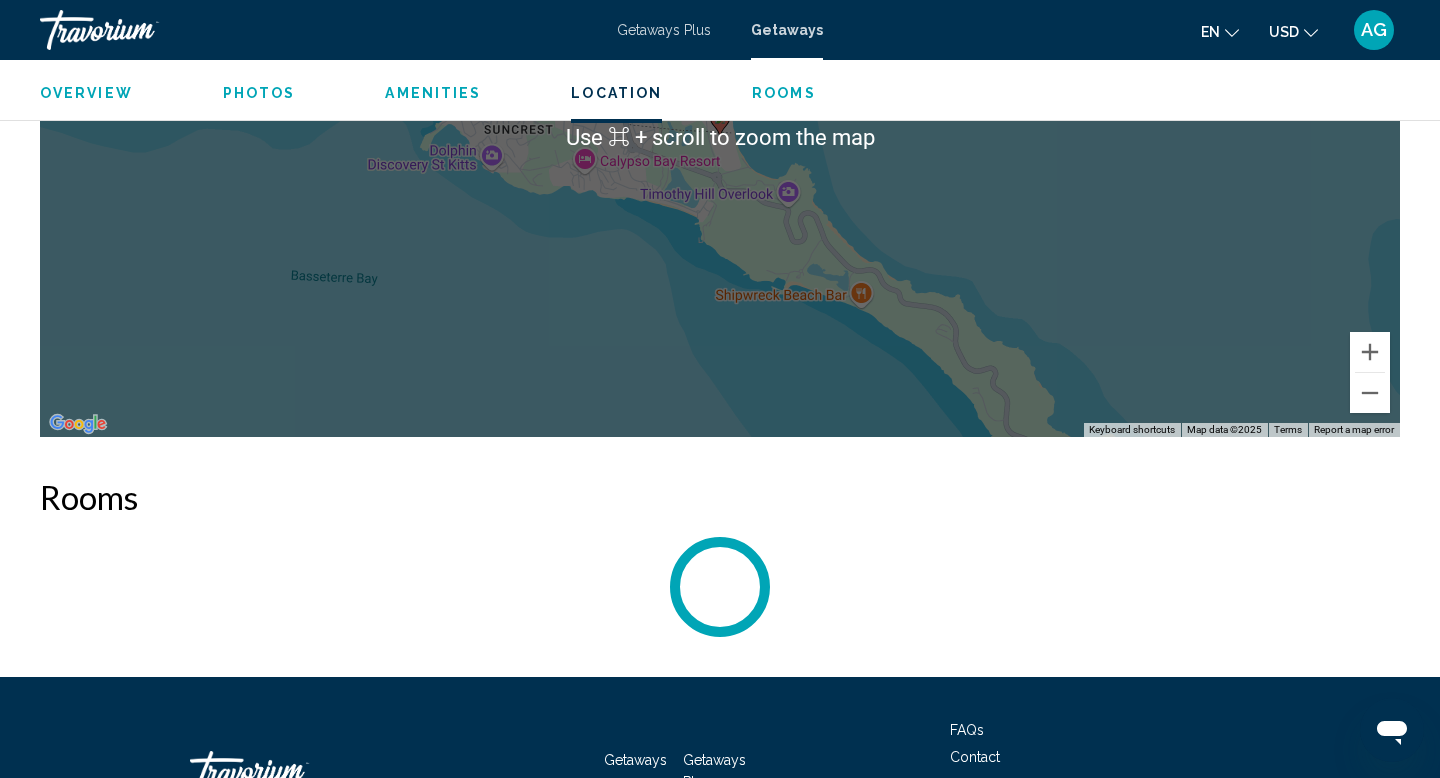 scroll, scrollTop: 1959, scrollLeft: 0, axis: vertical 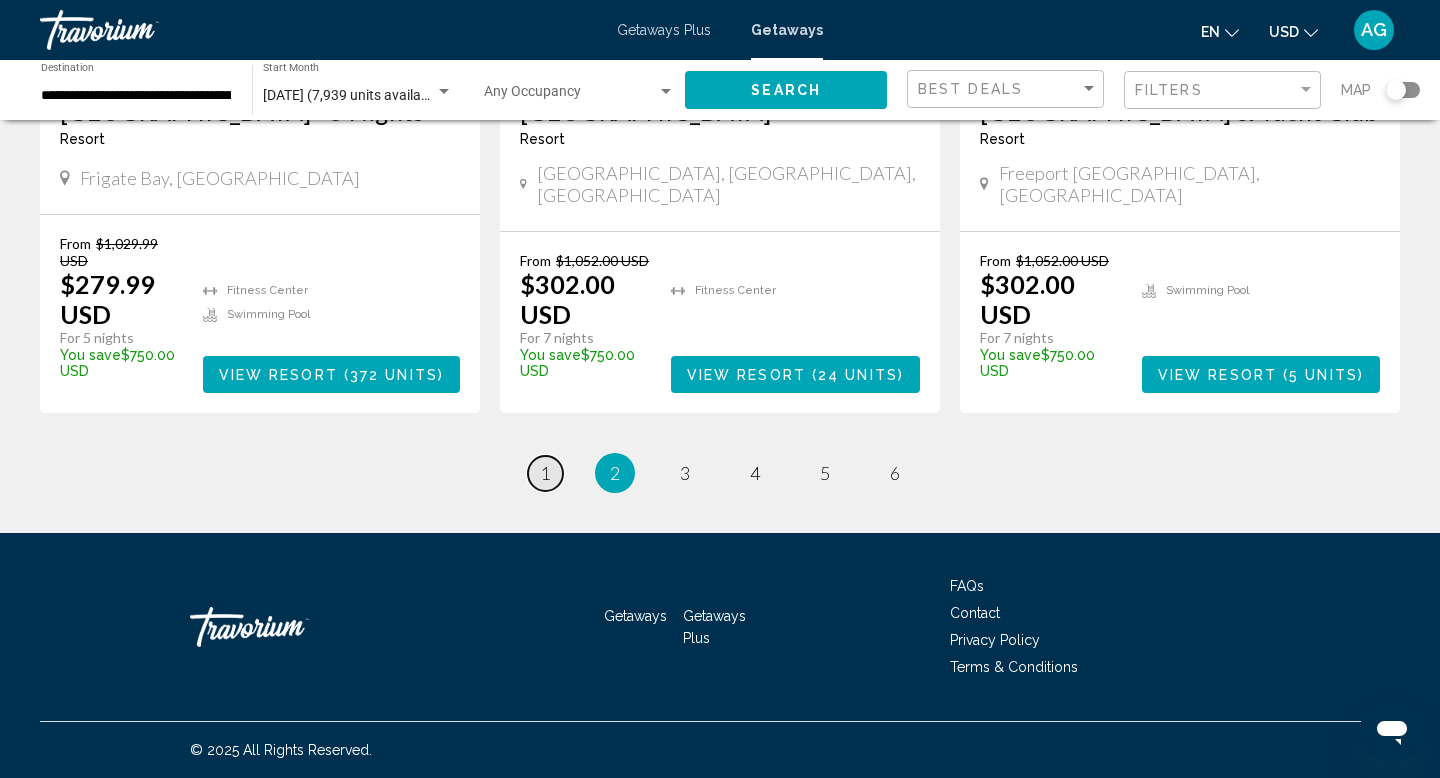 click on "1" at bounding box center (545, 473) 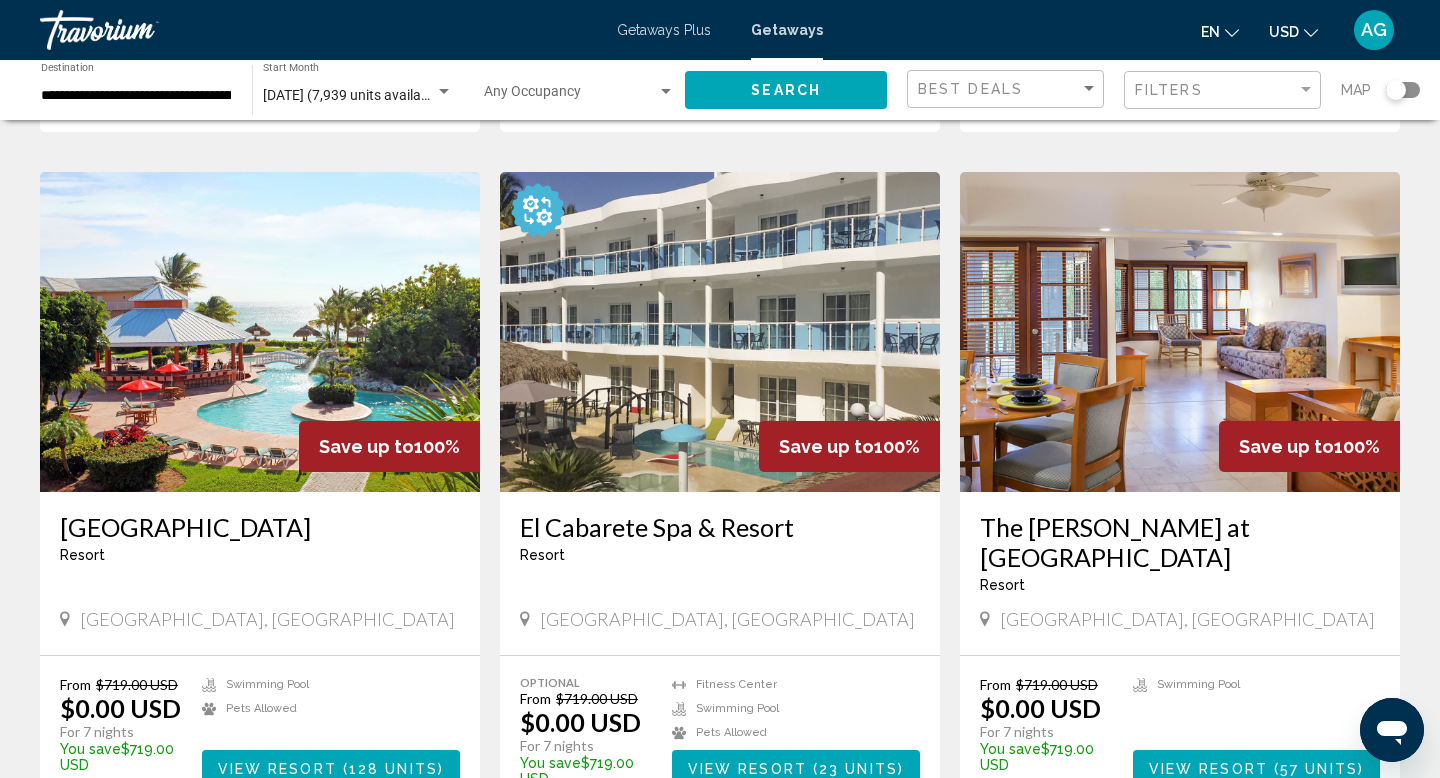 scroll, scrollTop: 715, scrollLeft: 0, axis: vertical 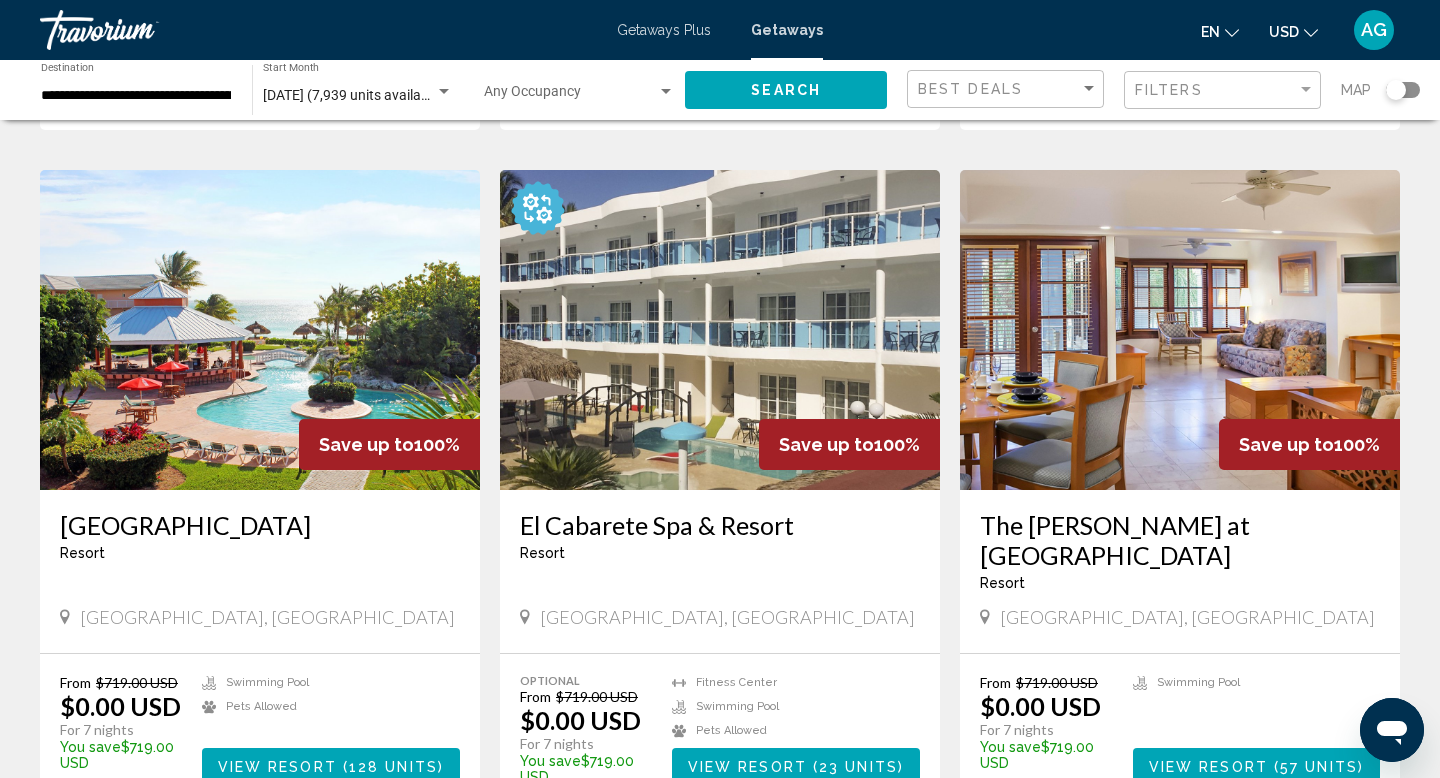 click on "Save up to  100%" at bounding box center [389, 444] 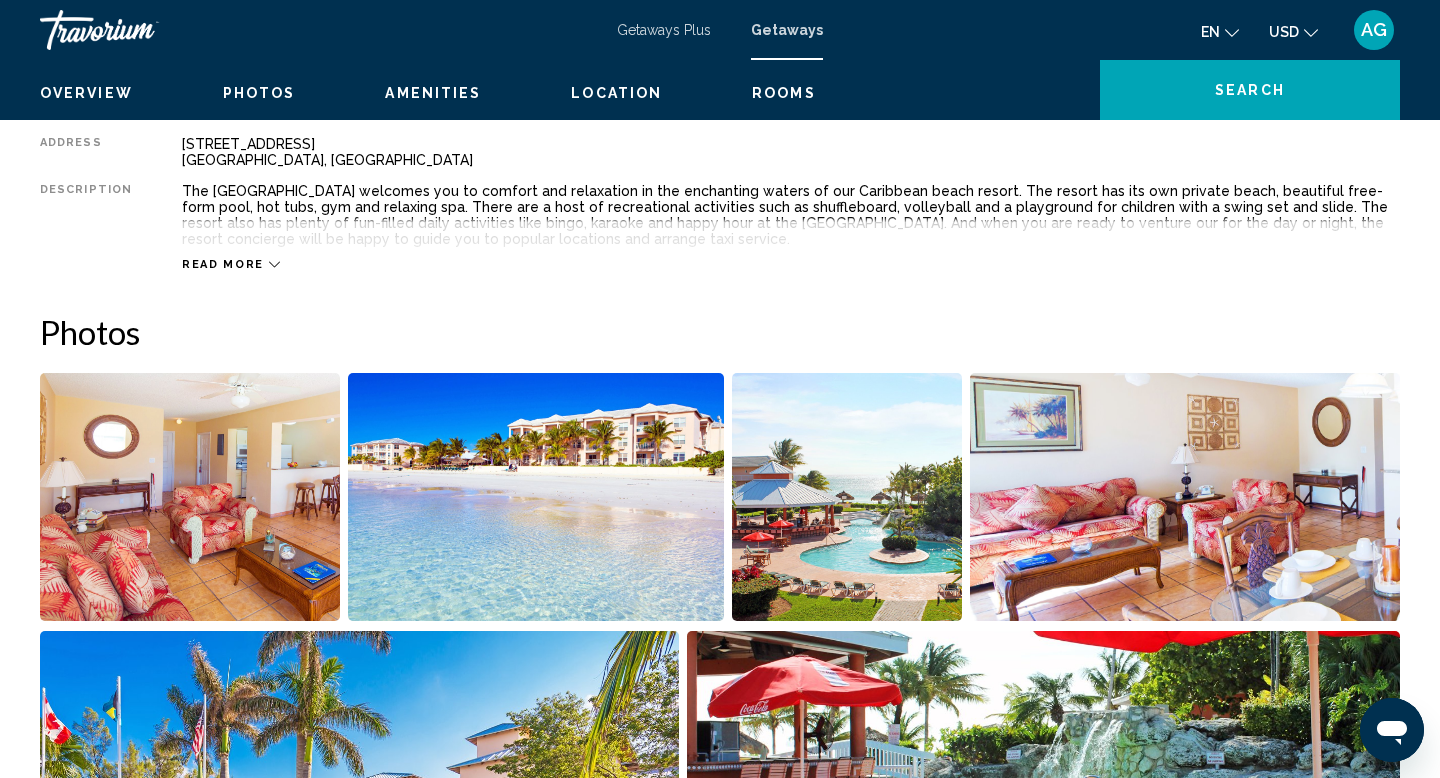 scroll, scrollTop: 0, scrollLeft: 0, axis: both 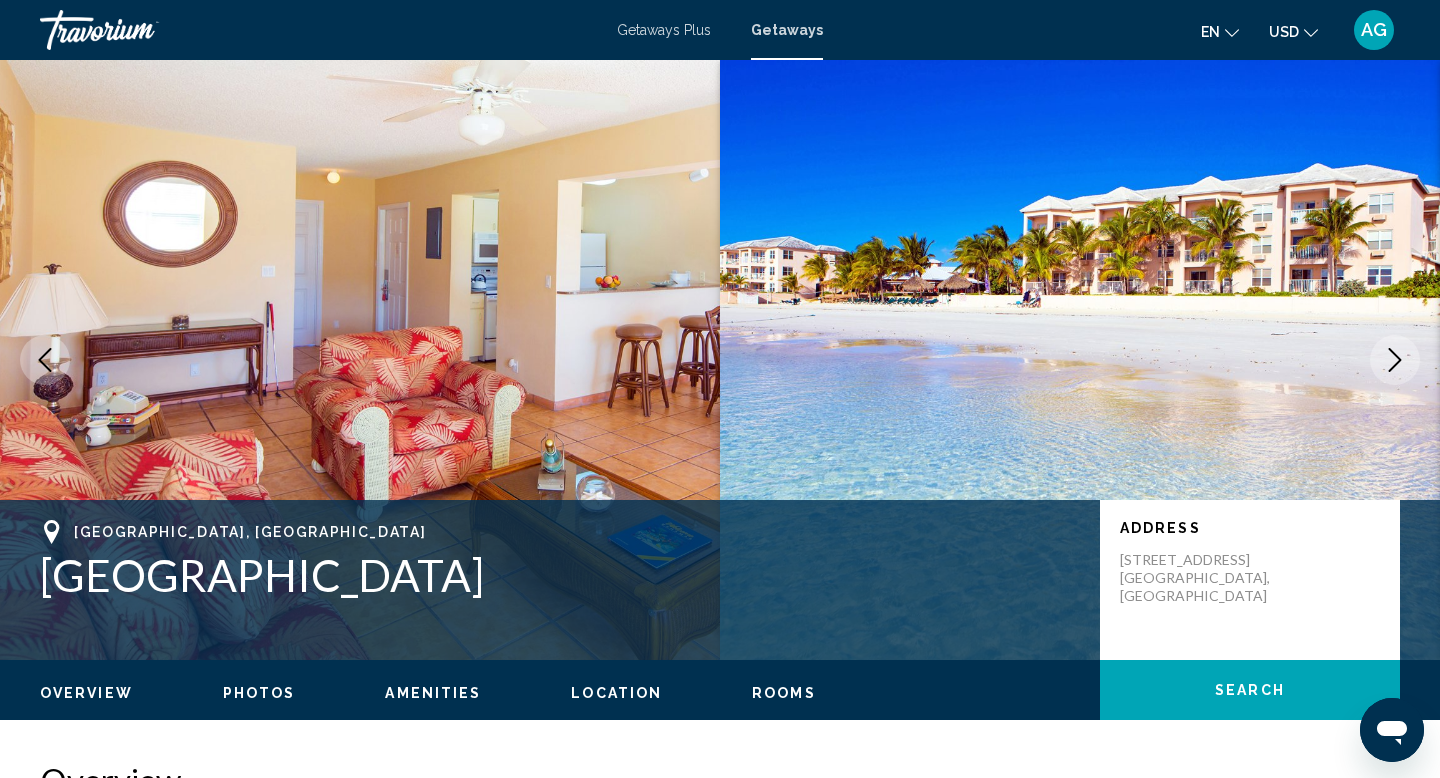 click 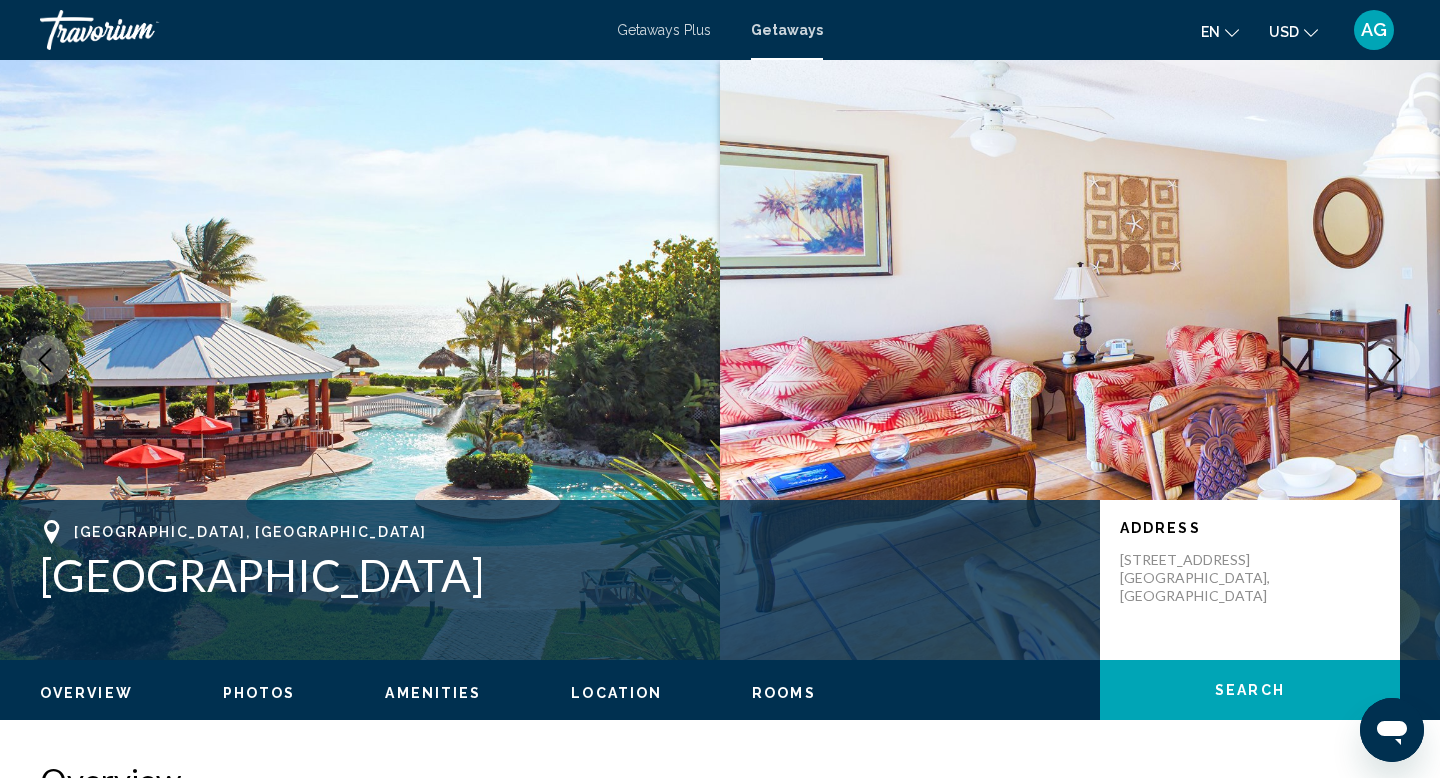 click 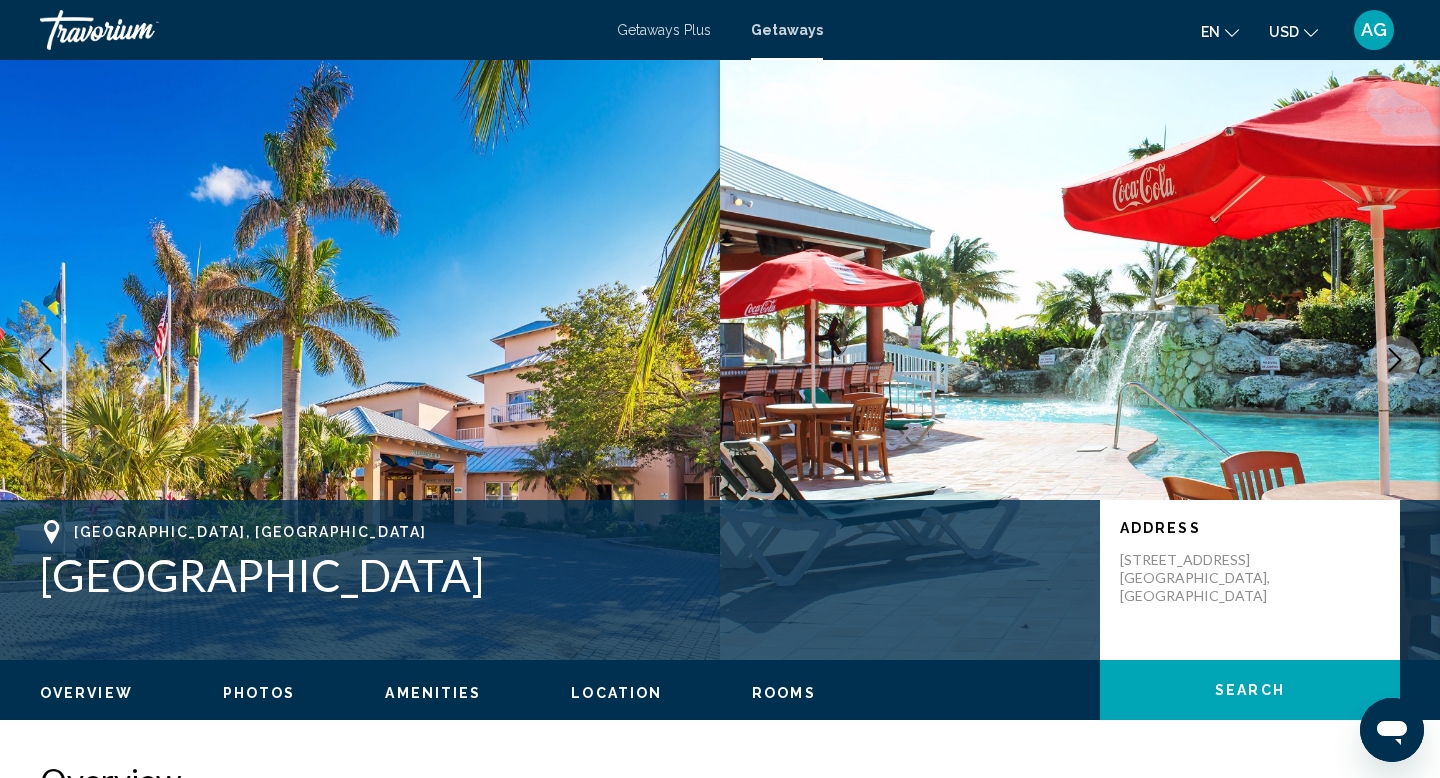 click 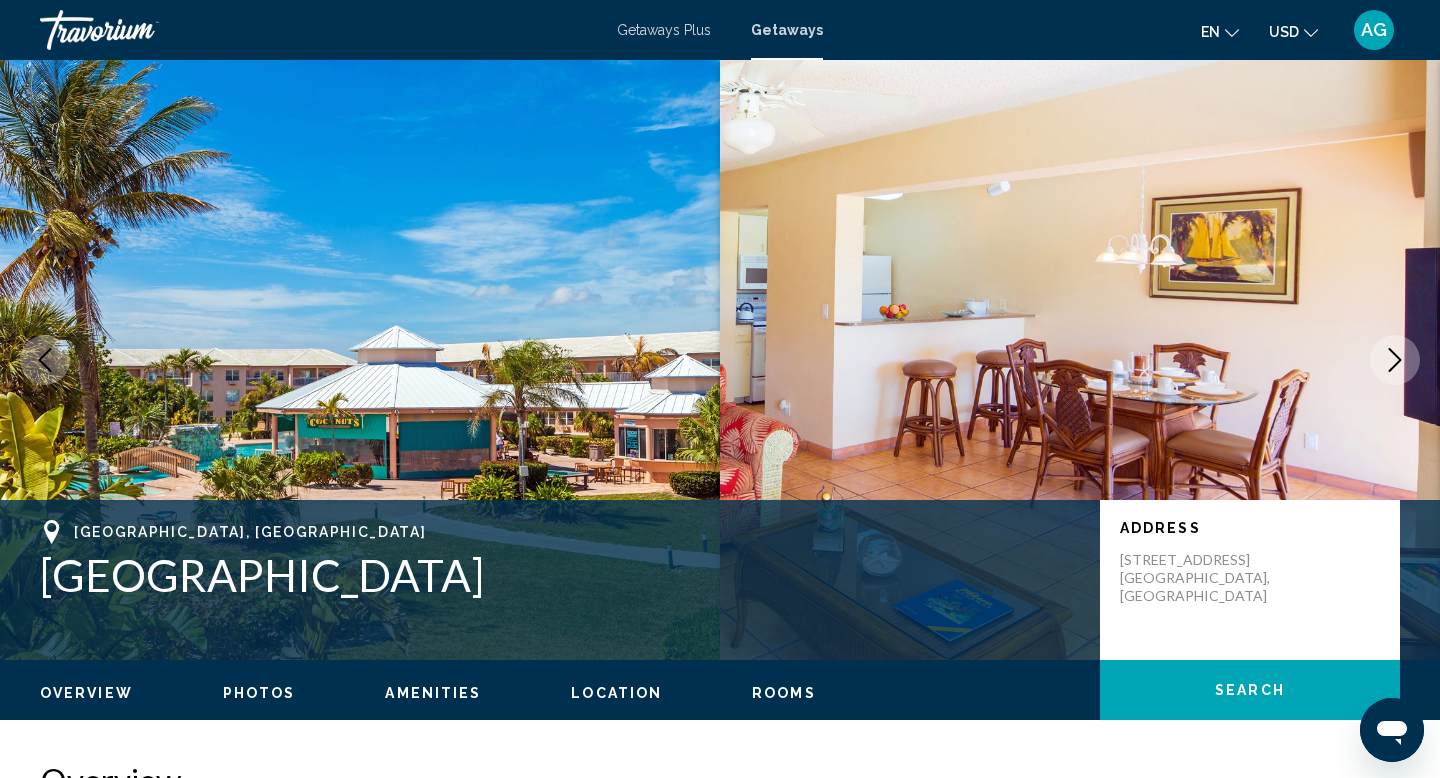 click 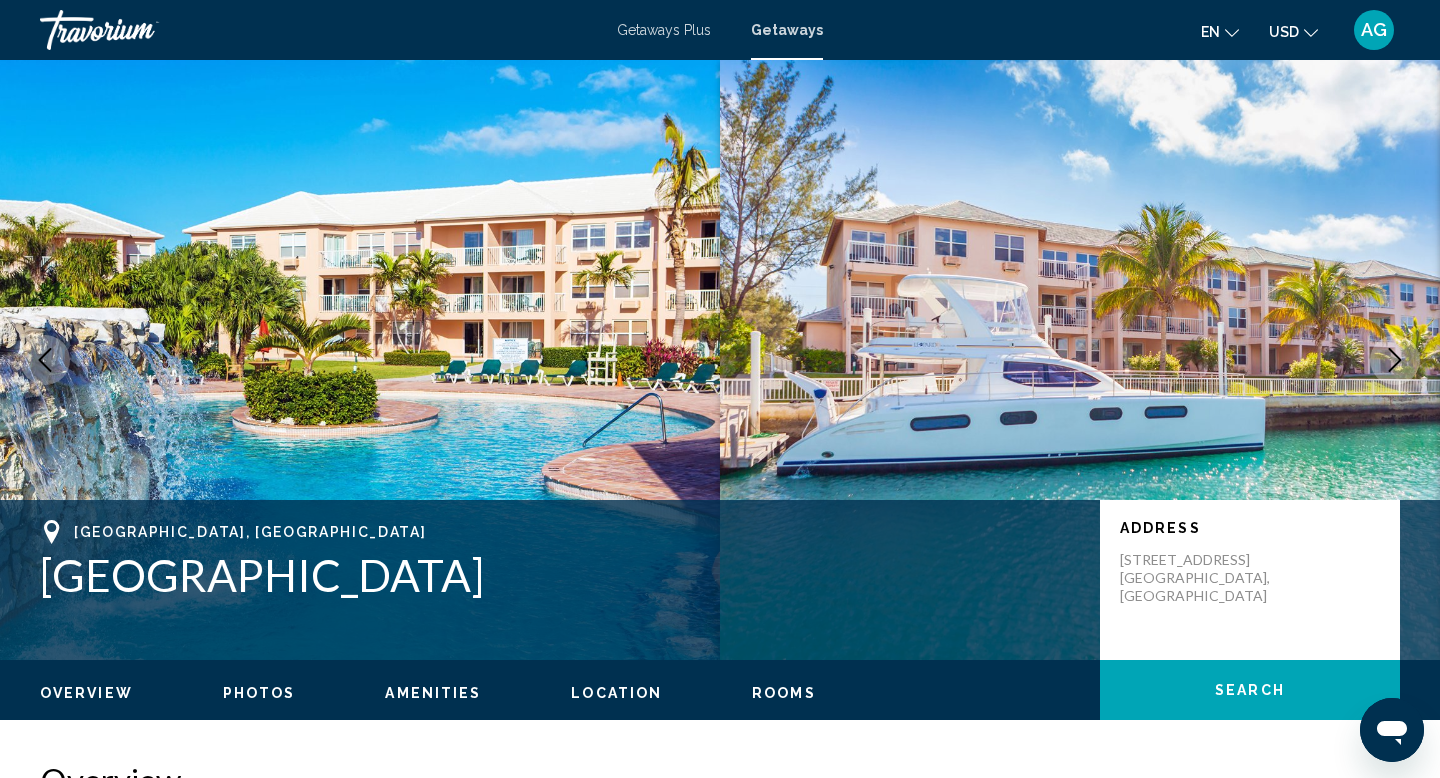 click 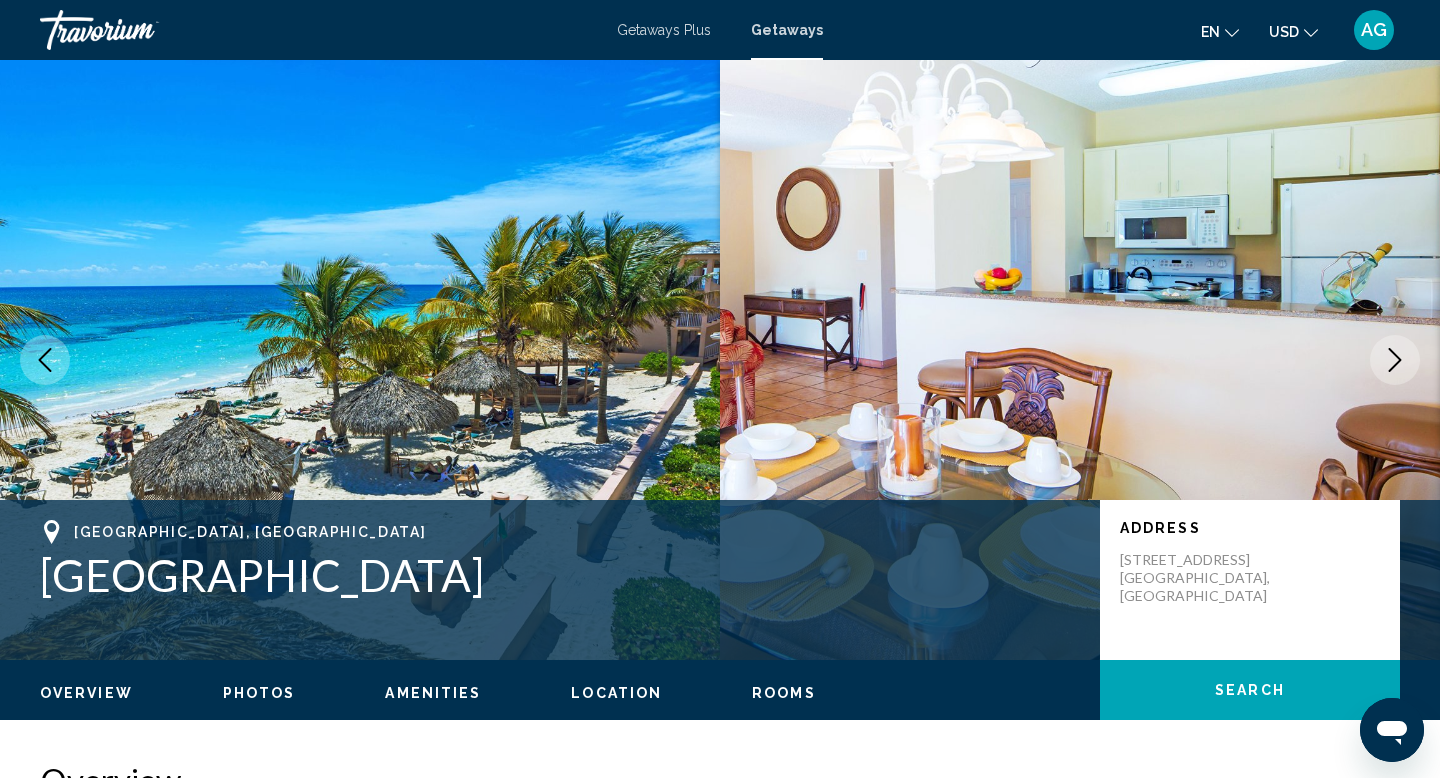 click 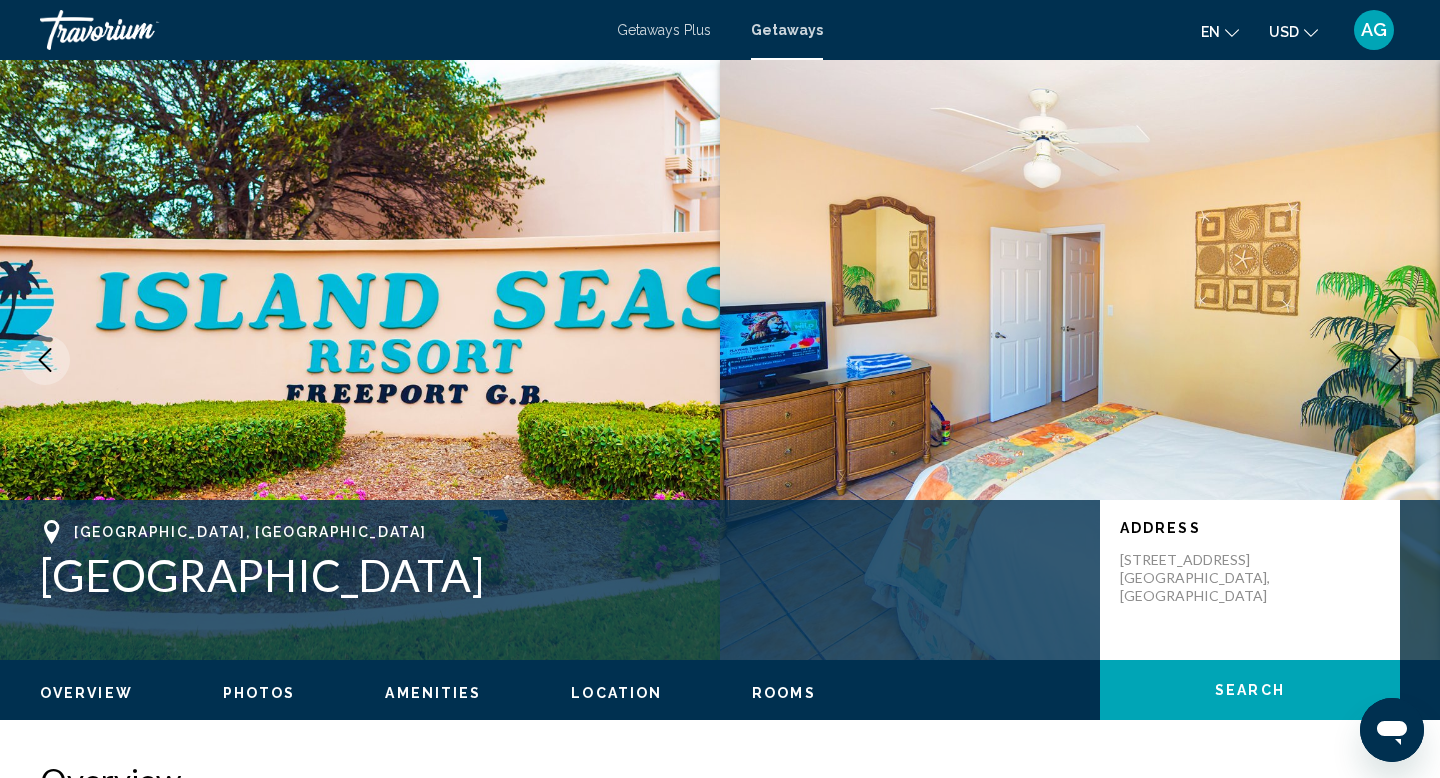 click 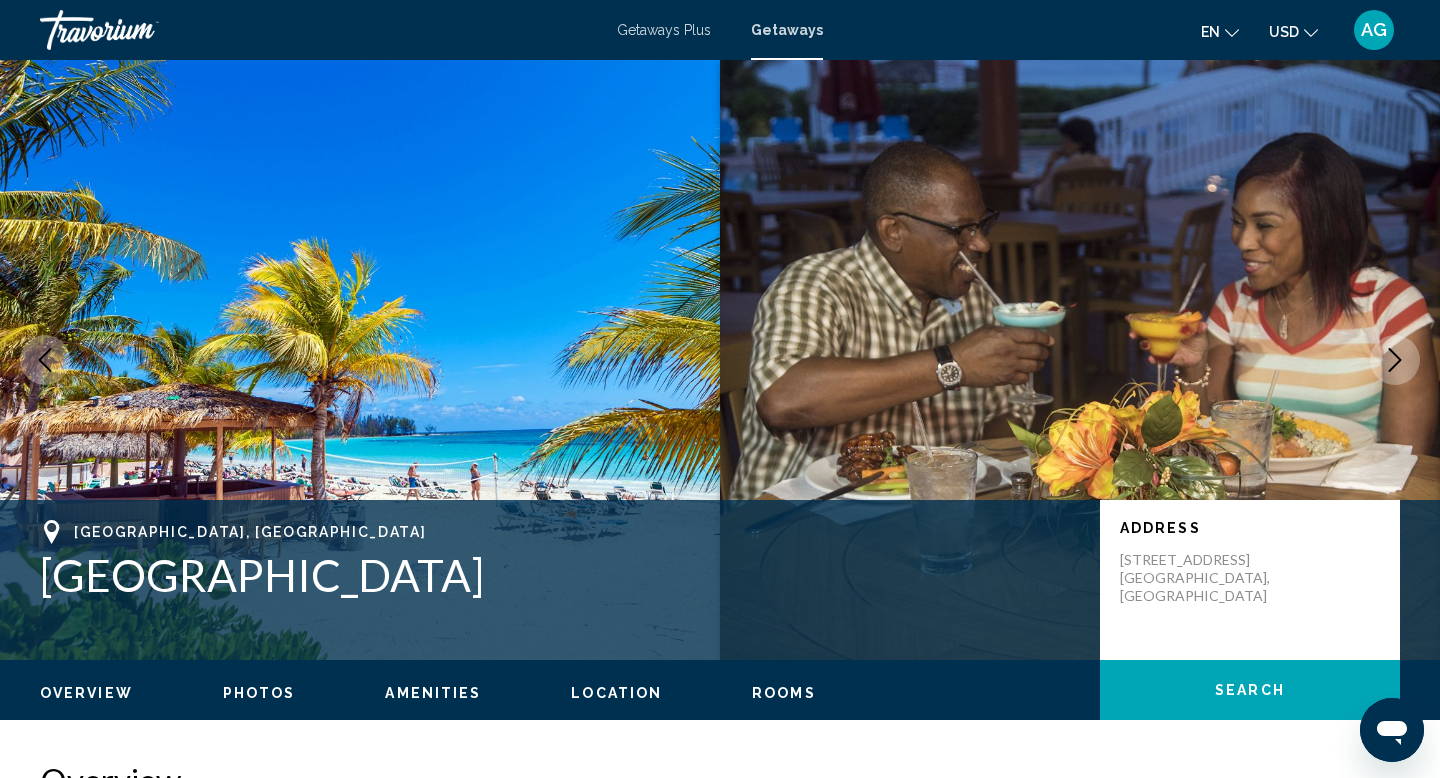 click 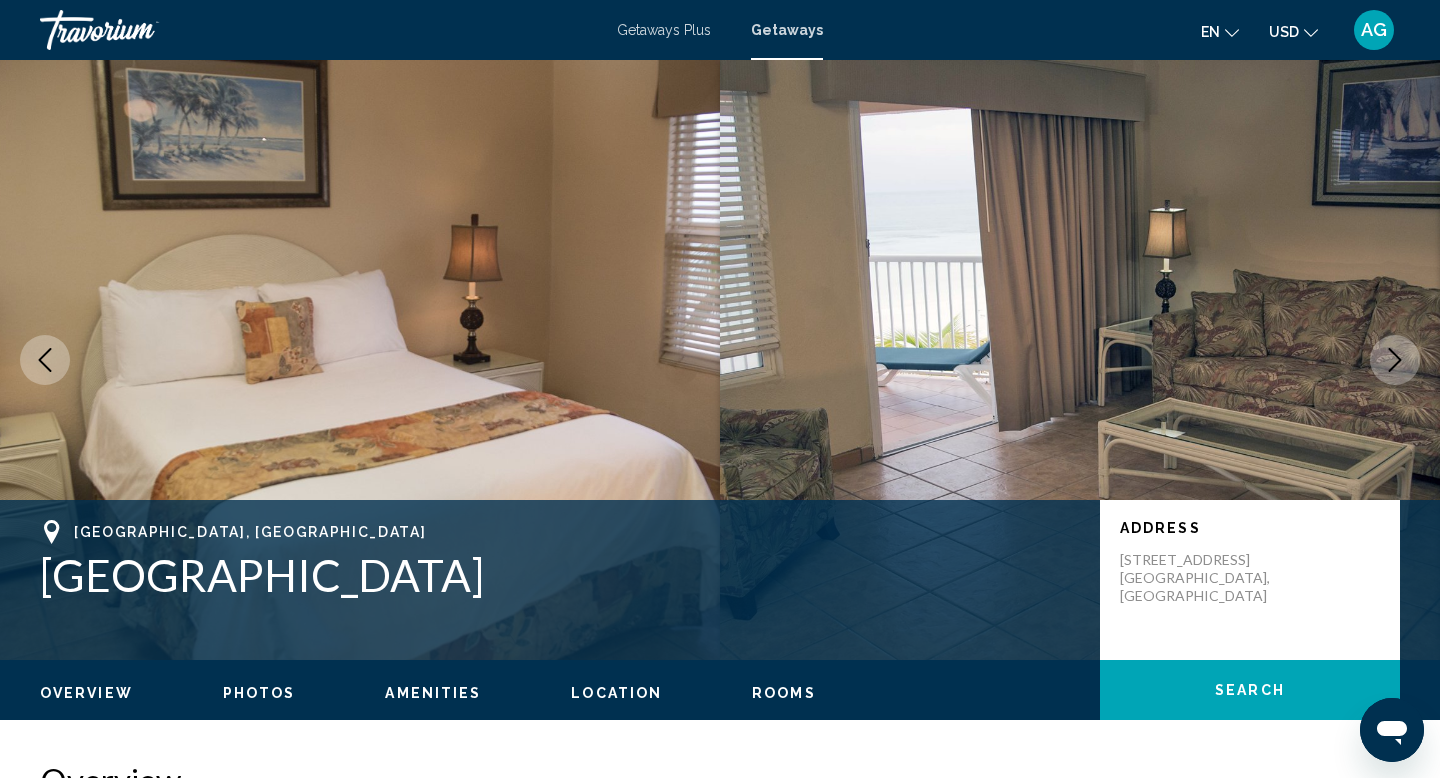 click 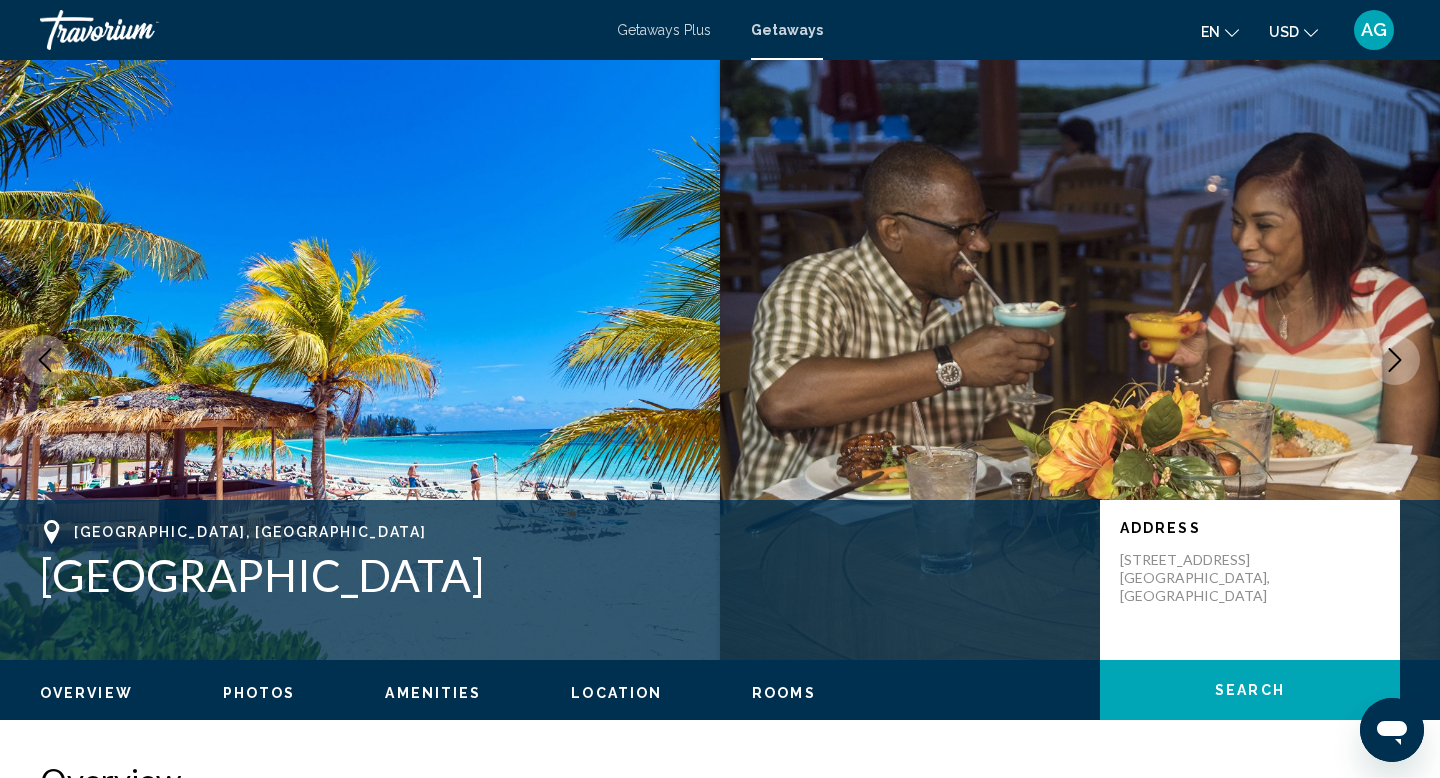 click 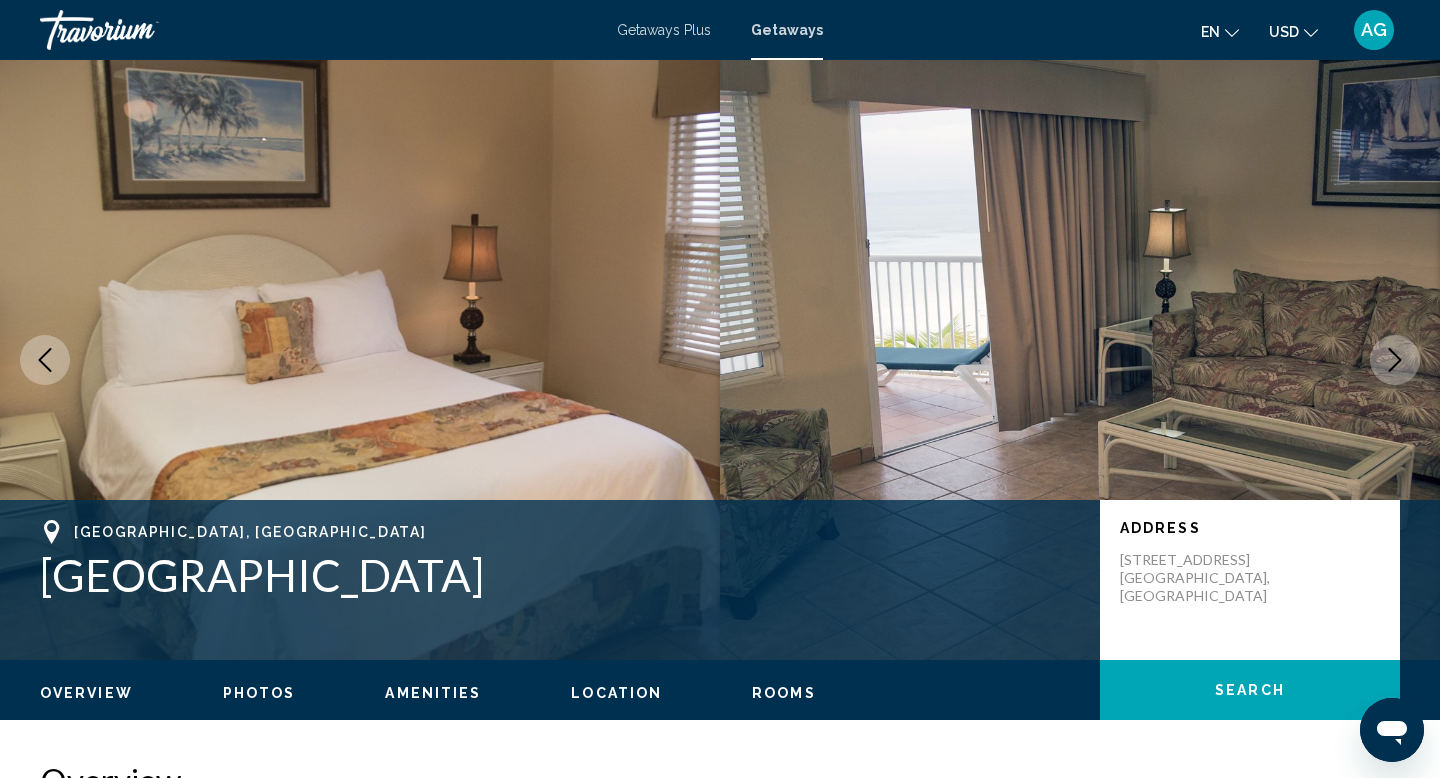 click 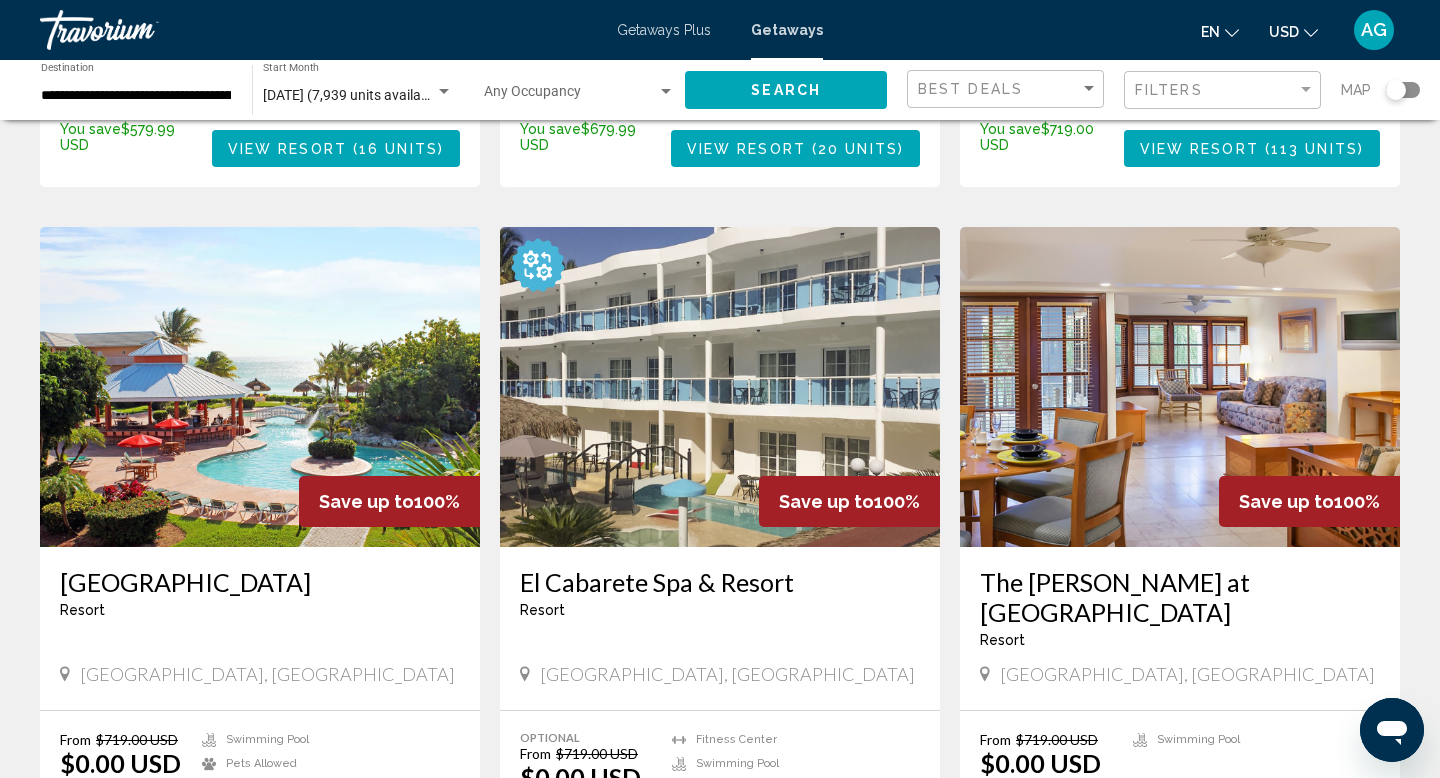 scroll, scrollTop: 672, scrollLeft: 0, axis: vertical 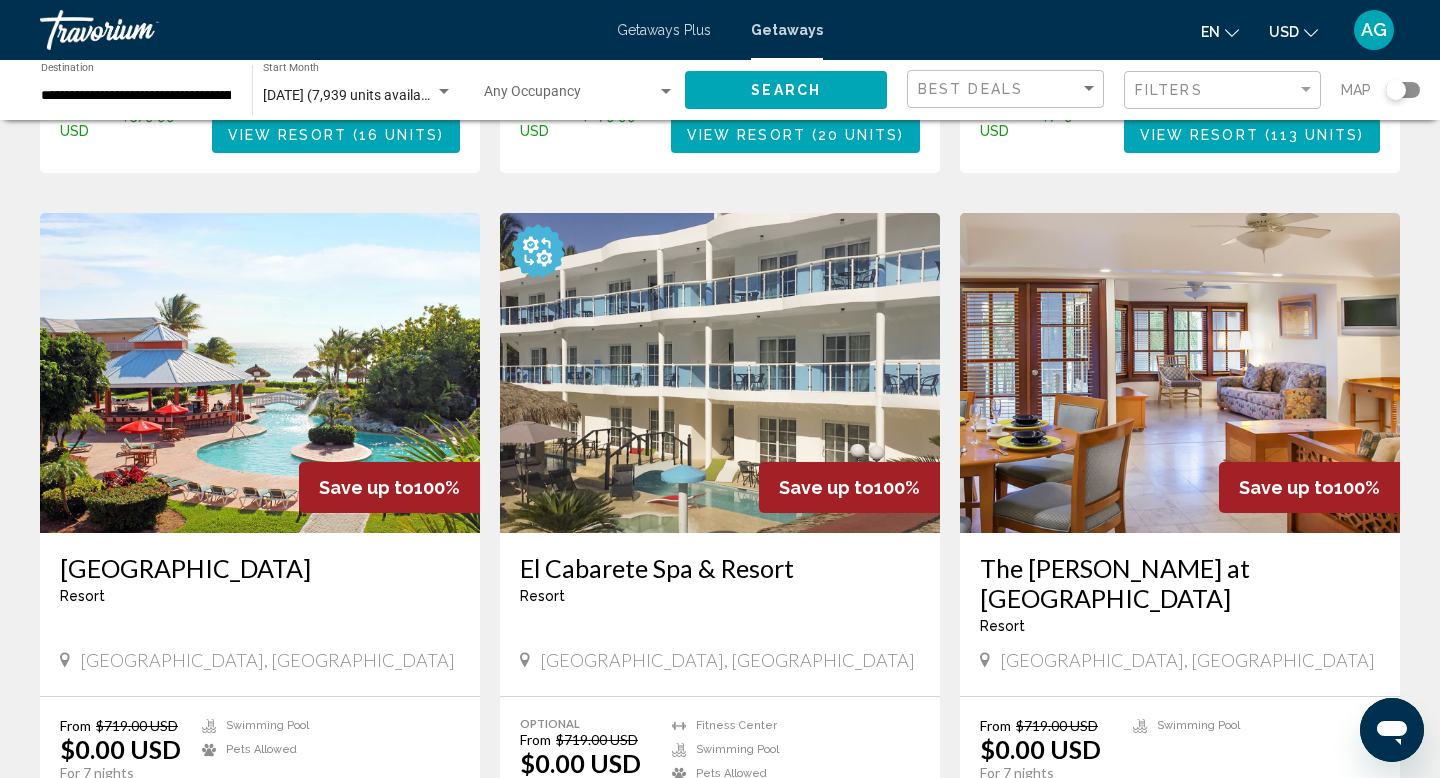 click at bounding box center (1180, 373) 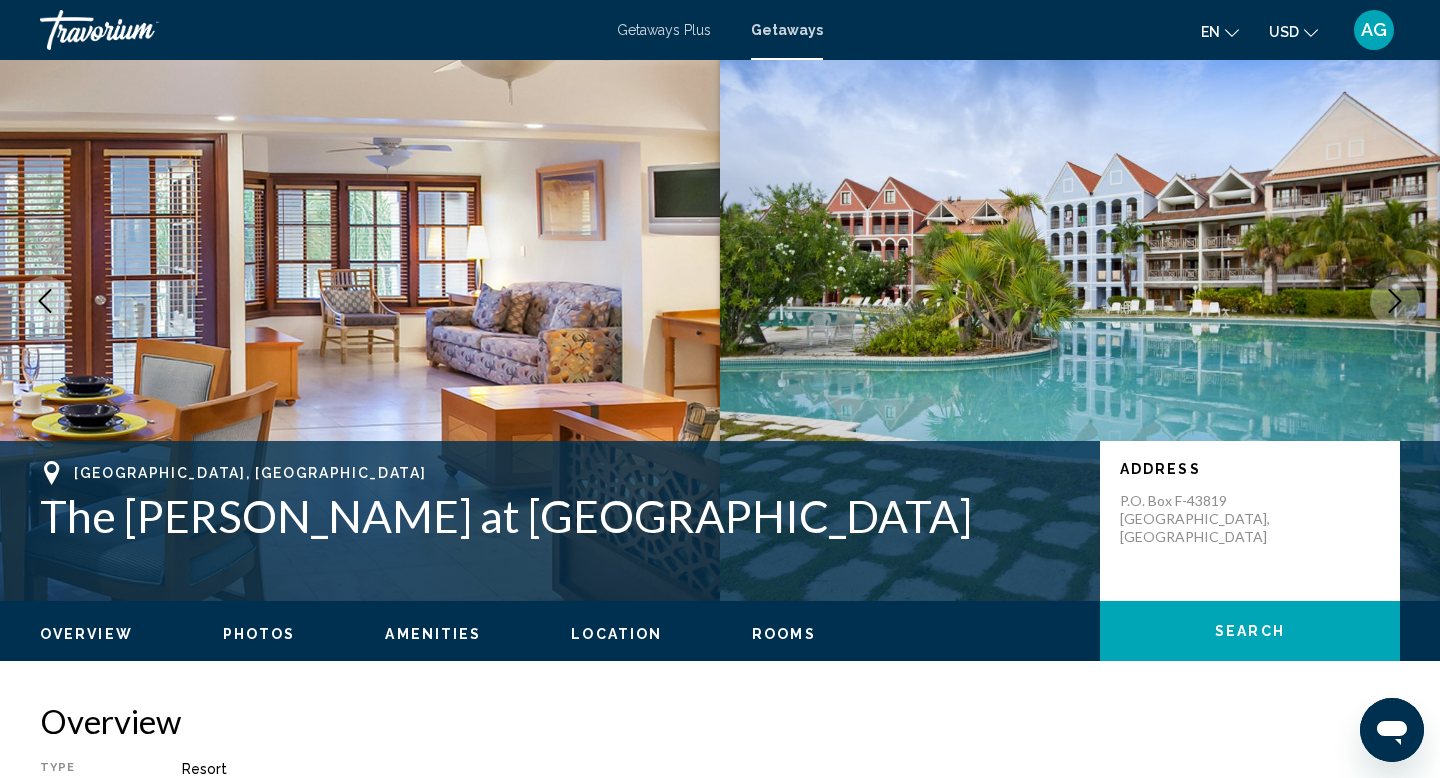 scroll, scrollTop: 64, scrollLeft: 0, axis: vertical 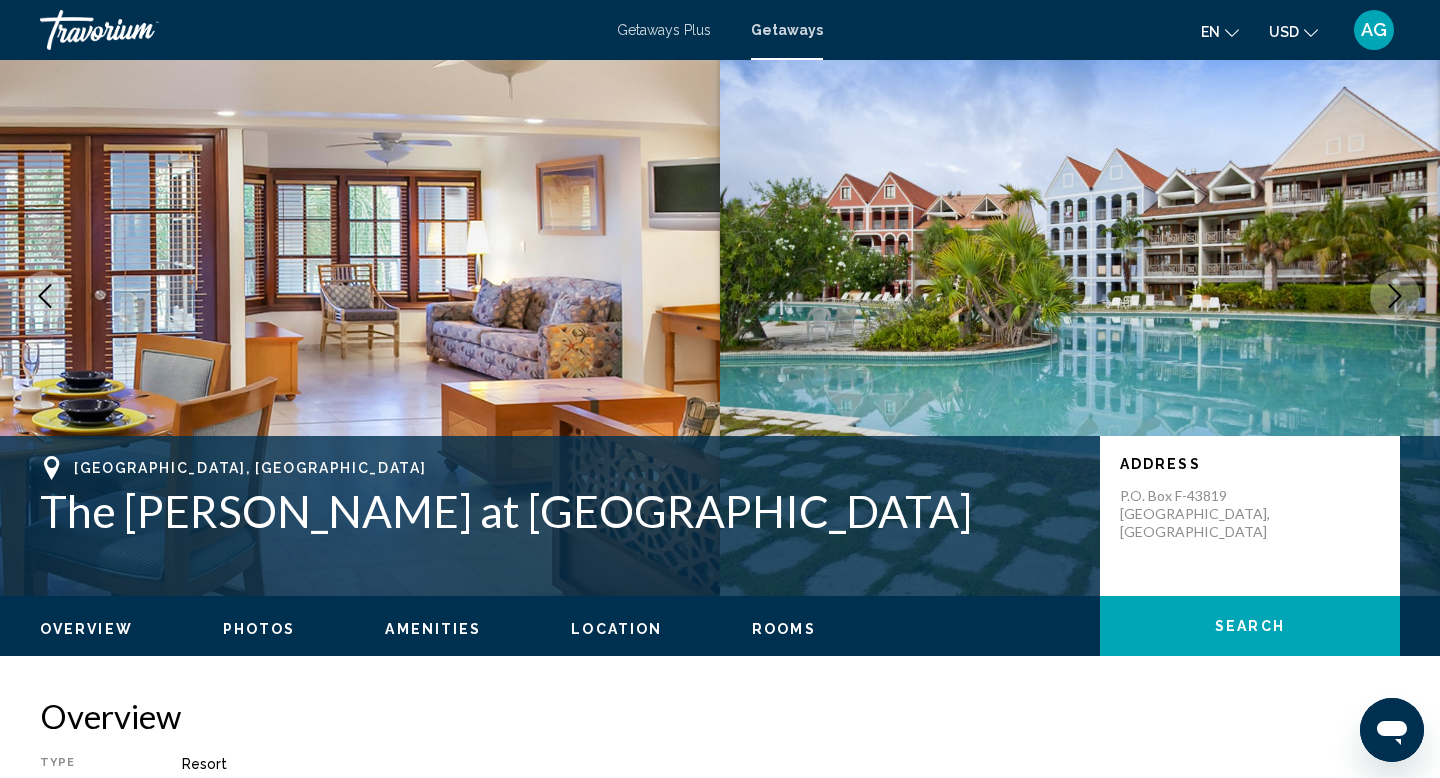 click 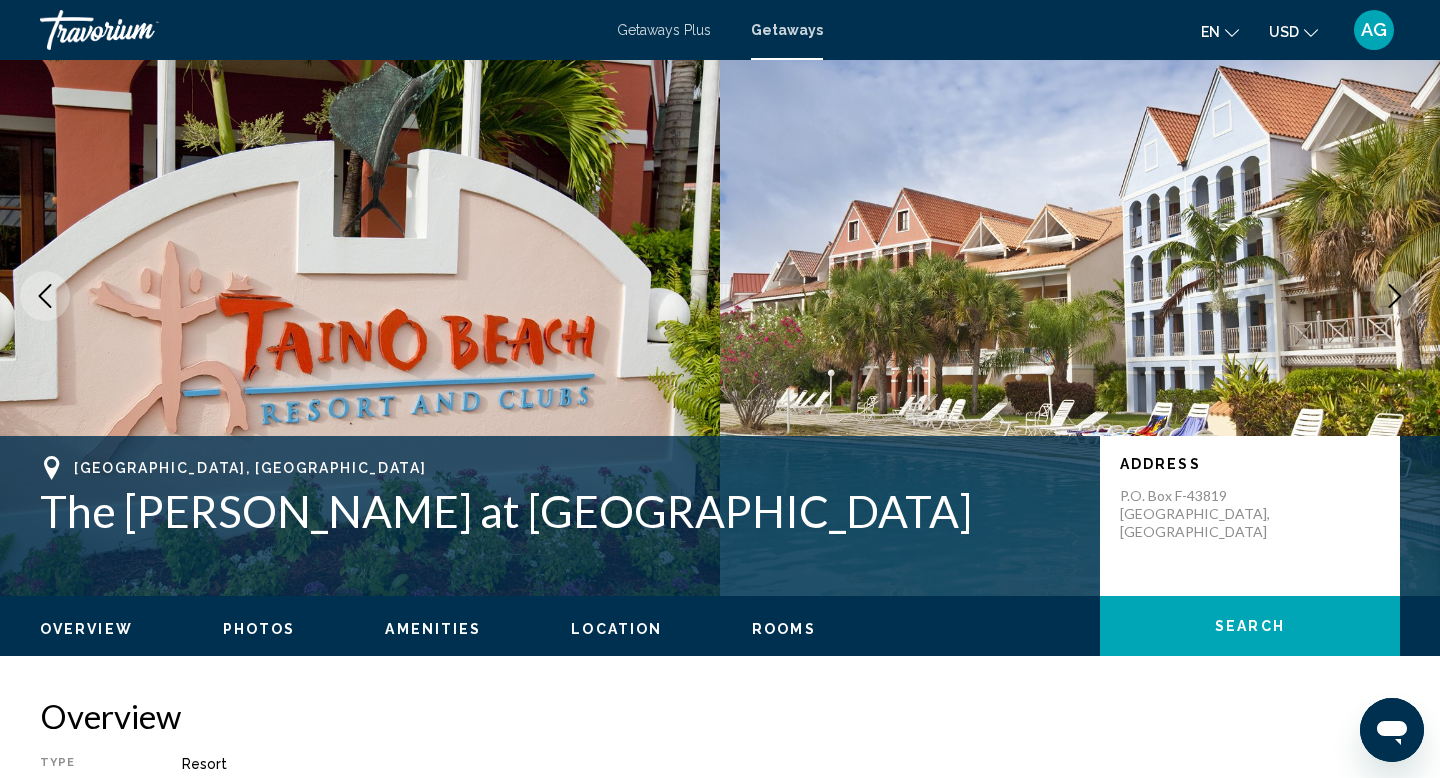 click 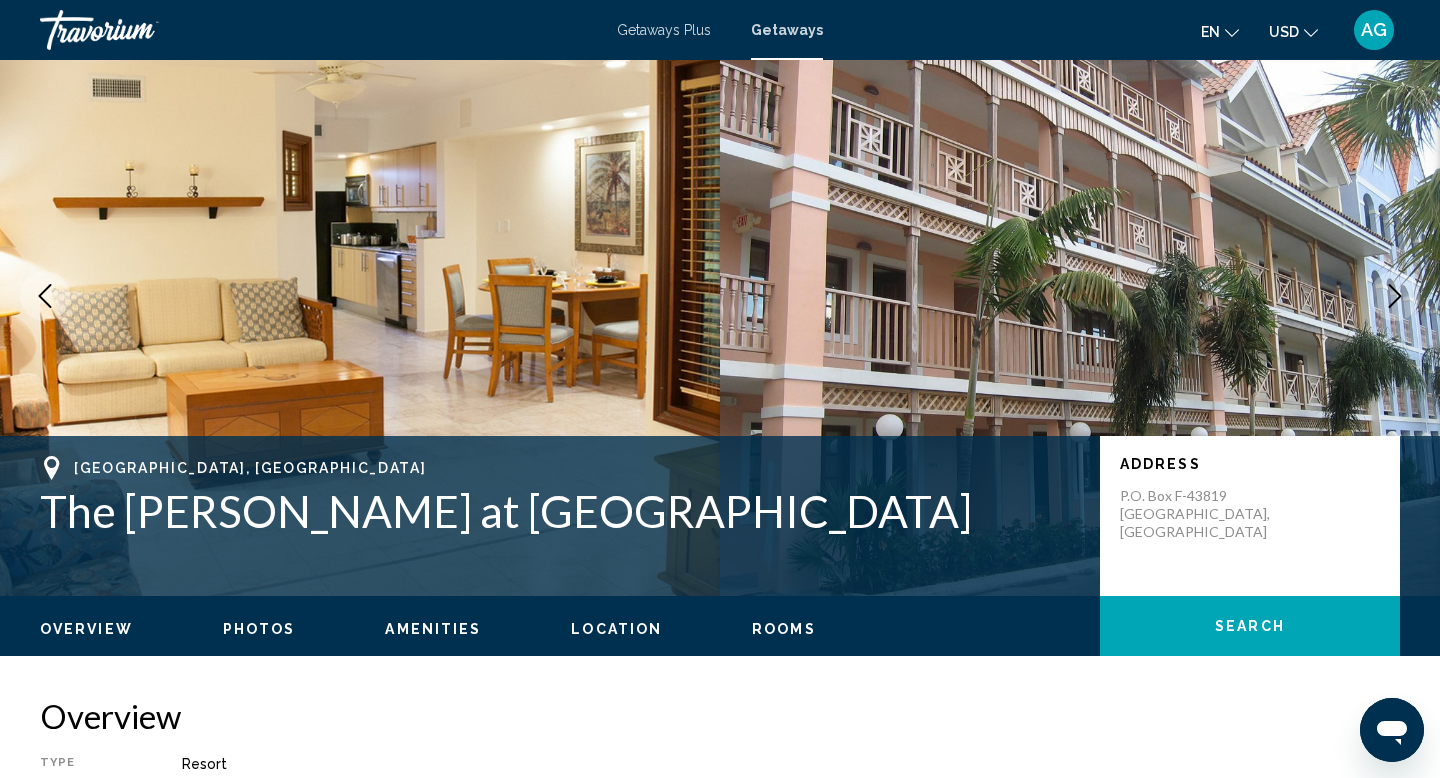 click 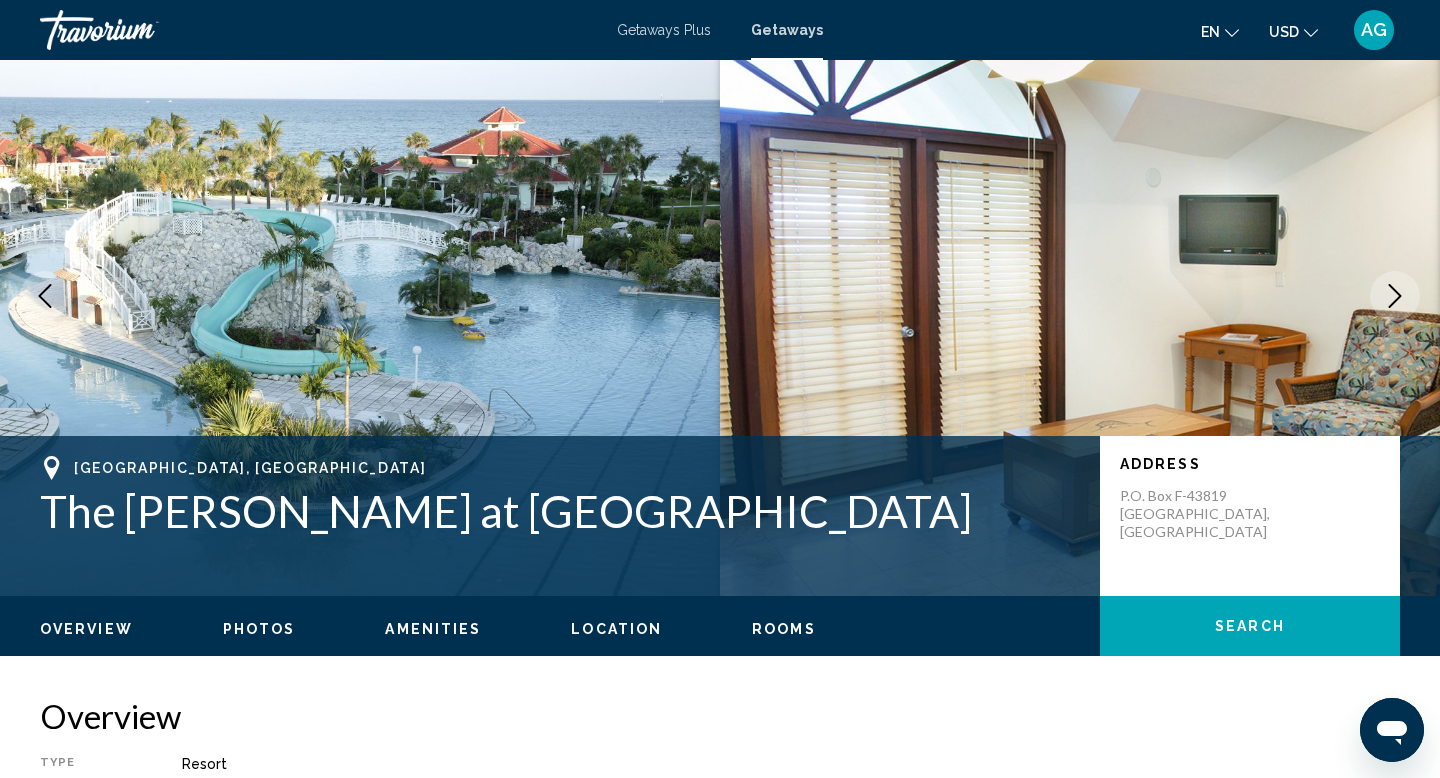 click 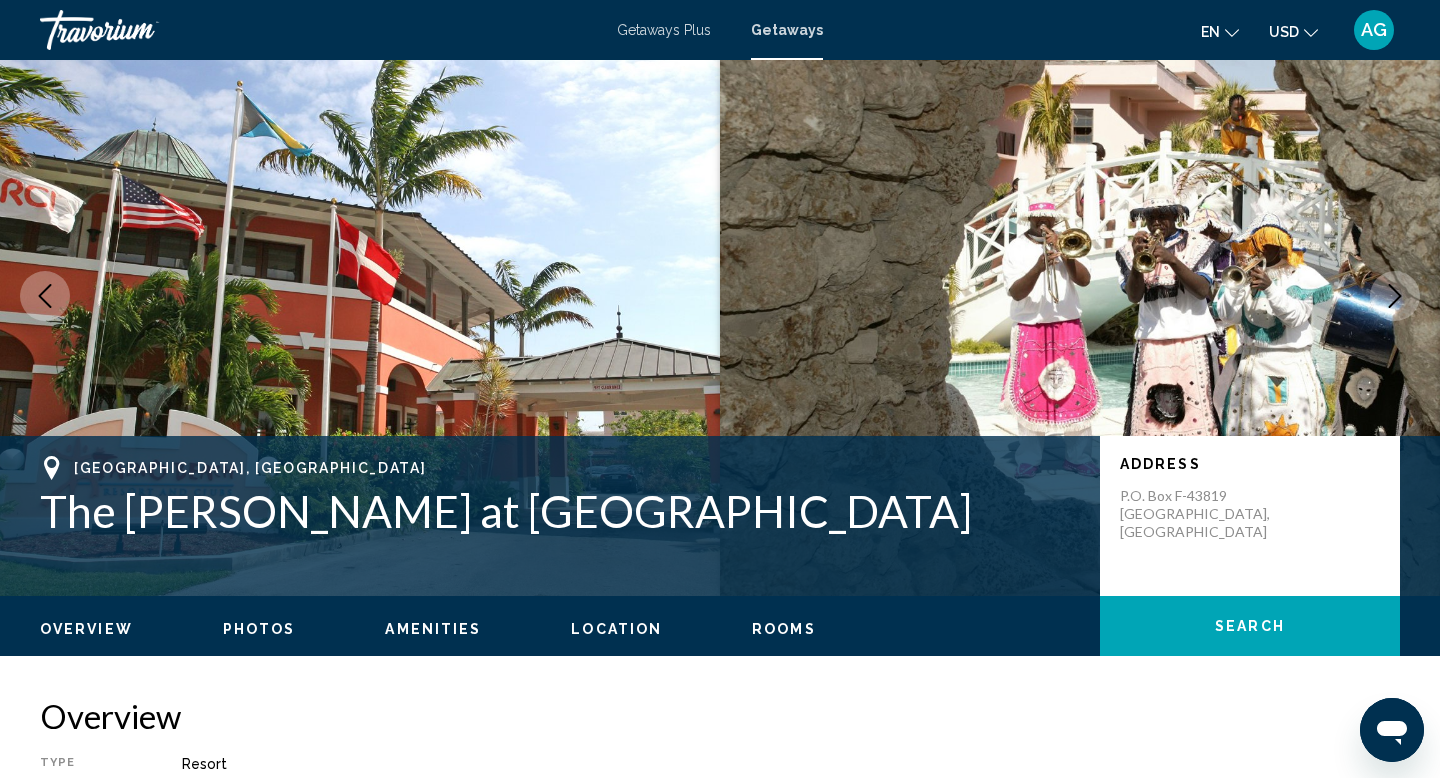 click 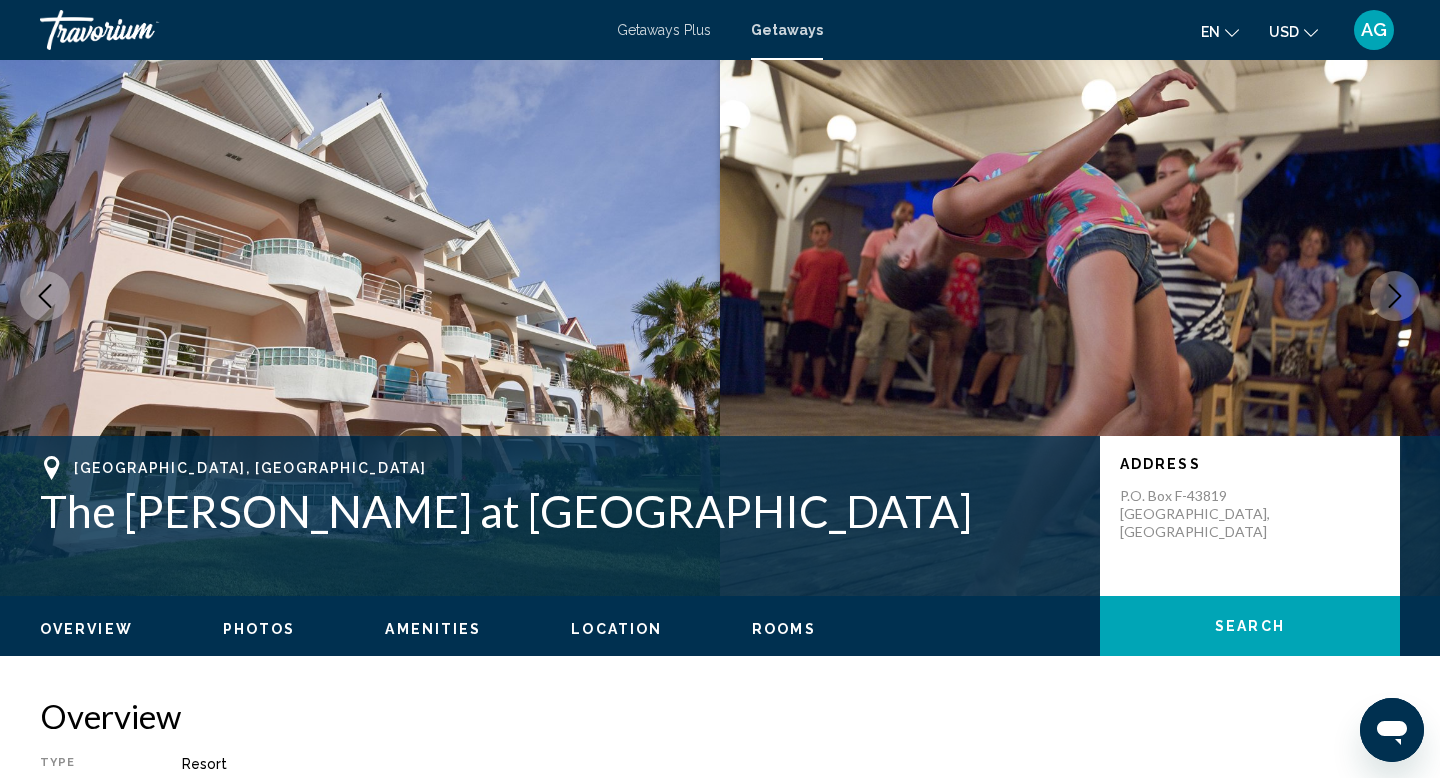 click 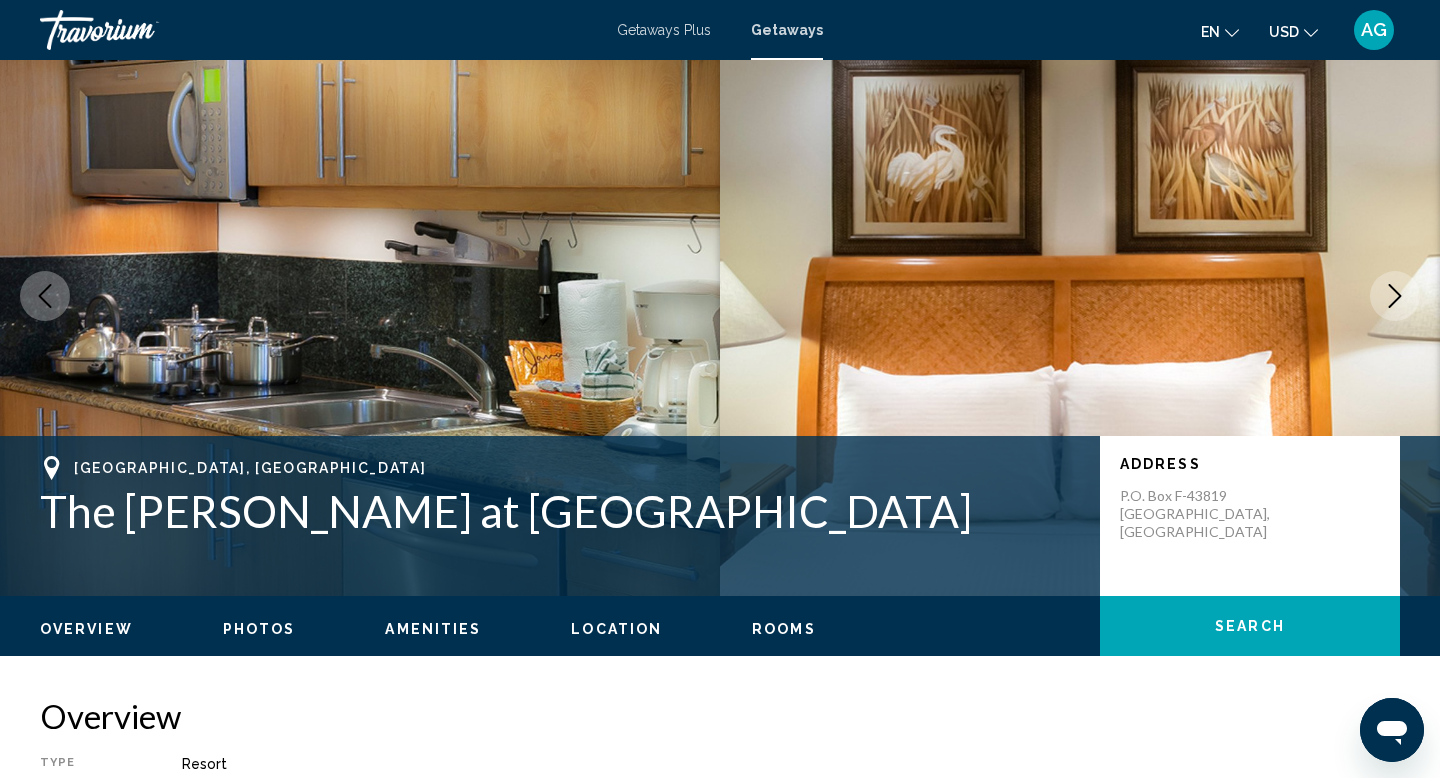 click 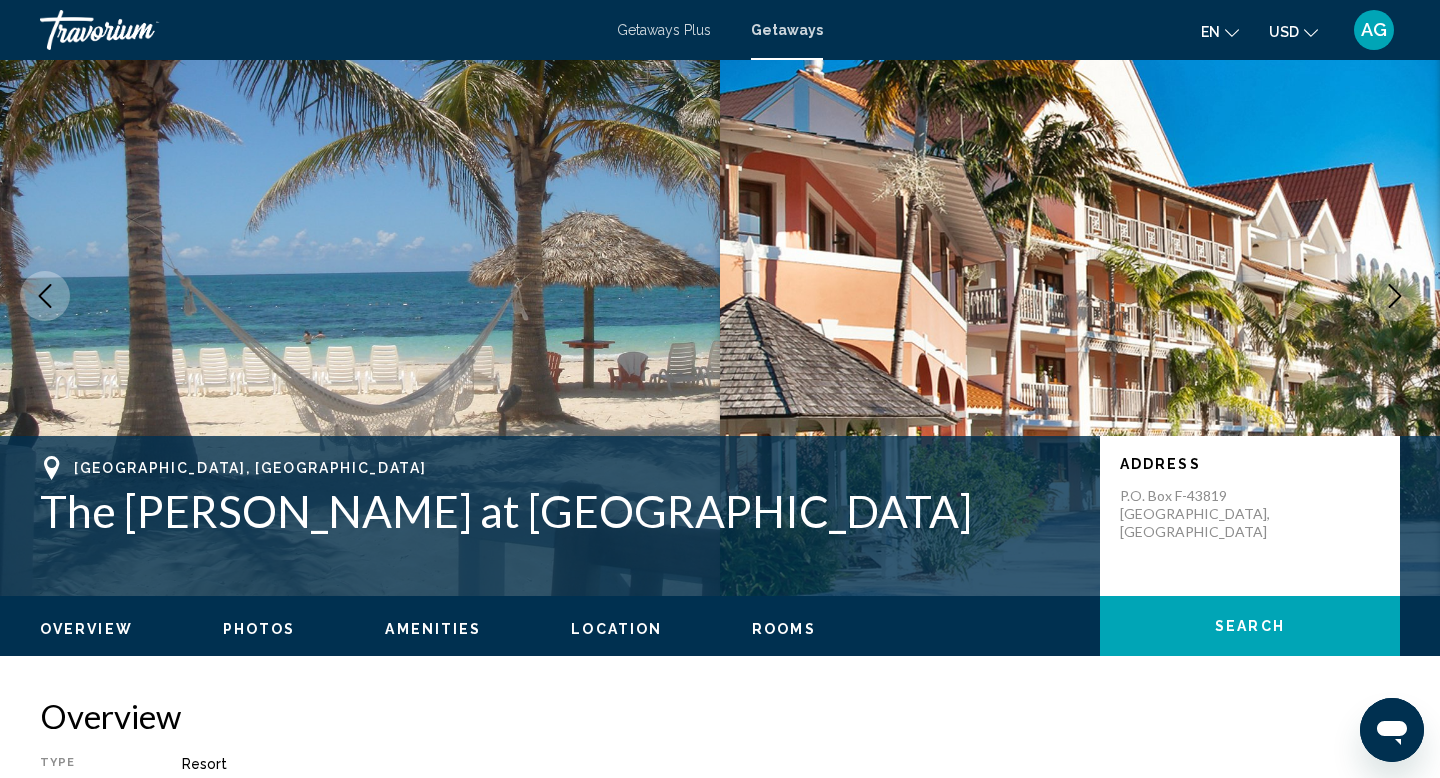 click 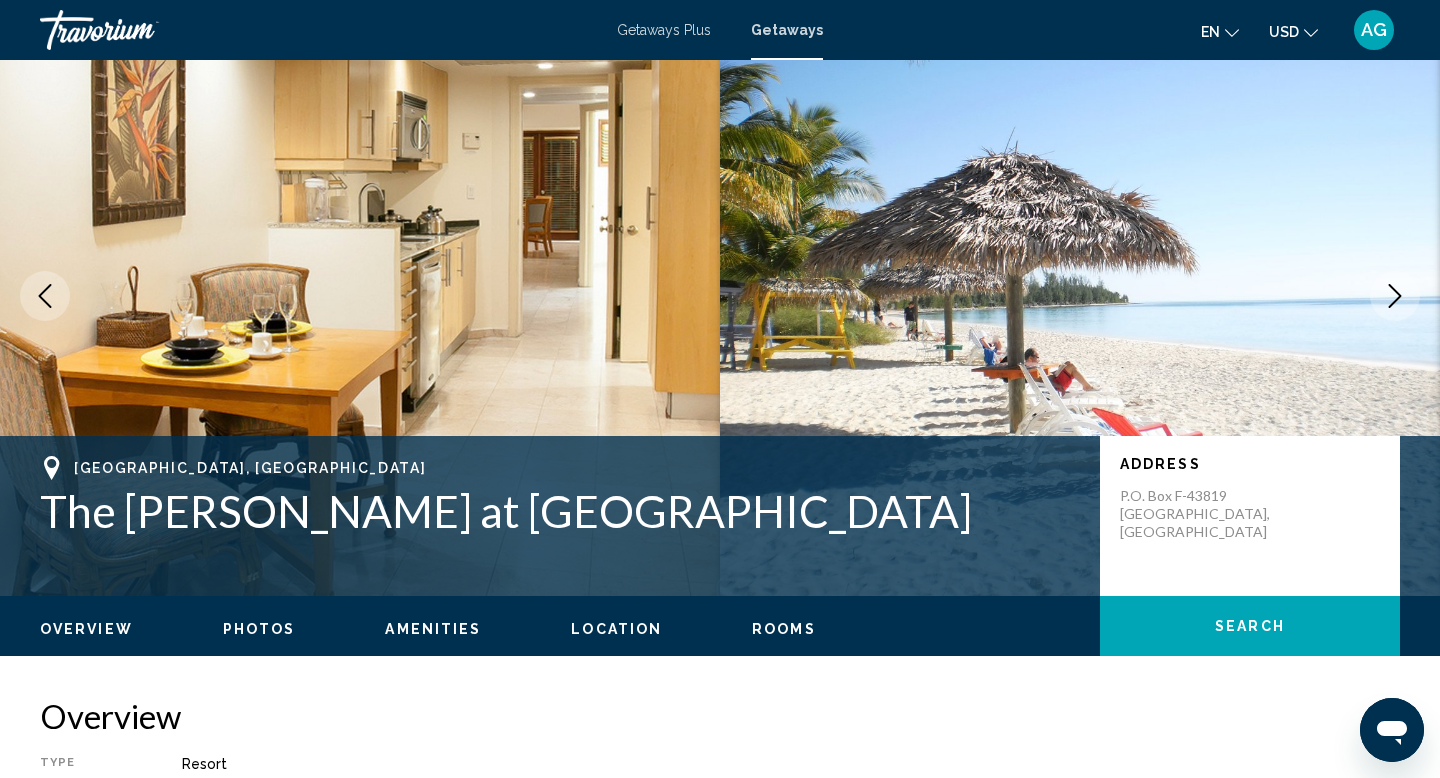 click 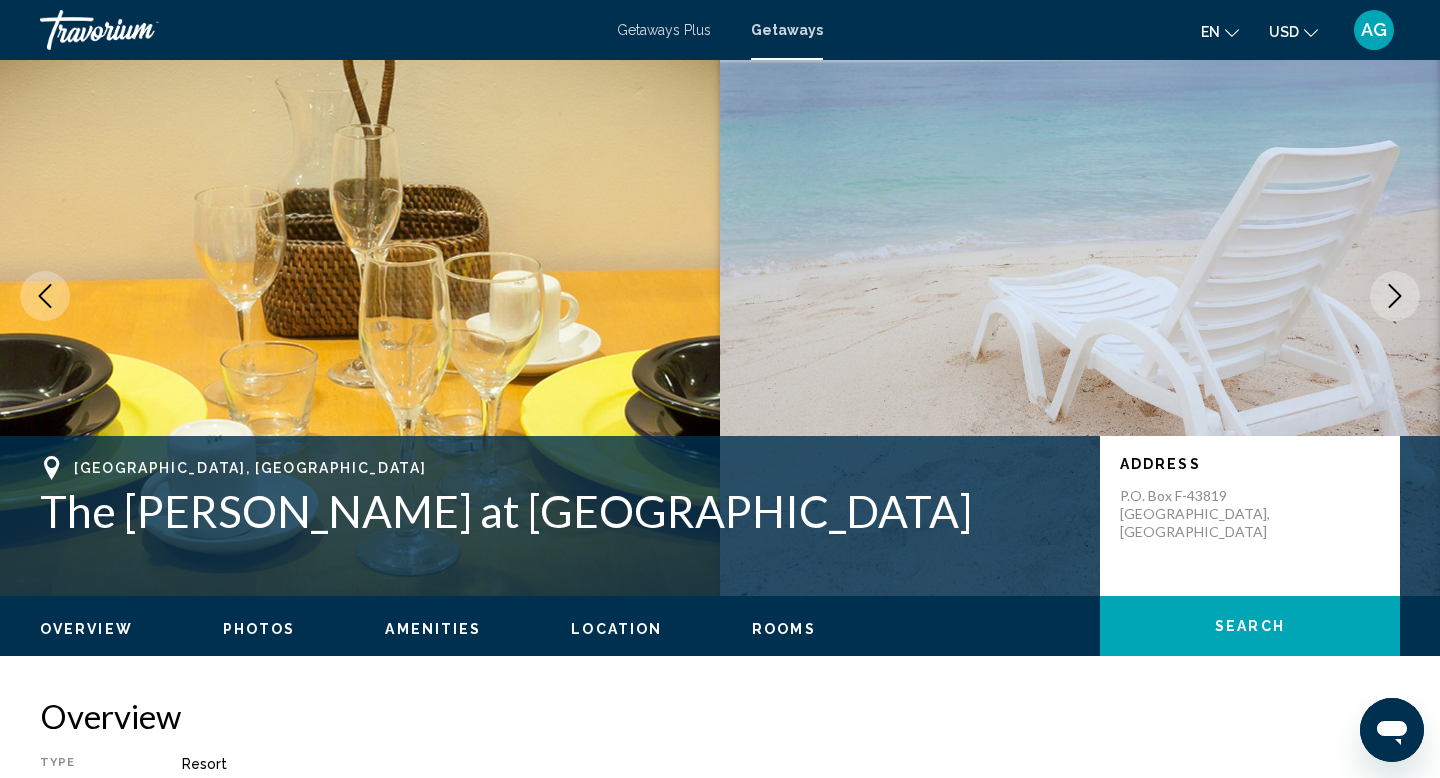 click 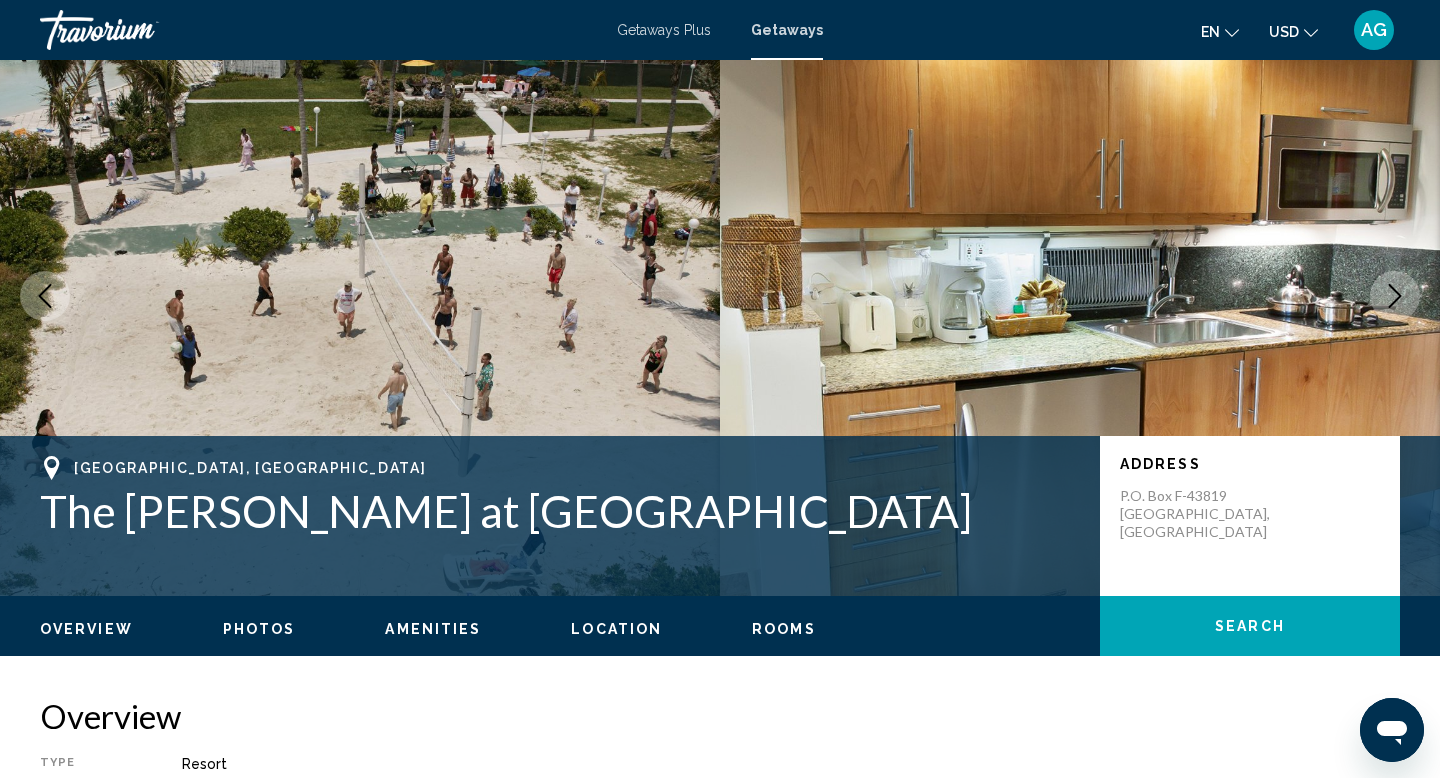 click 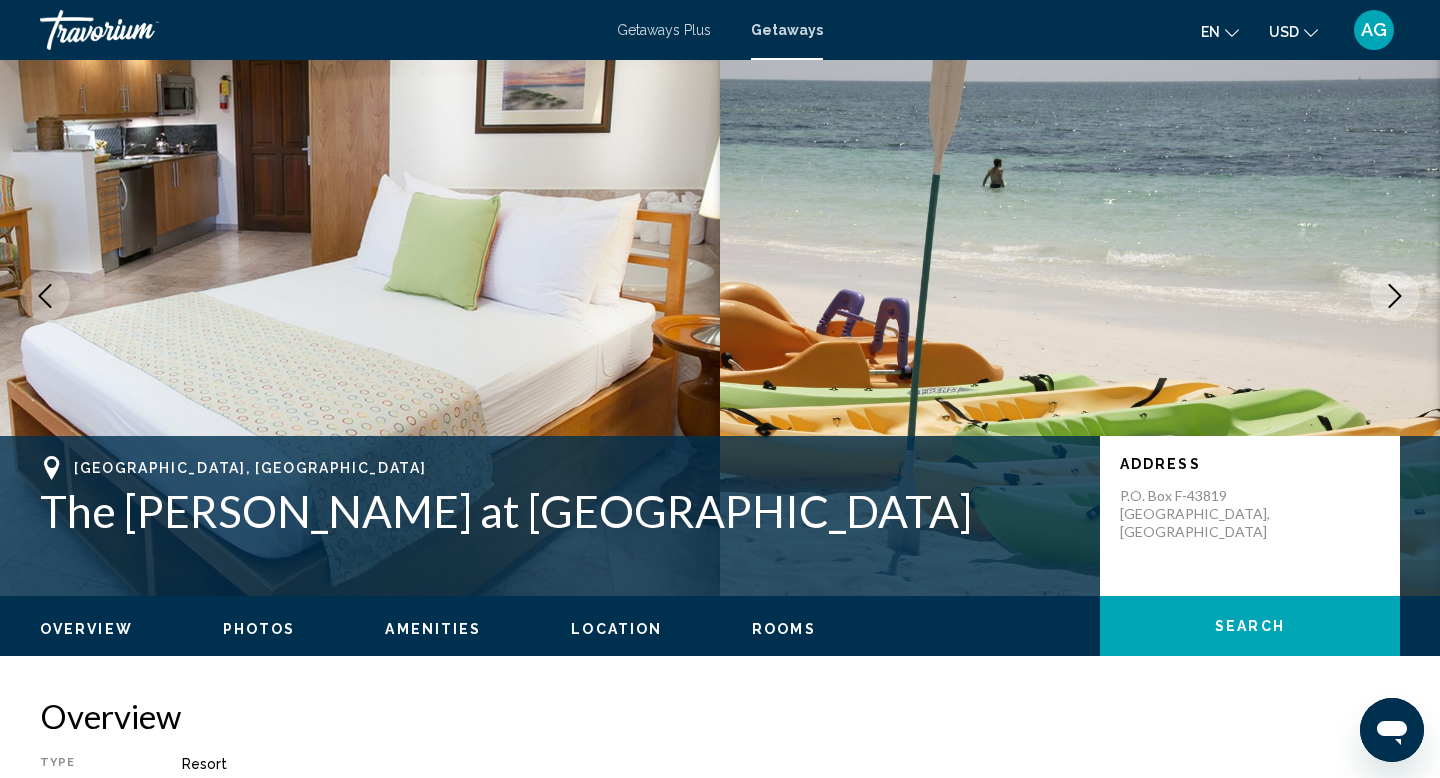 click 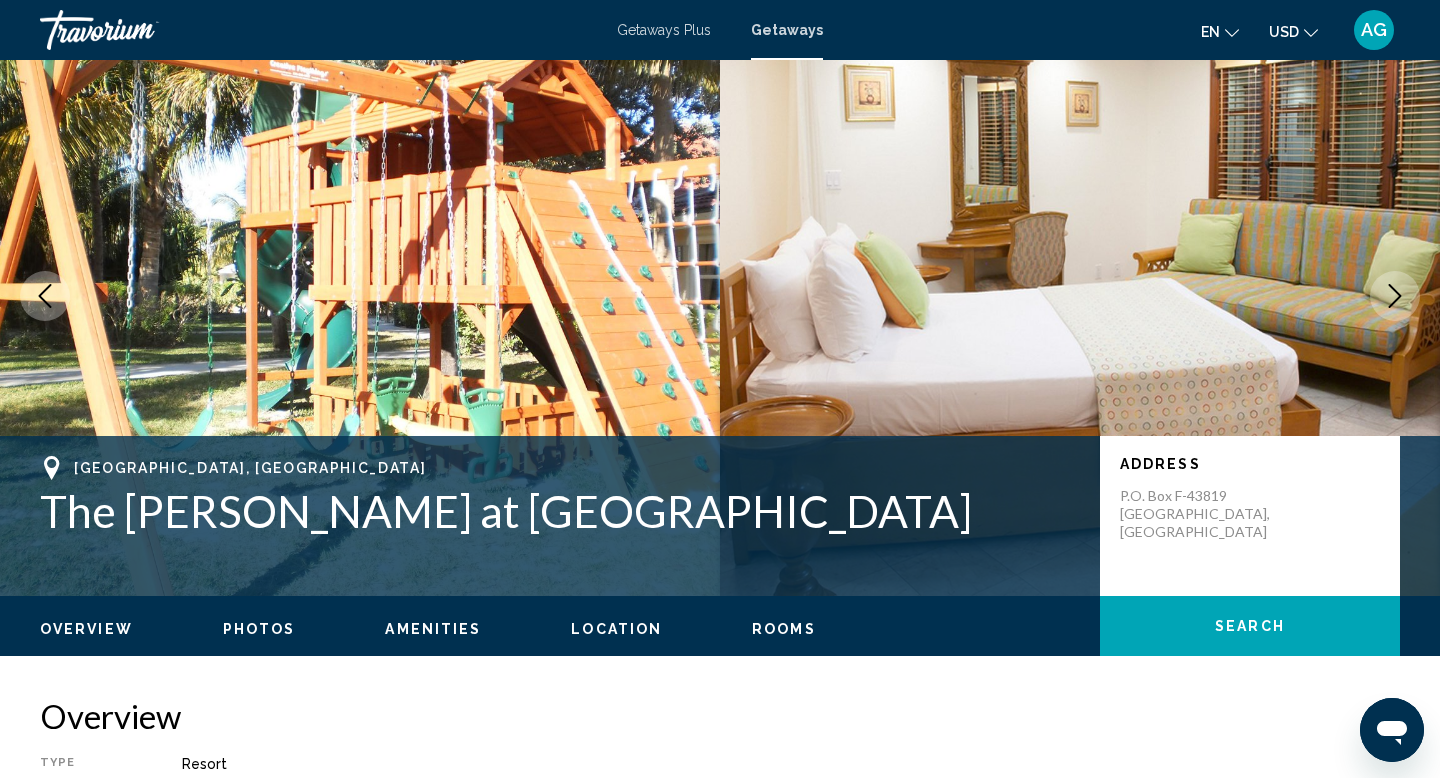 click 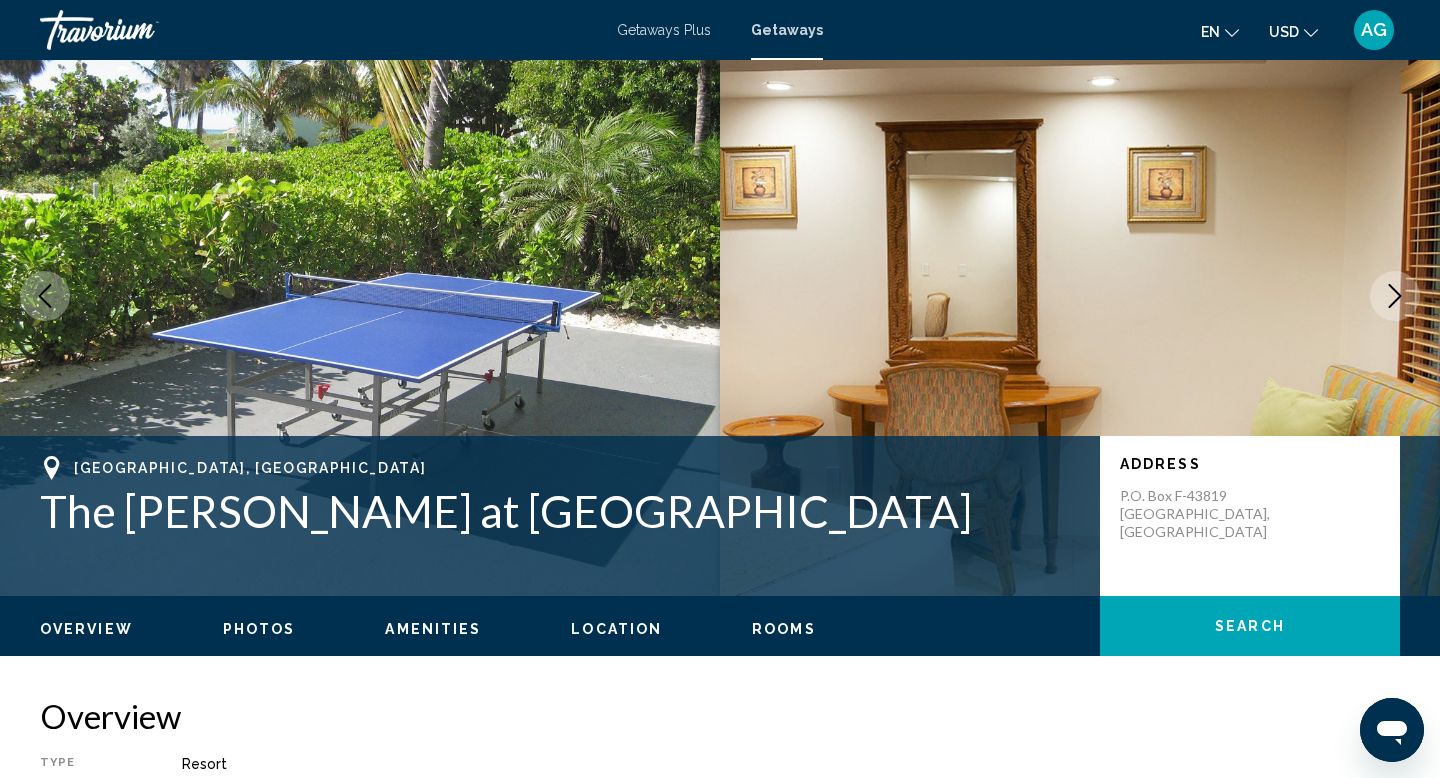 click 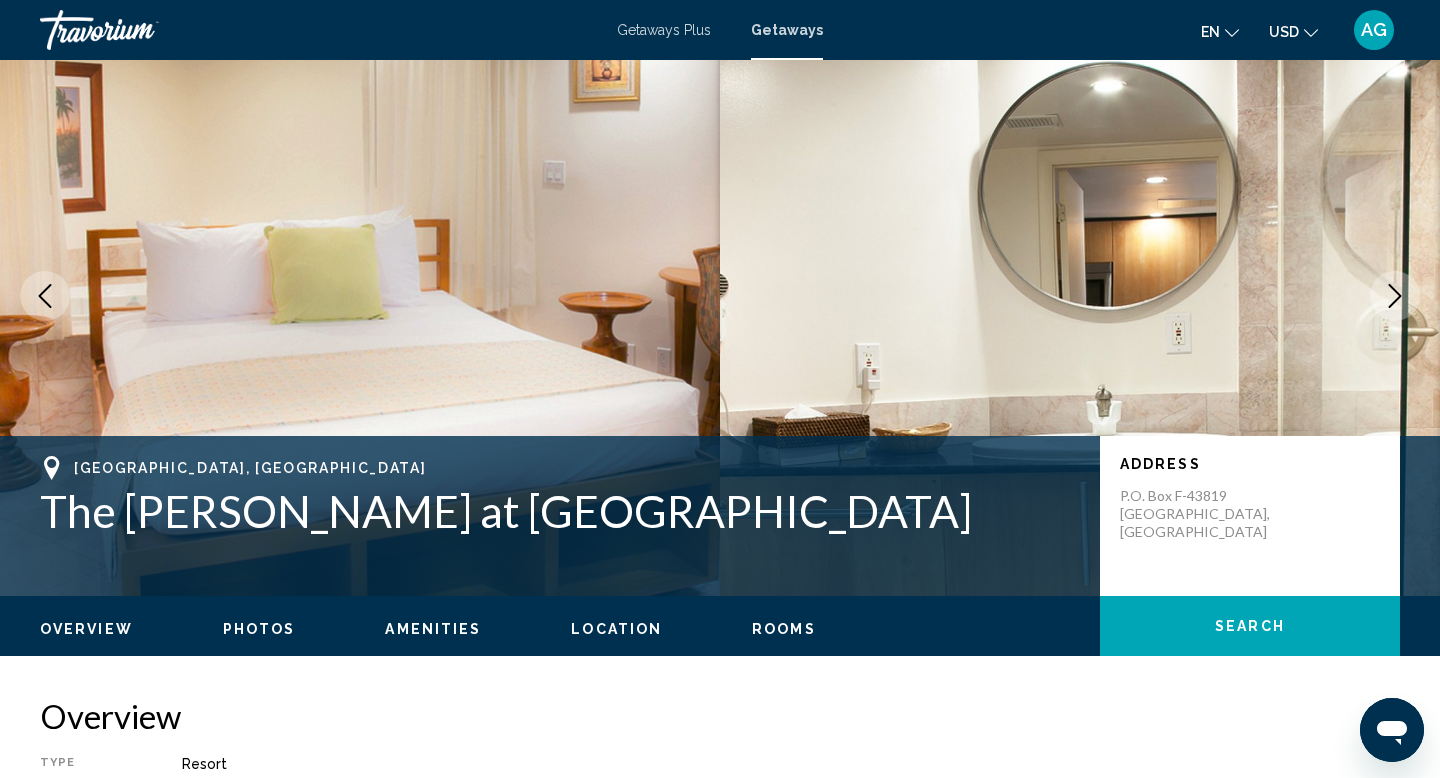 click 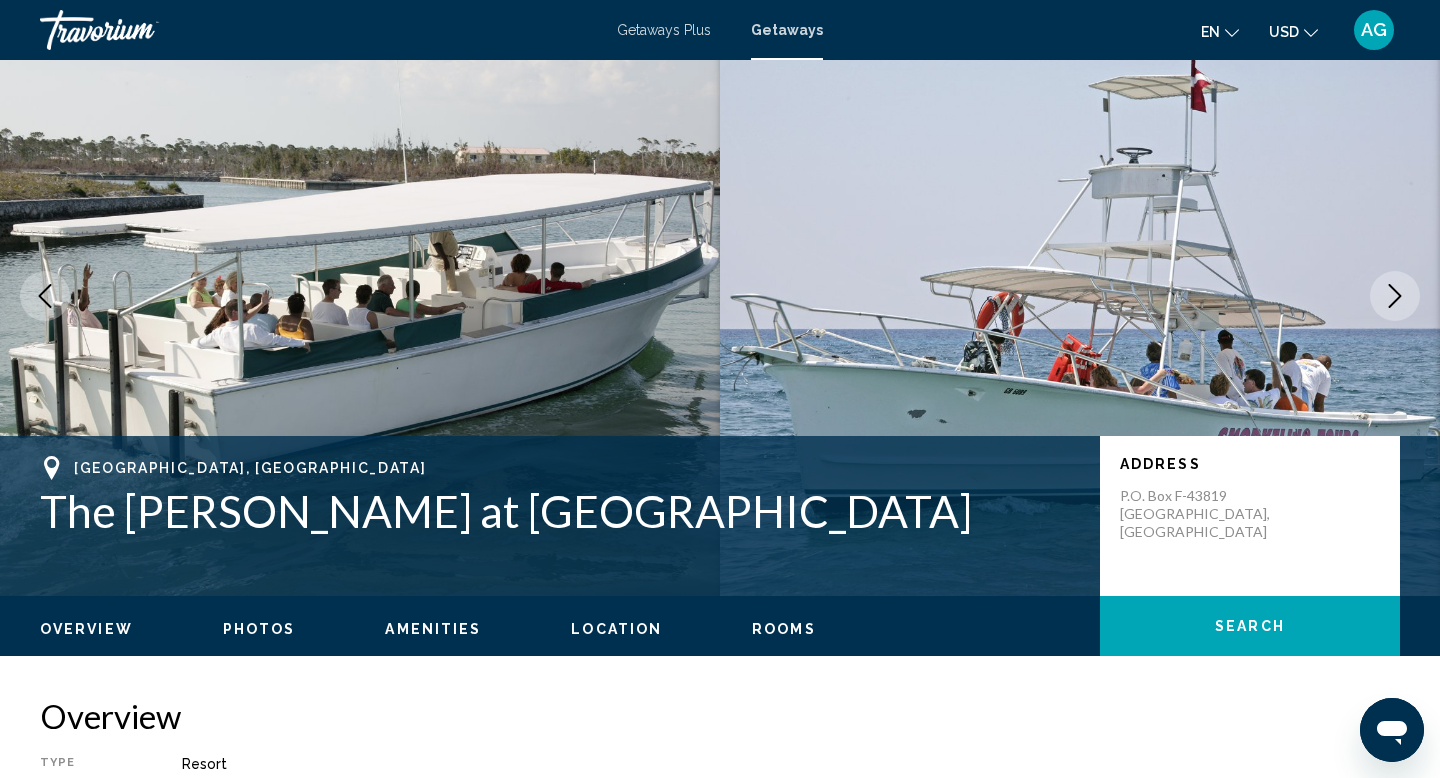click 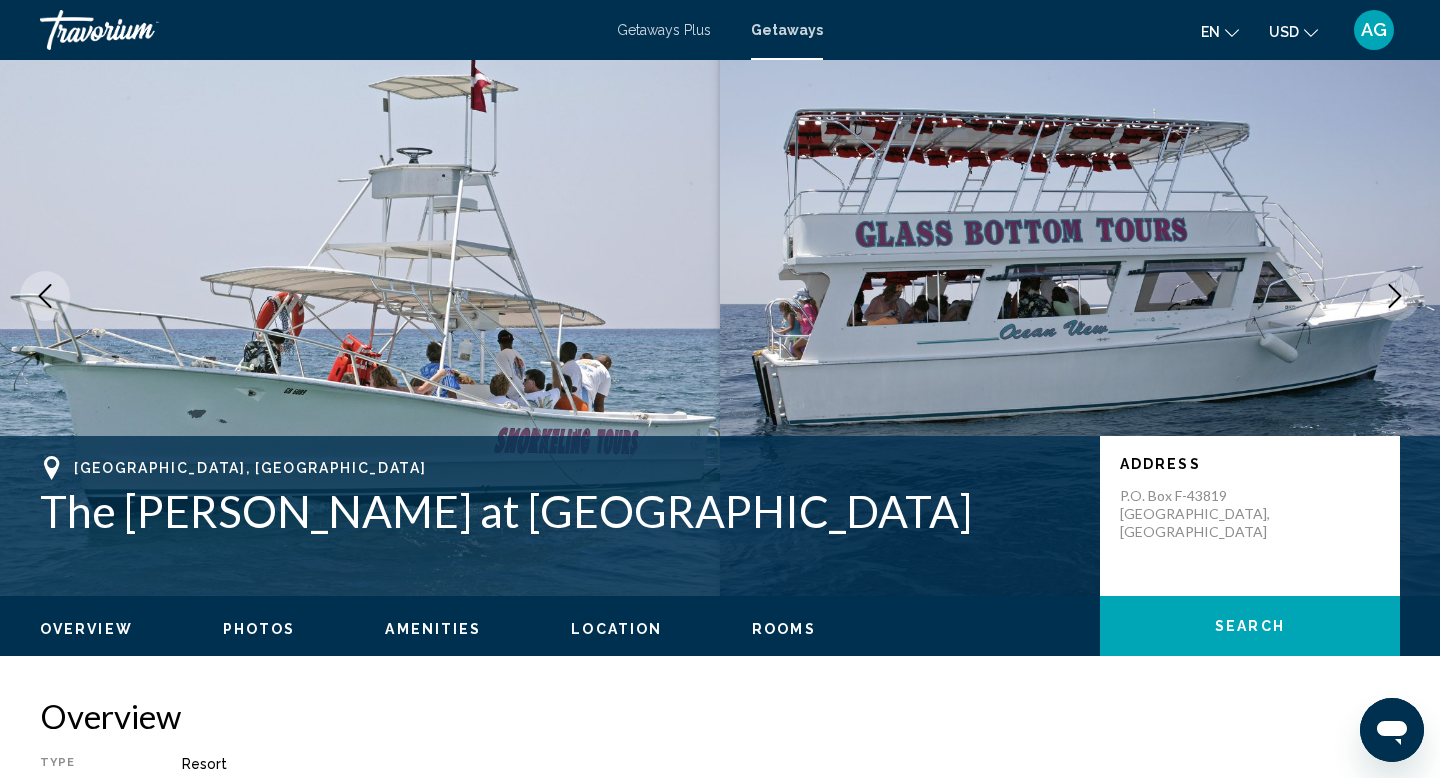 click 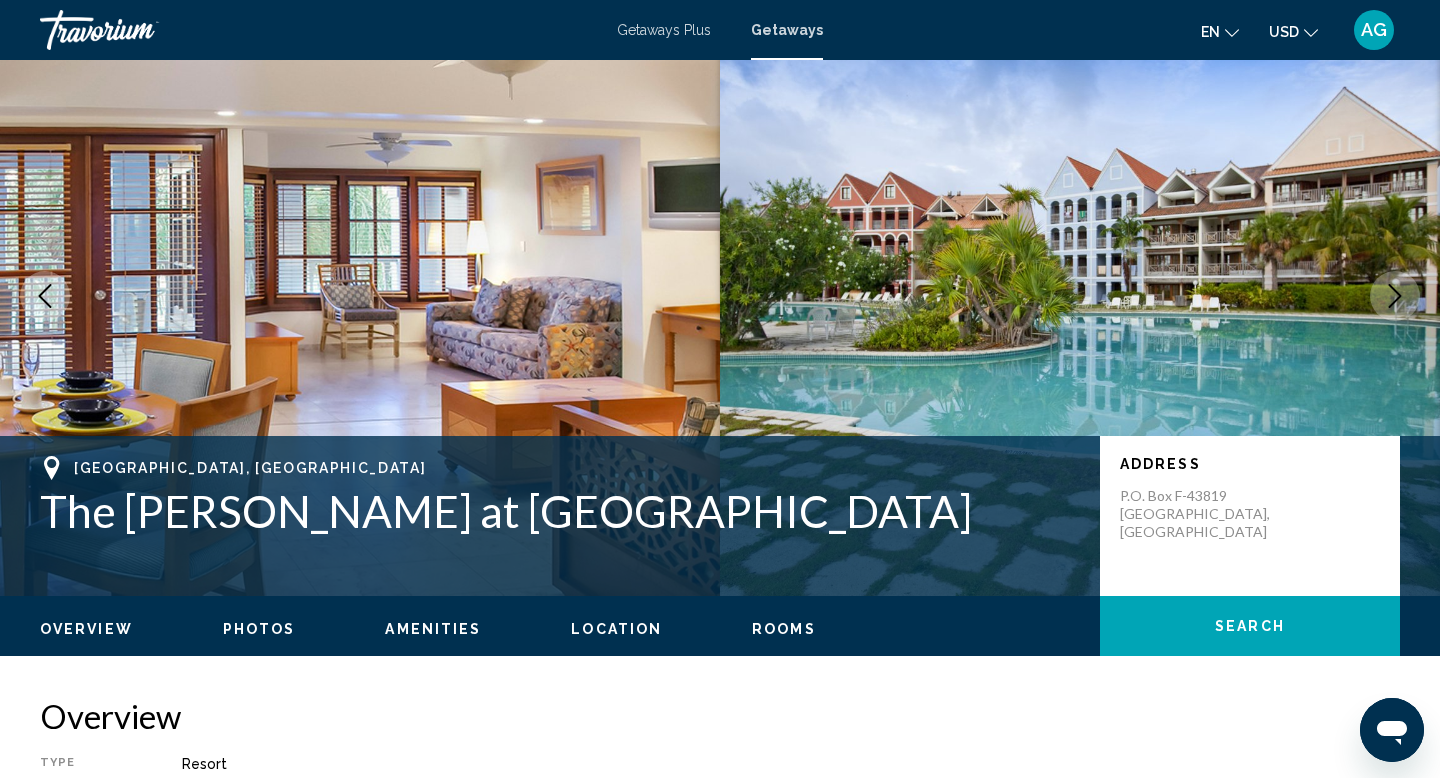click 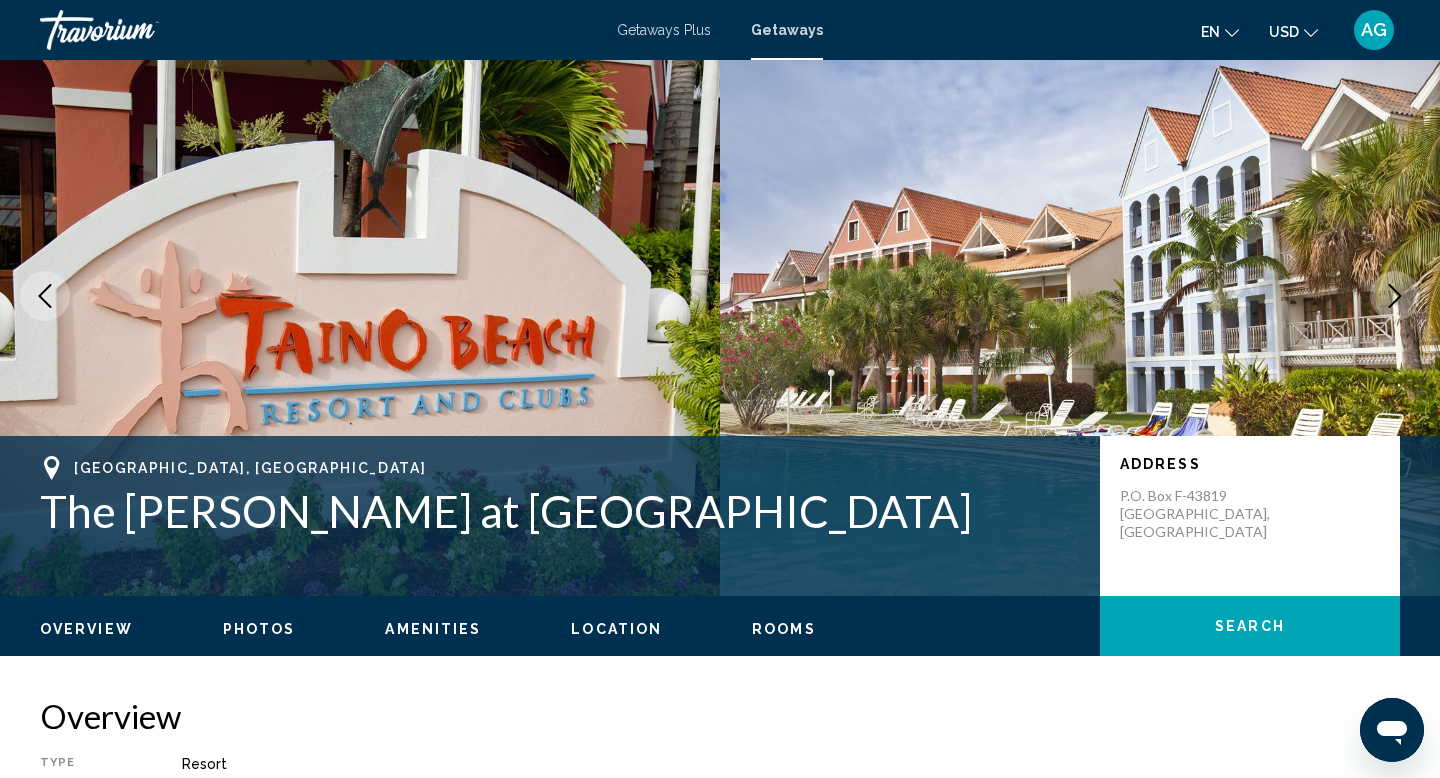 click 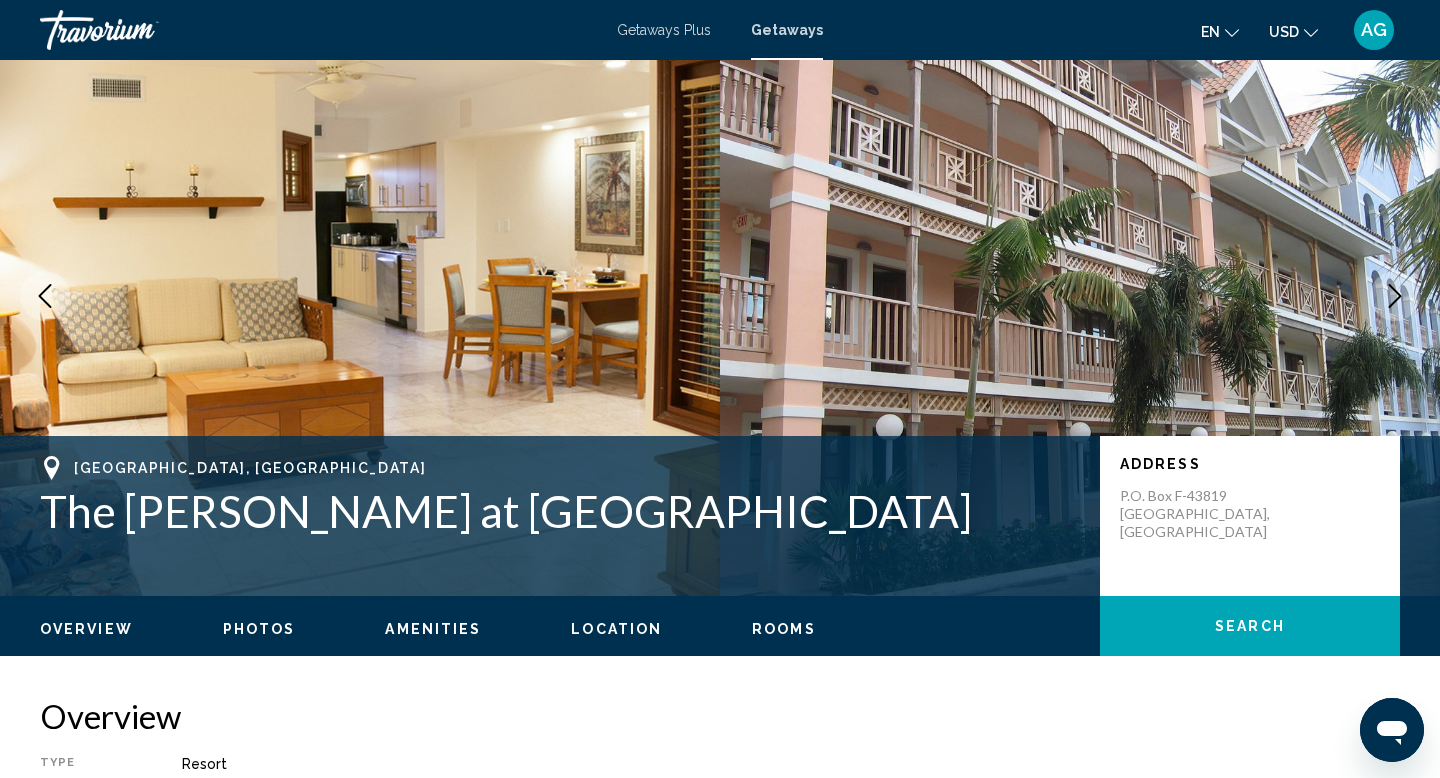 click 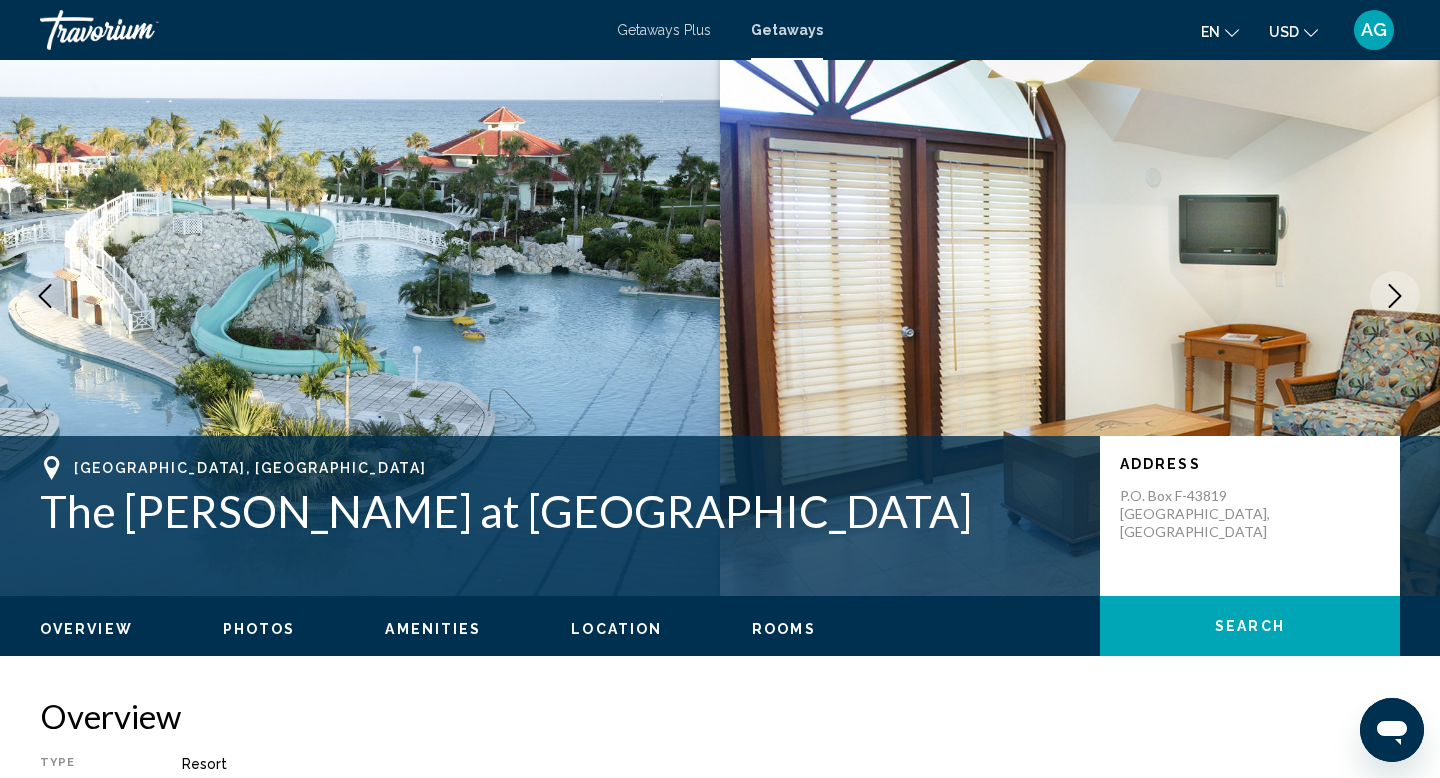 click 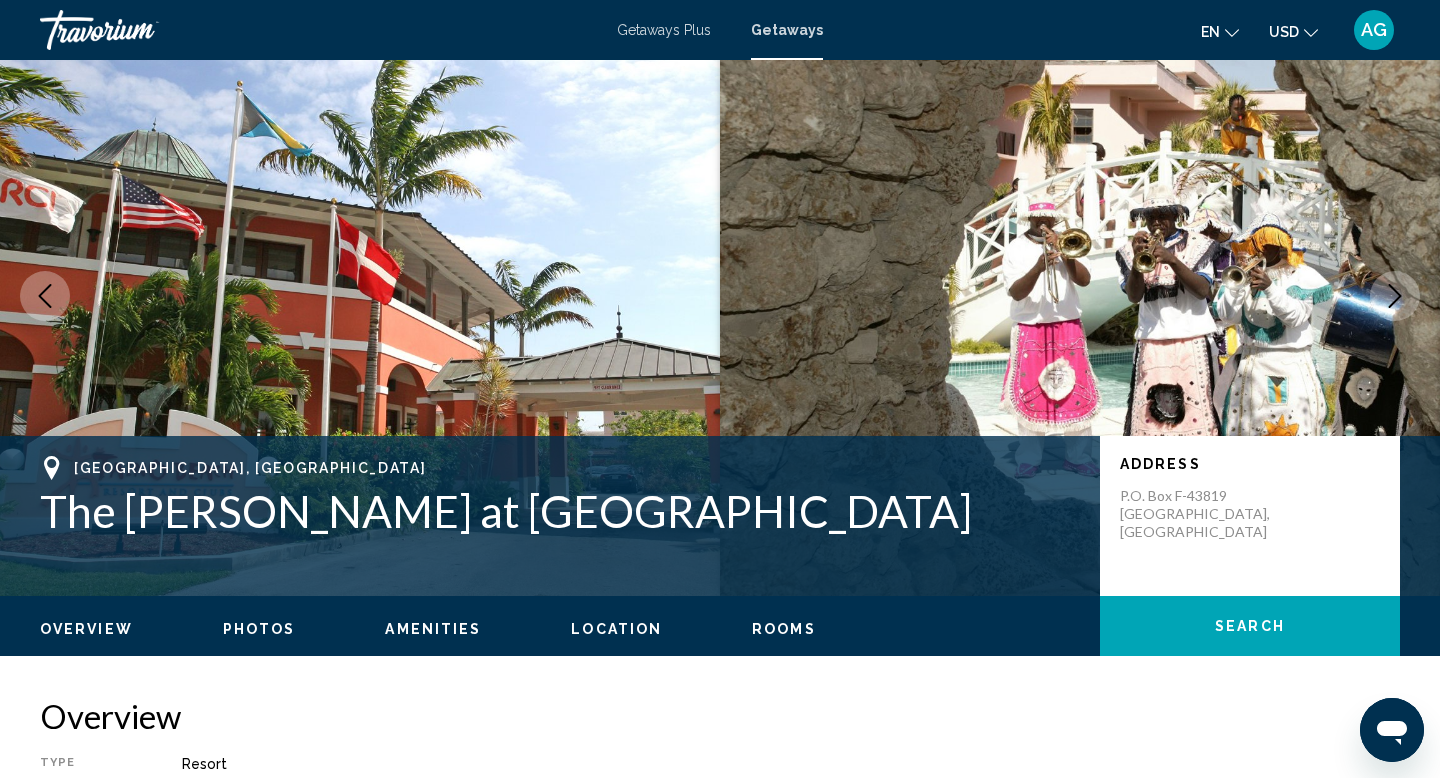 click 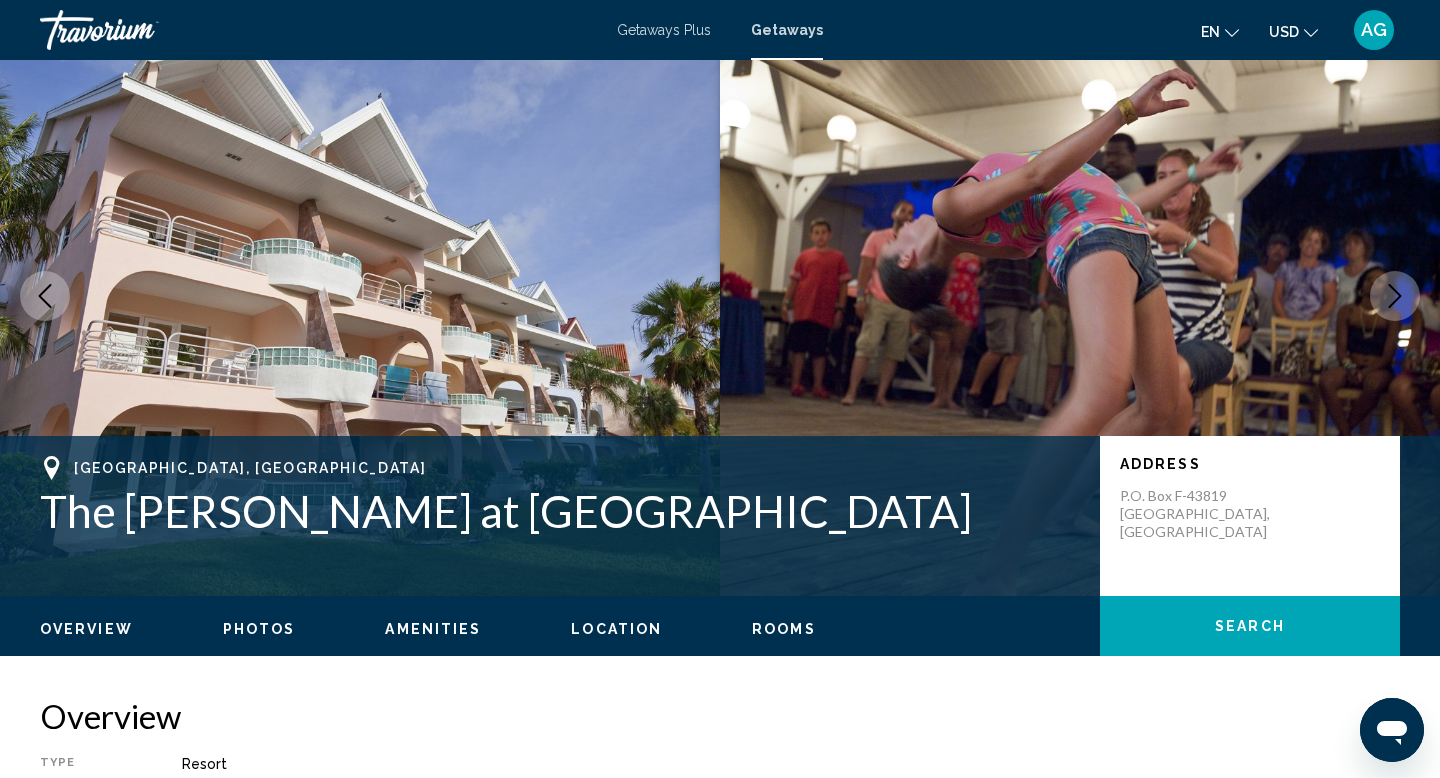 click 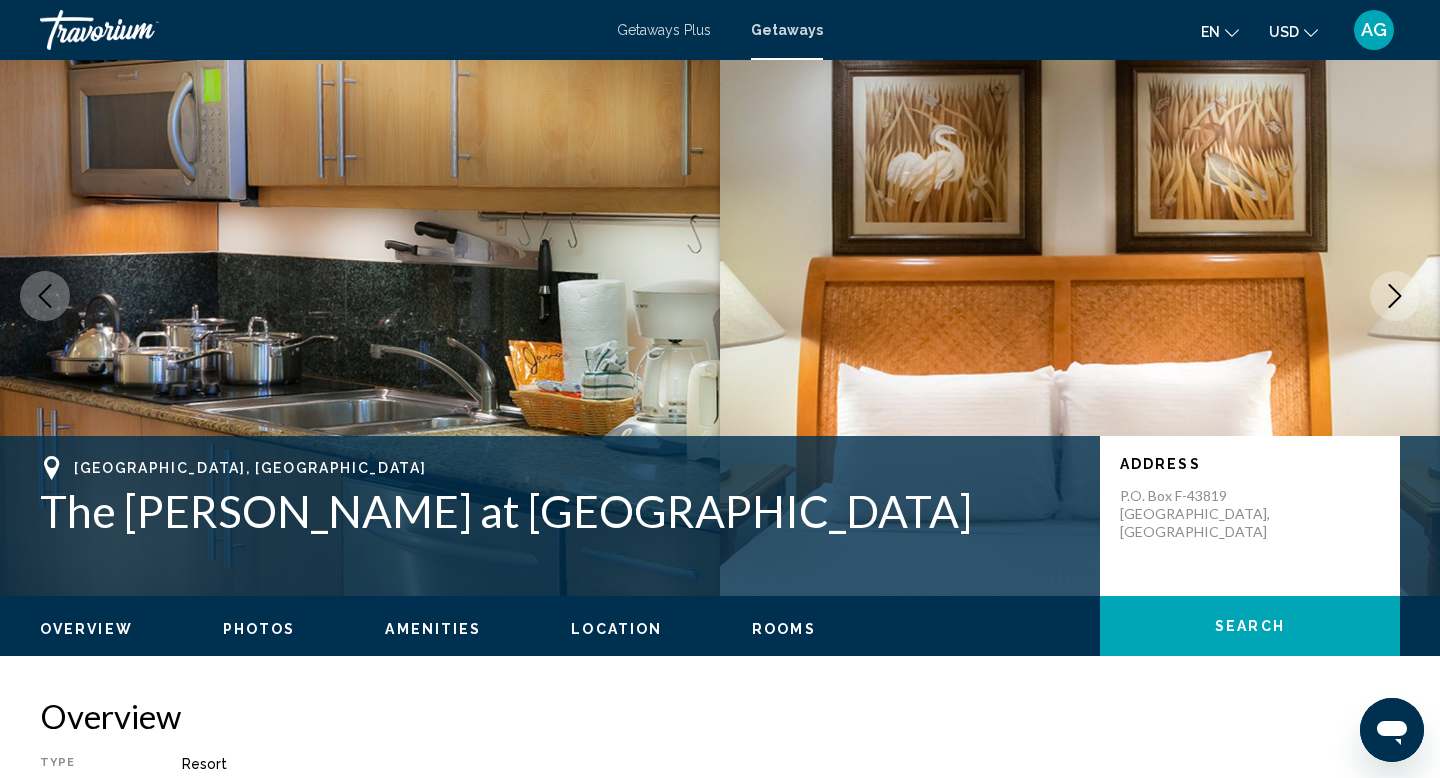 click 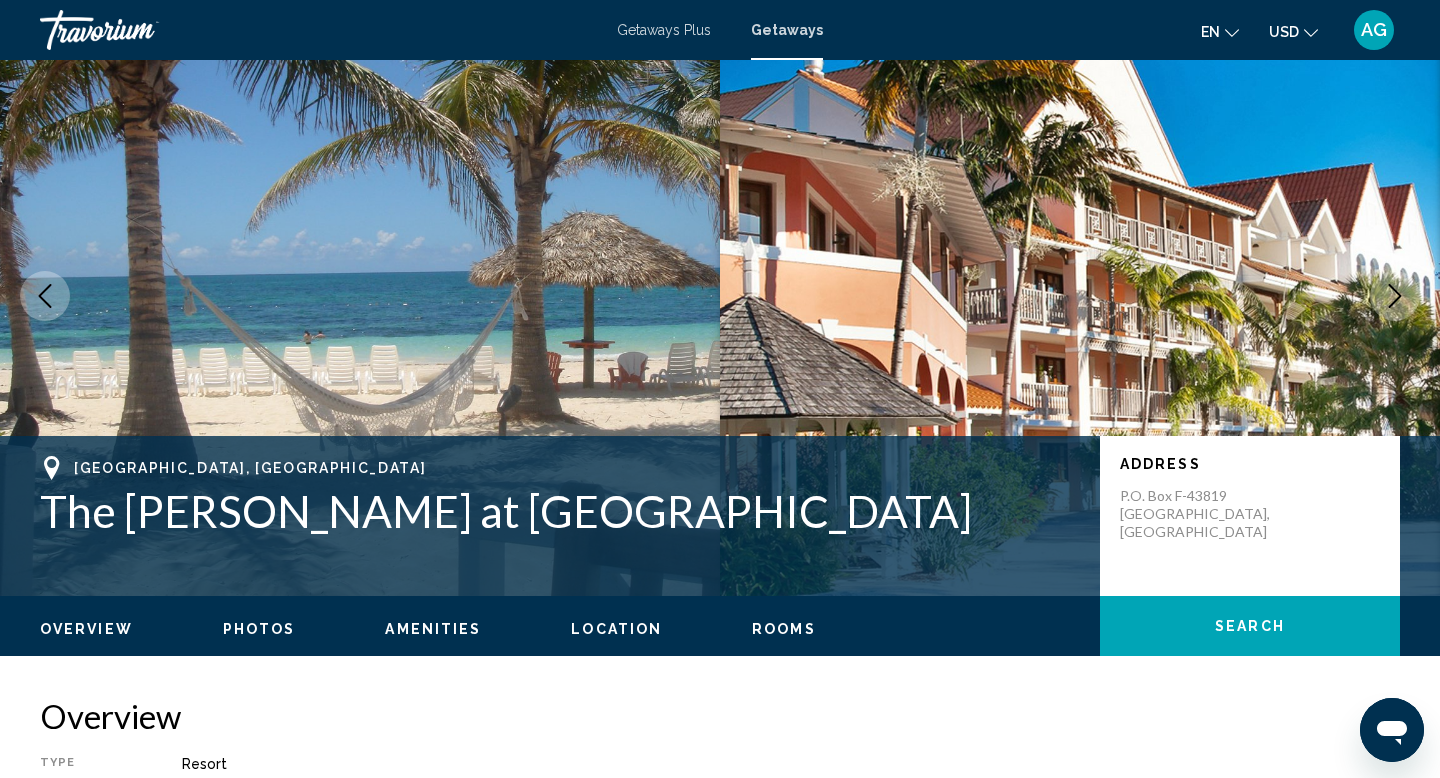 click 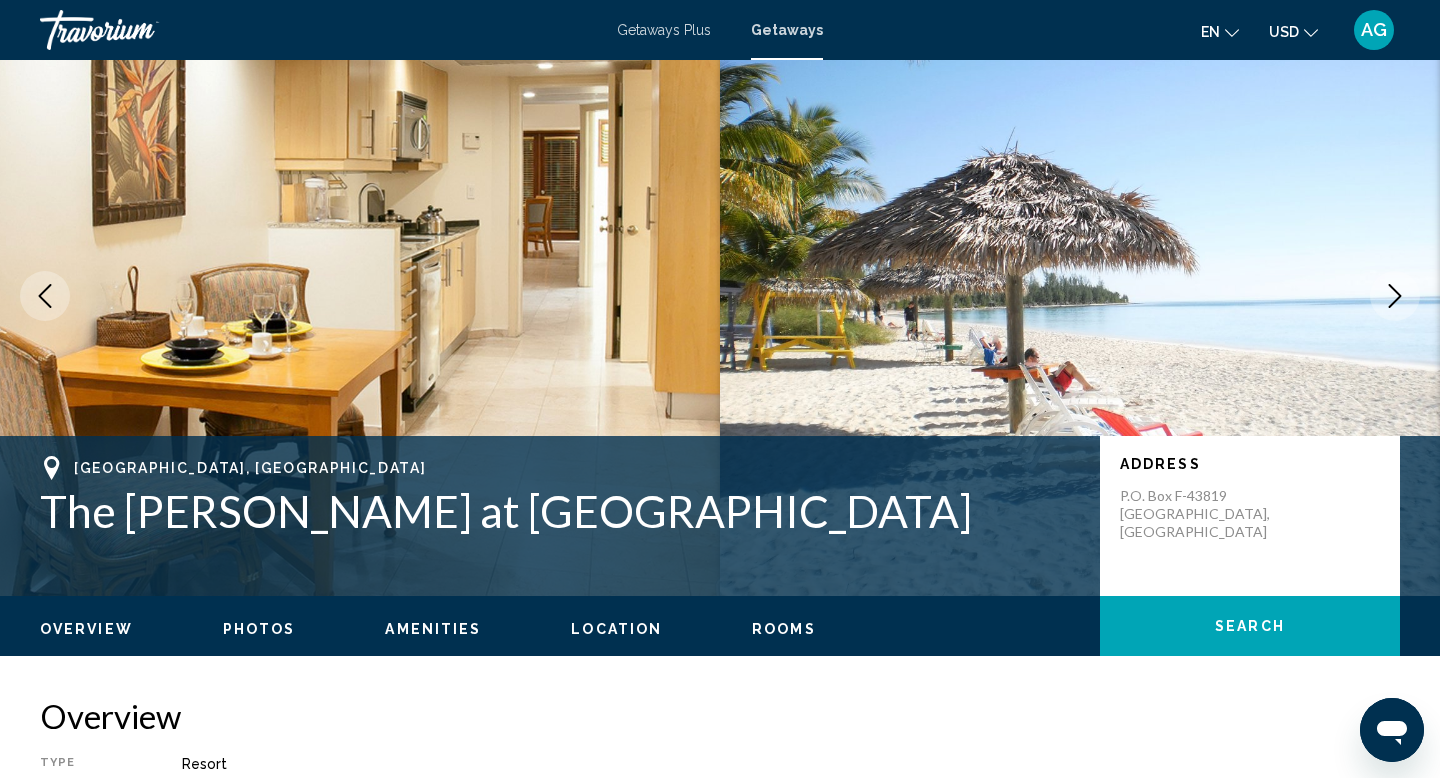 click 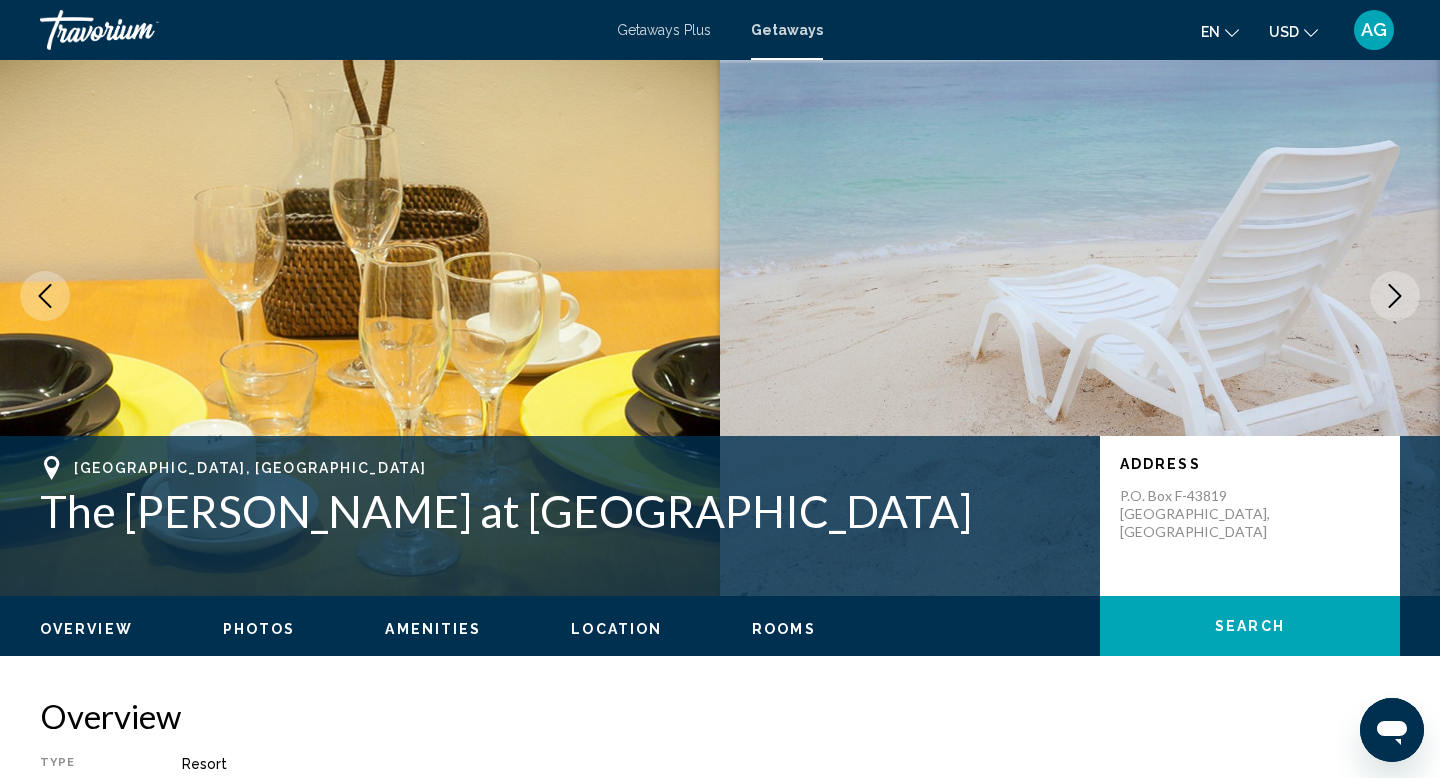 click 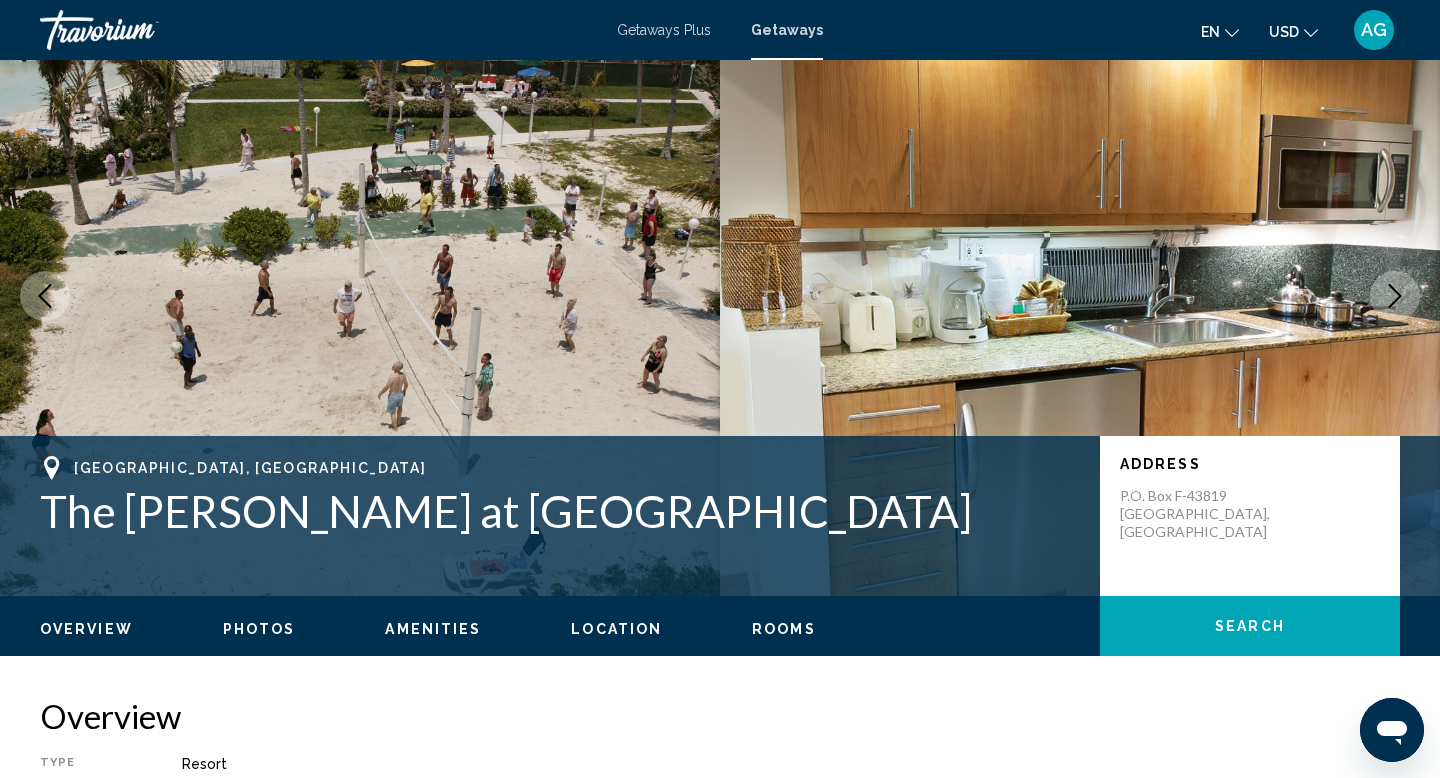 click 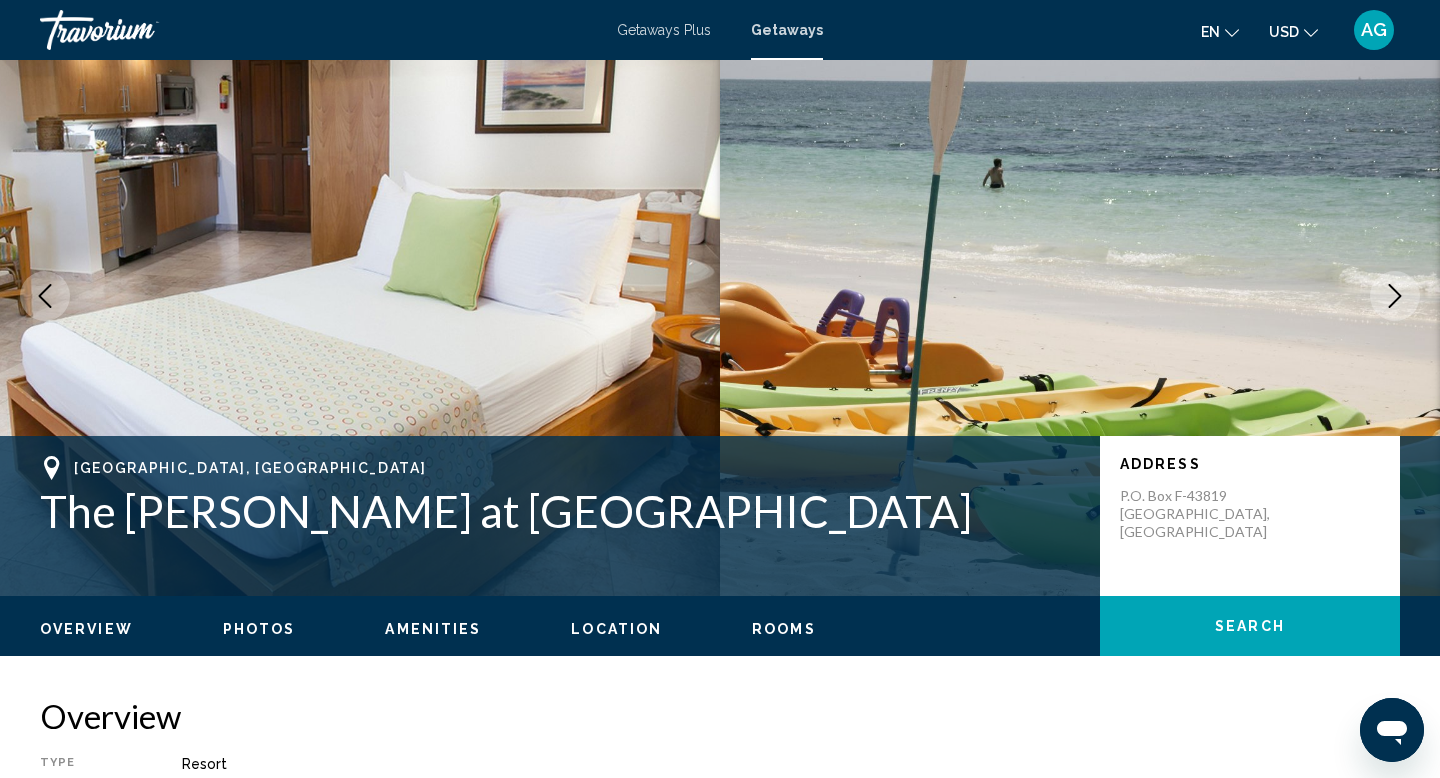 click 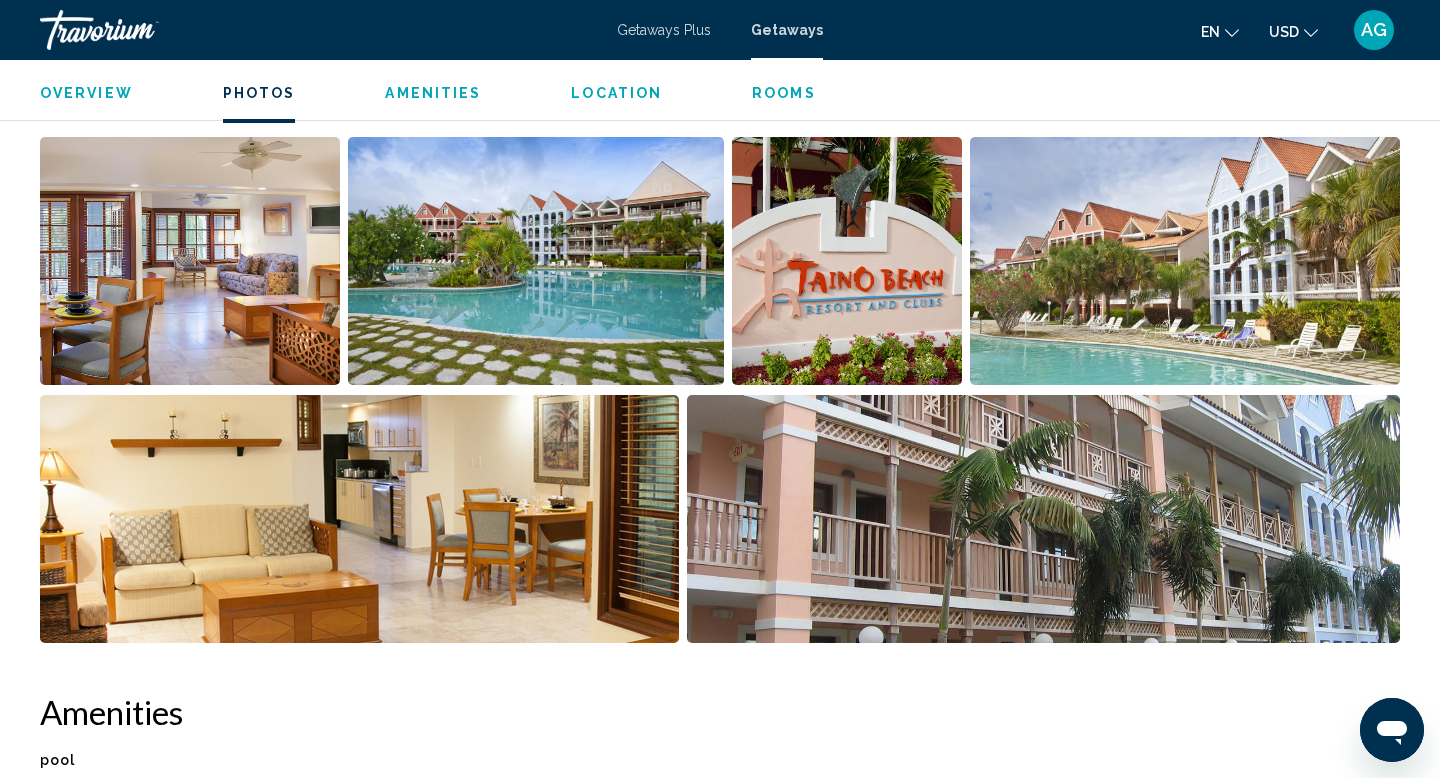 scroll, scrollTop: 953, scrollLeft: 0, axis: vertical 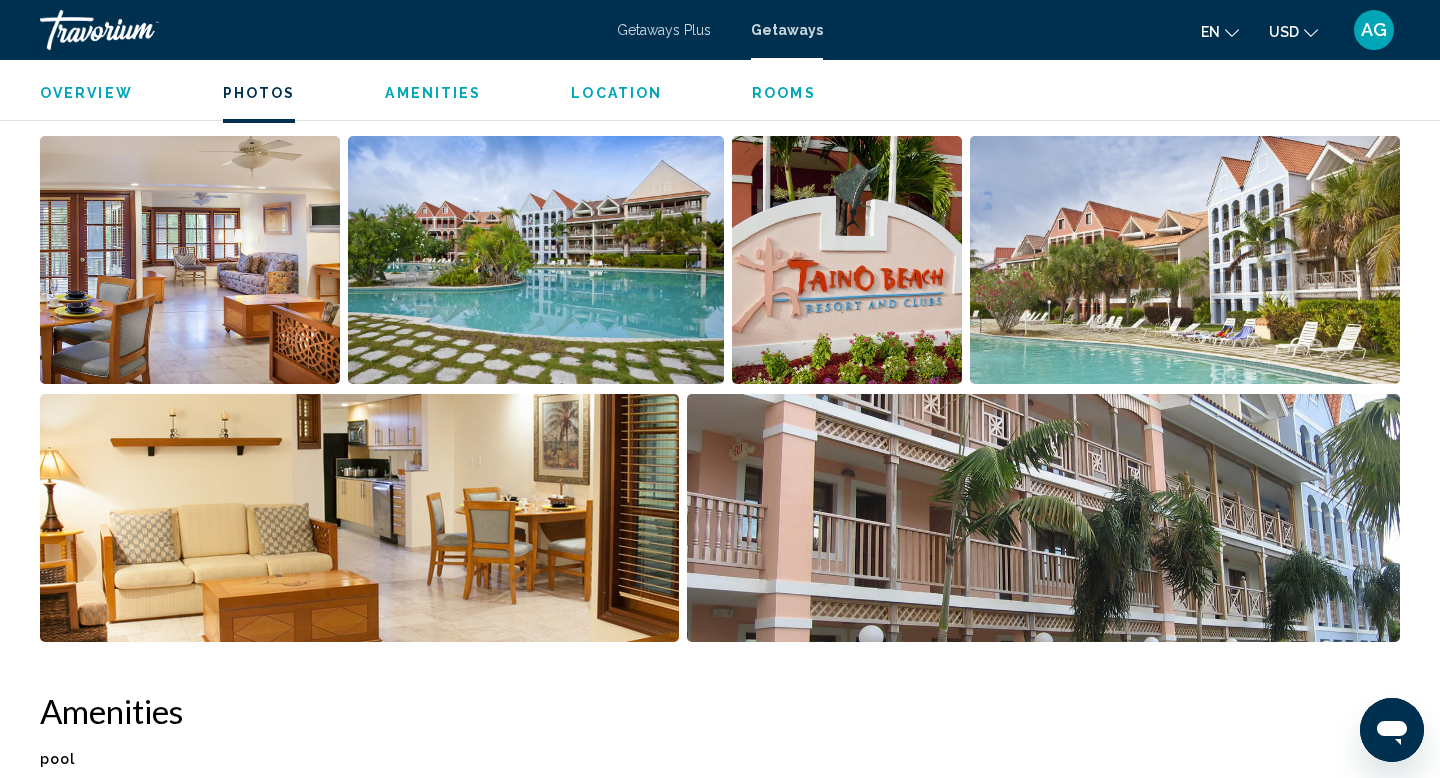 click at bounding box center (535, 260) 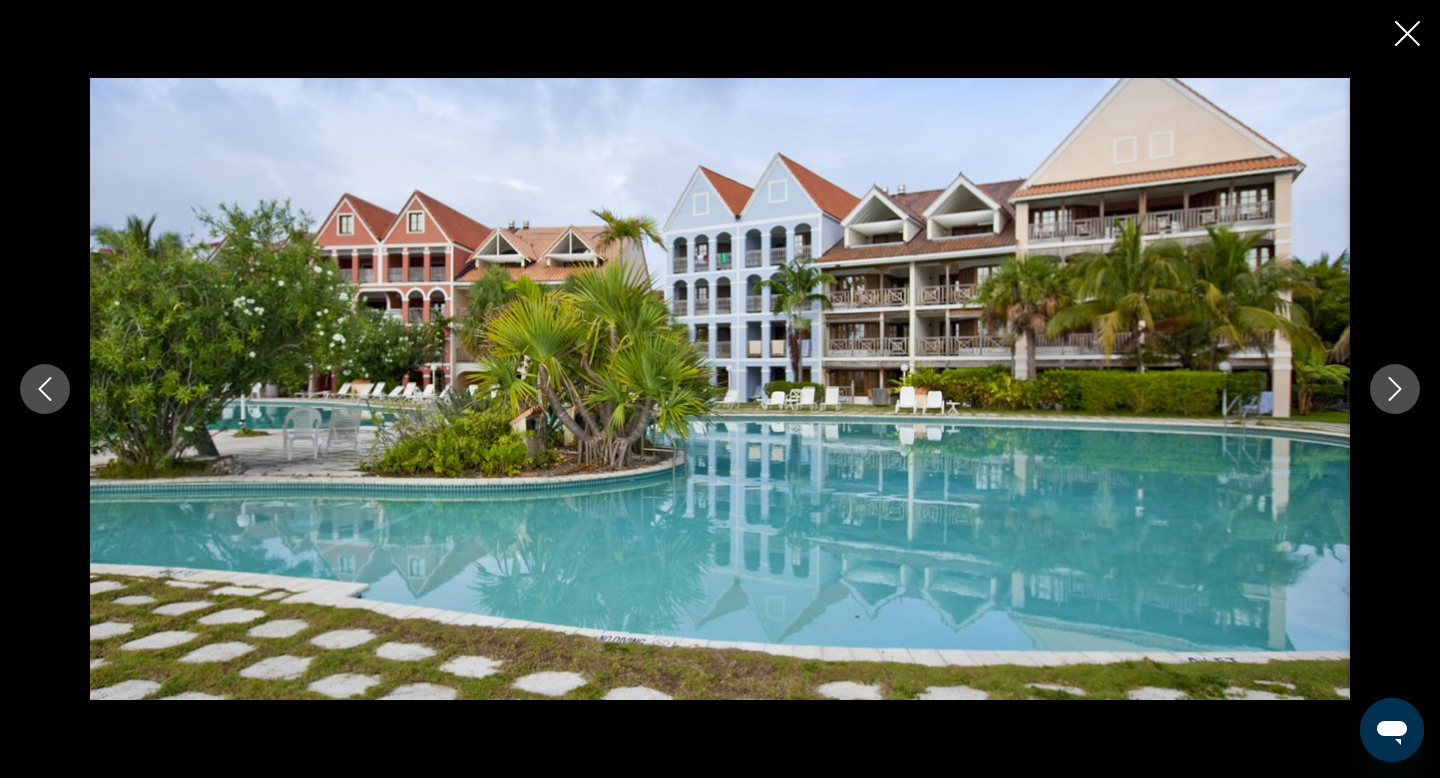 click 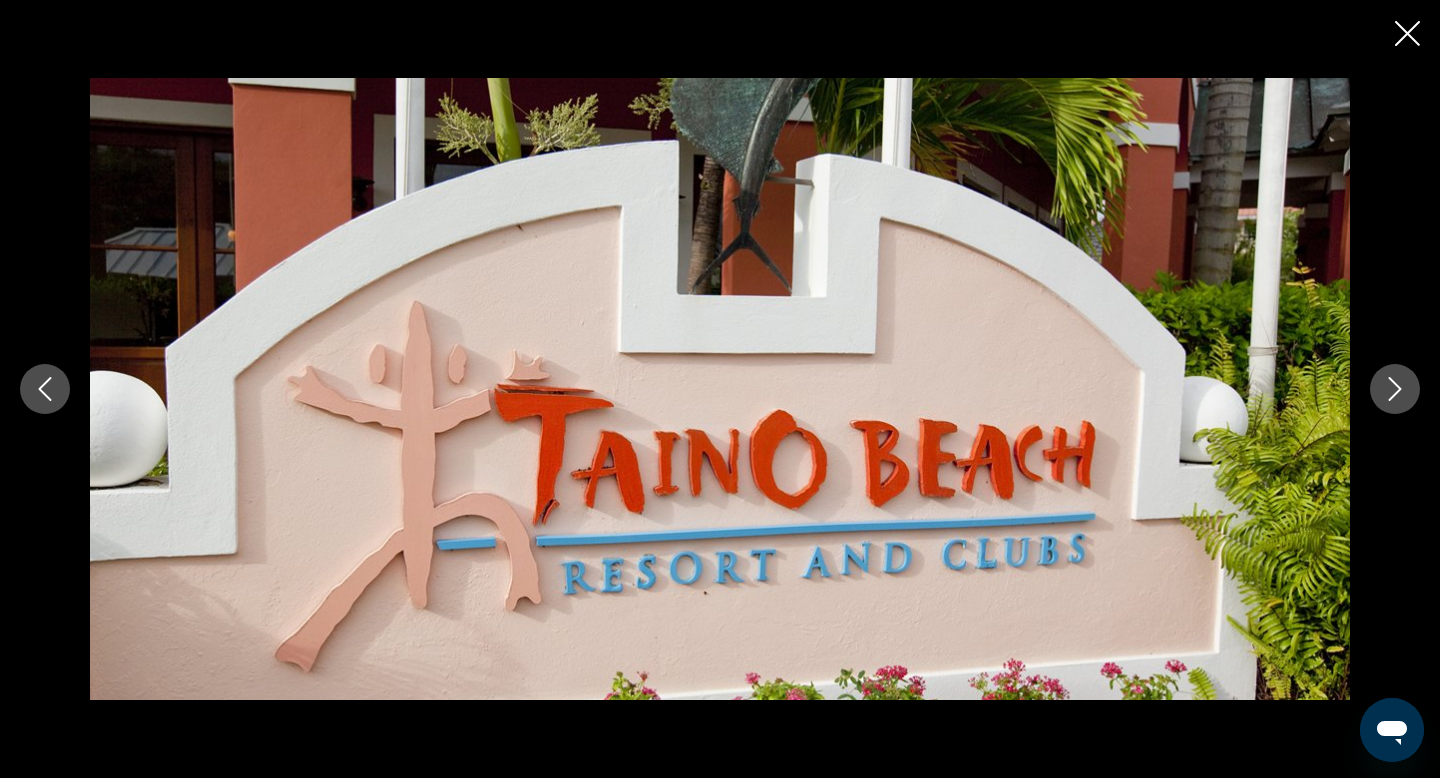 click 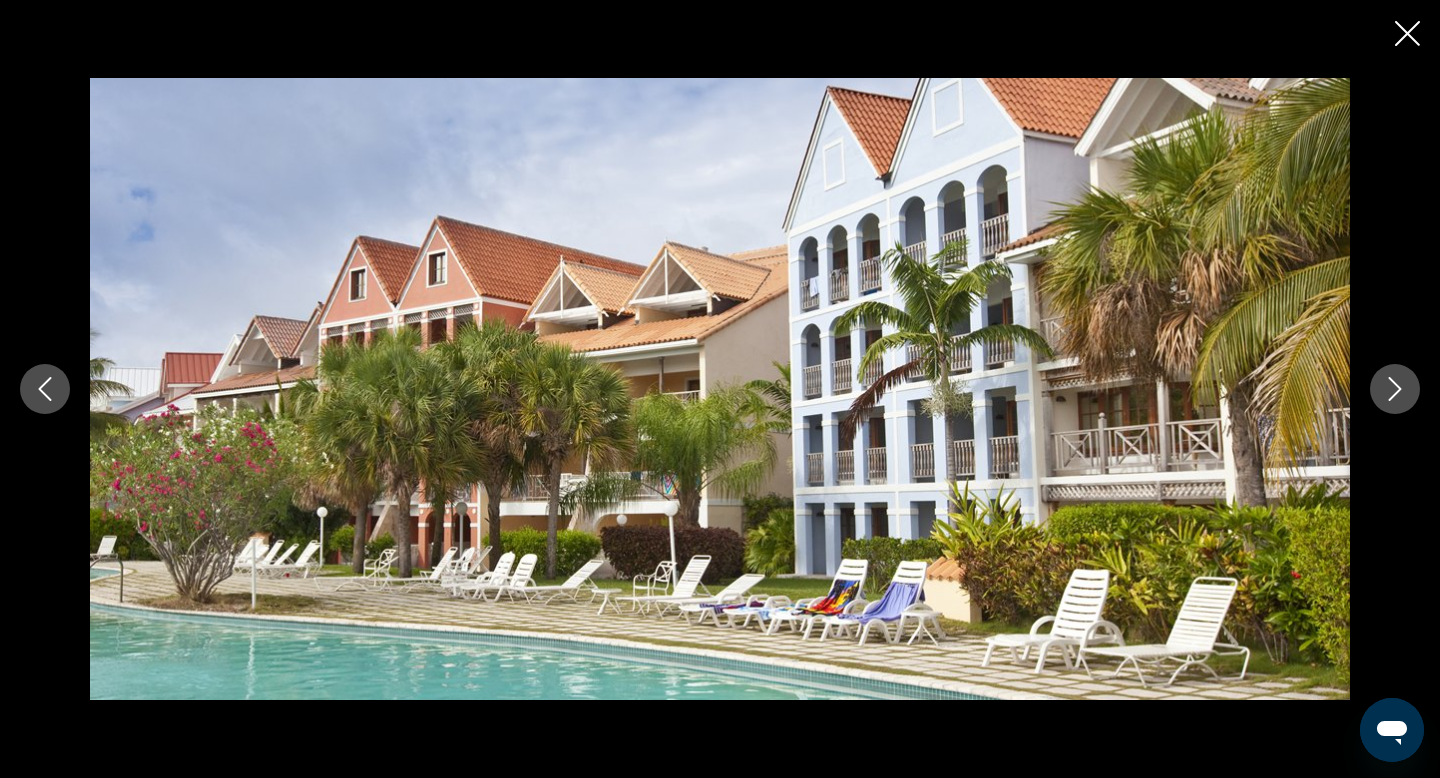 click 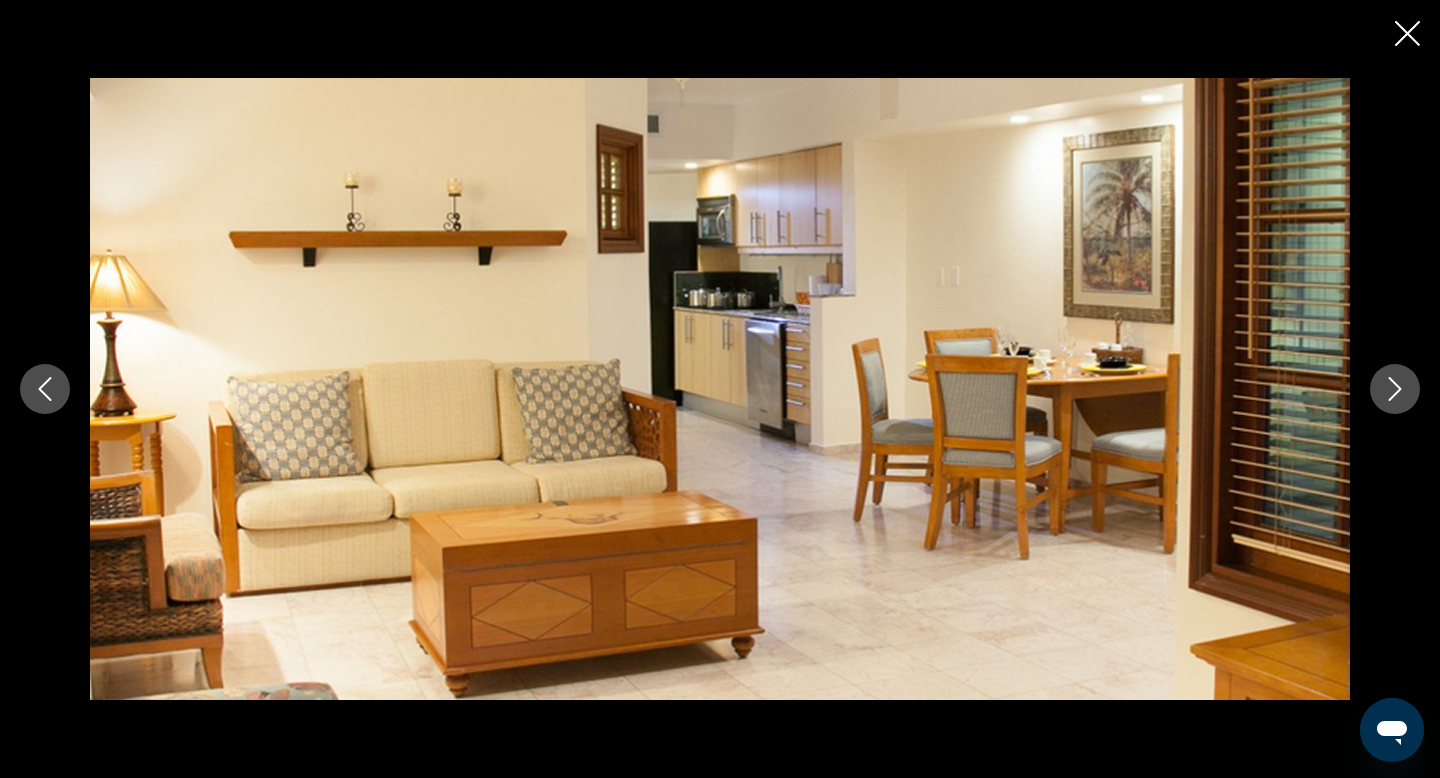 click 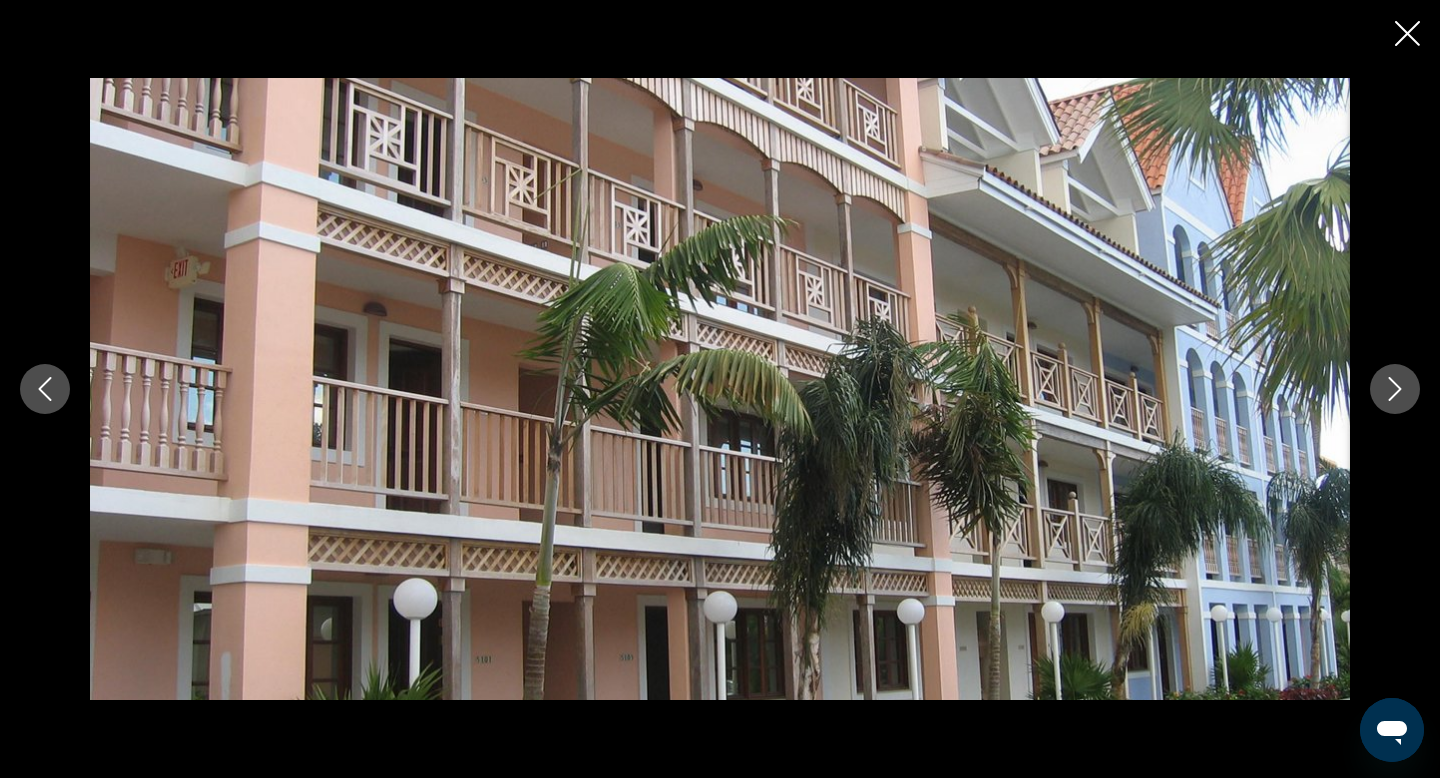 click 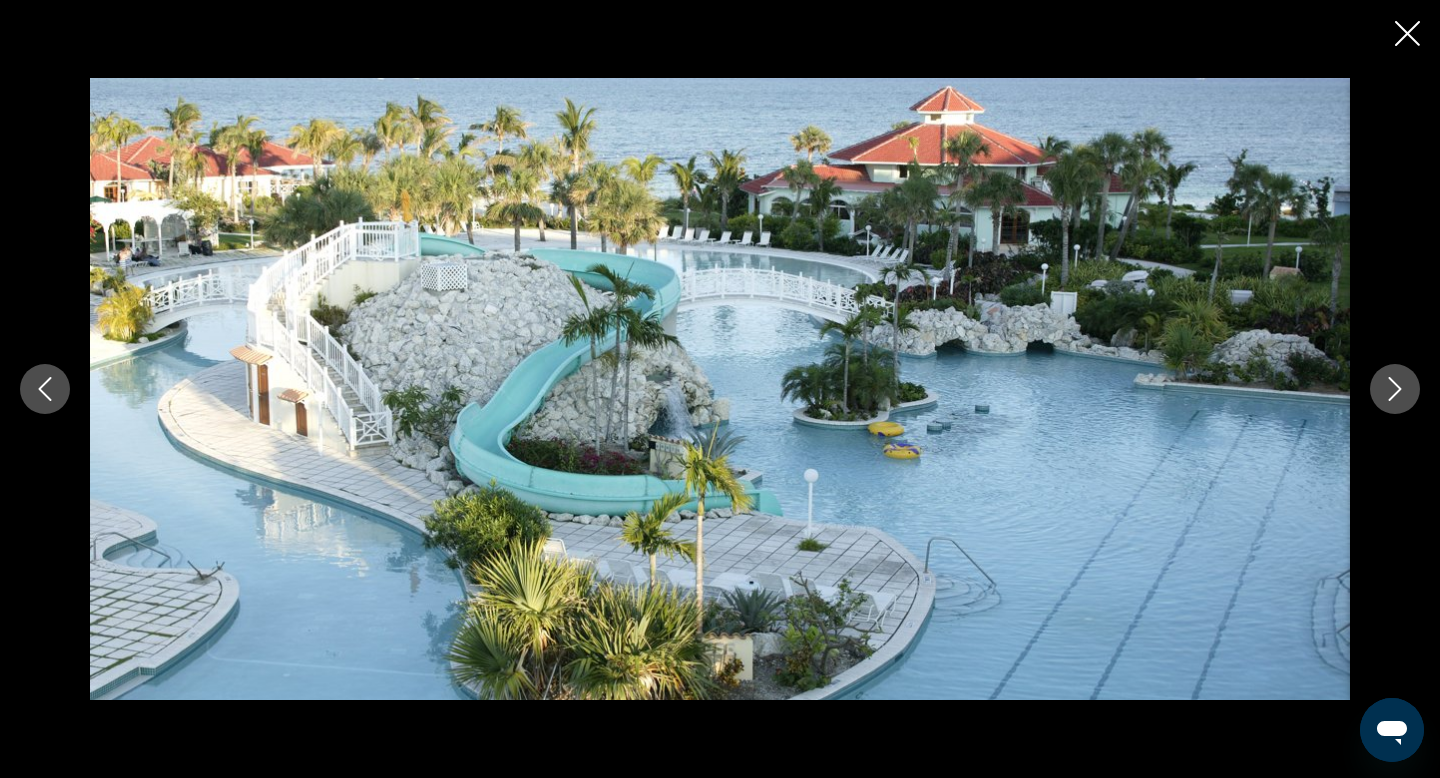 click 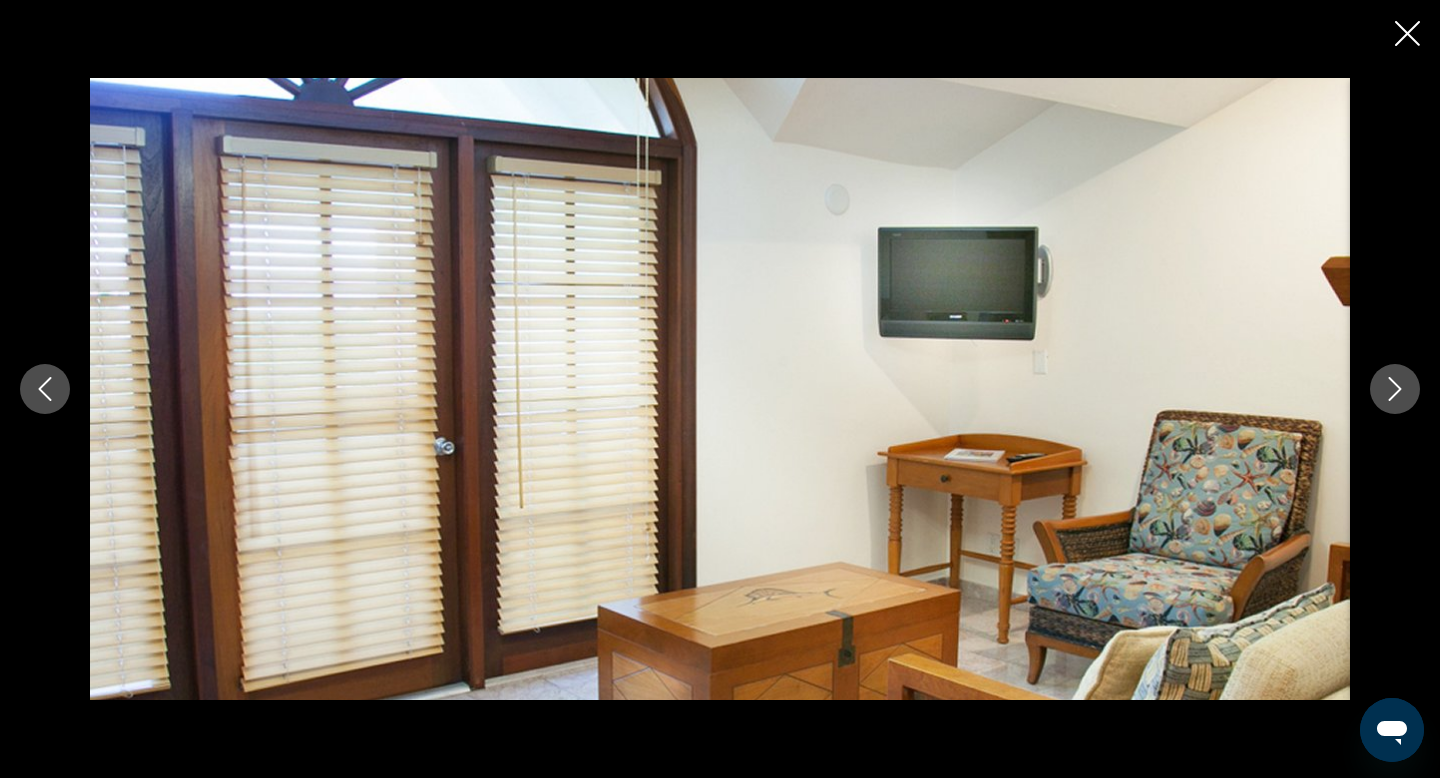 click 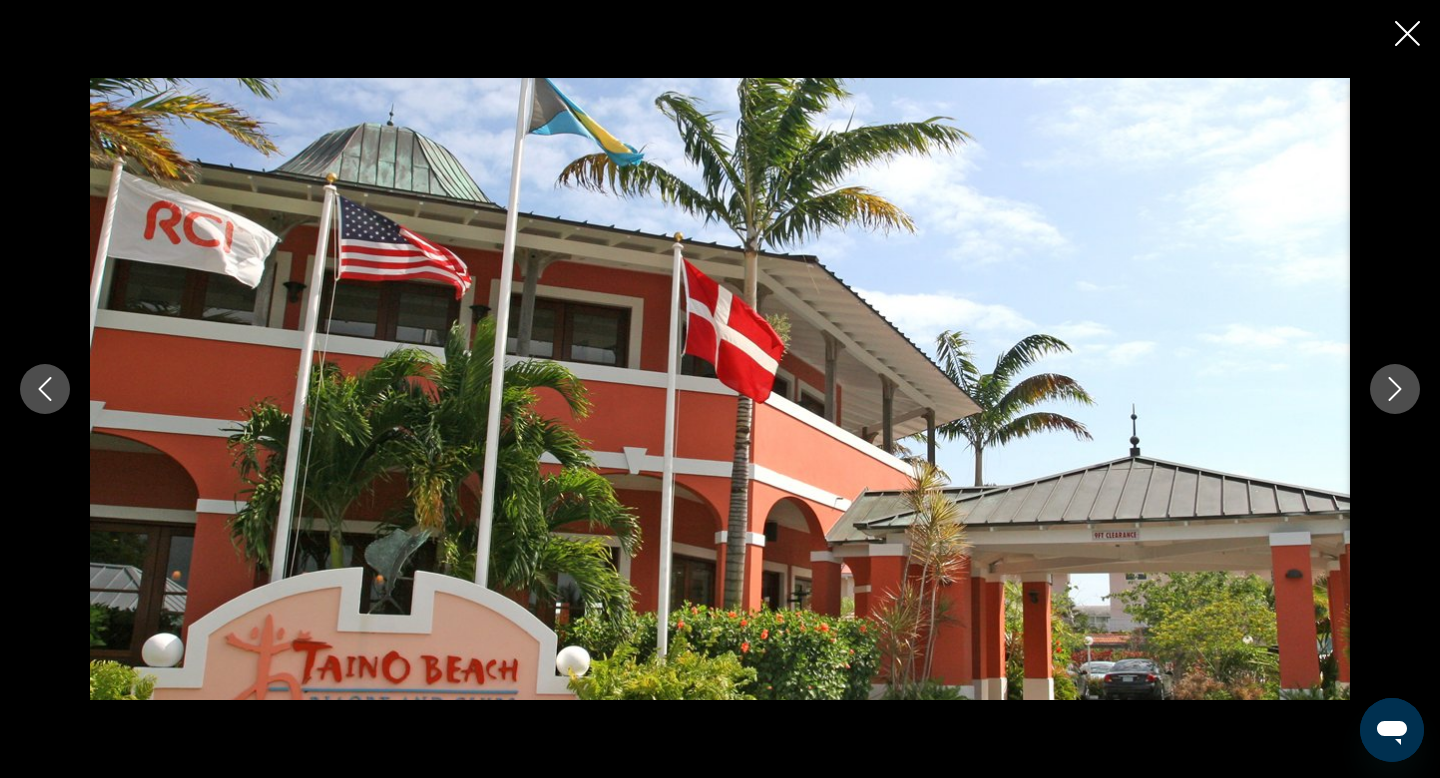 click 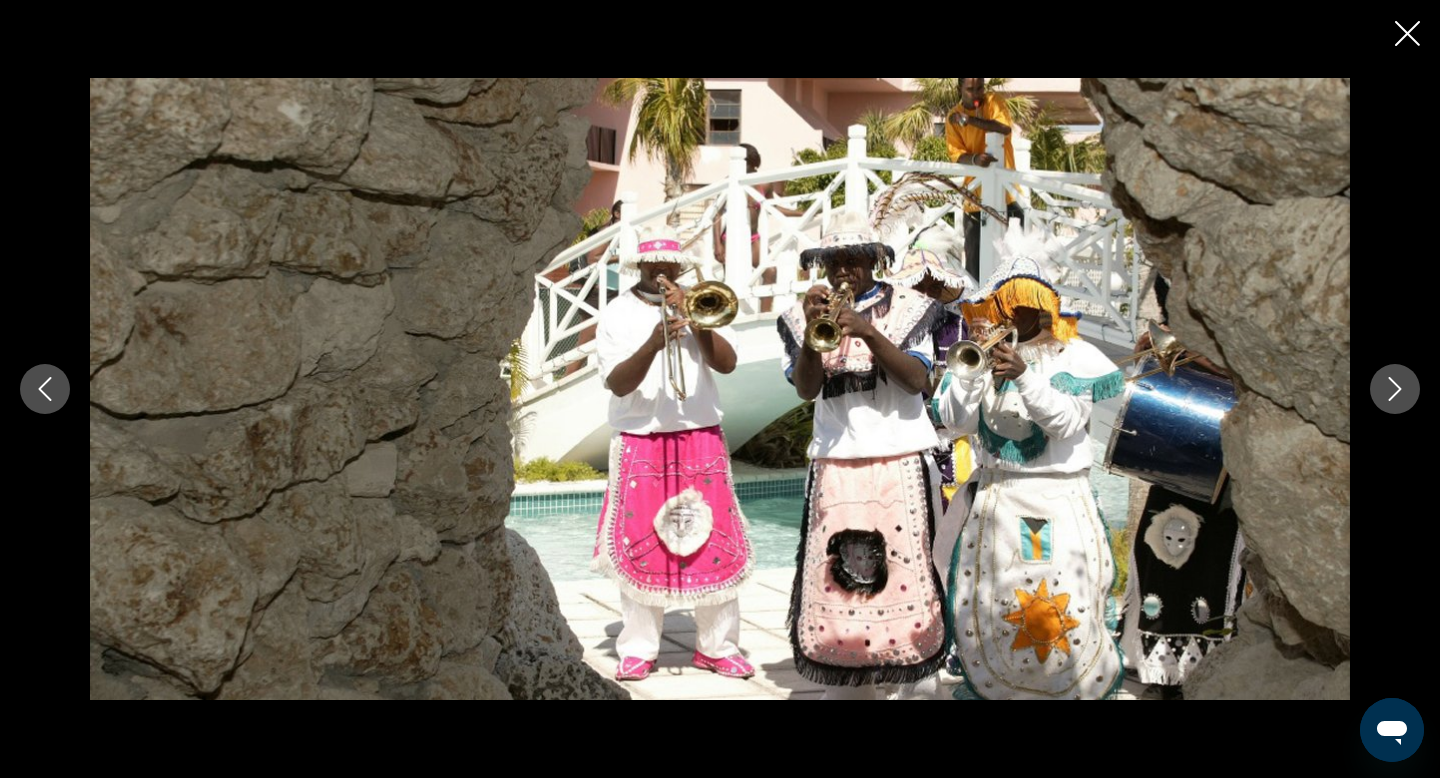 click 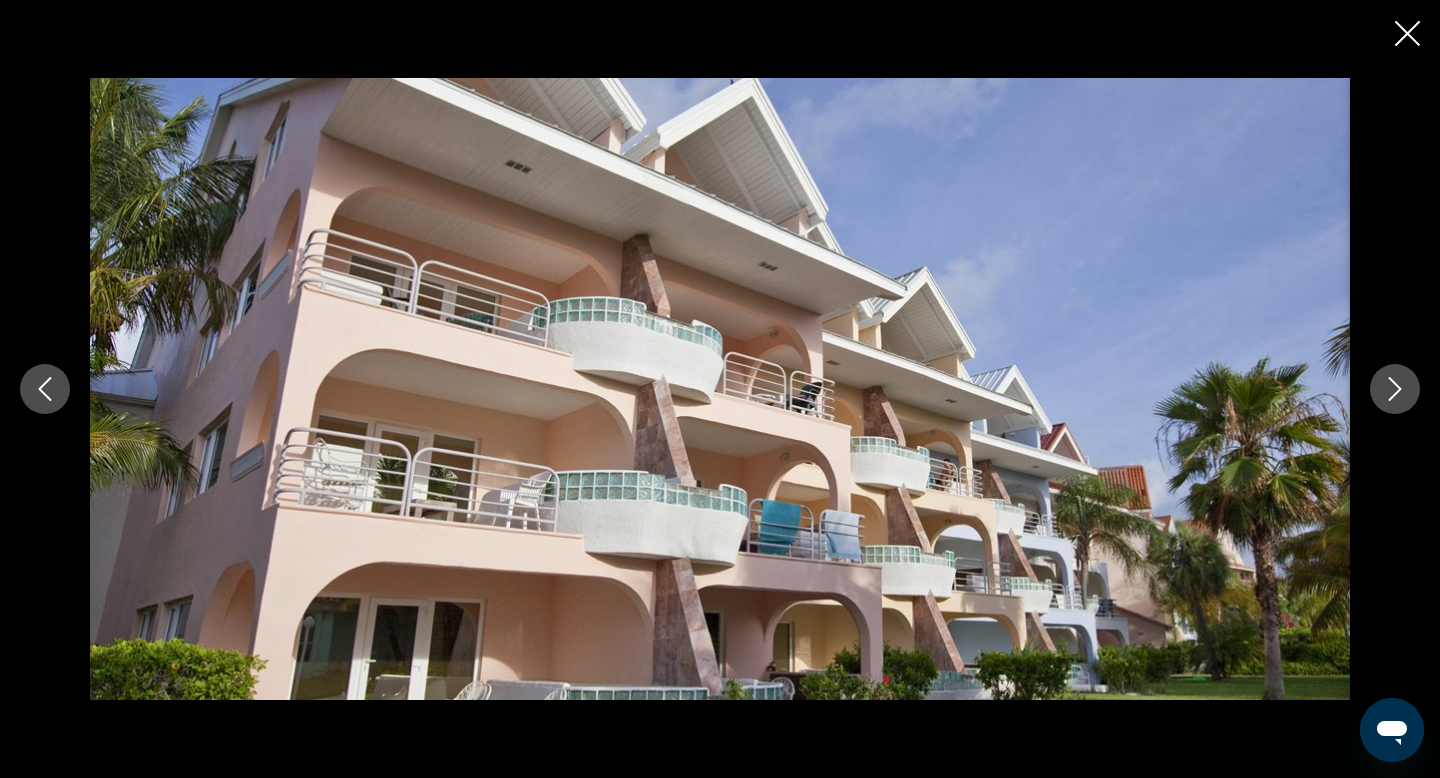 click 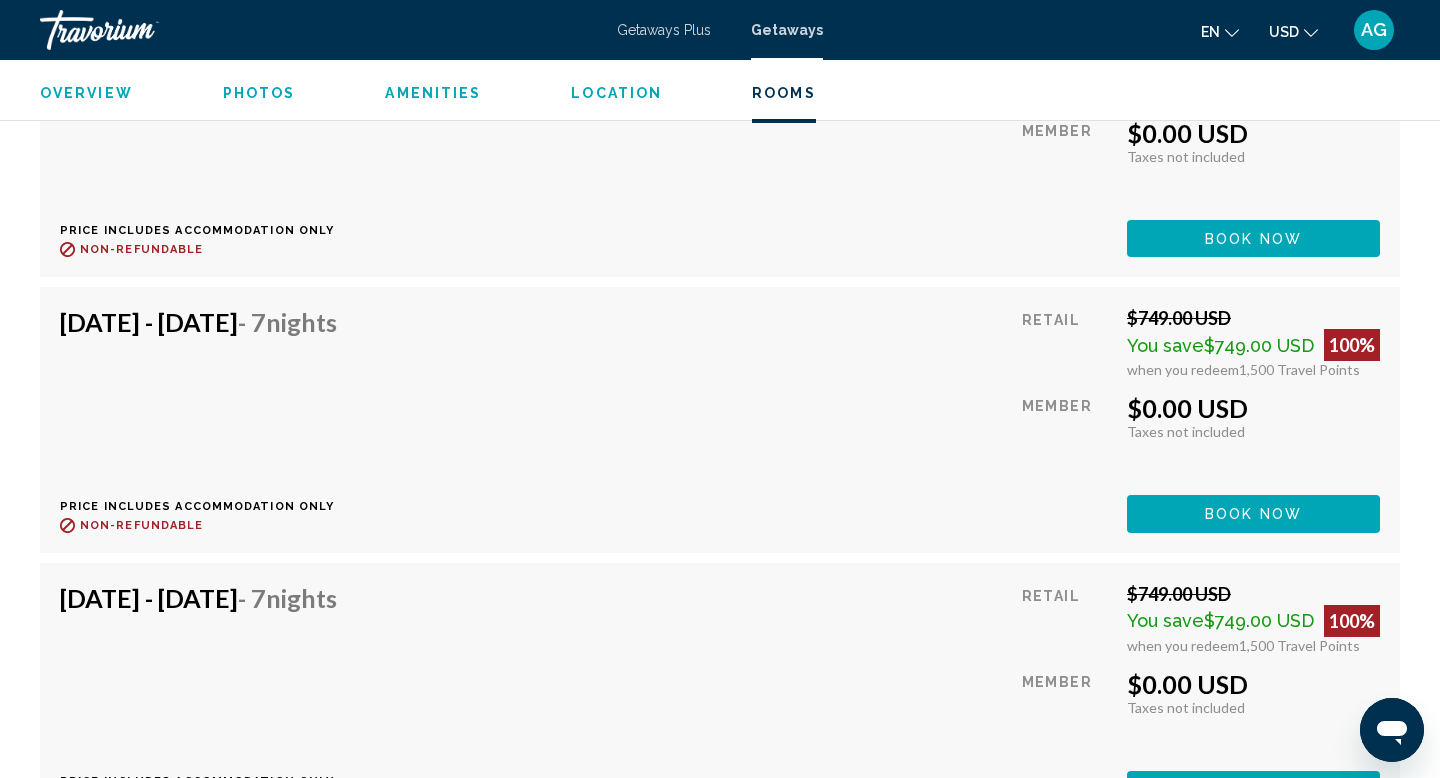 scroll, scrollTop: 11245, scrollLeft: 0, axis: vertical 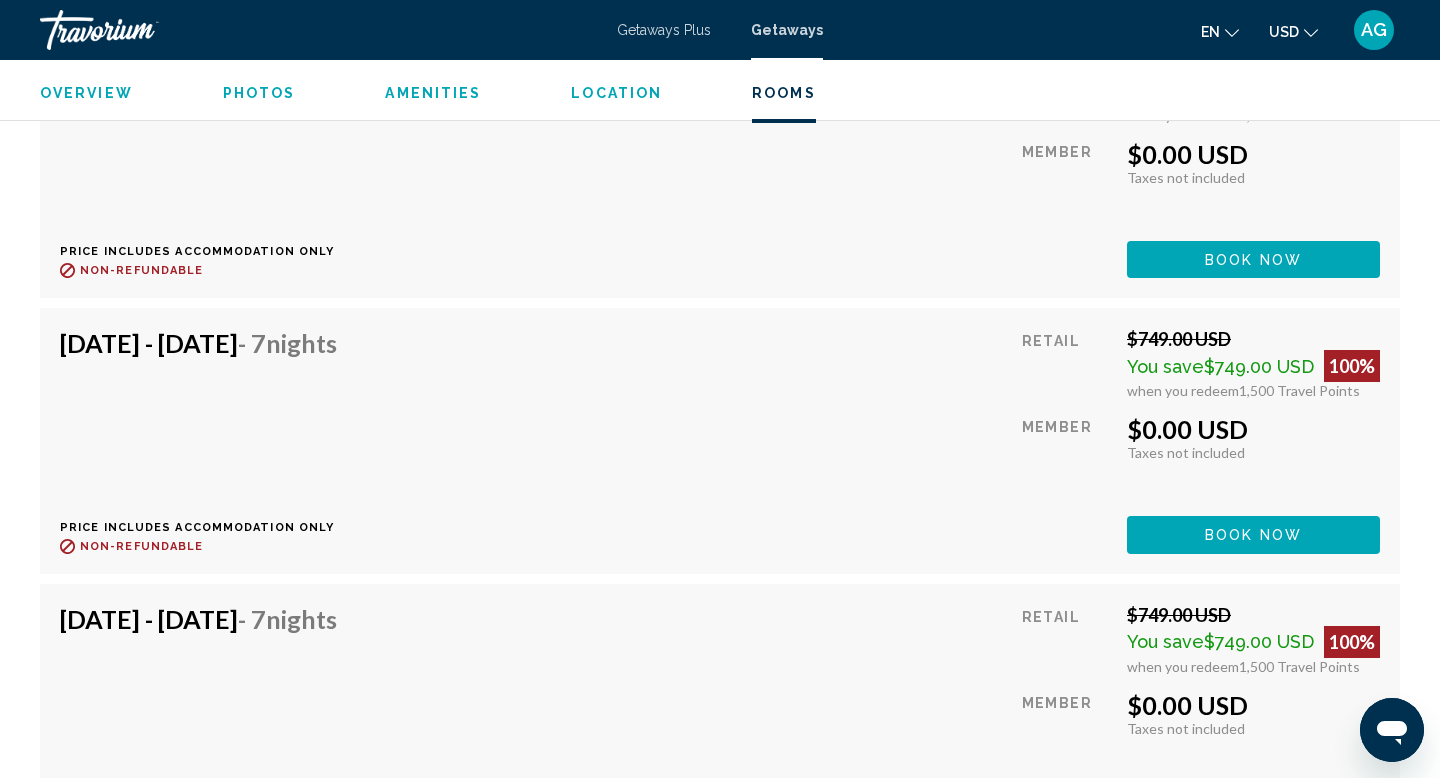 click on "Book now" at bounding box center [1254, -7104] 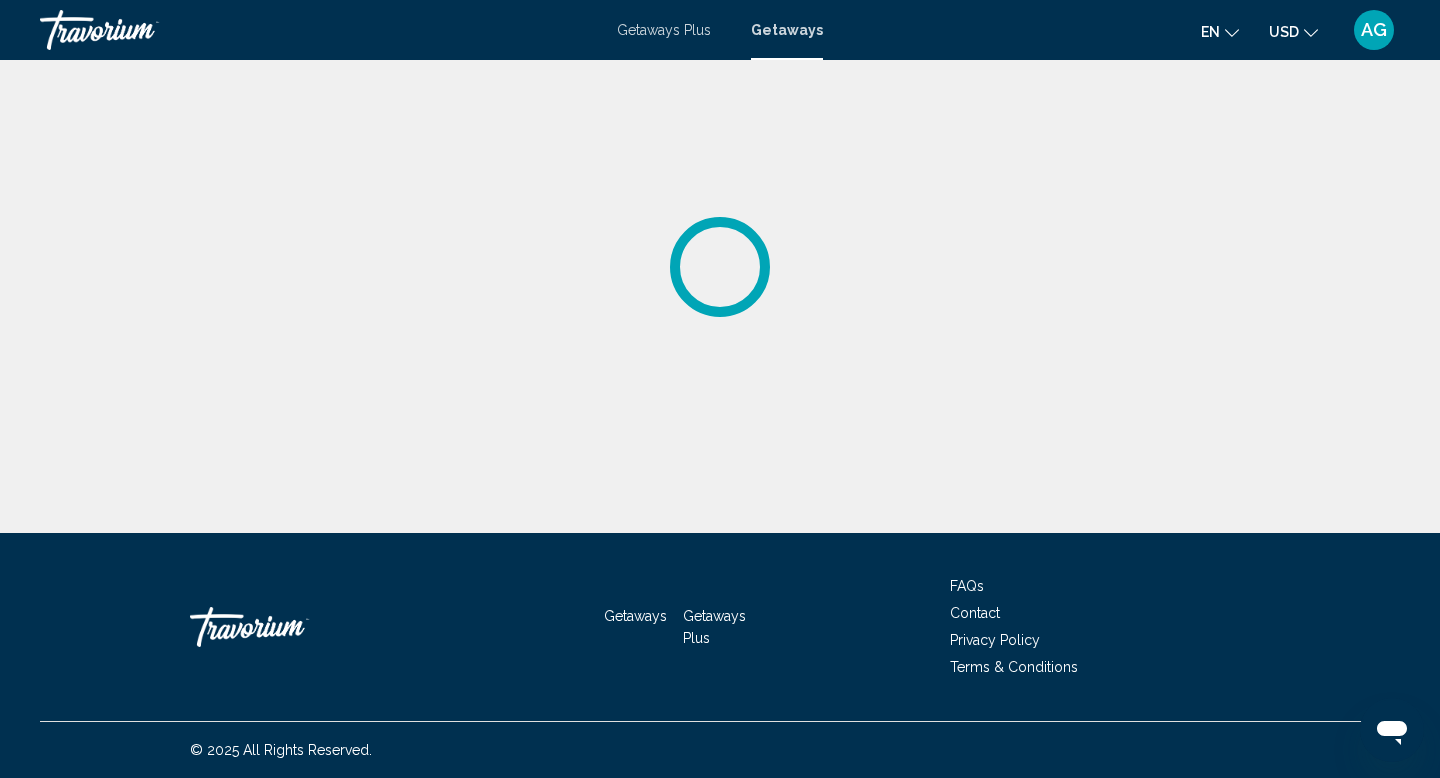 scroll, scrollTop: 0, scrollLeft: 0, axis: both 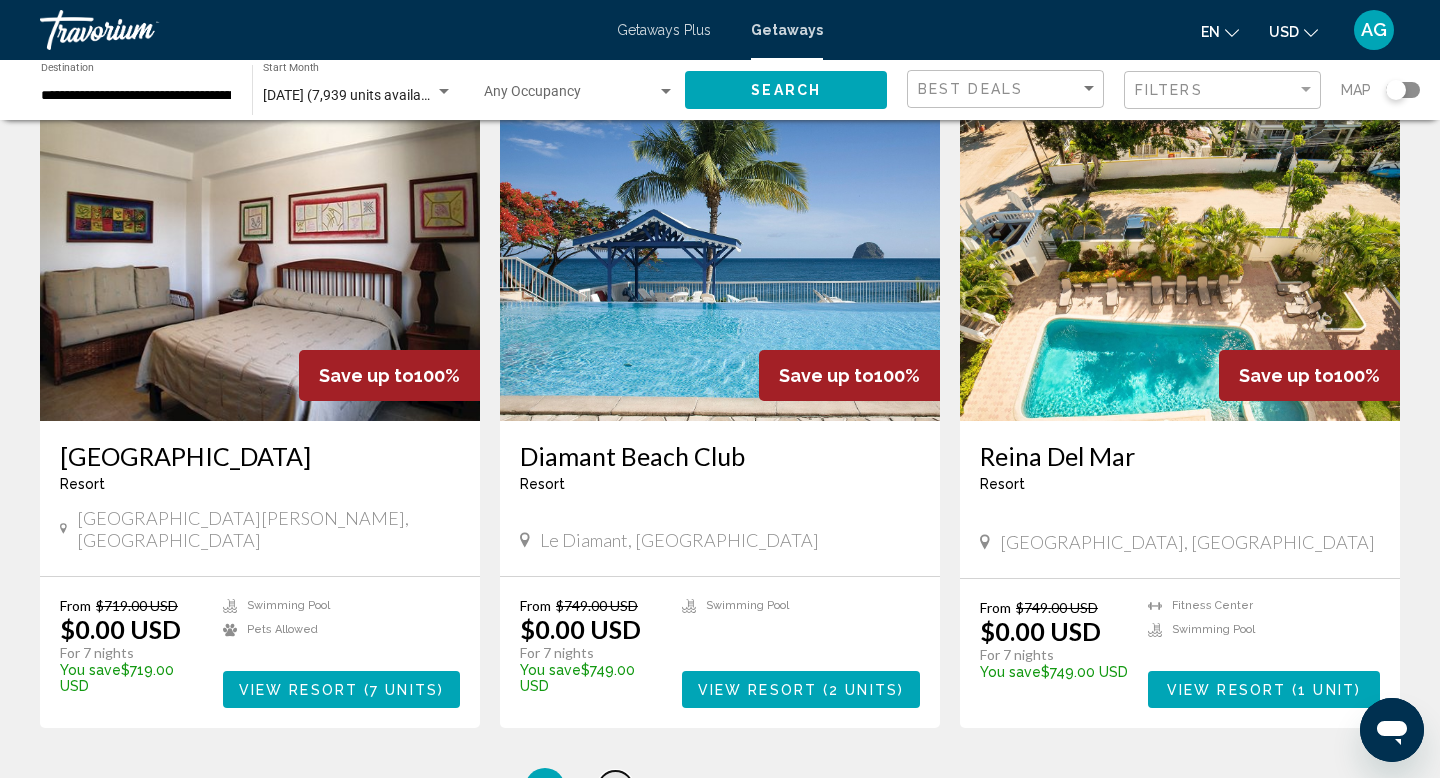 click on "page  2" at bounding box center (615, 788) 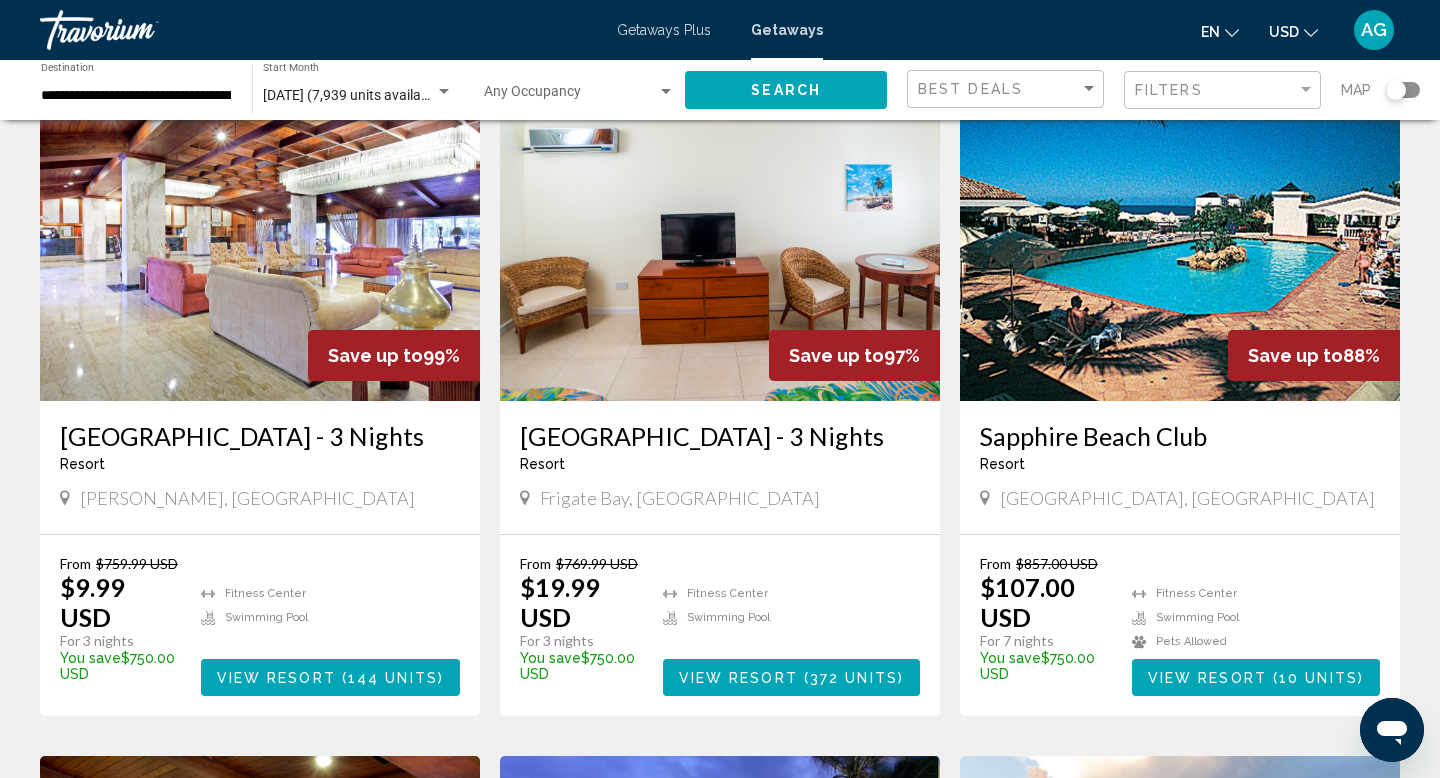 scroll, scrollTop: 0, scrollLeft: 0, axis: both 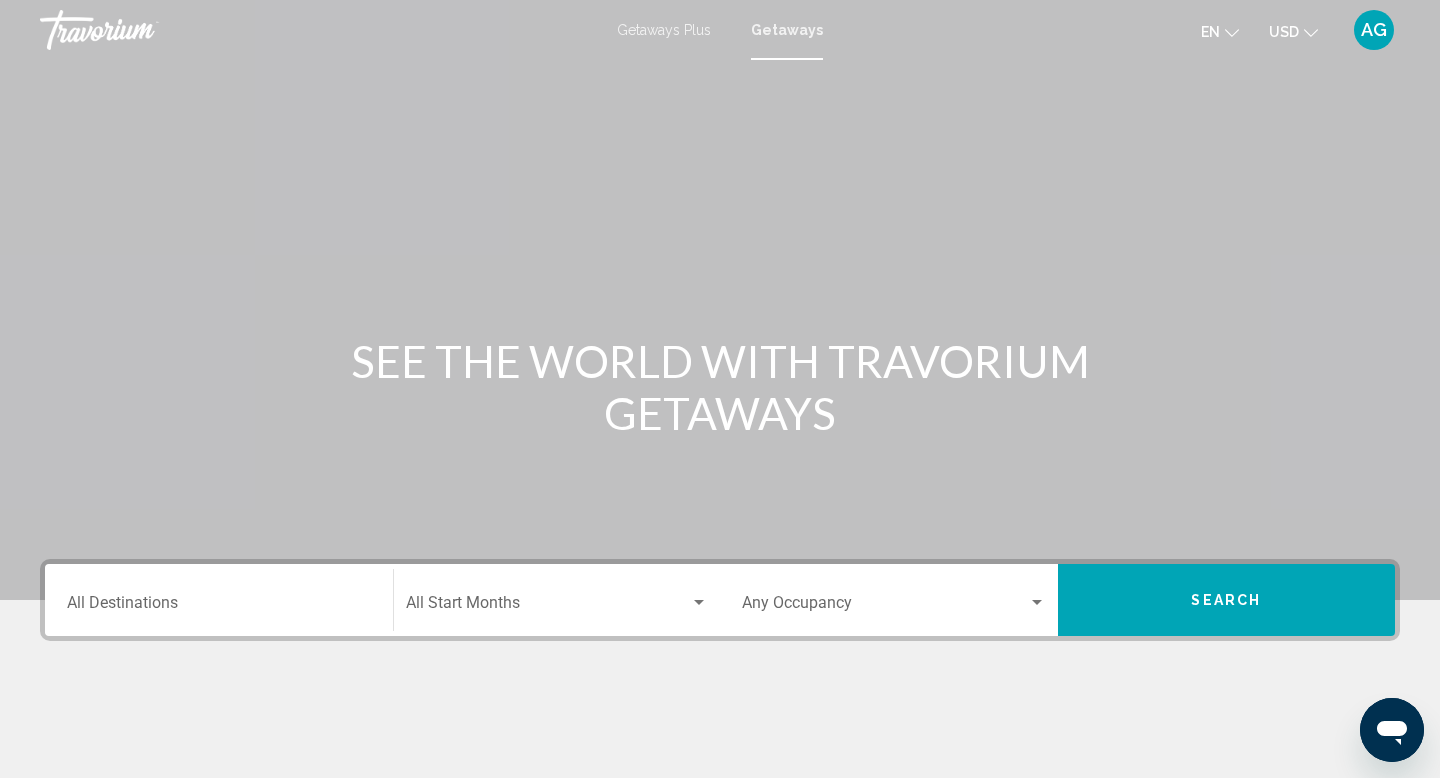 click on "Destination All Destinations" at bounding box center (219, 607) 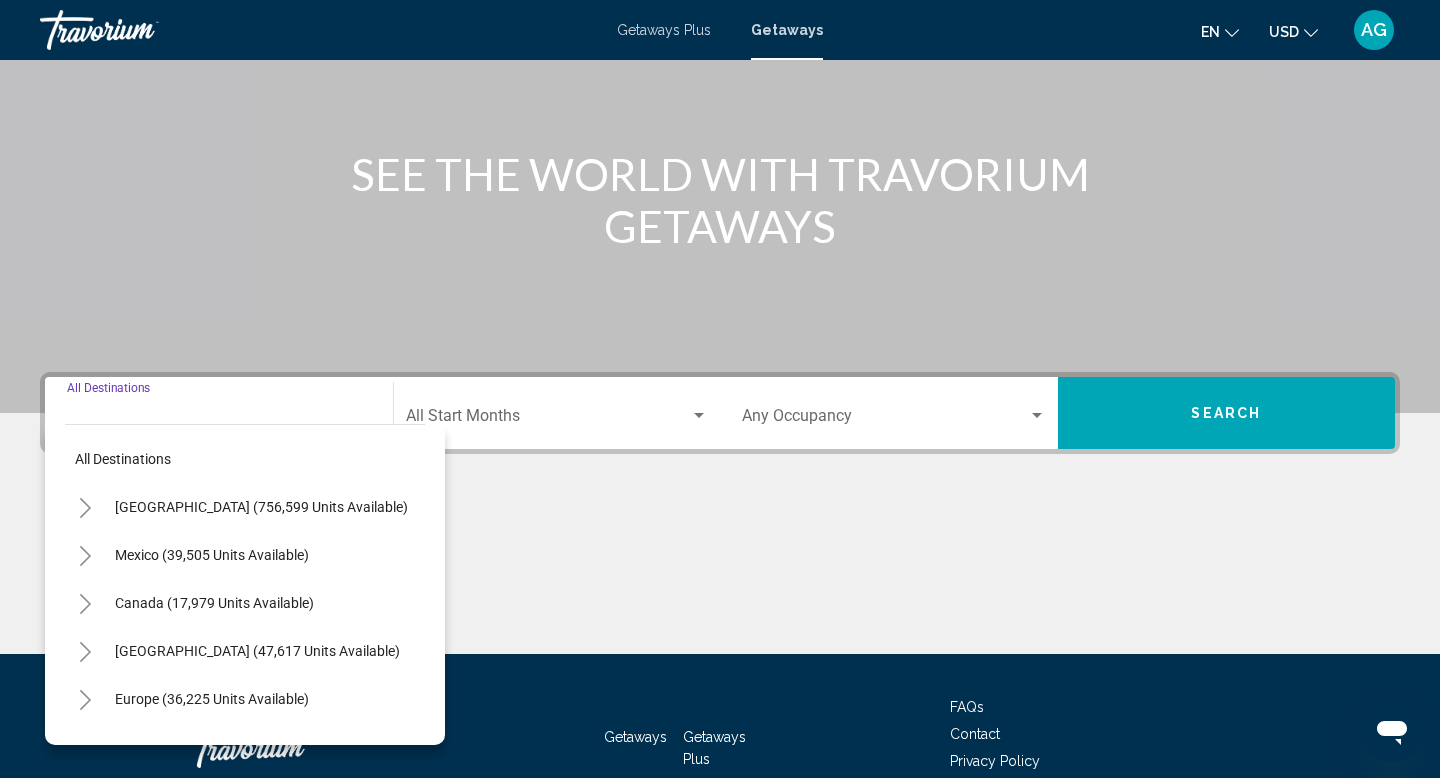 scroll, scrollTop: 308, scrollLeft: 0, axis: vertical 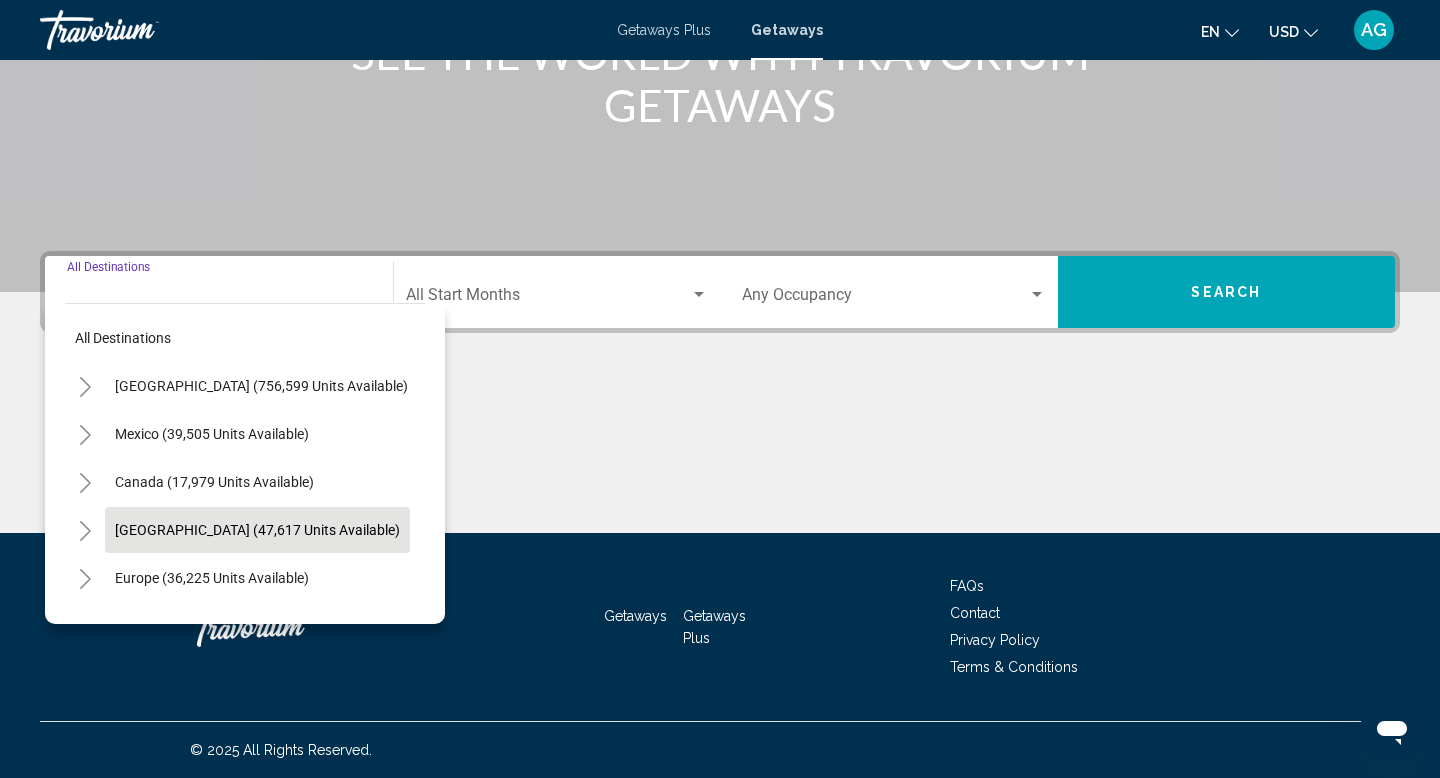 click on "[GEOGRAPHIC_DATA] (47,617 units available)" at bounding box center [212, 578] 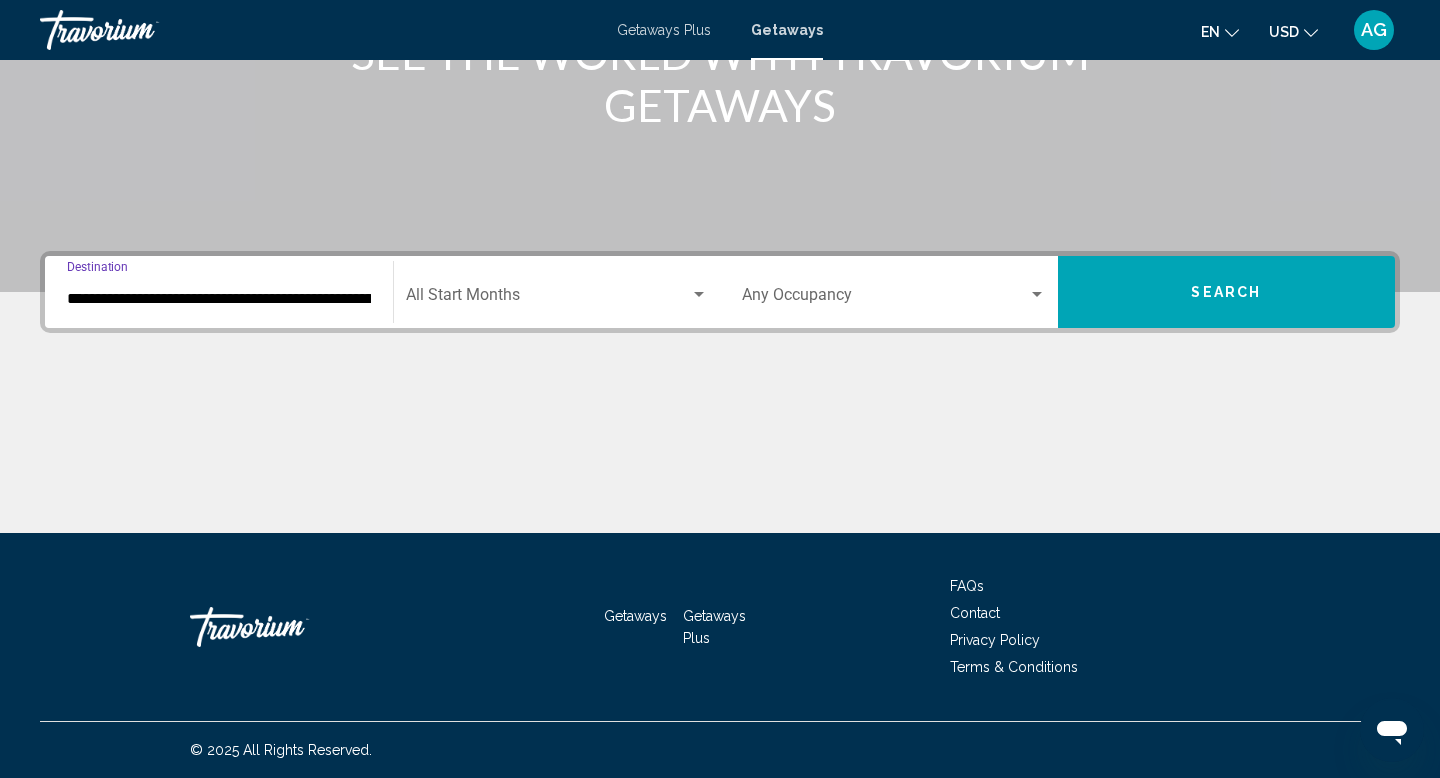 click at bounding box center [1037, 295] 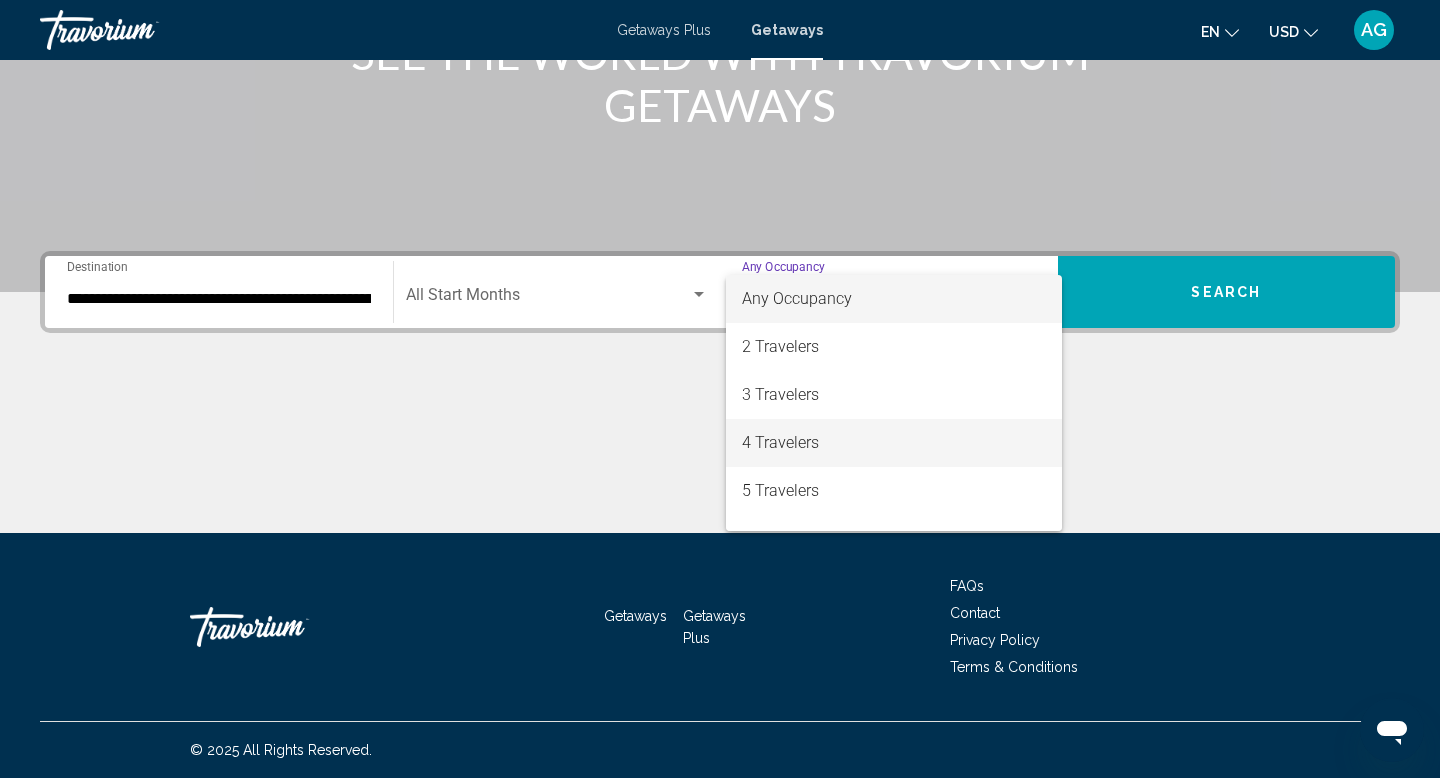 click on "4 Travelers" at bounding box center (894, 443) 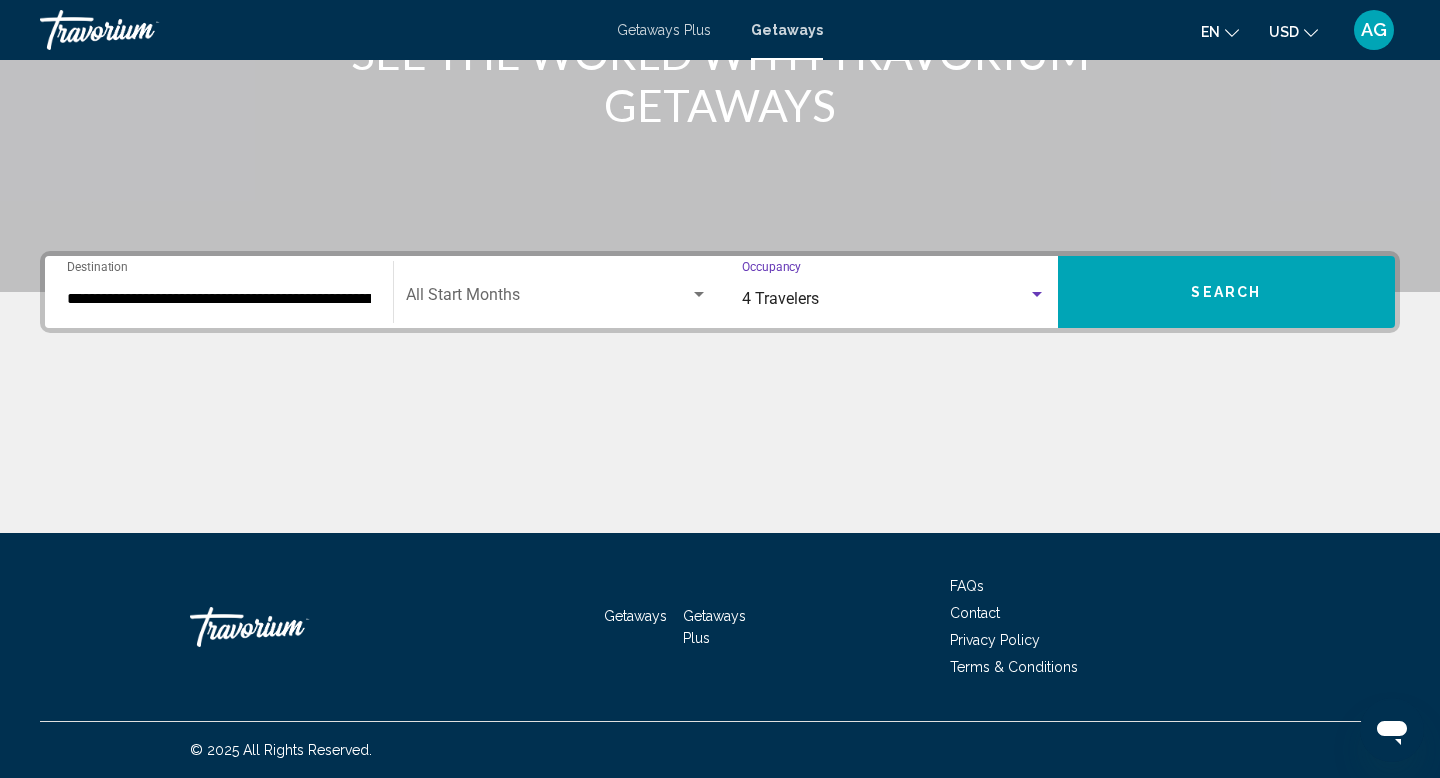 click at bounding box center (699, 294) 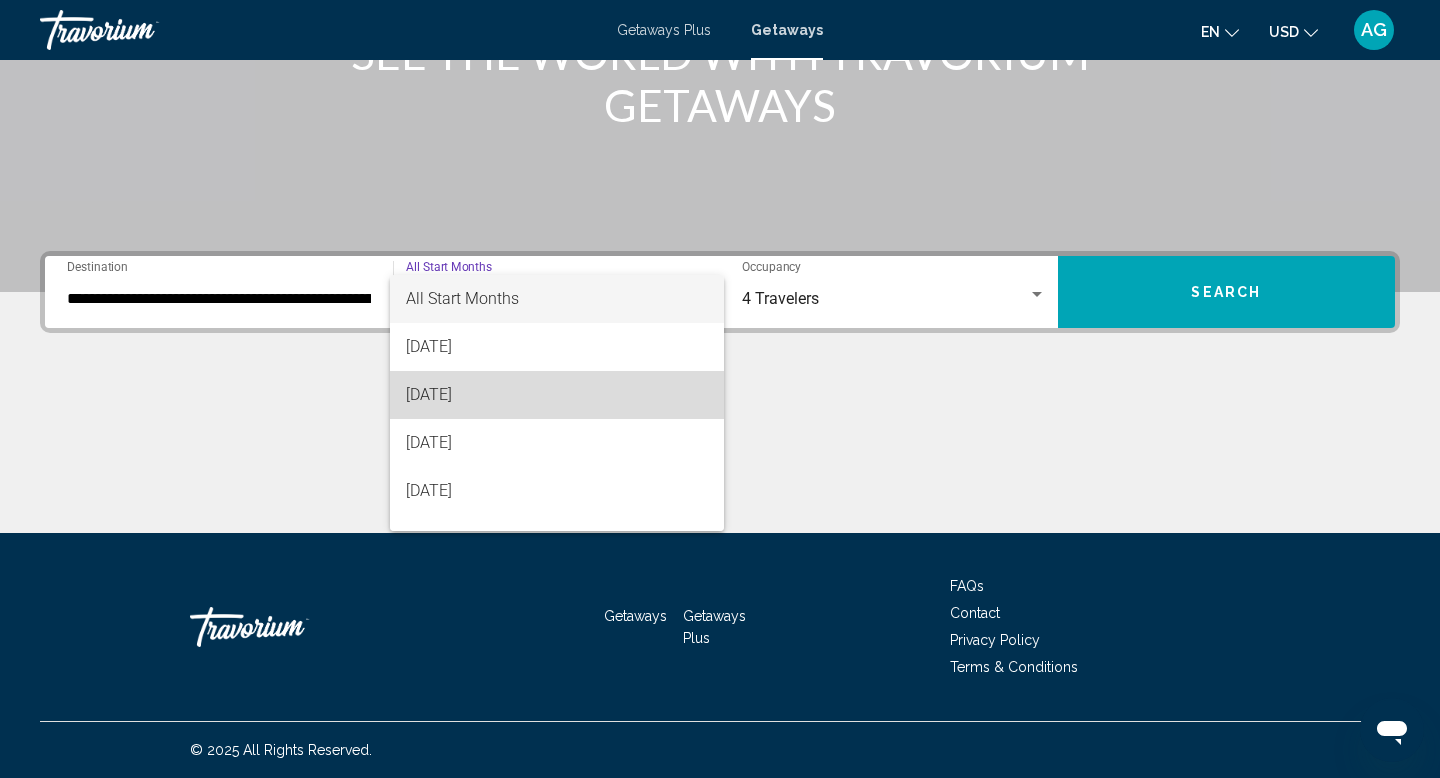click on "[DATE]" at bounding box center (557, 395) 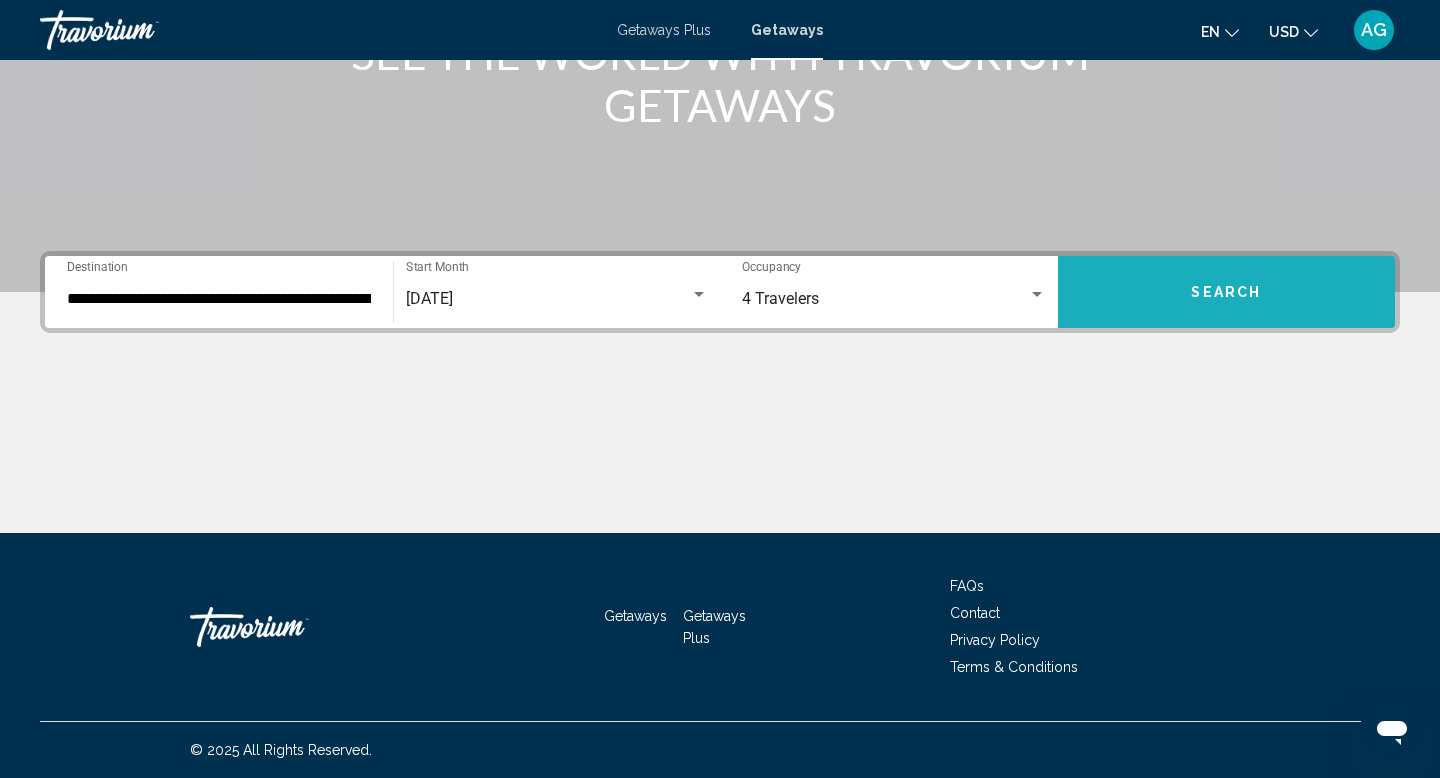 click on "Search" at bounding box center [1227, 292] 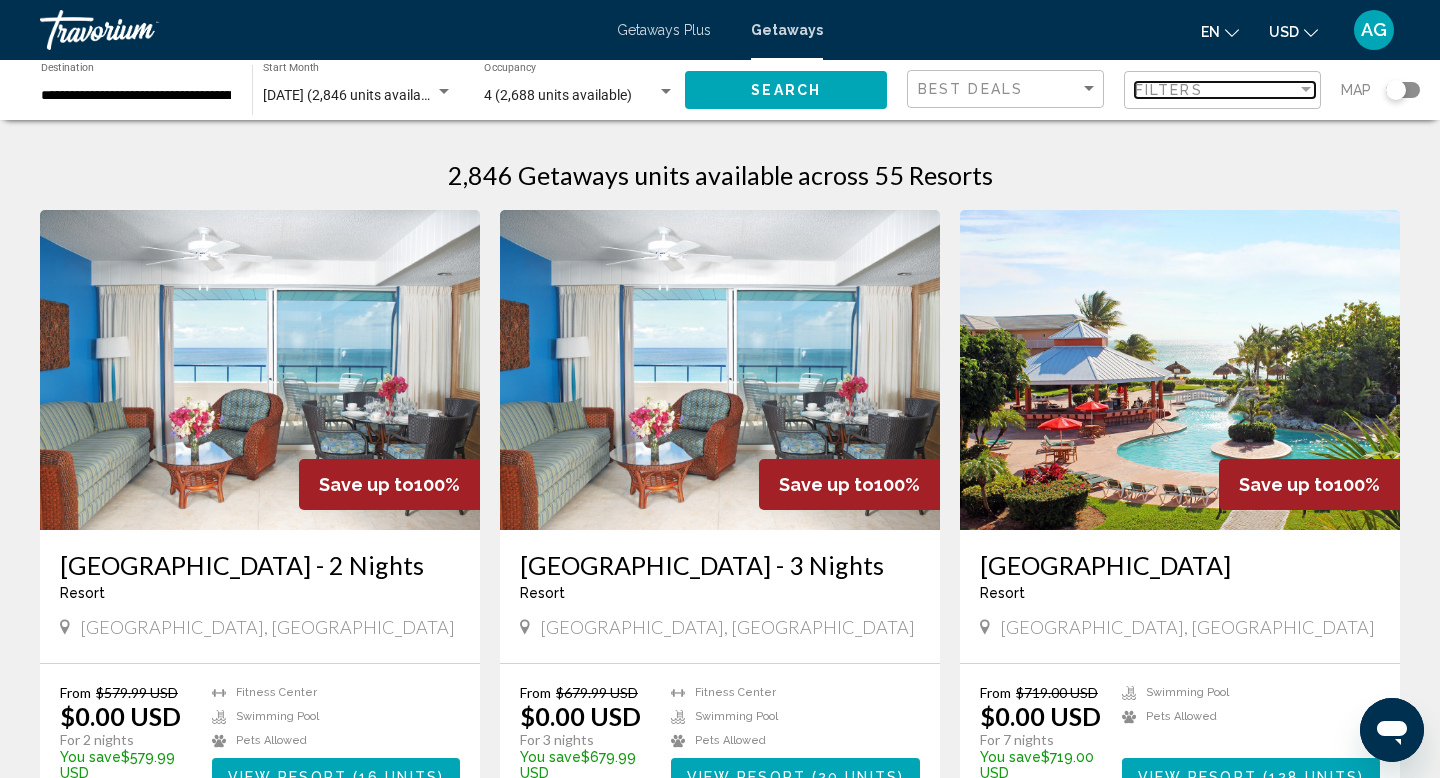 click at bounding box center (1306, 90) 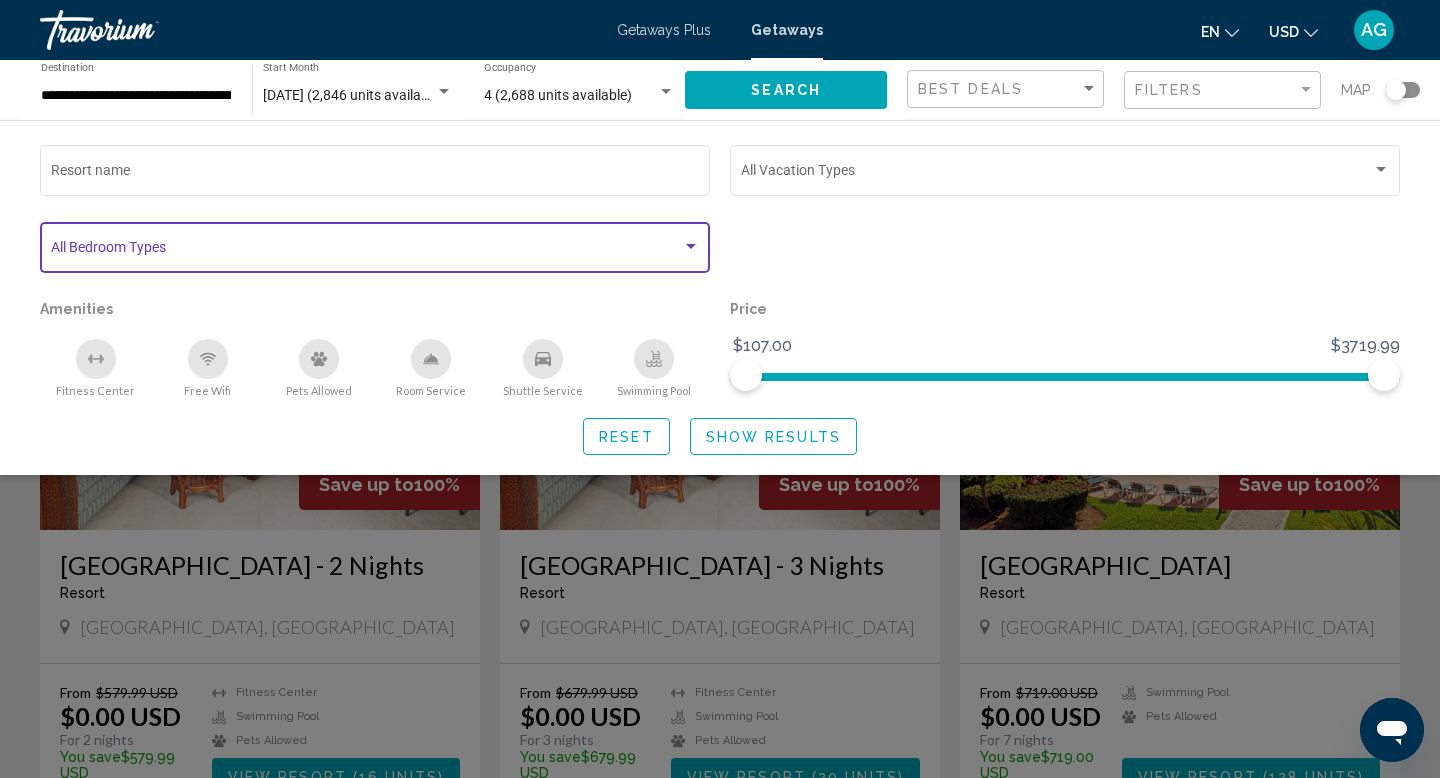 click at bounding box center (691, 247) 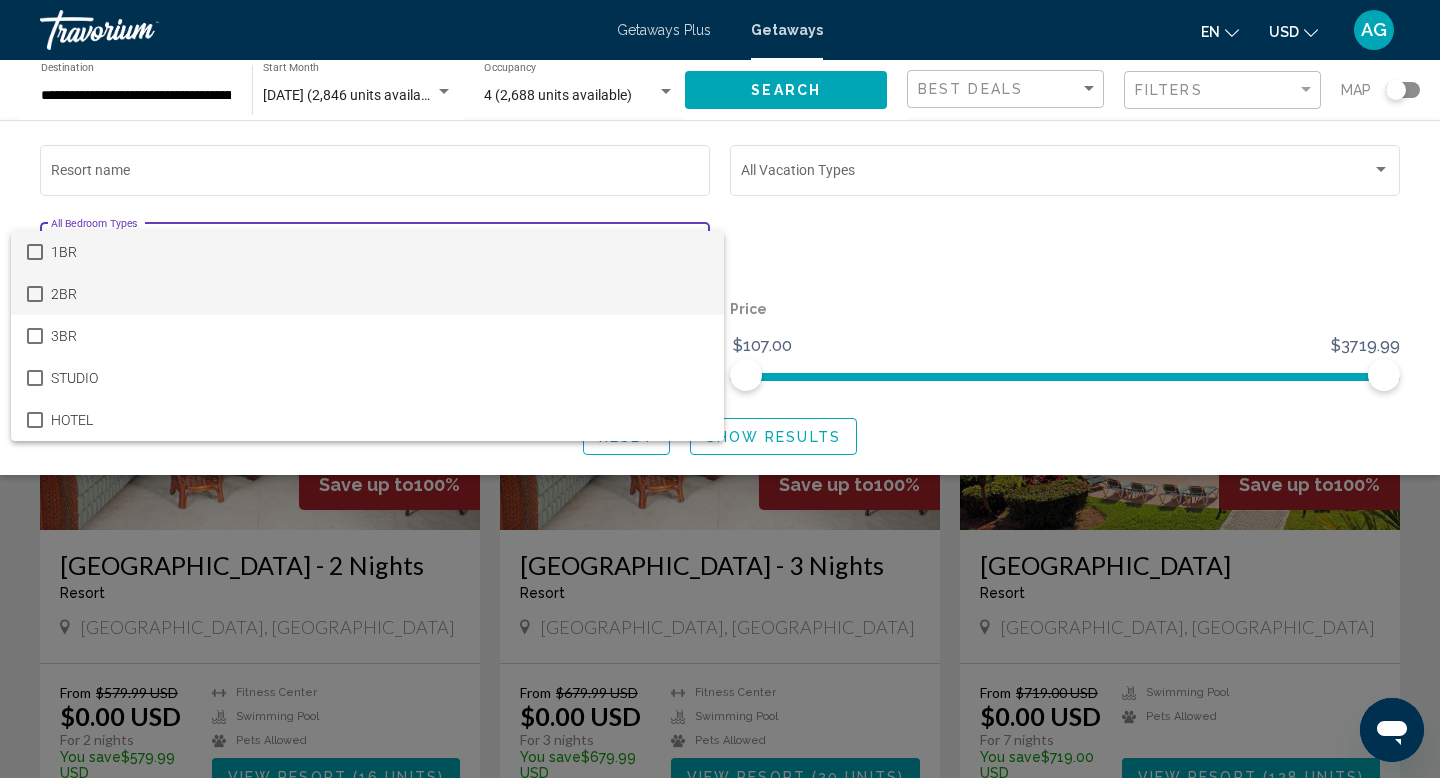click at bounding box center [35, 294] 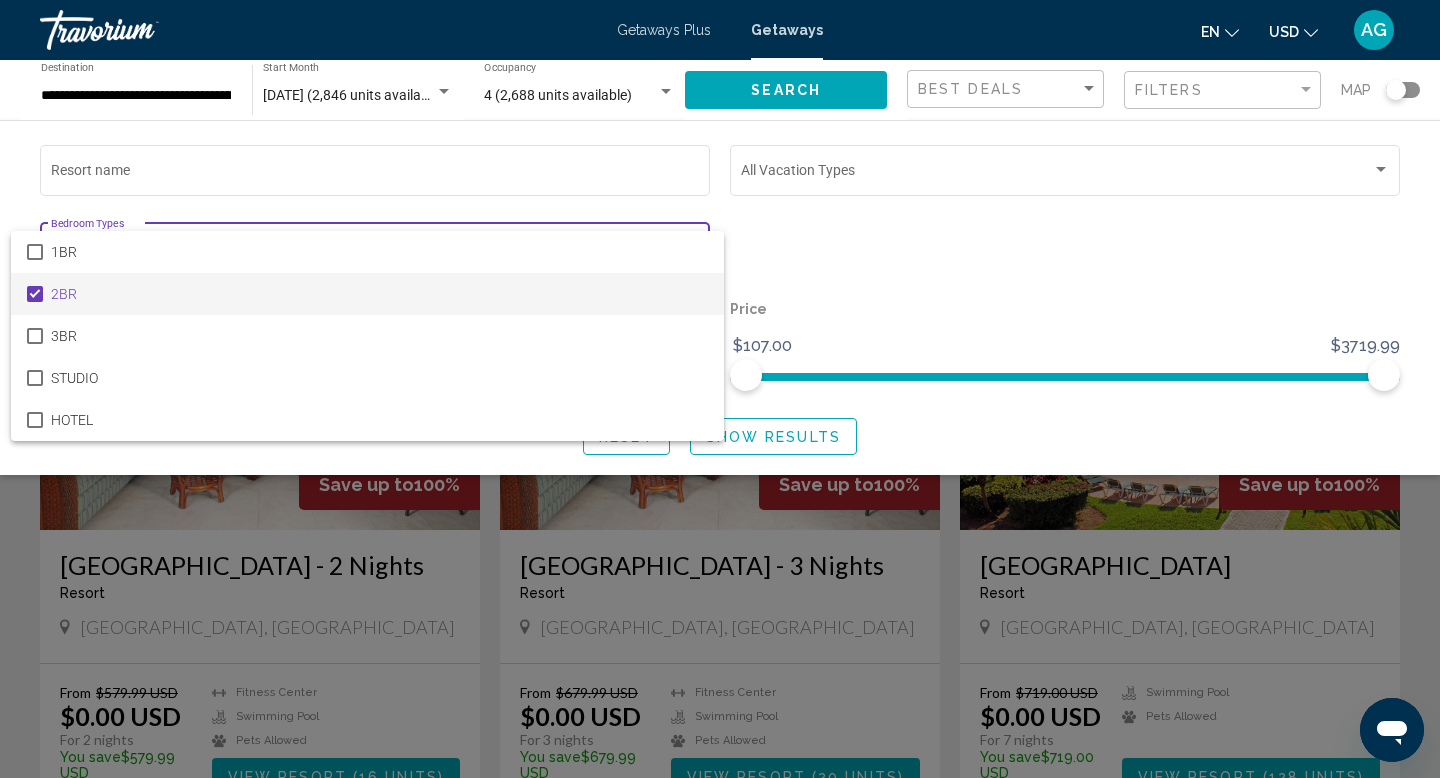 click at bounding box center (720, 389) 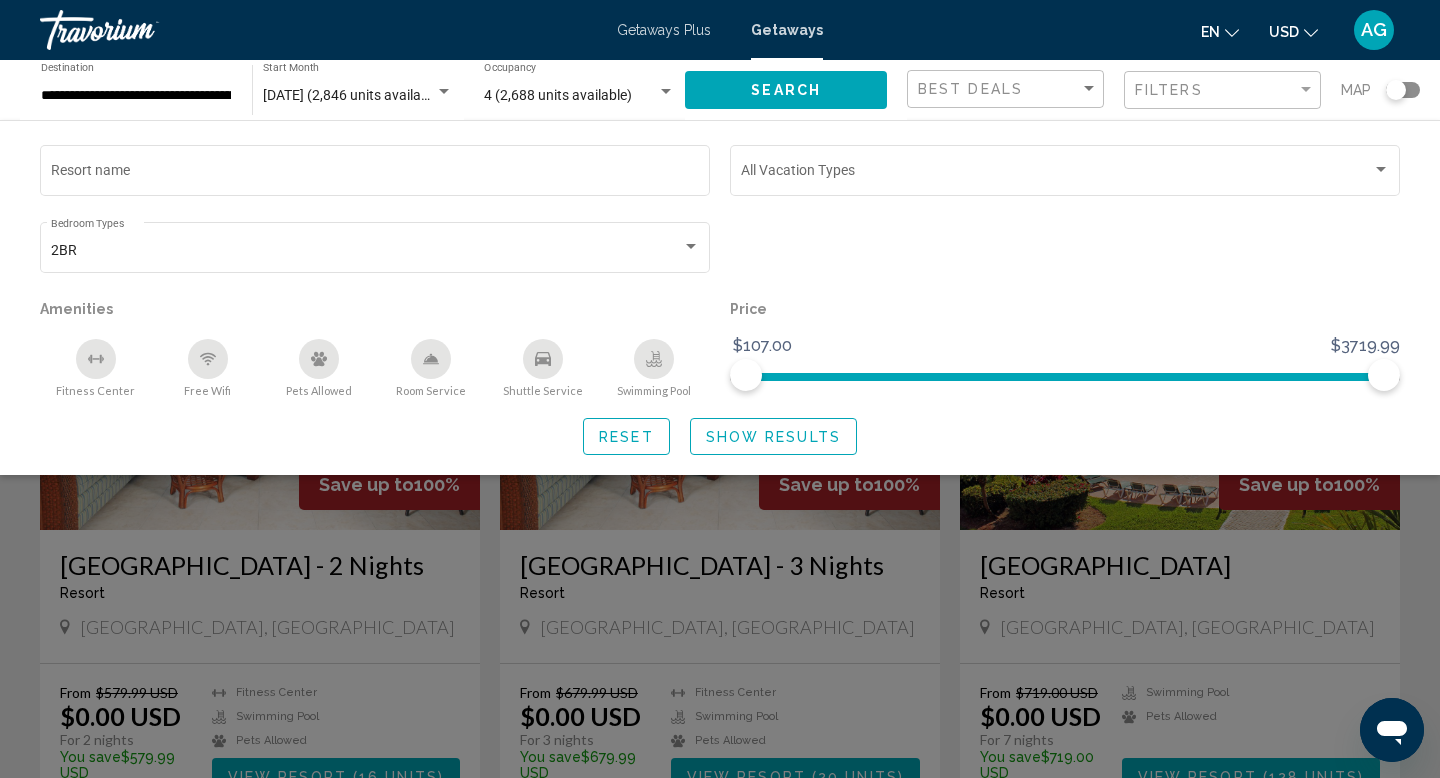 click on "Show Results" 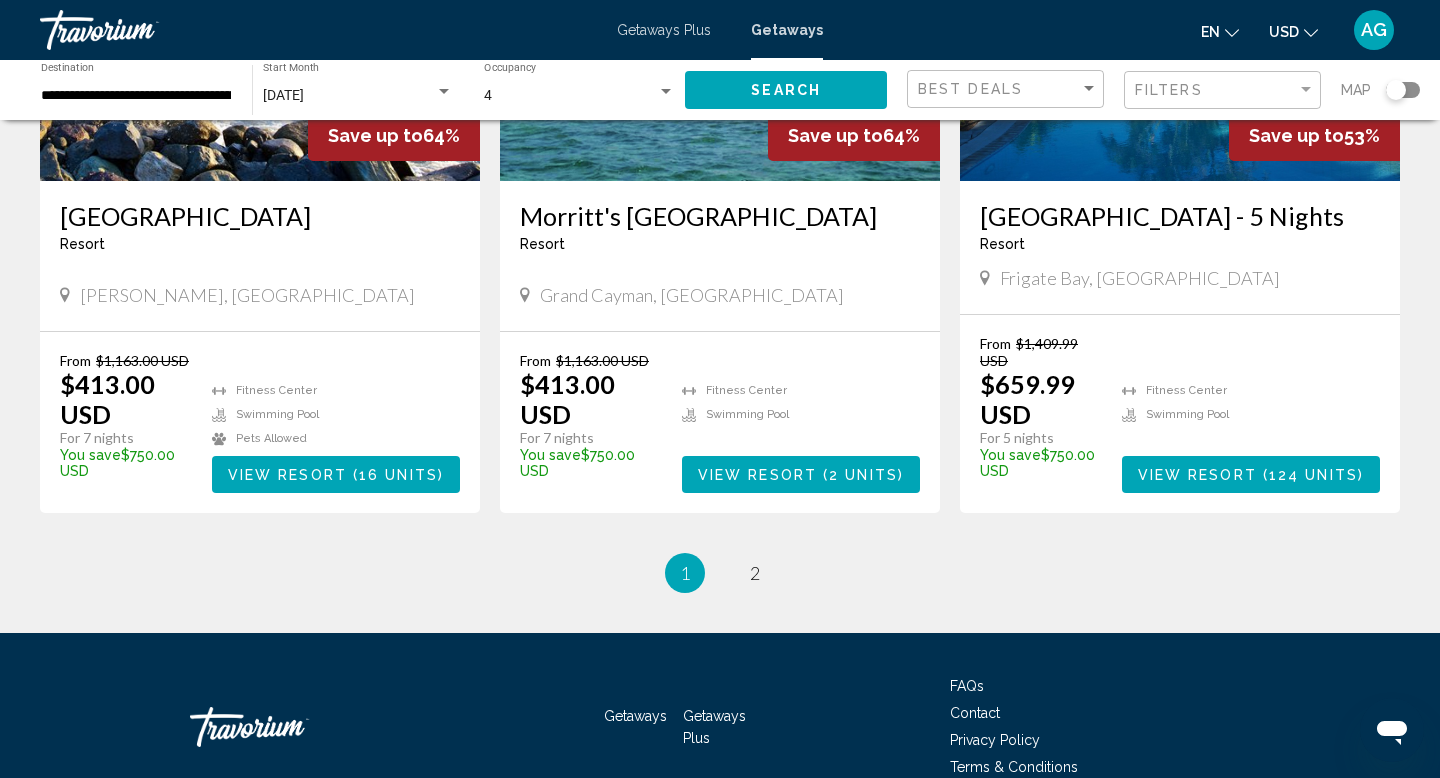 scroll, scrollTop: 2472, scrollLeft: 0, axis: vertical 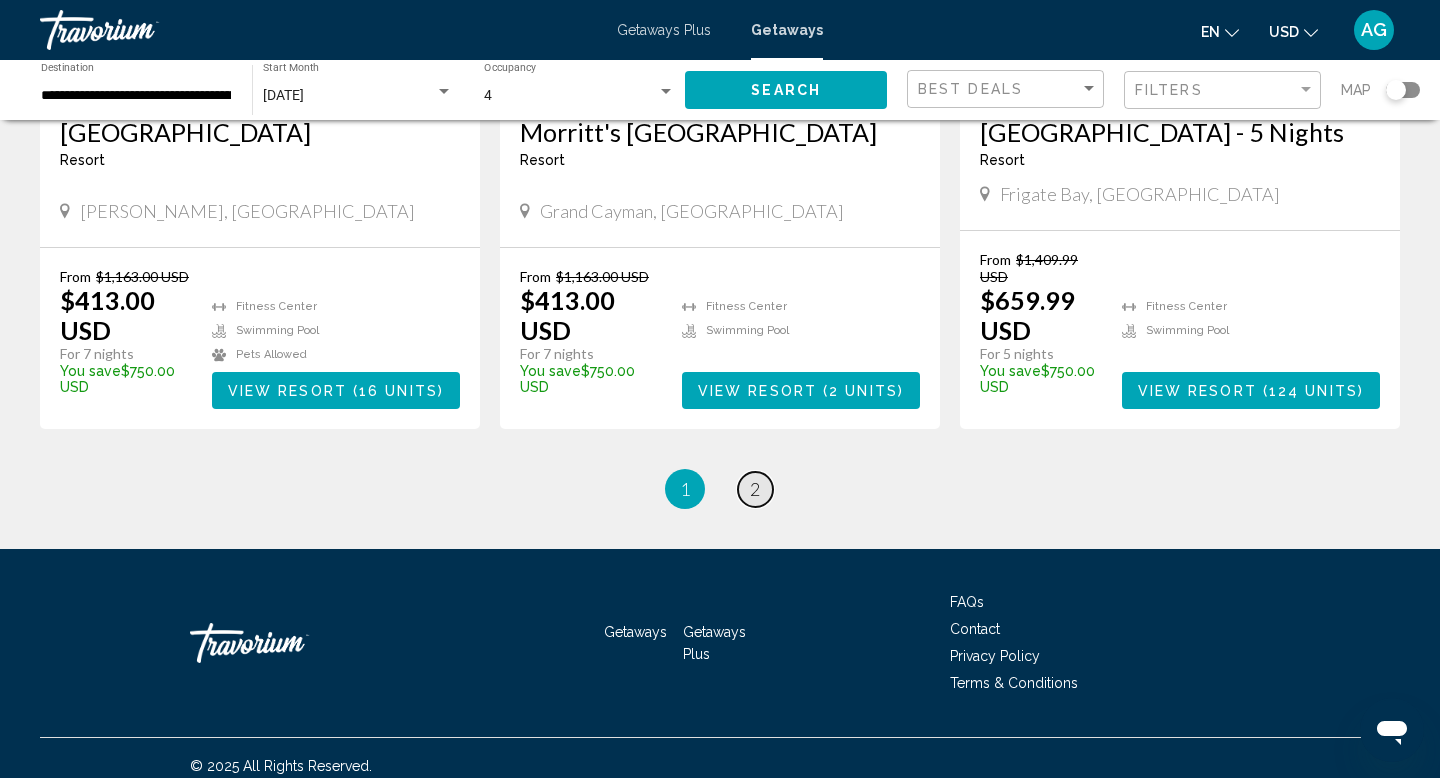 click on "page  2" at bounding box center (755, 489) 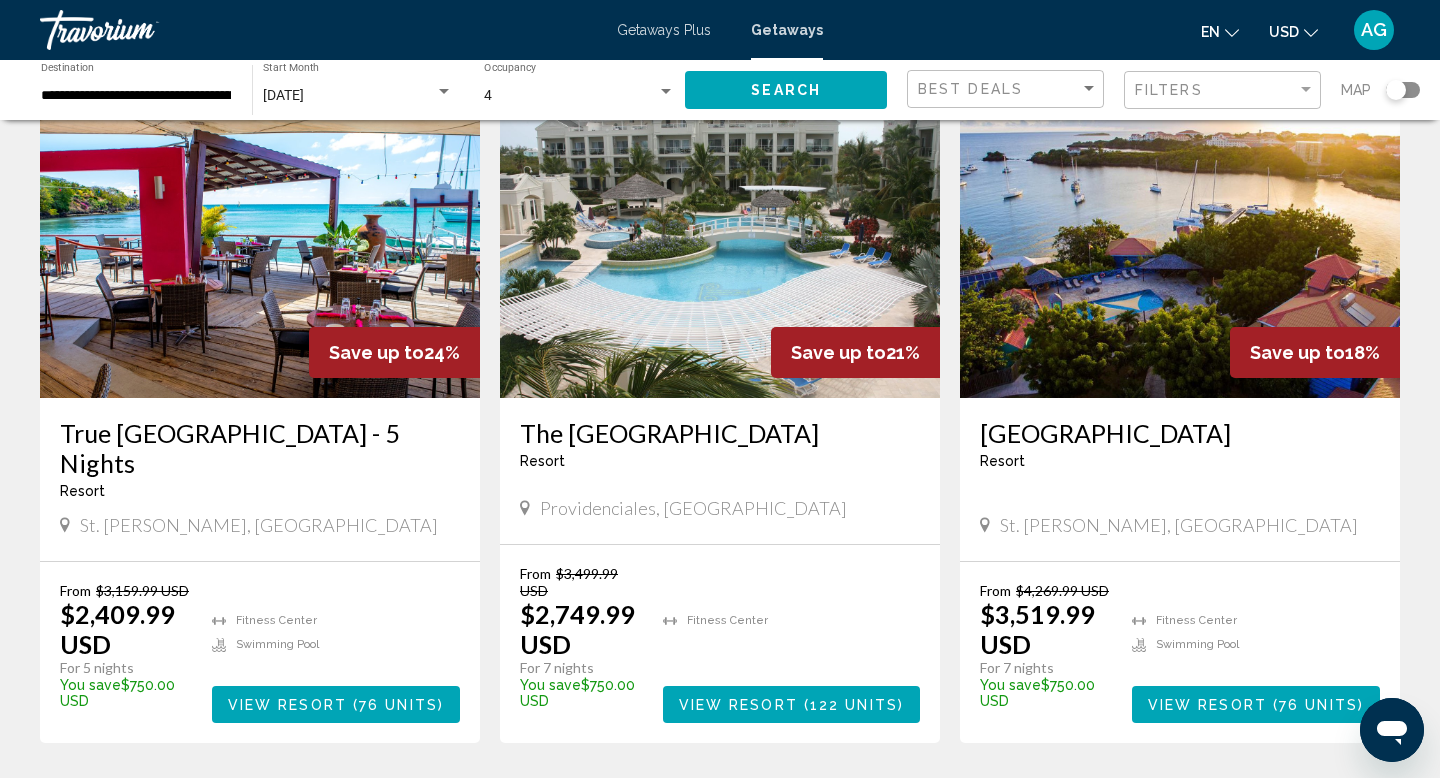 scroll, scrollTop: 1833, scrollLeft: 0, axis: vertical 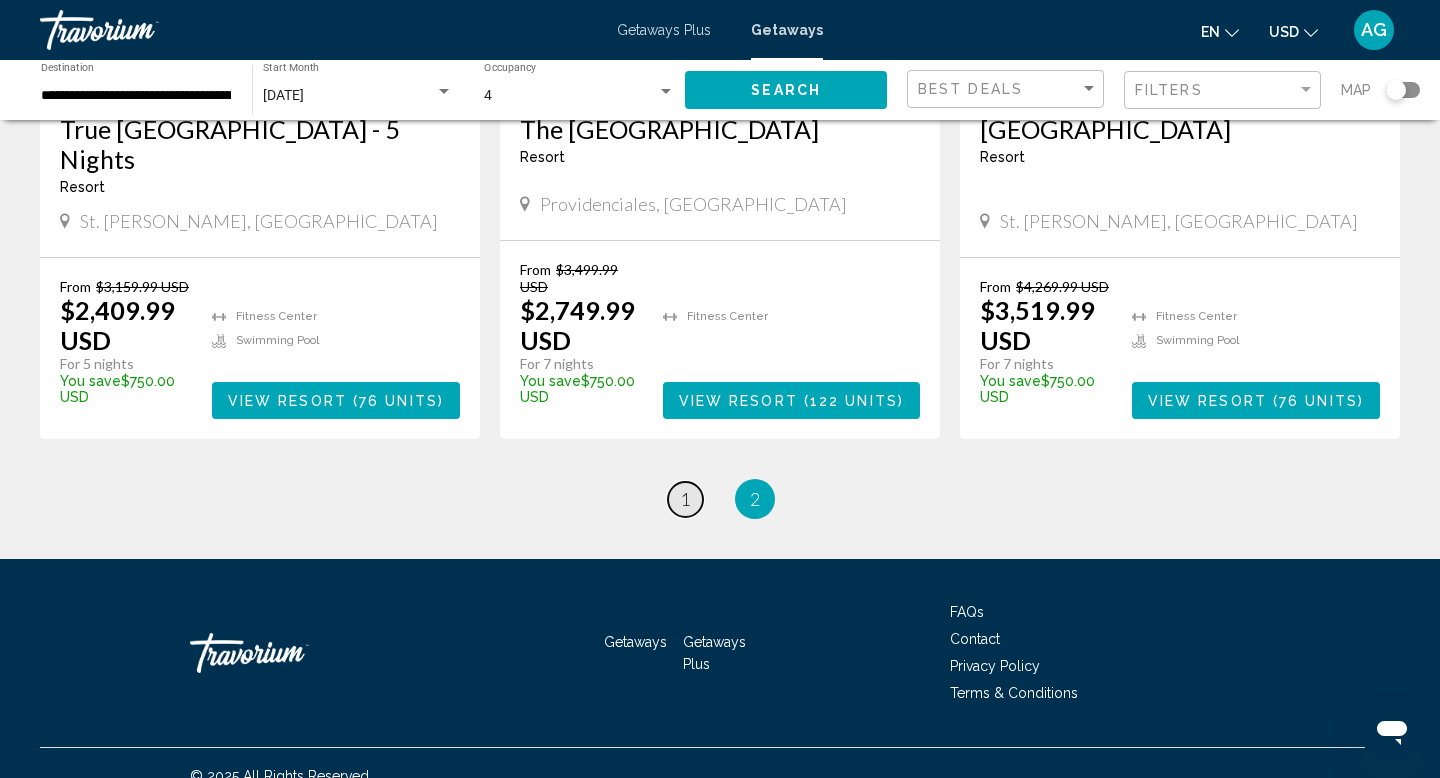 click on "page  1" at bounding box center (685, 499) 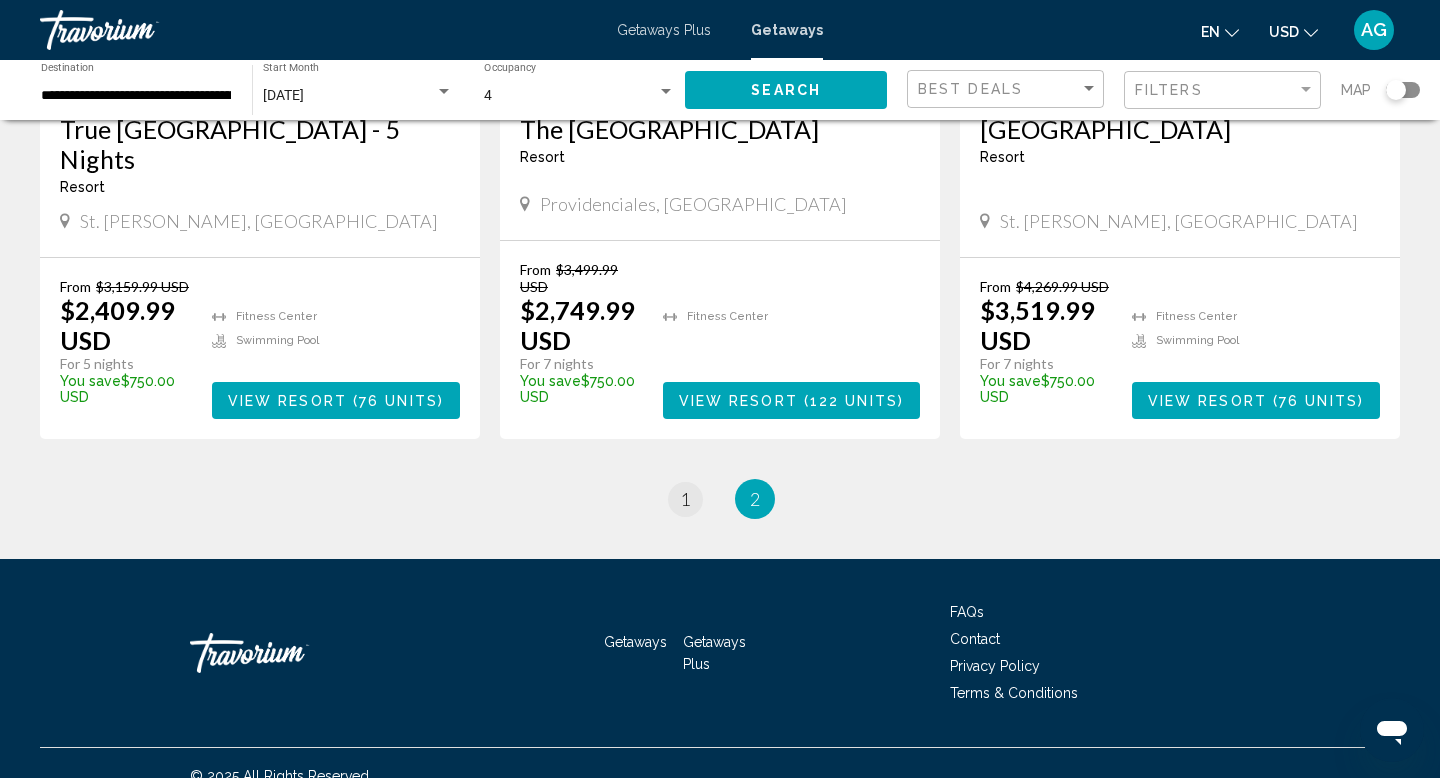 scroll, scrollTop: 0, scrollLeft: 0, axis: both 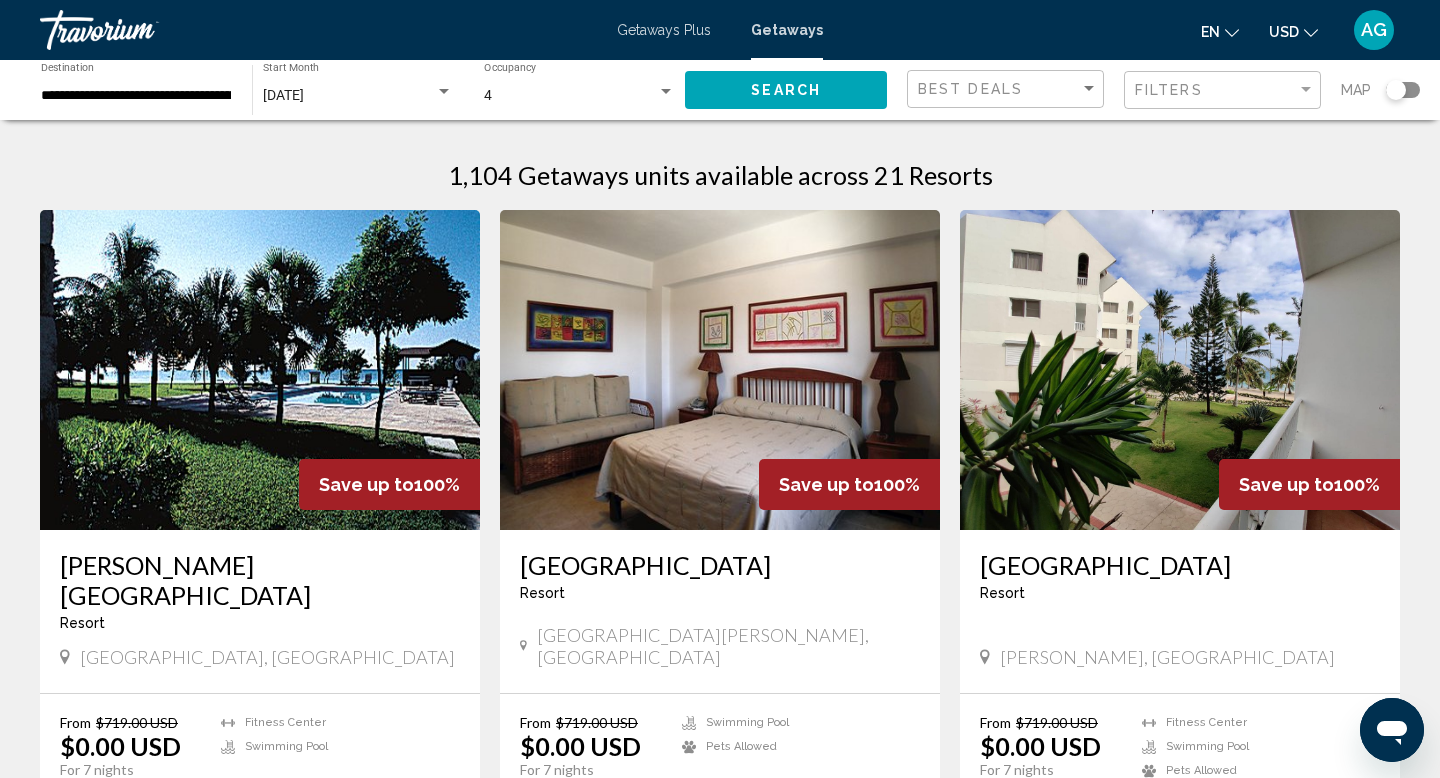 click at bounding box center (260, 370) 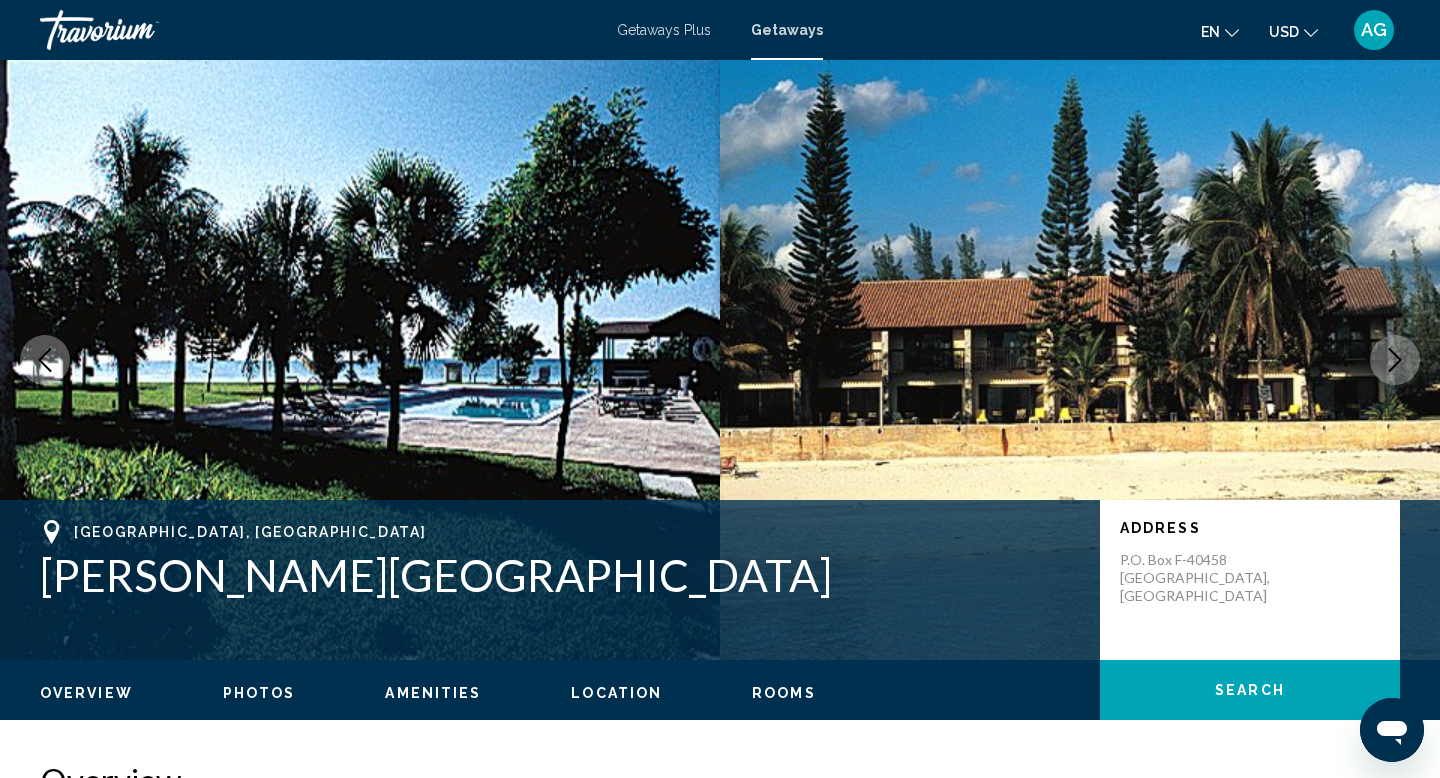 click at bounding box center [1395, 360] 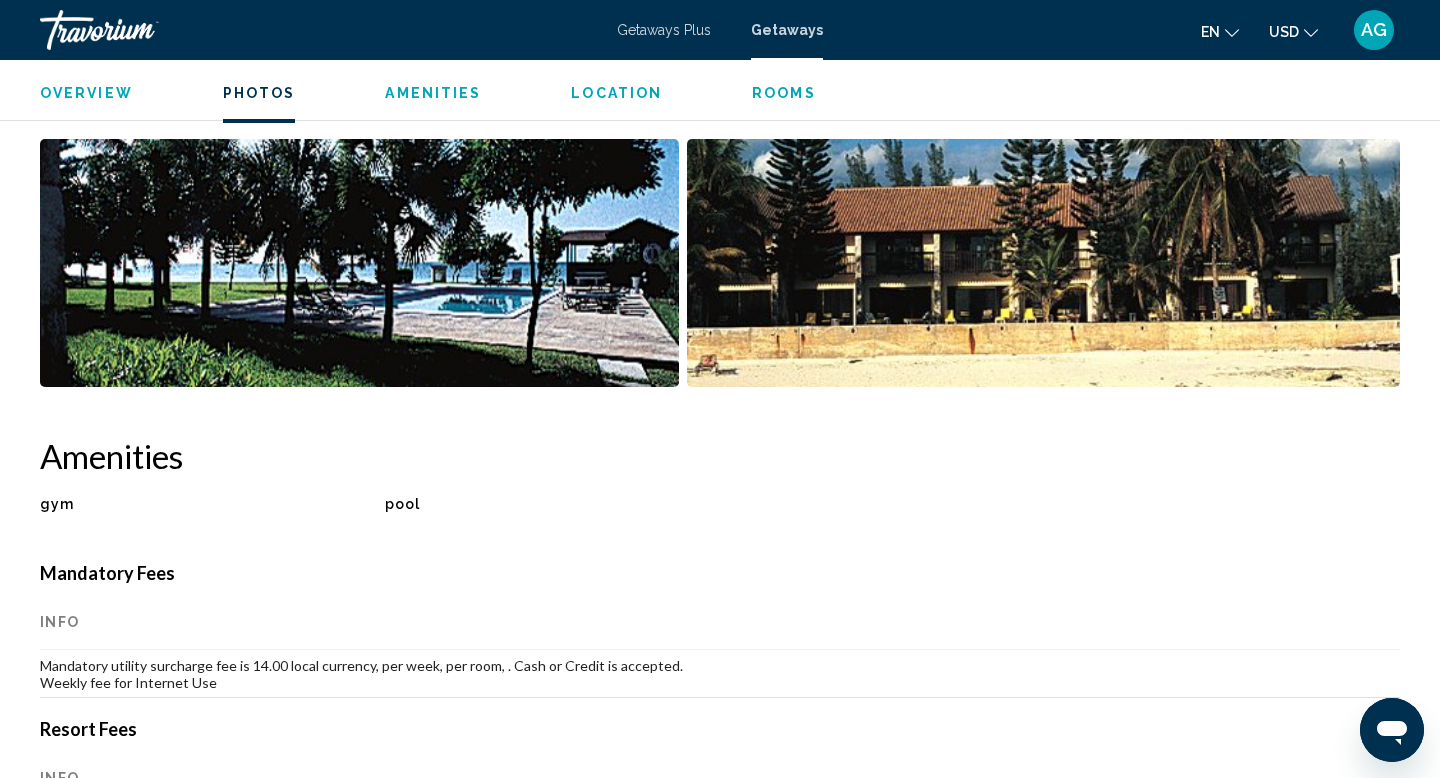 scroll, scrollTop: 960, scrollLeft: 0, axis: vertical 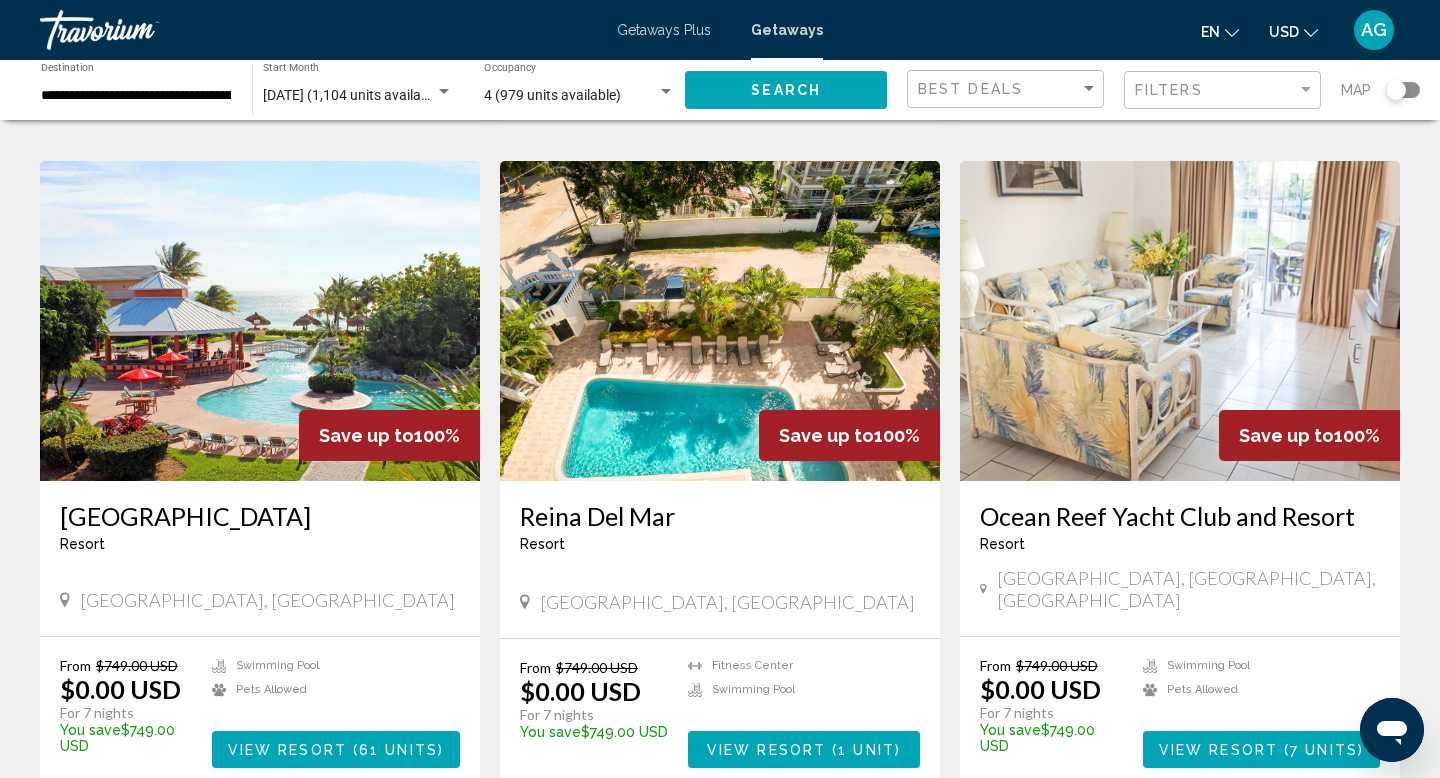 click at bounding box center (260, 321) 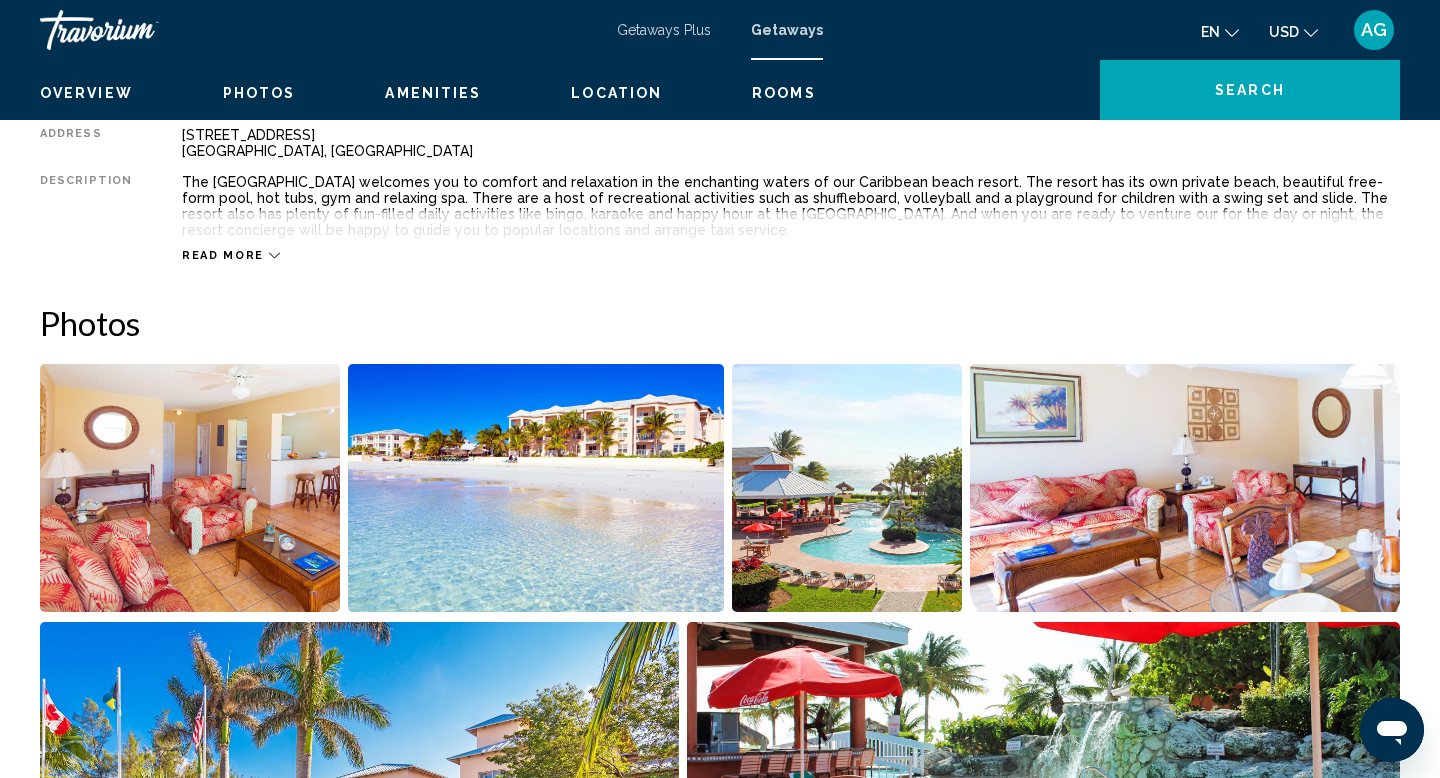 scroll, scrollTop: 0, scrollLeft: 0, axis: both 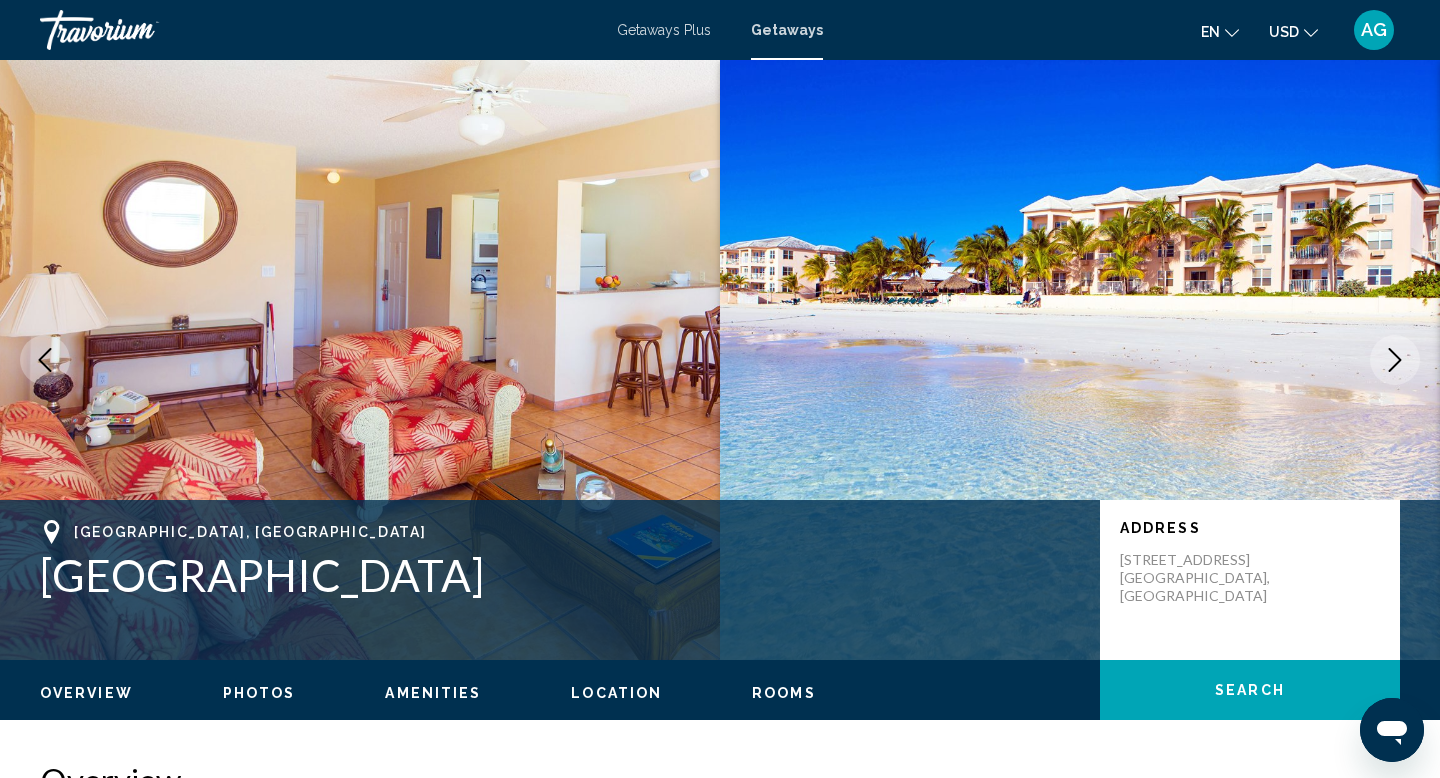 click 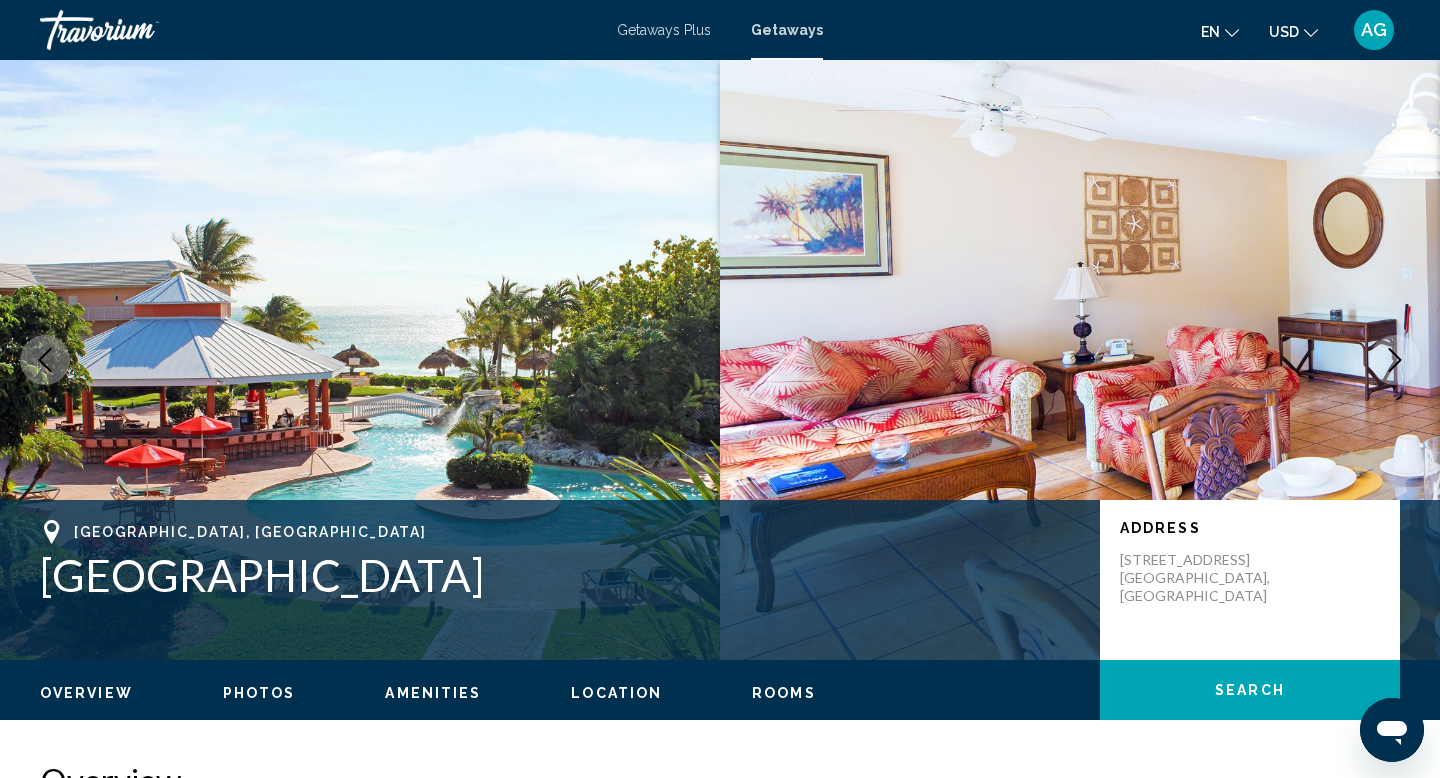click 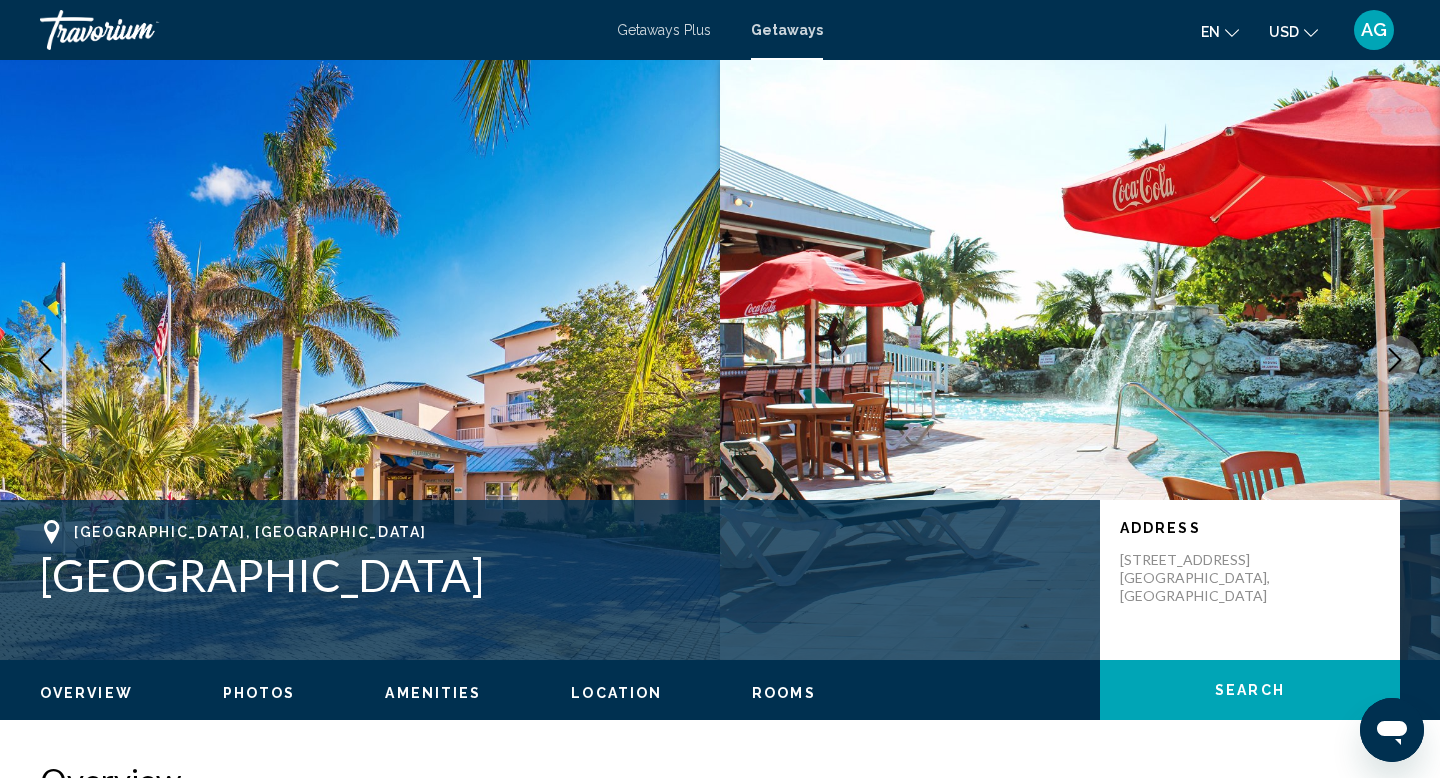click 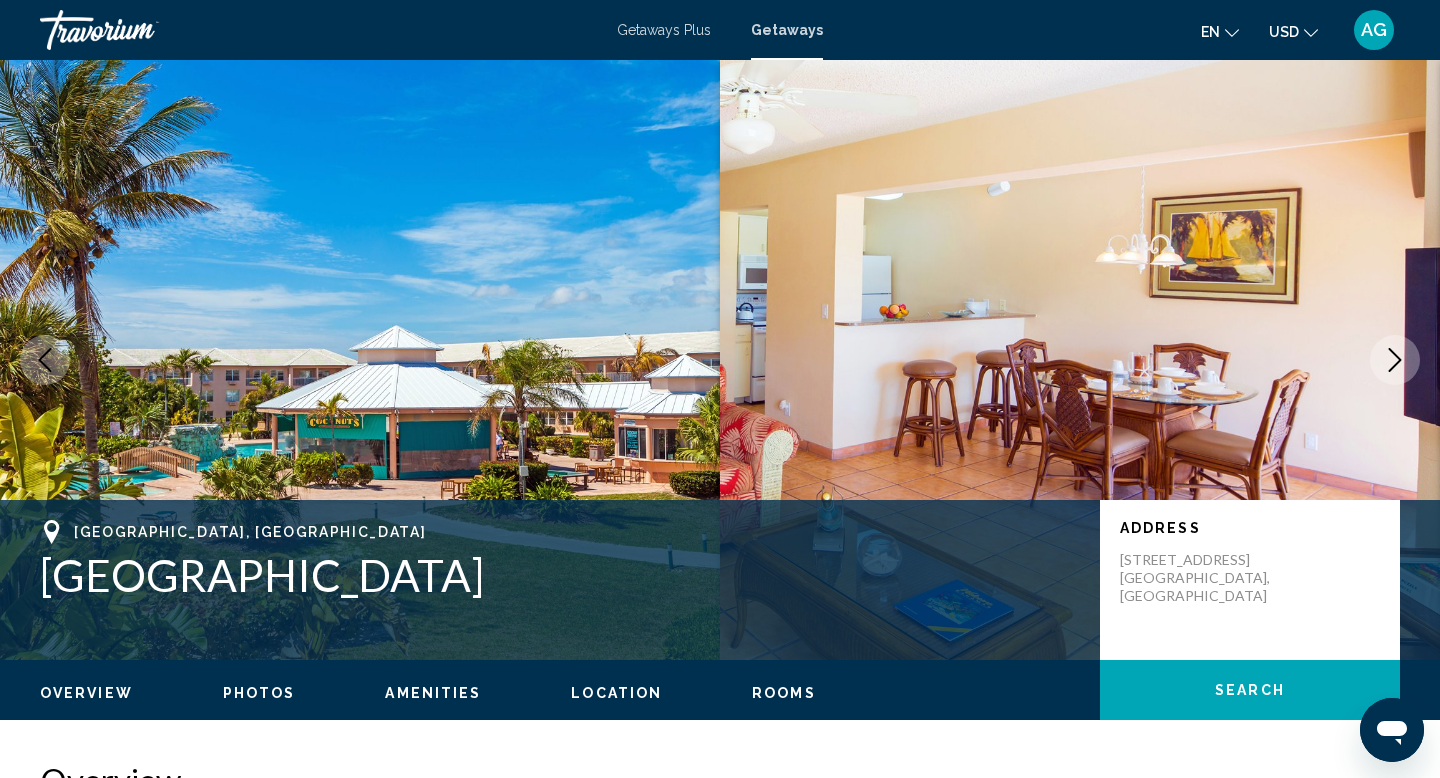 click 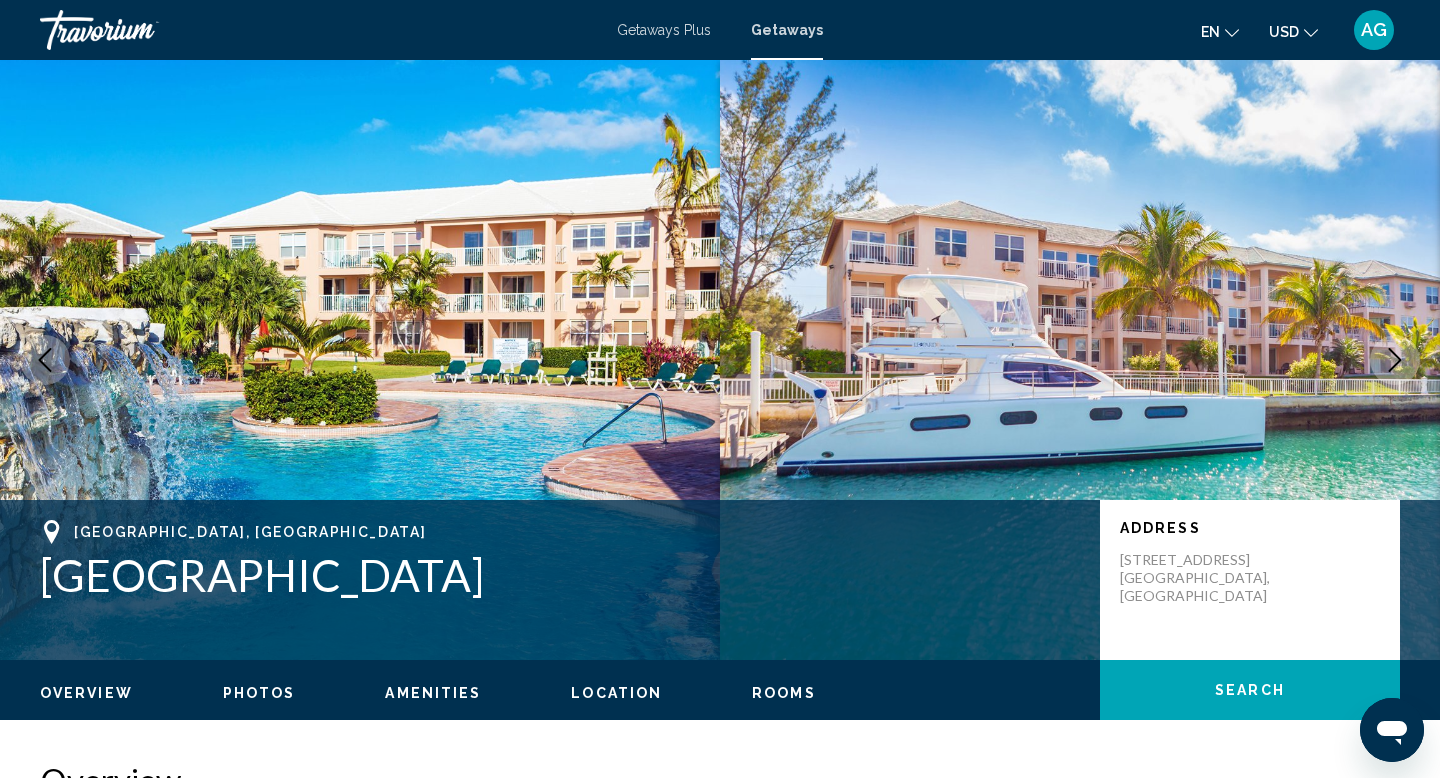 click 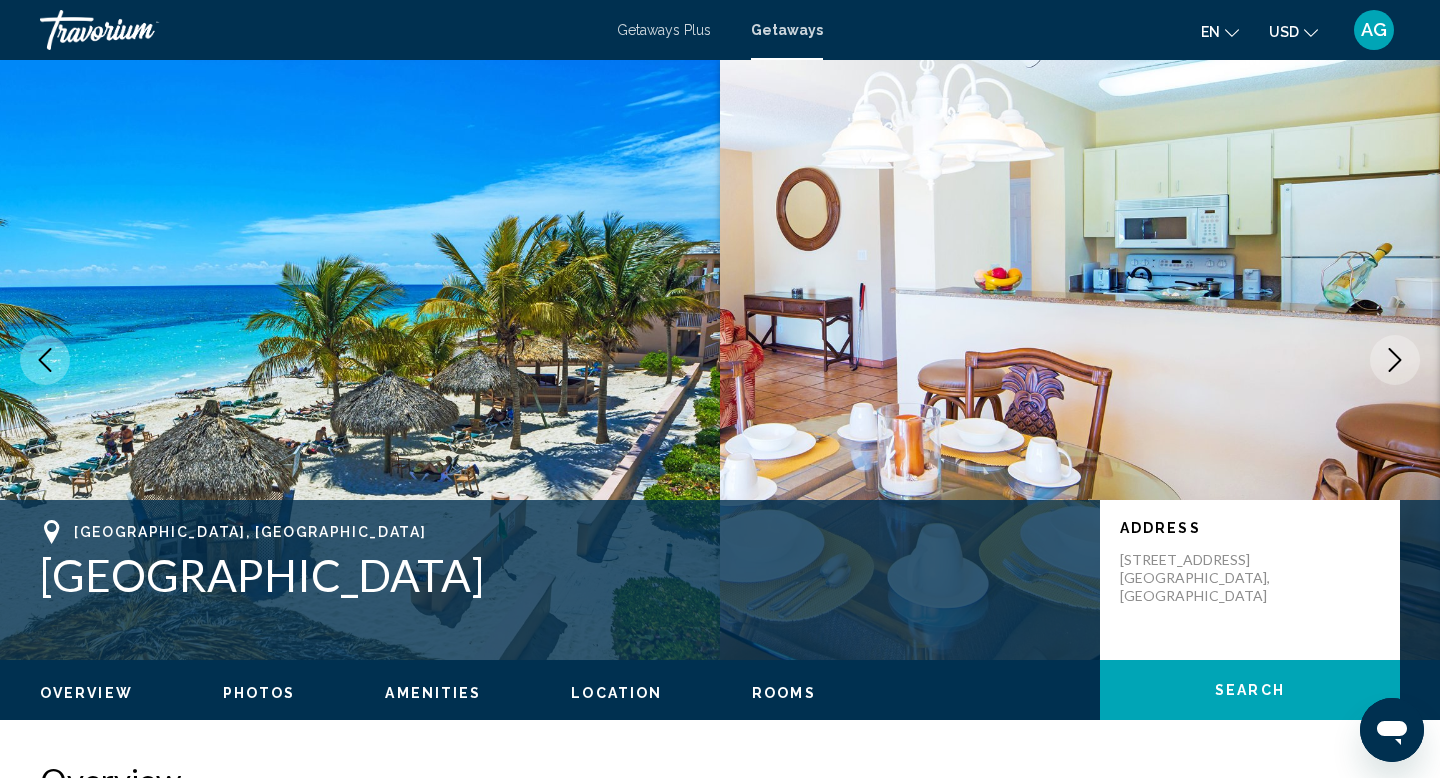 click 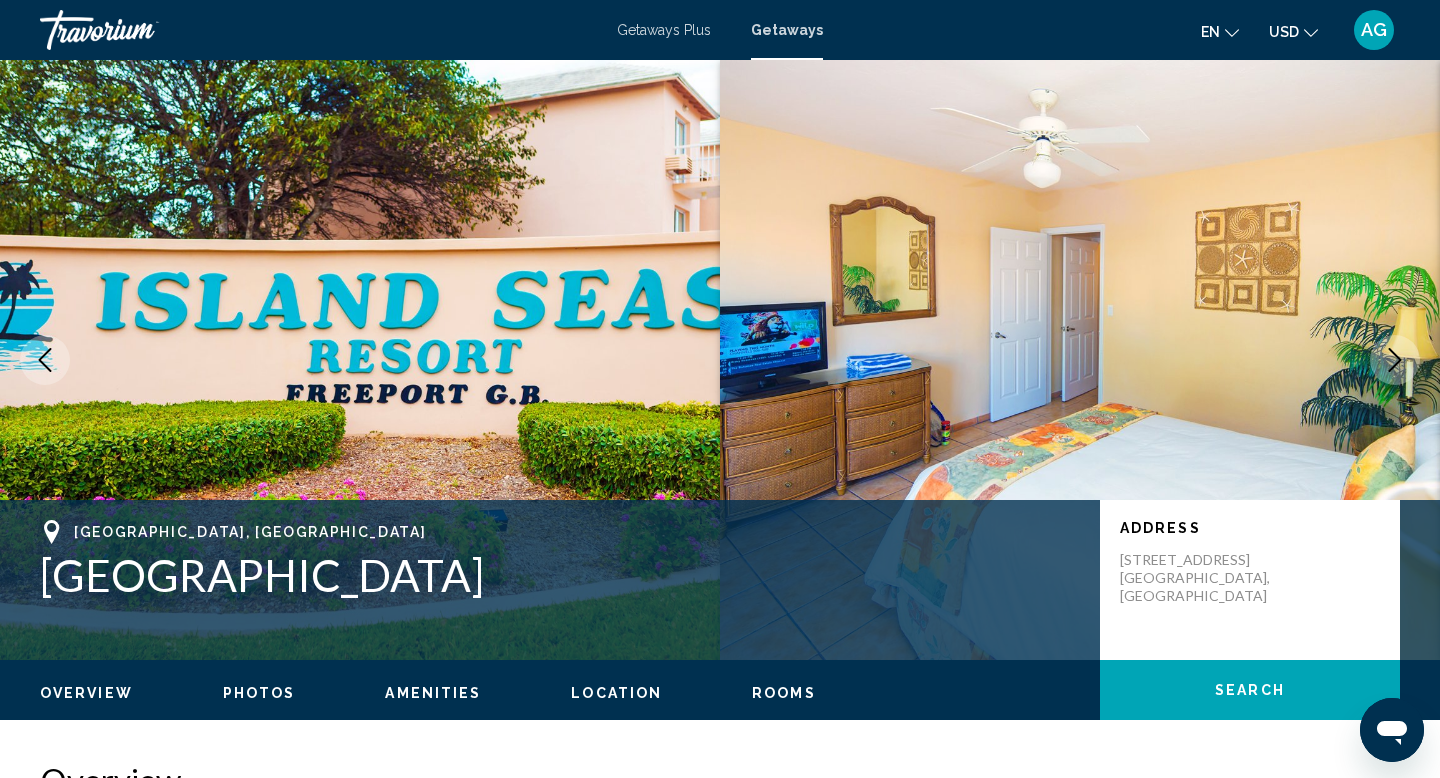 click 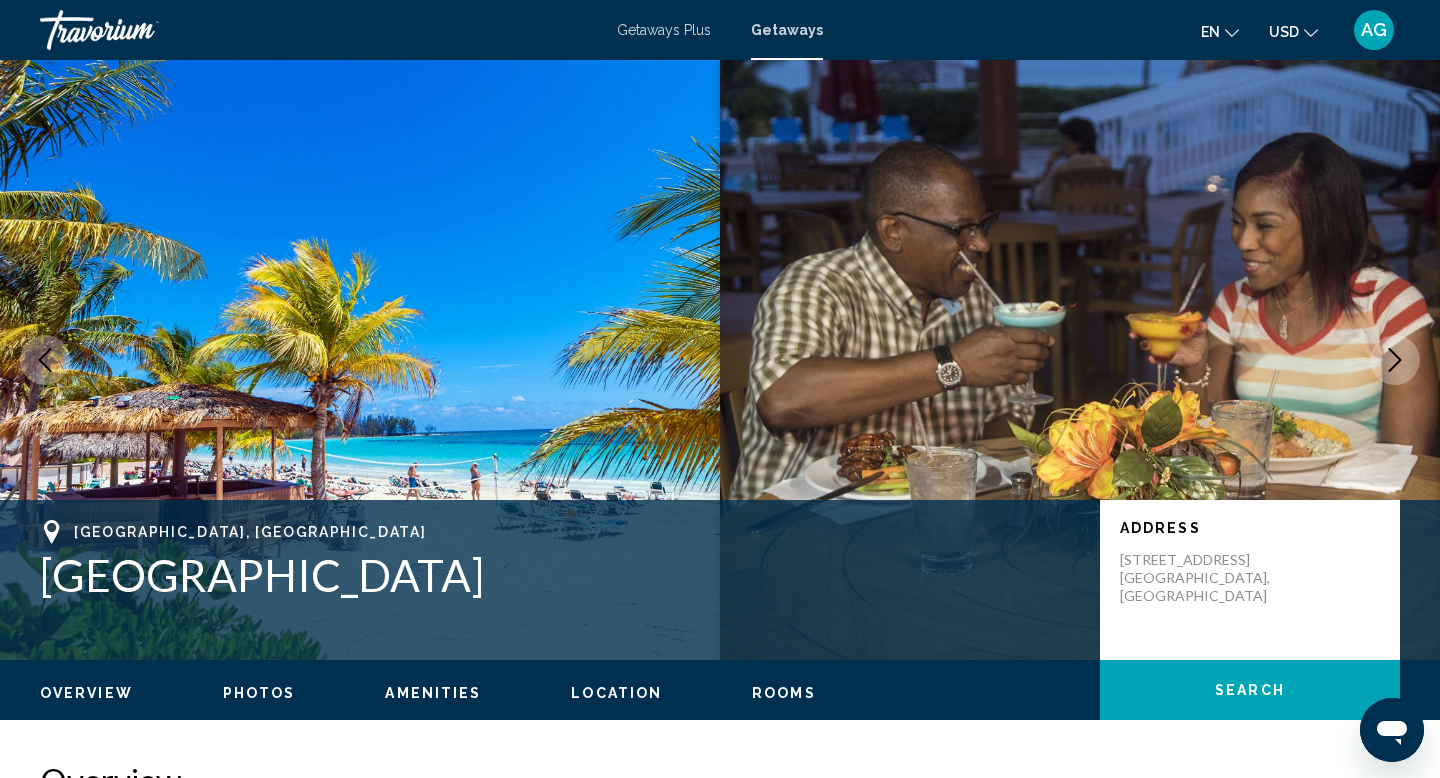 click 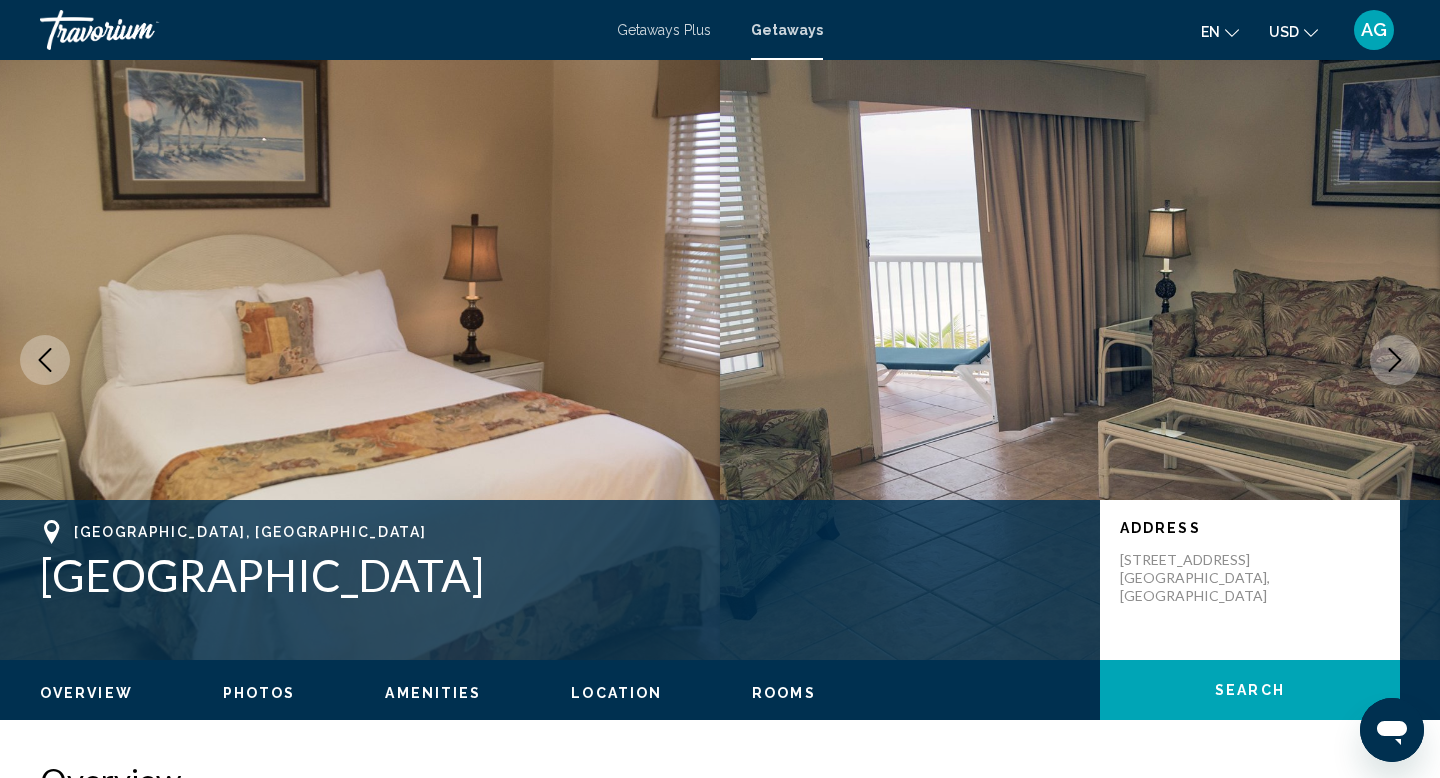 click 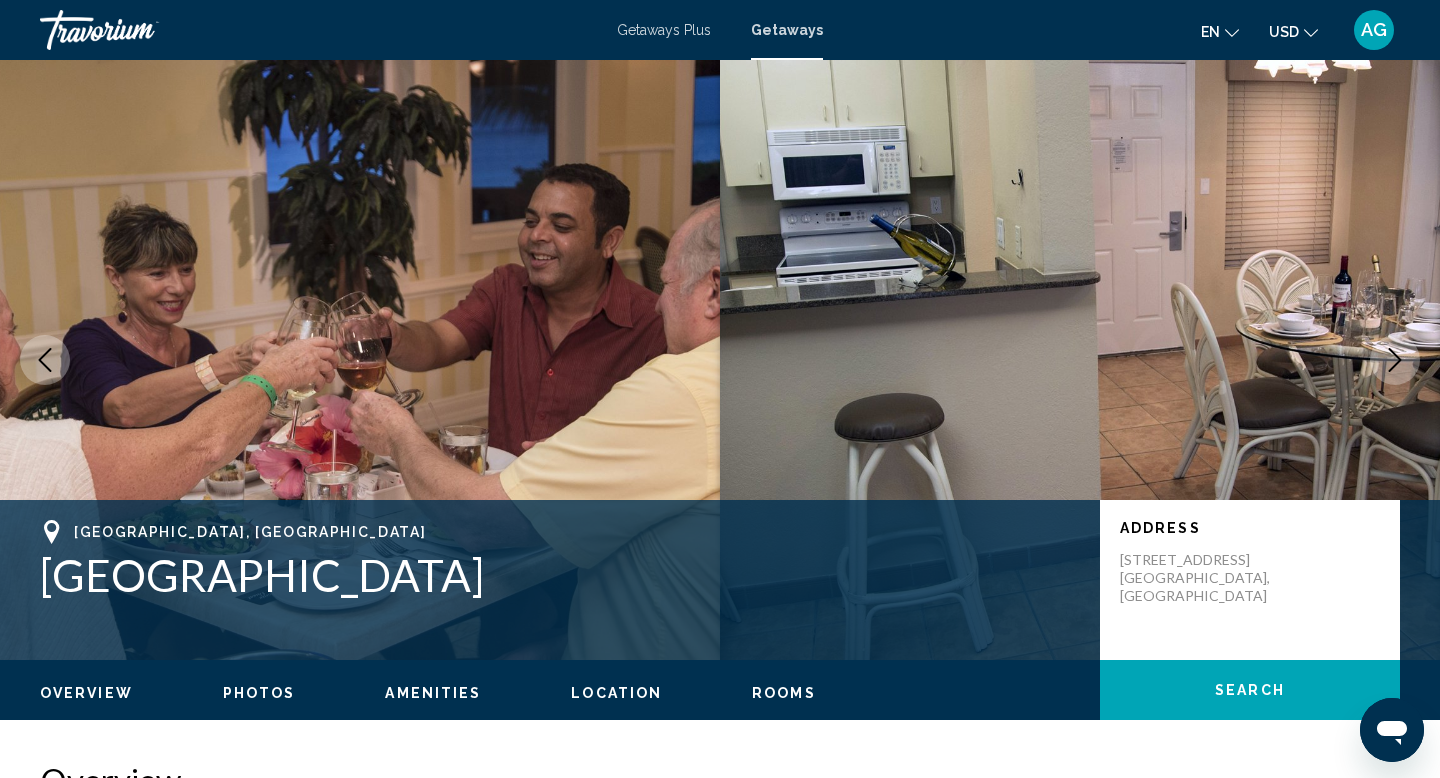 click 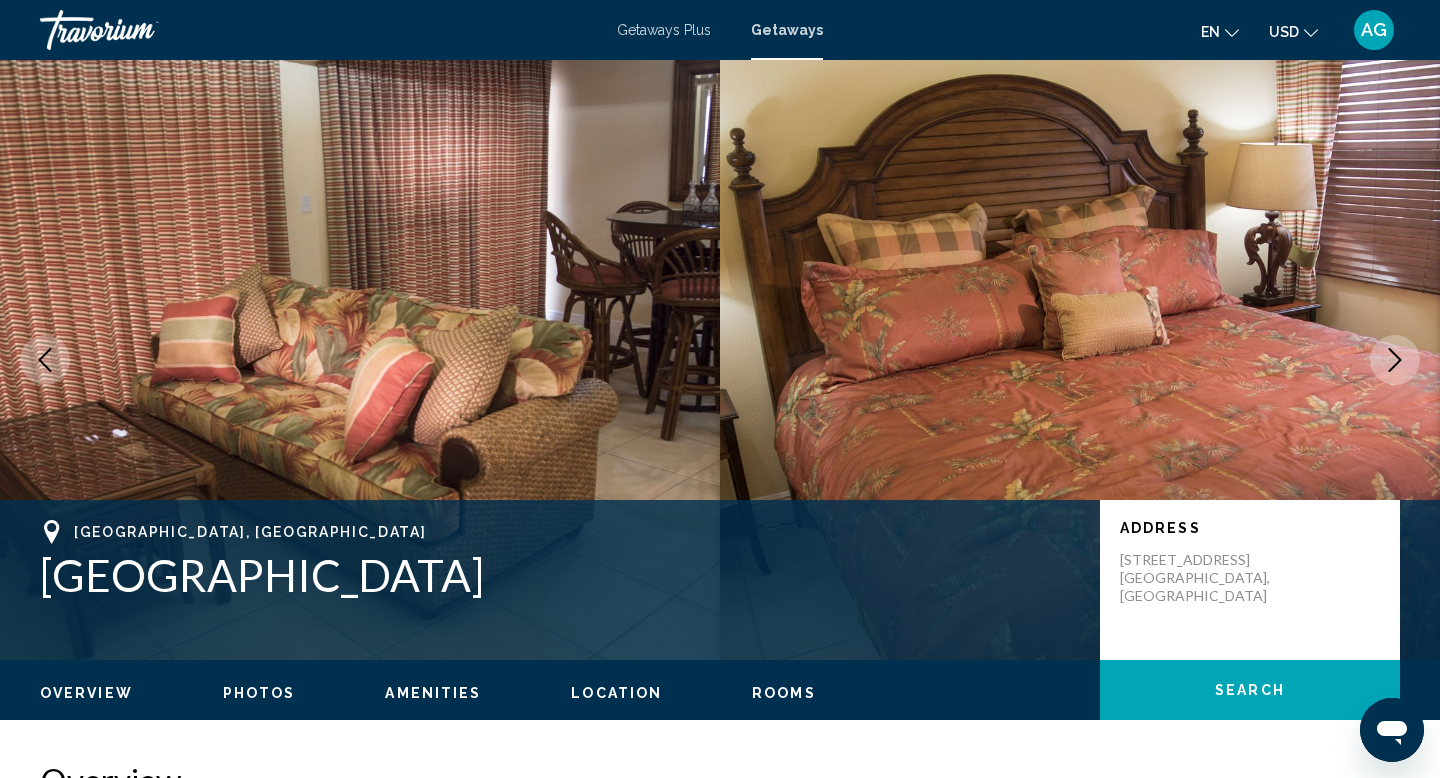 click 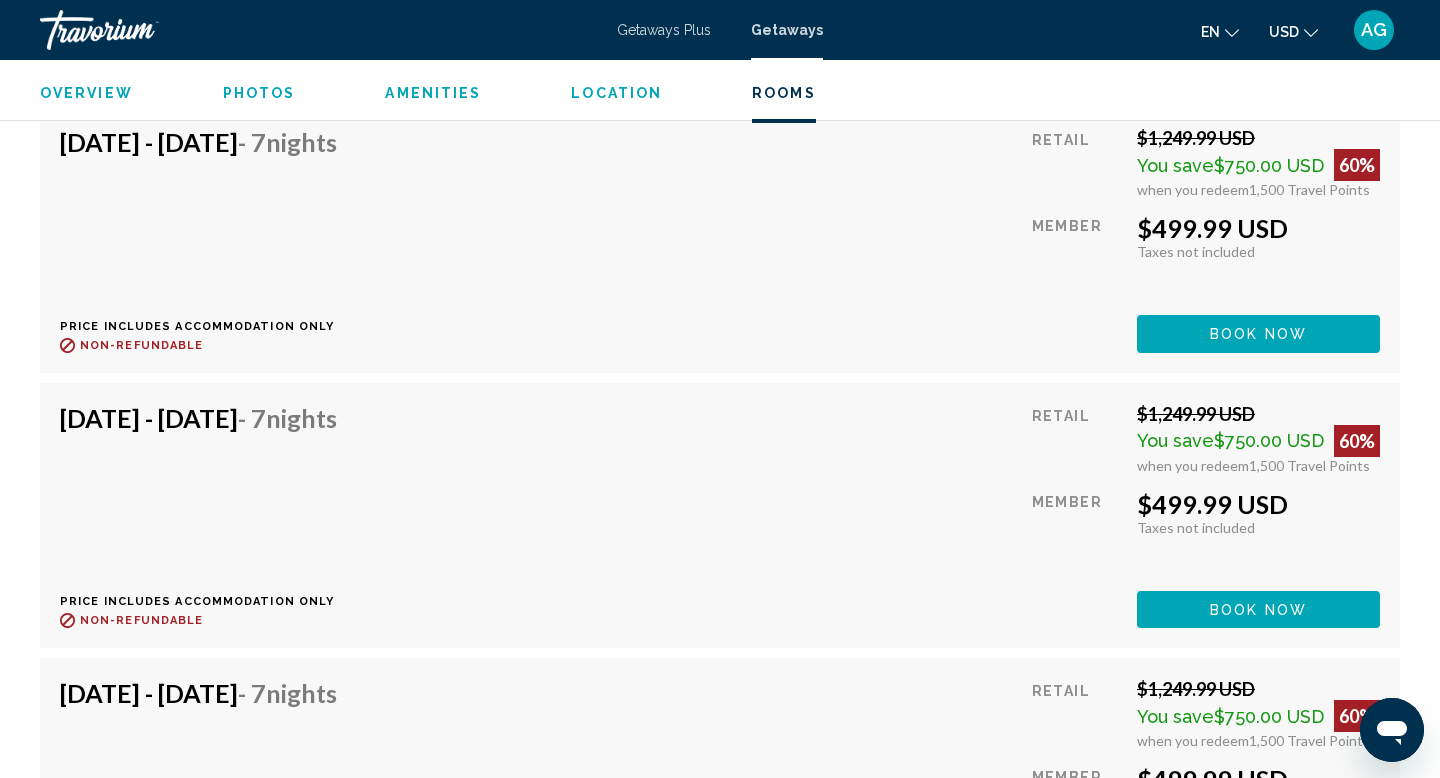 scroll, scrollTop: 11790, scrollLeft: 0, axis: vertical 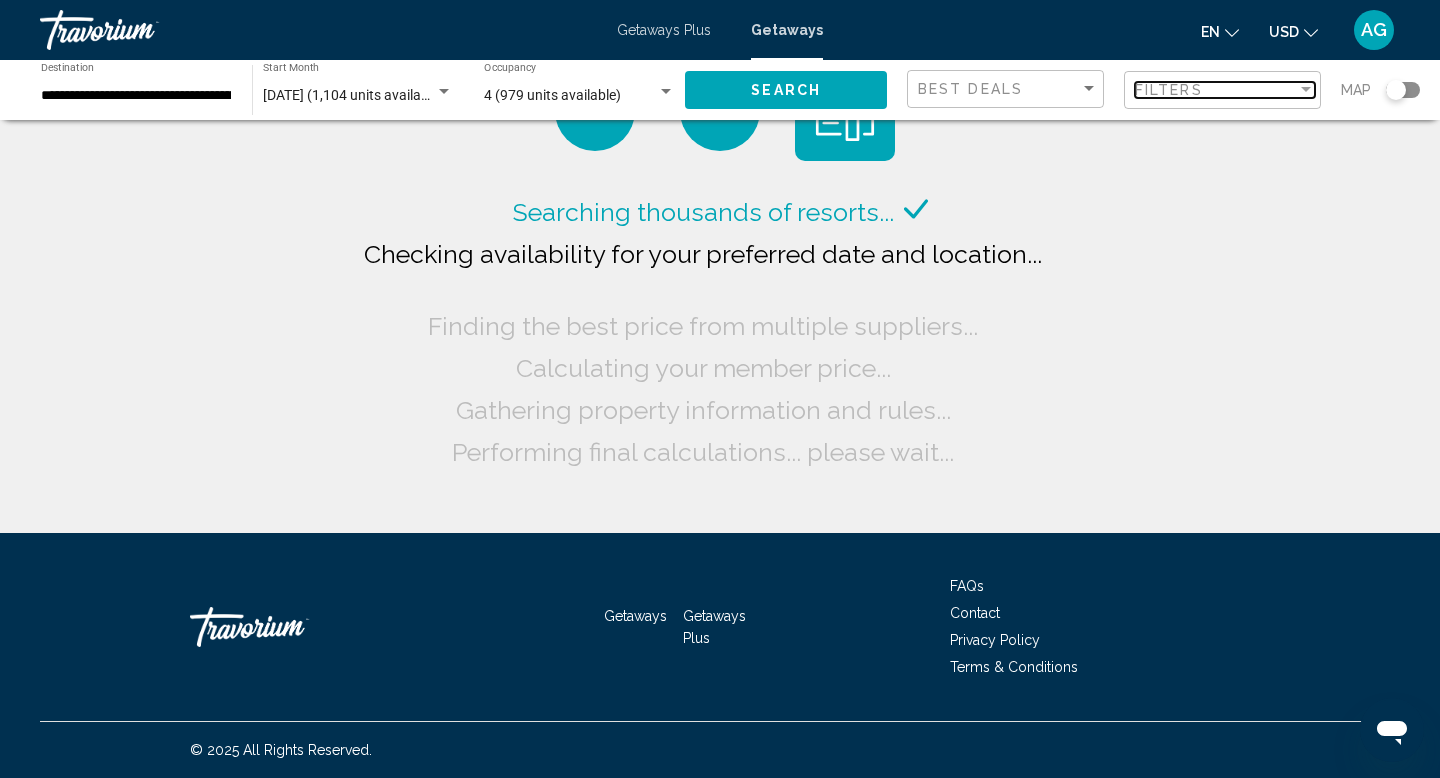 click at bounding box center [1306, 90] 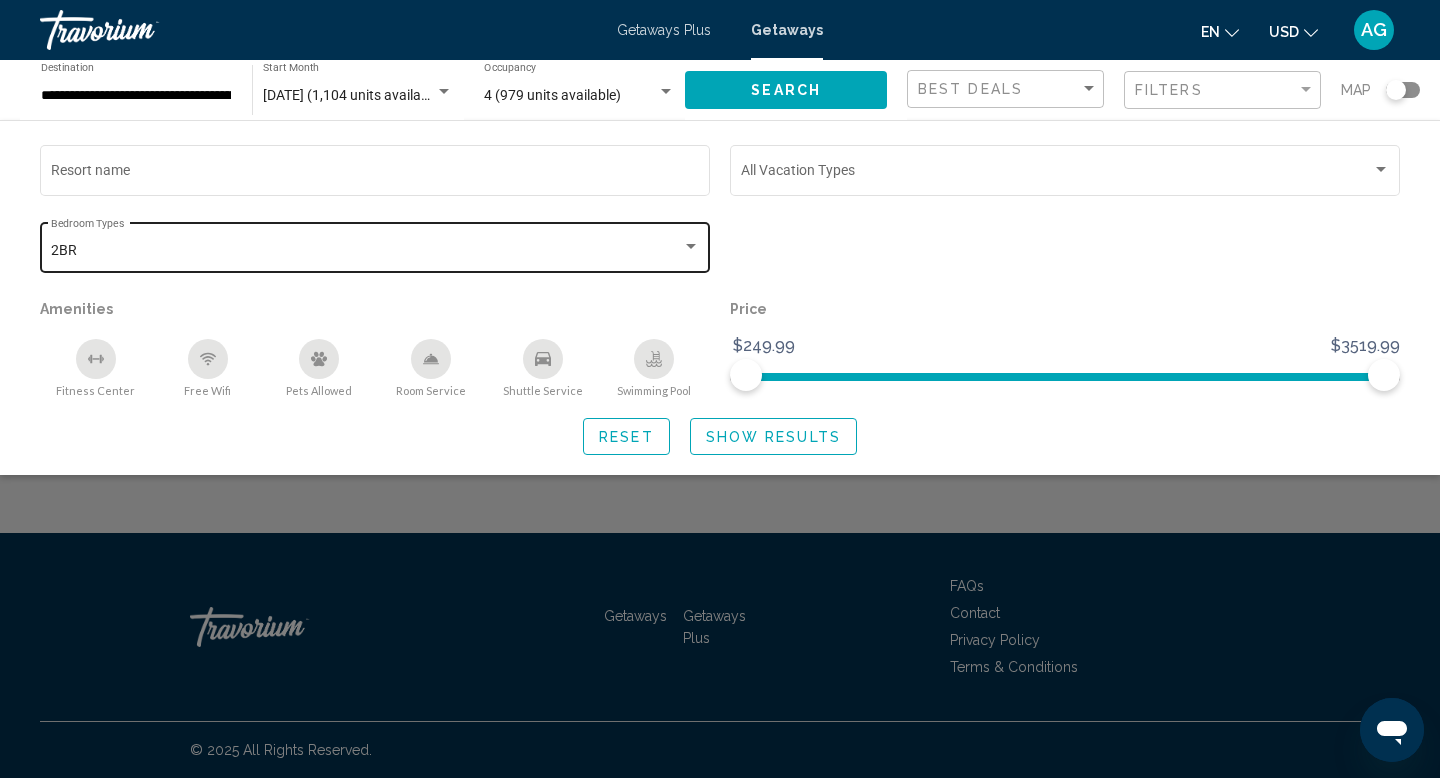 click at bounding box center (691, 247) 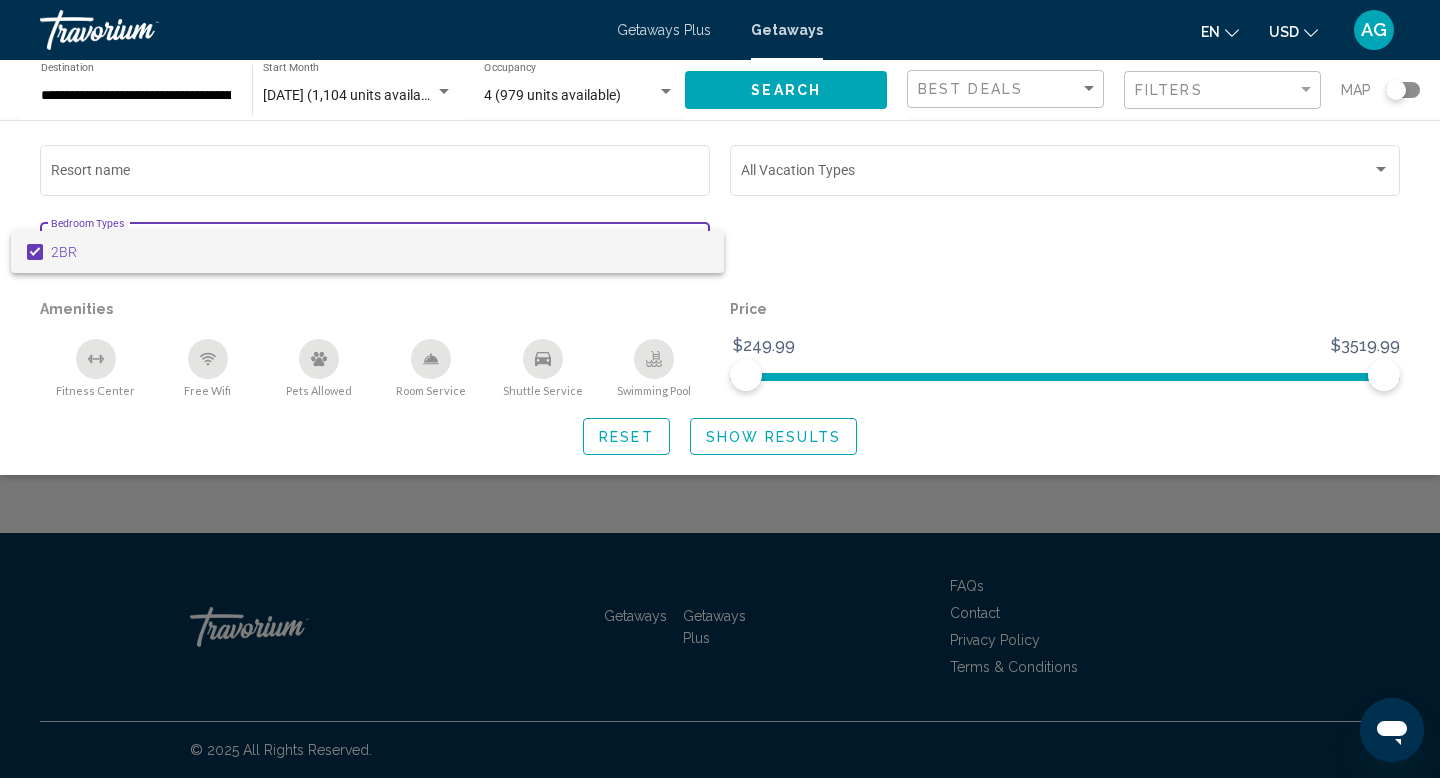 click at bounding box center (720, 389) 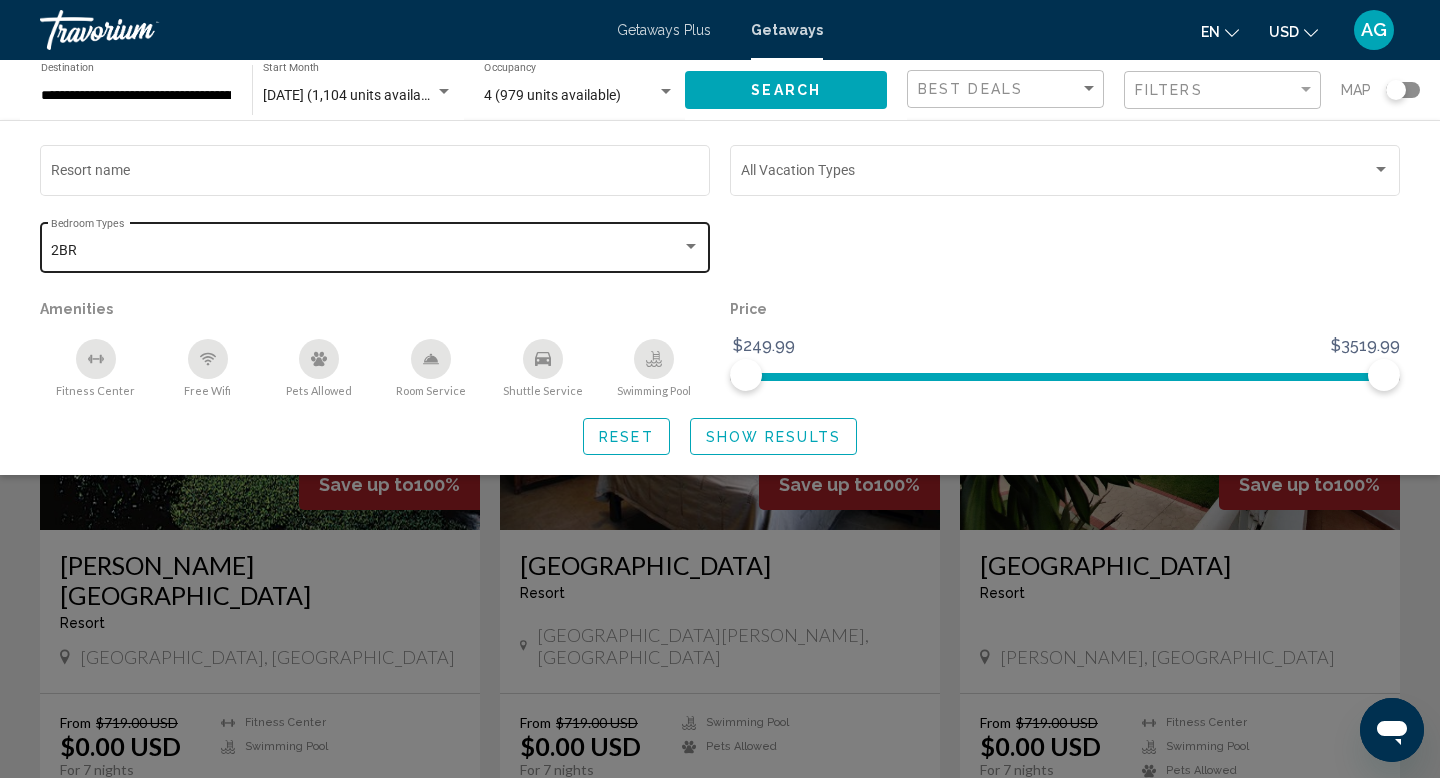 click on "2BR" at bounding box center (366, 251) 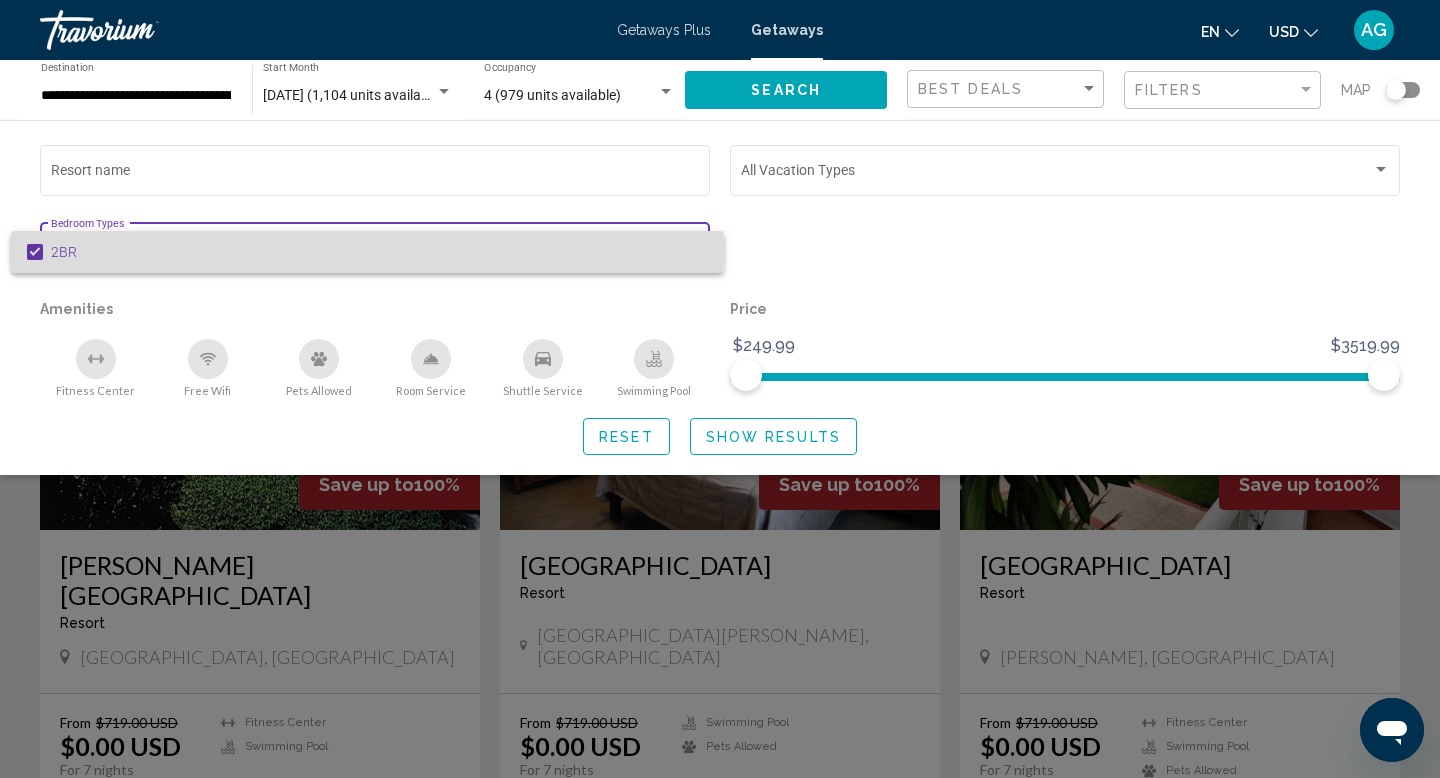 click on "2BR" at bounding box center [379, 252] 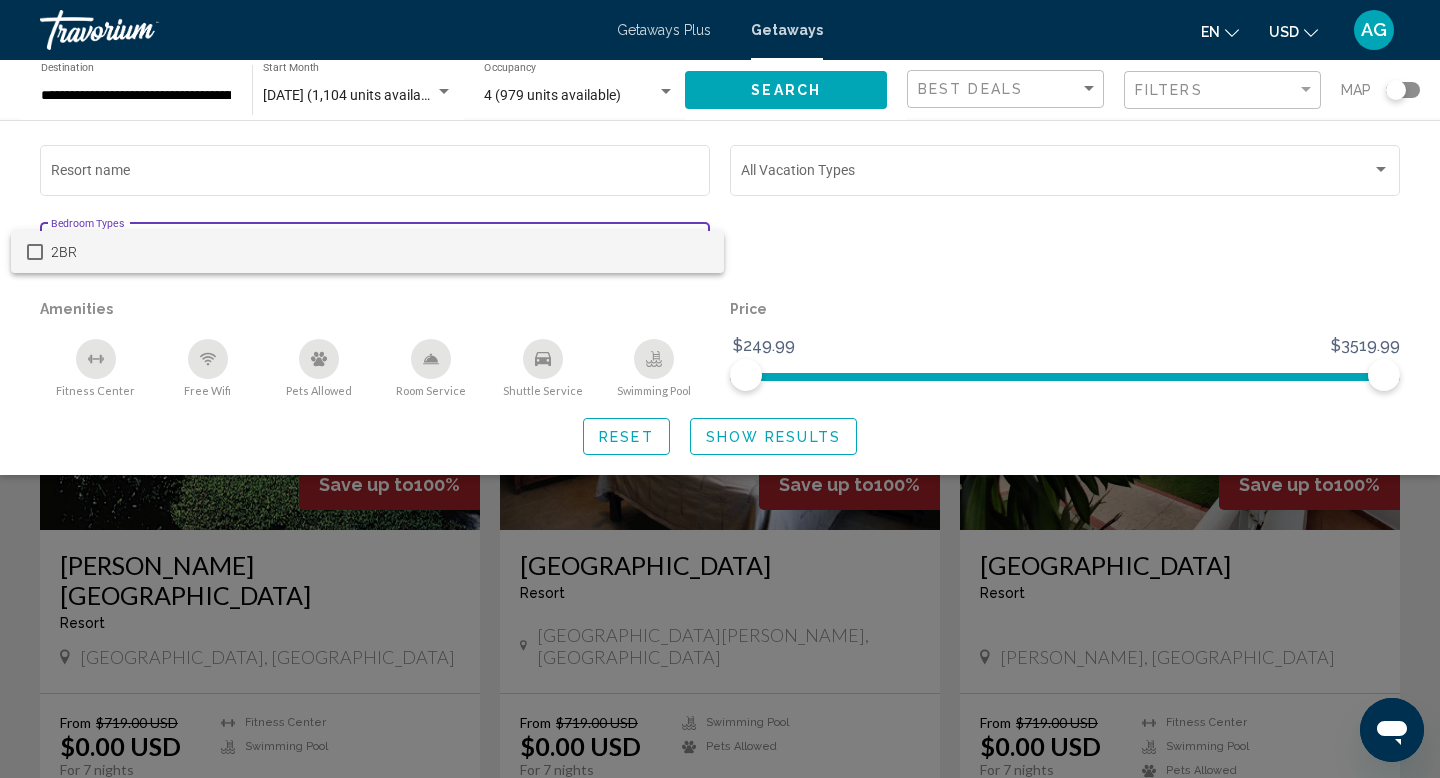 click at bounding box center [720, 389] 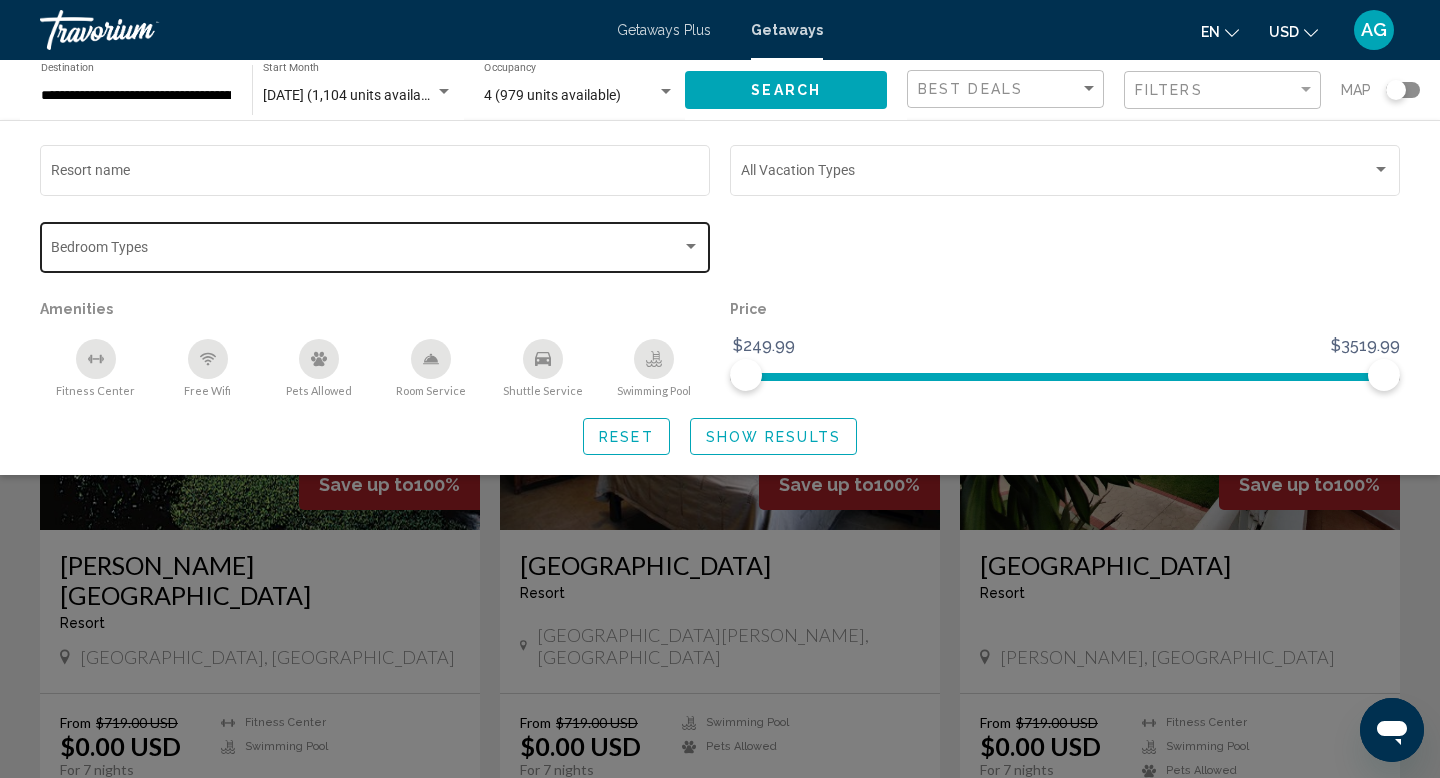 click at bounding box center (691, 246) 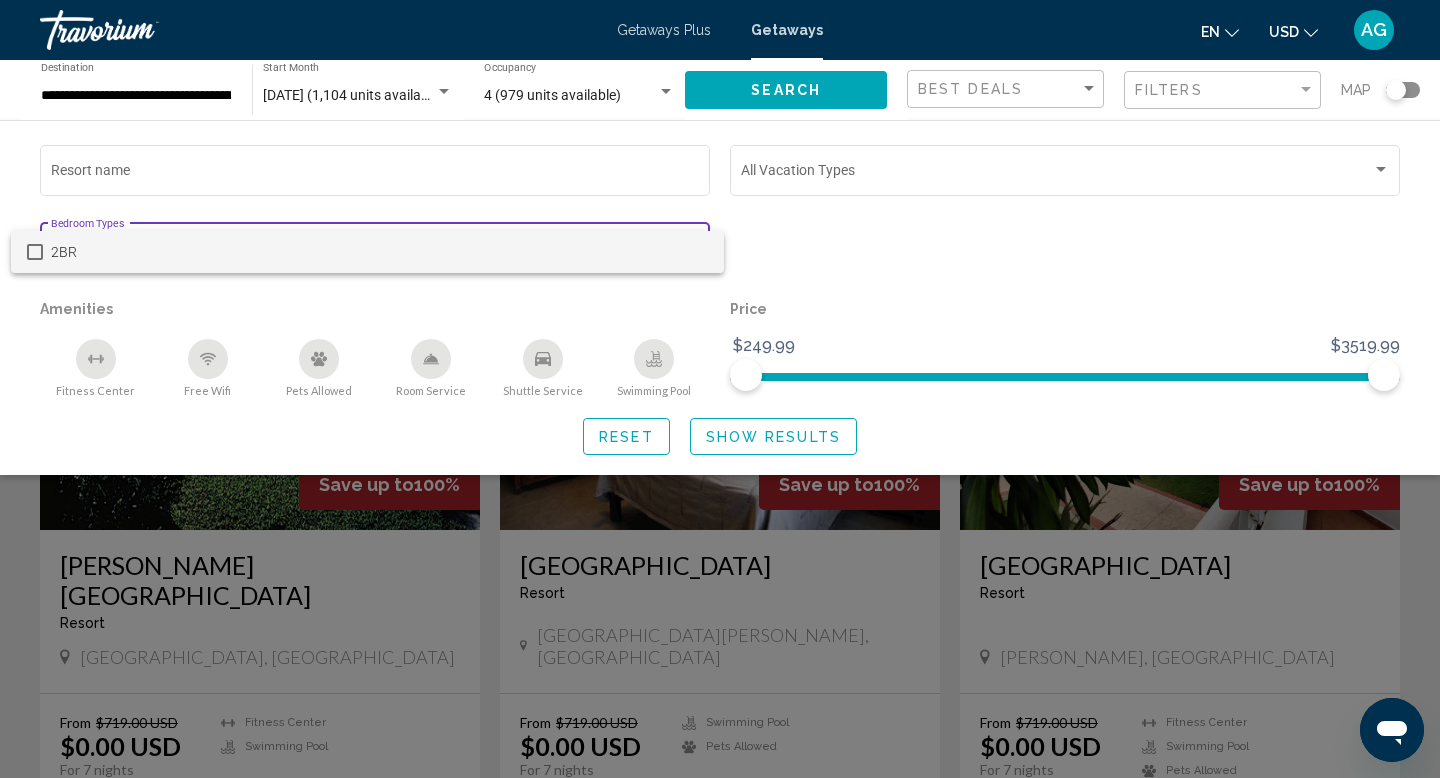 click at bounding box center [720, 389] 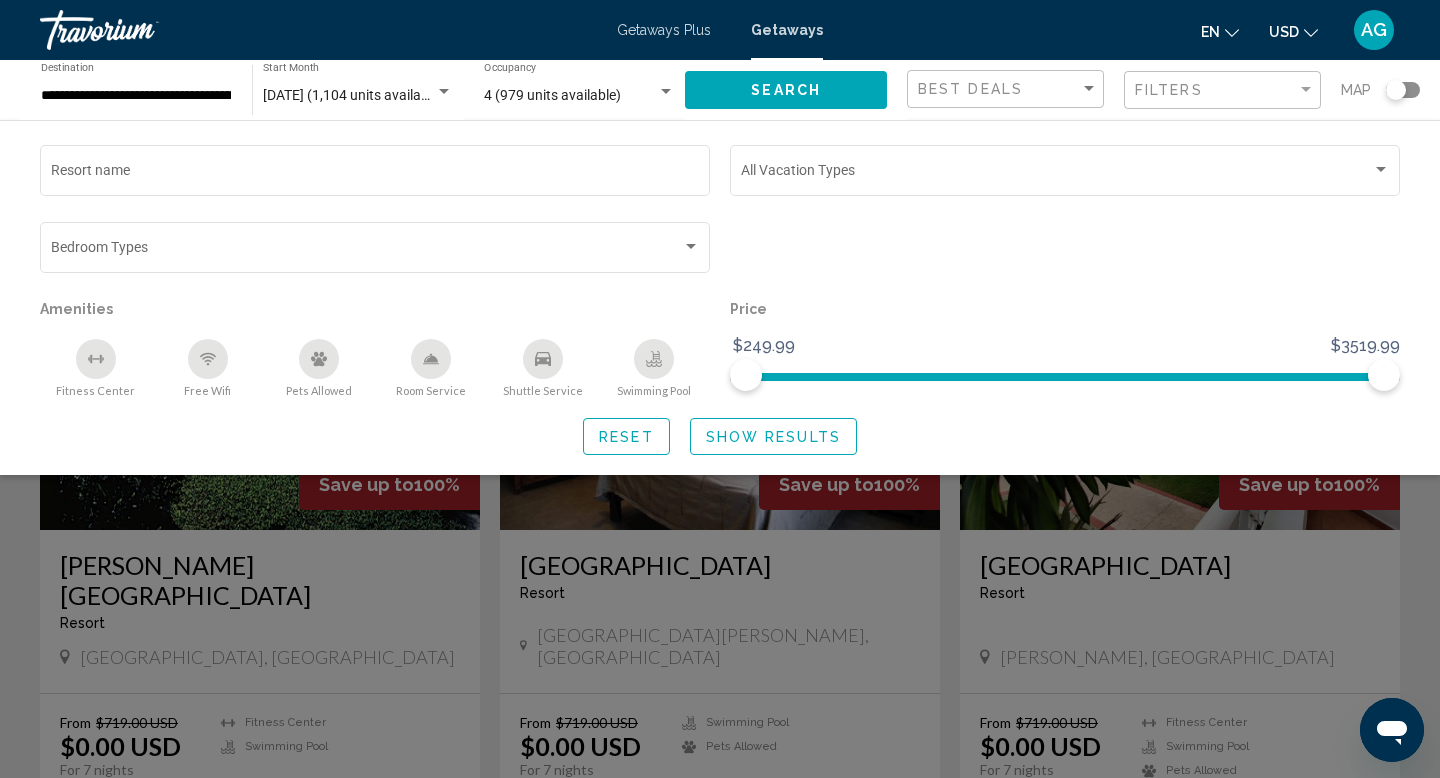 click on "Show Results" 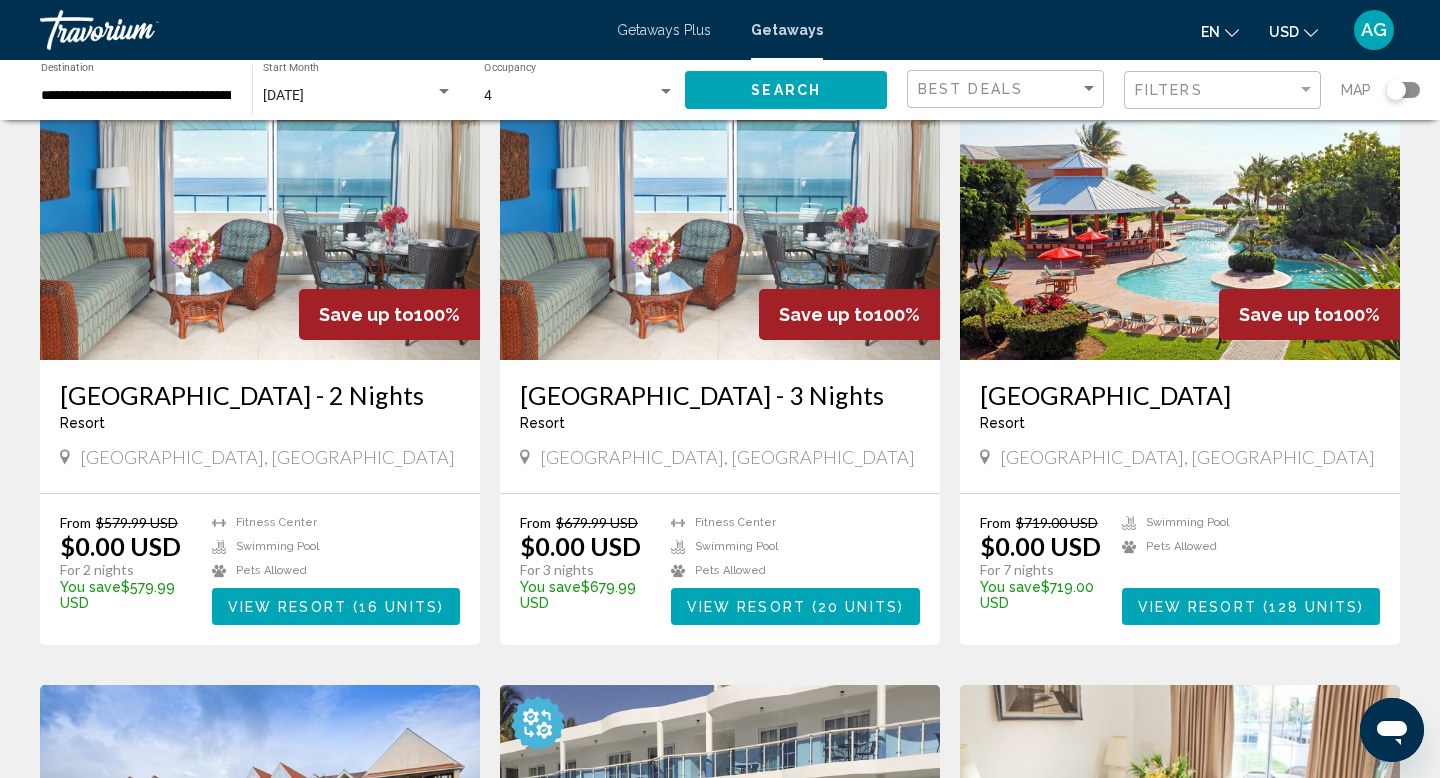 scroll, scrollTop: 192, scrollLeft: 0, axis: vertical 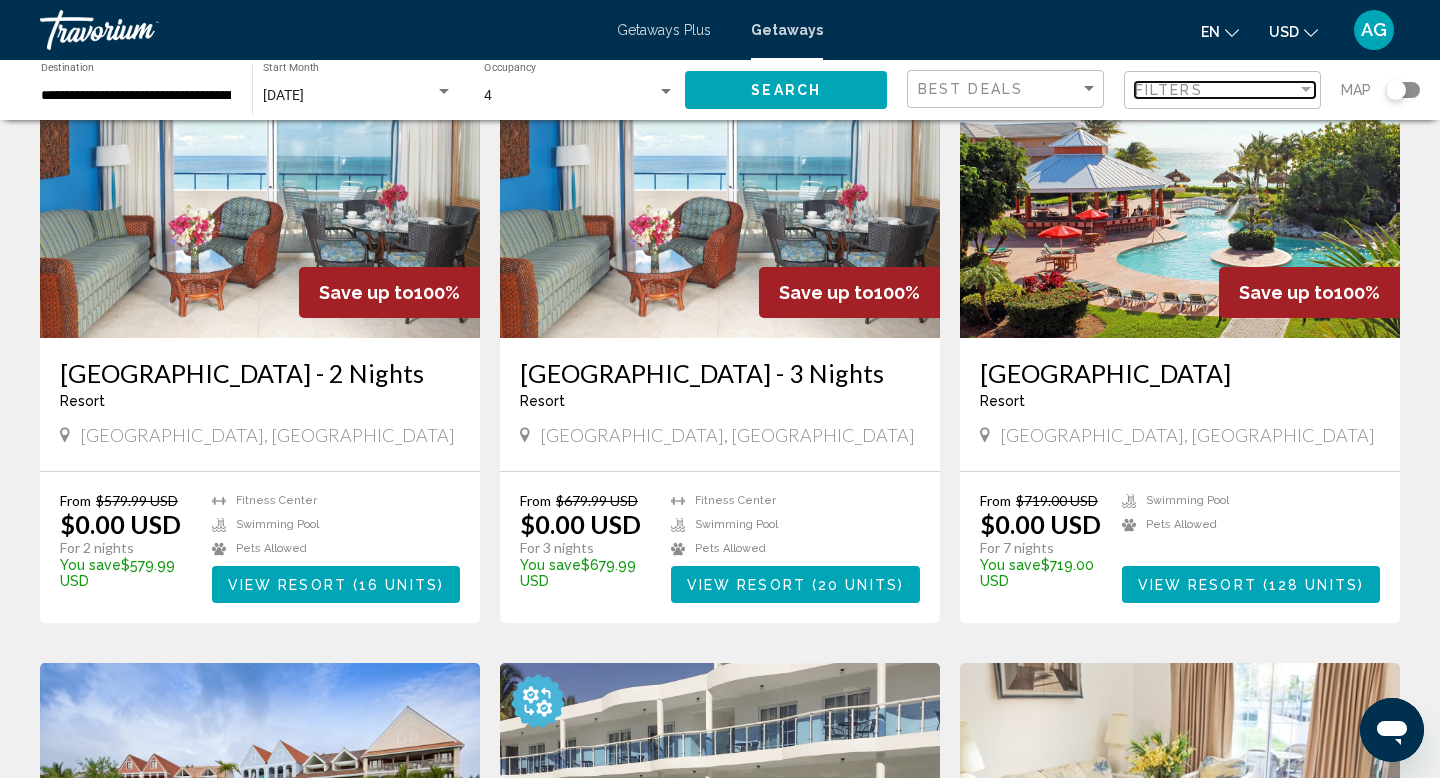 click at bounding box center (1306, 90) 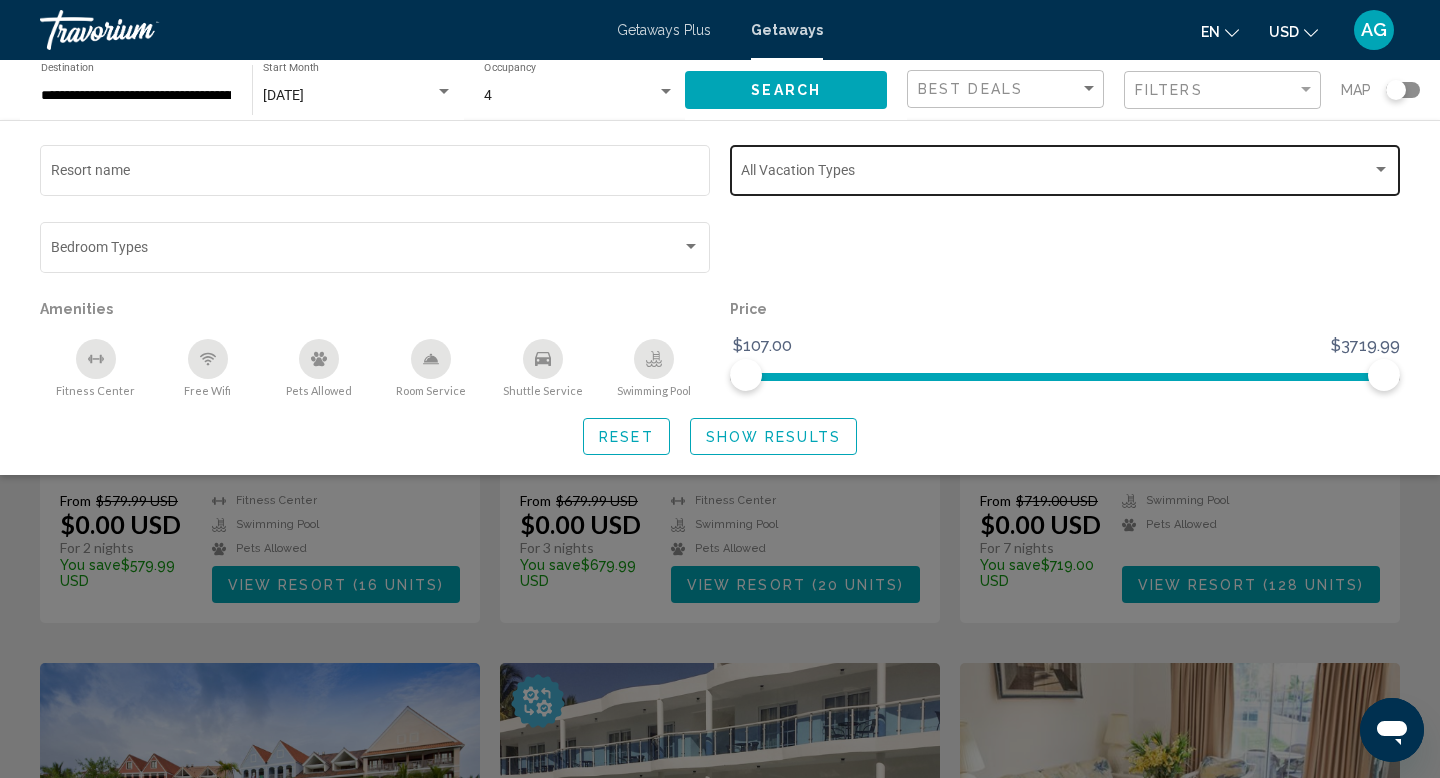 click on "Vacation Types All Vacation Types" 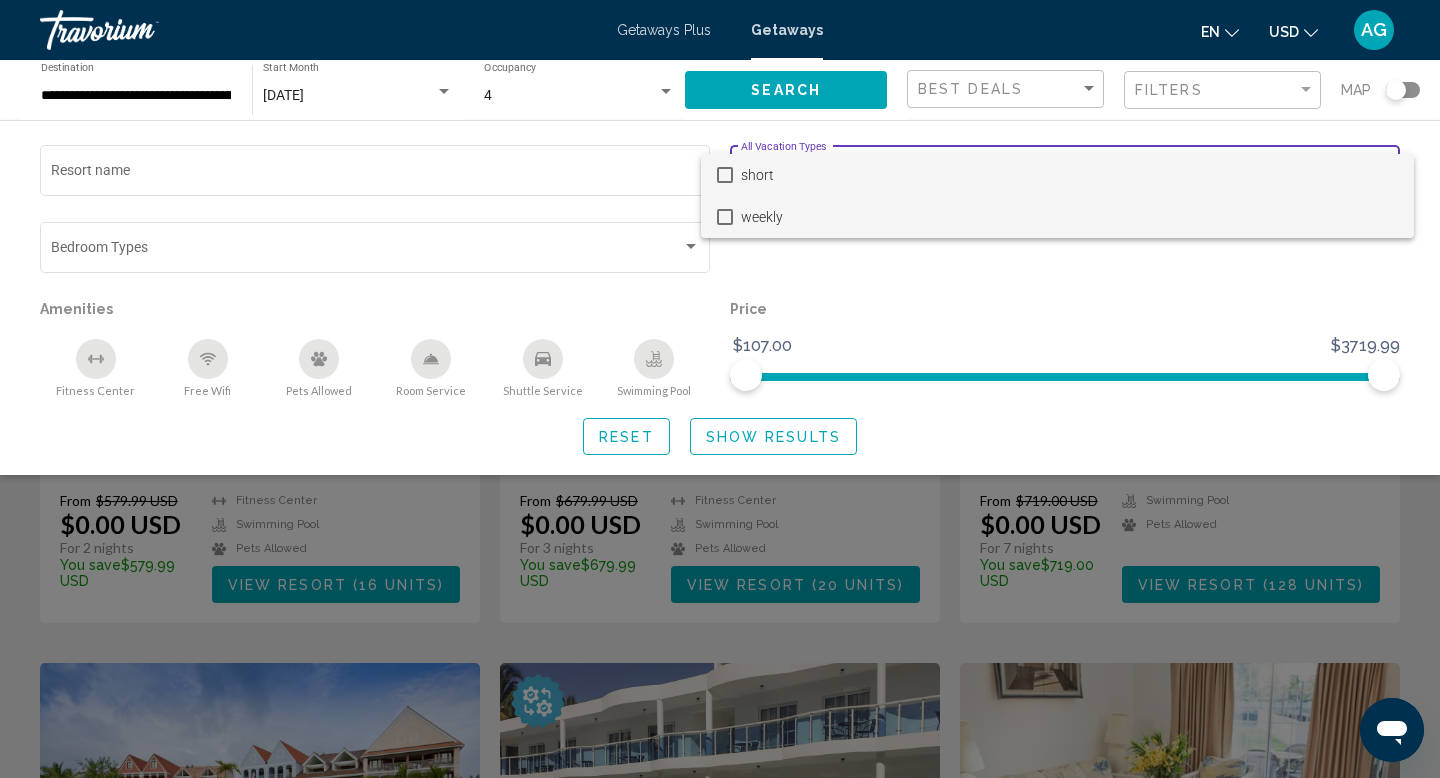 click at bounding box center (725, 217) 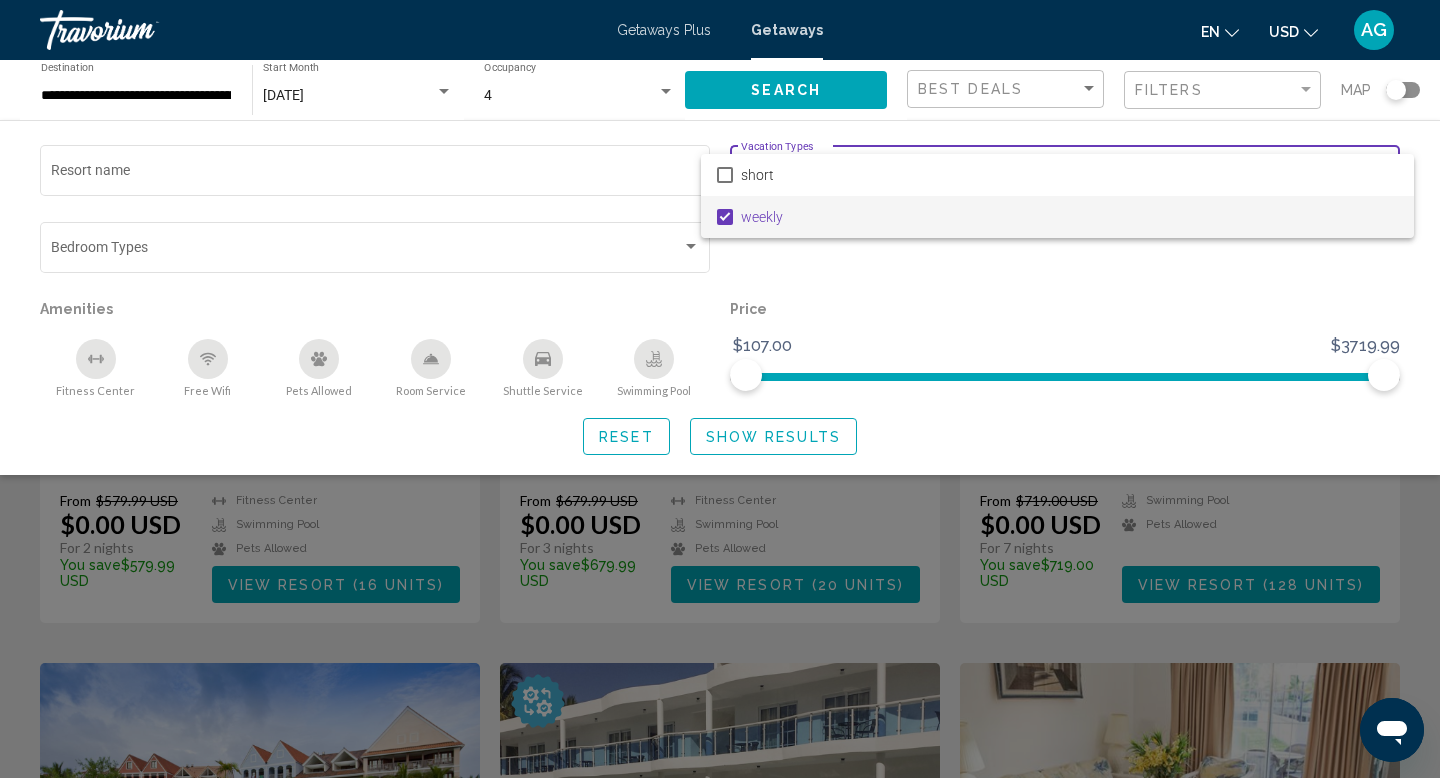 click at bounding box center [720, 389] 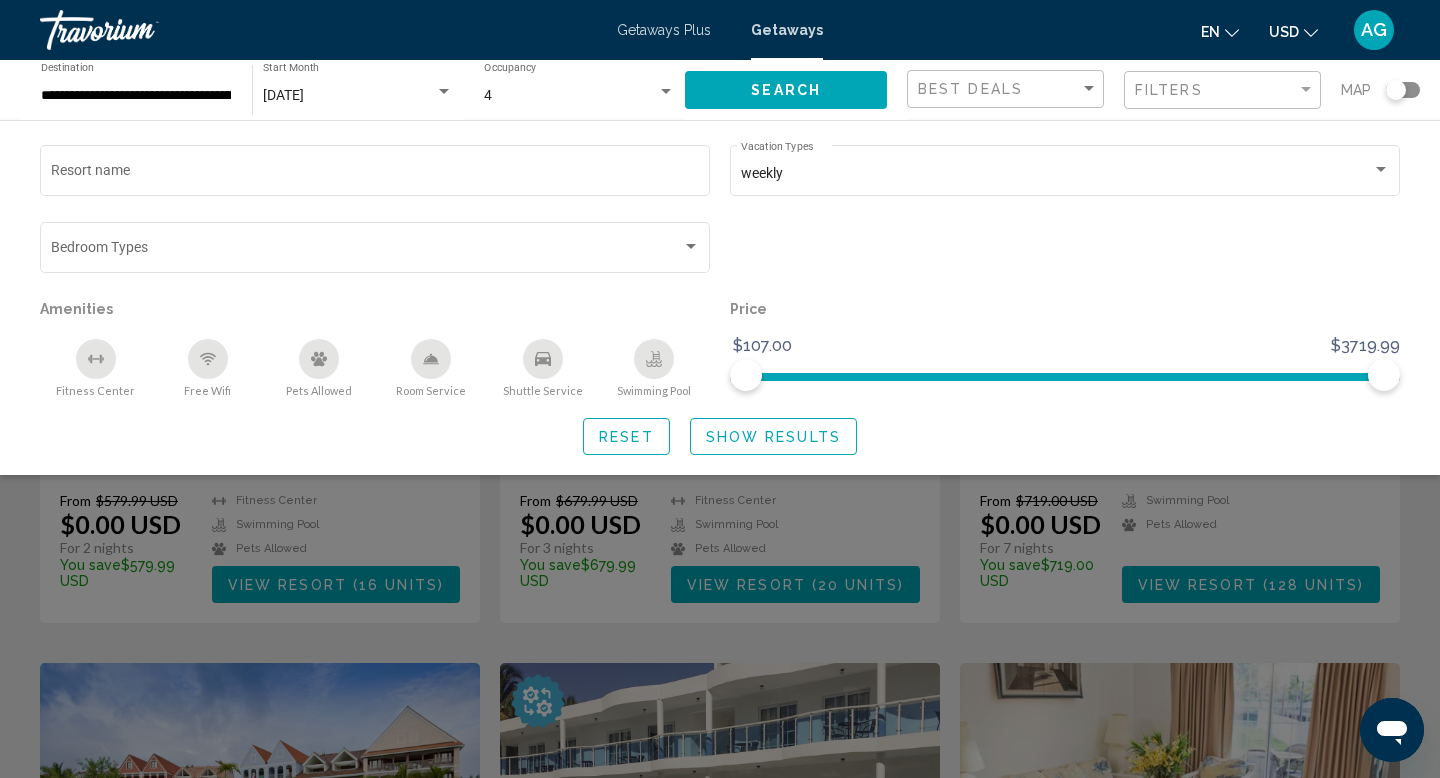 click on "Show Results" 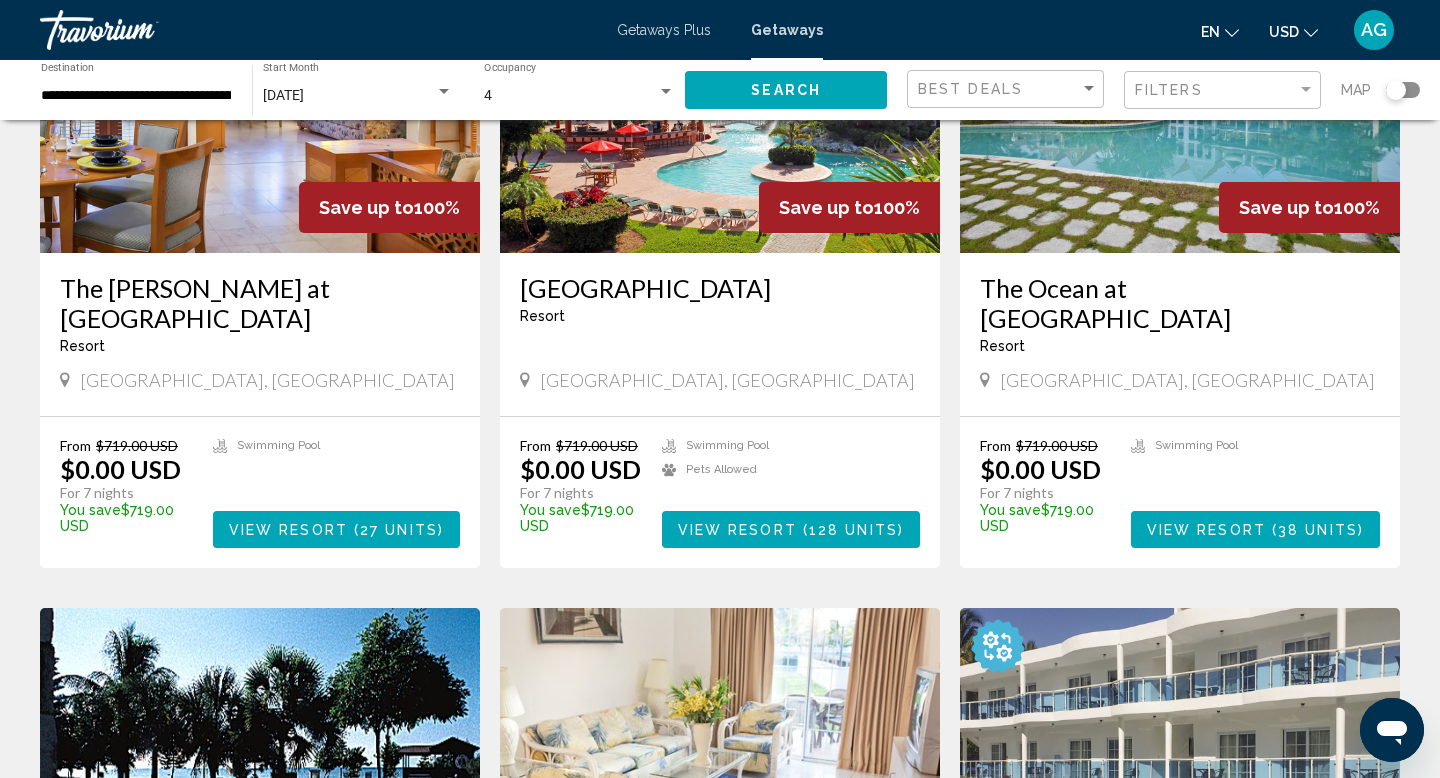 scroll, scrollTop: 271, scrollLeft: 0, axis: vertical 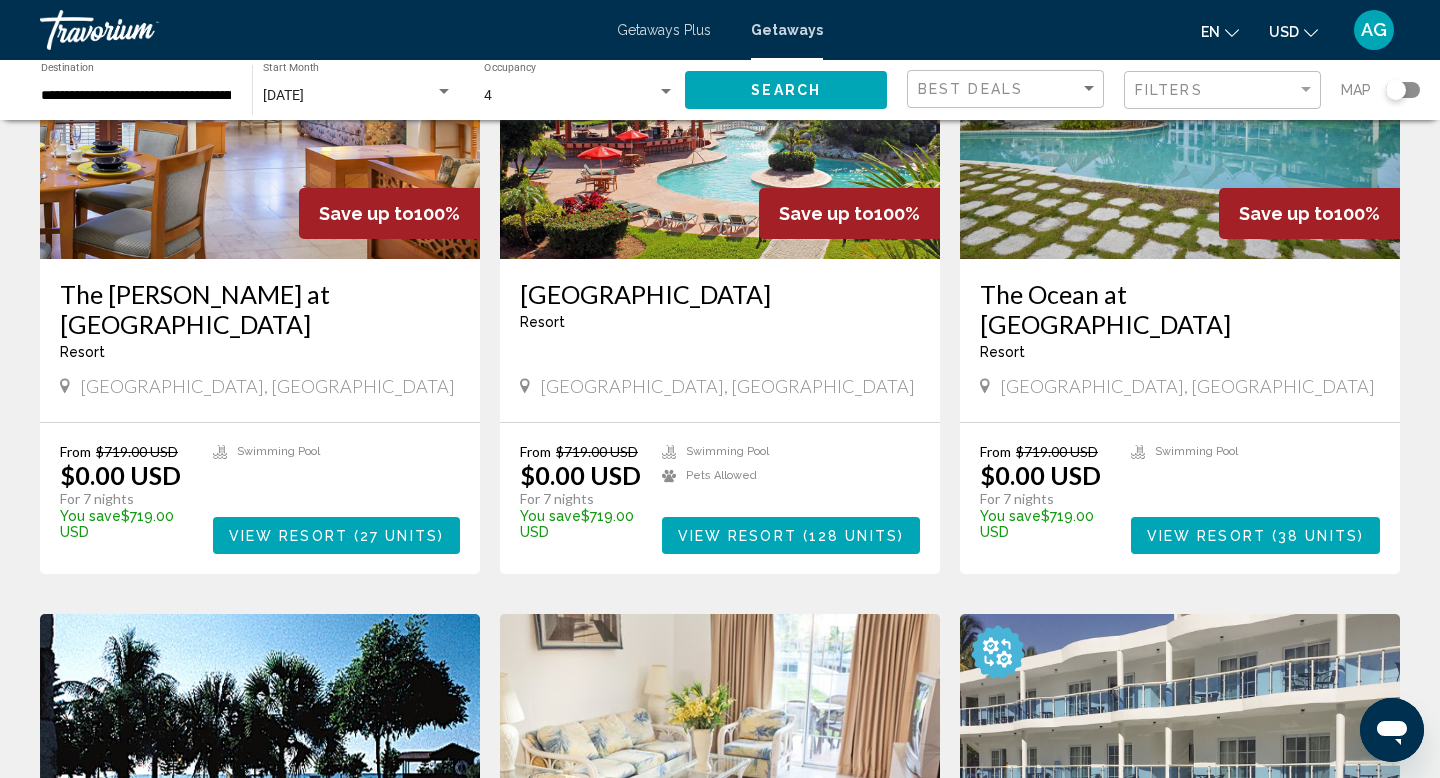click at bounding box center [260, 99] 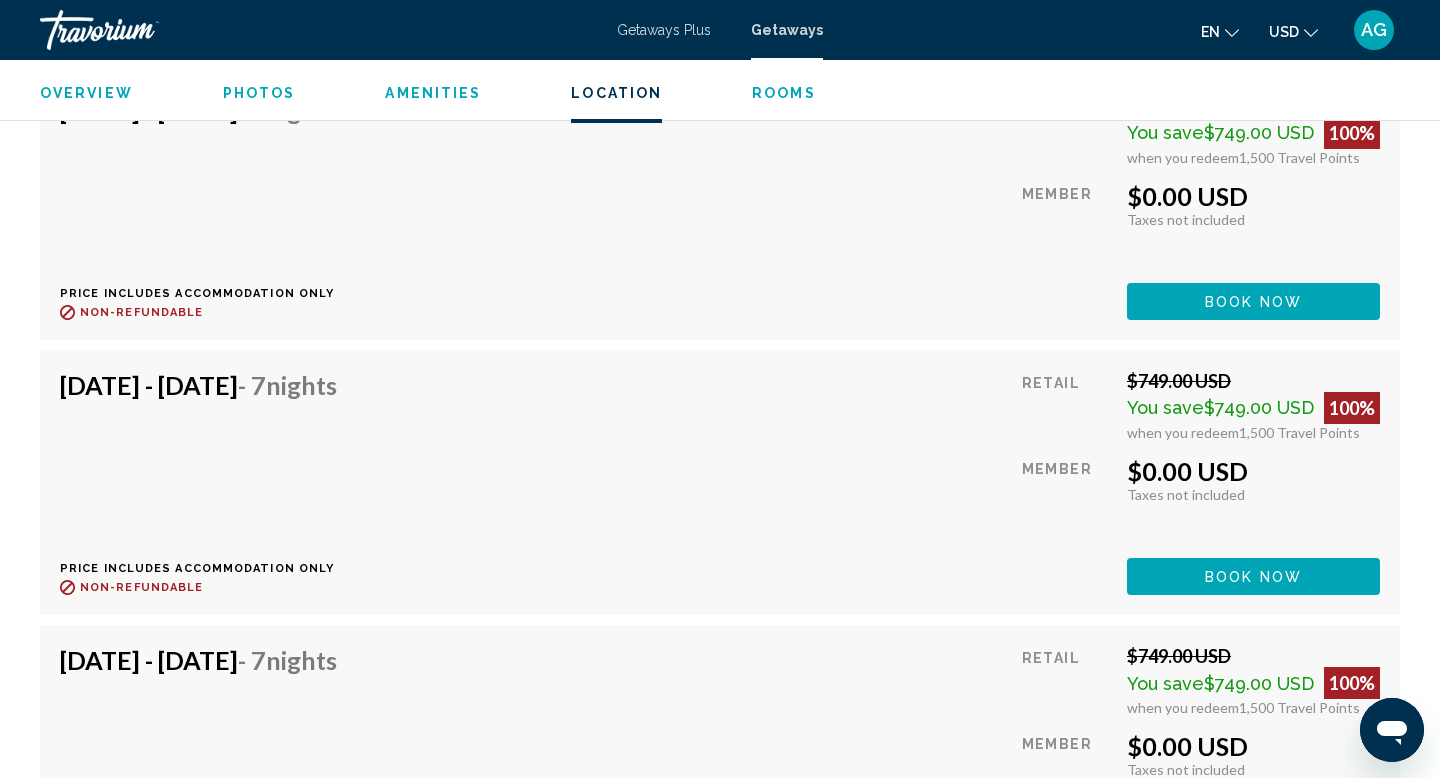 scroll, scrollTop: 5272, scrollLeft: 0, axis: vertical 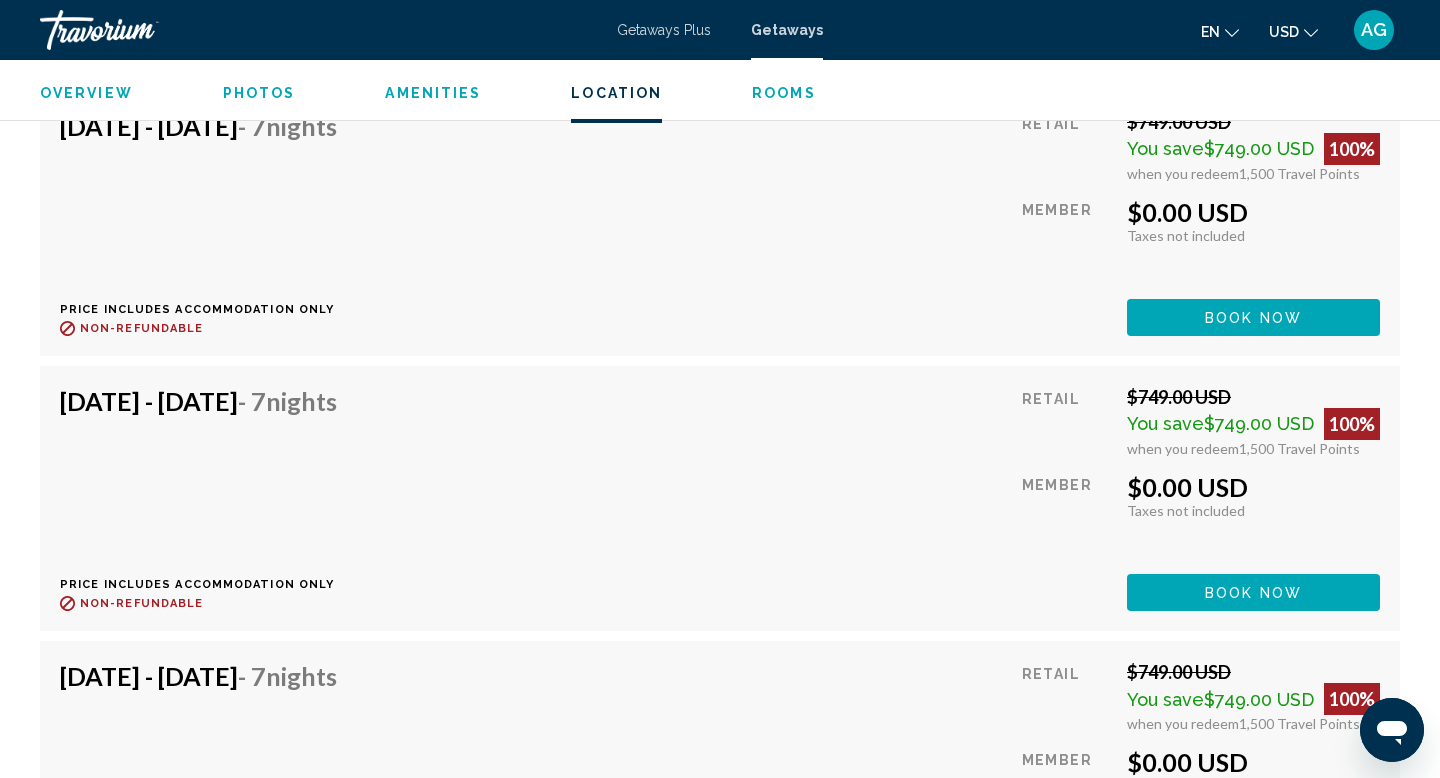 click on "Book now" at bounding box center (1254, -1336) 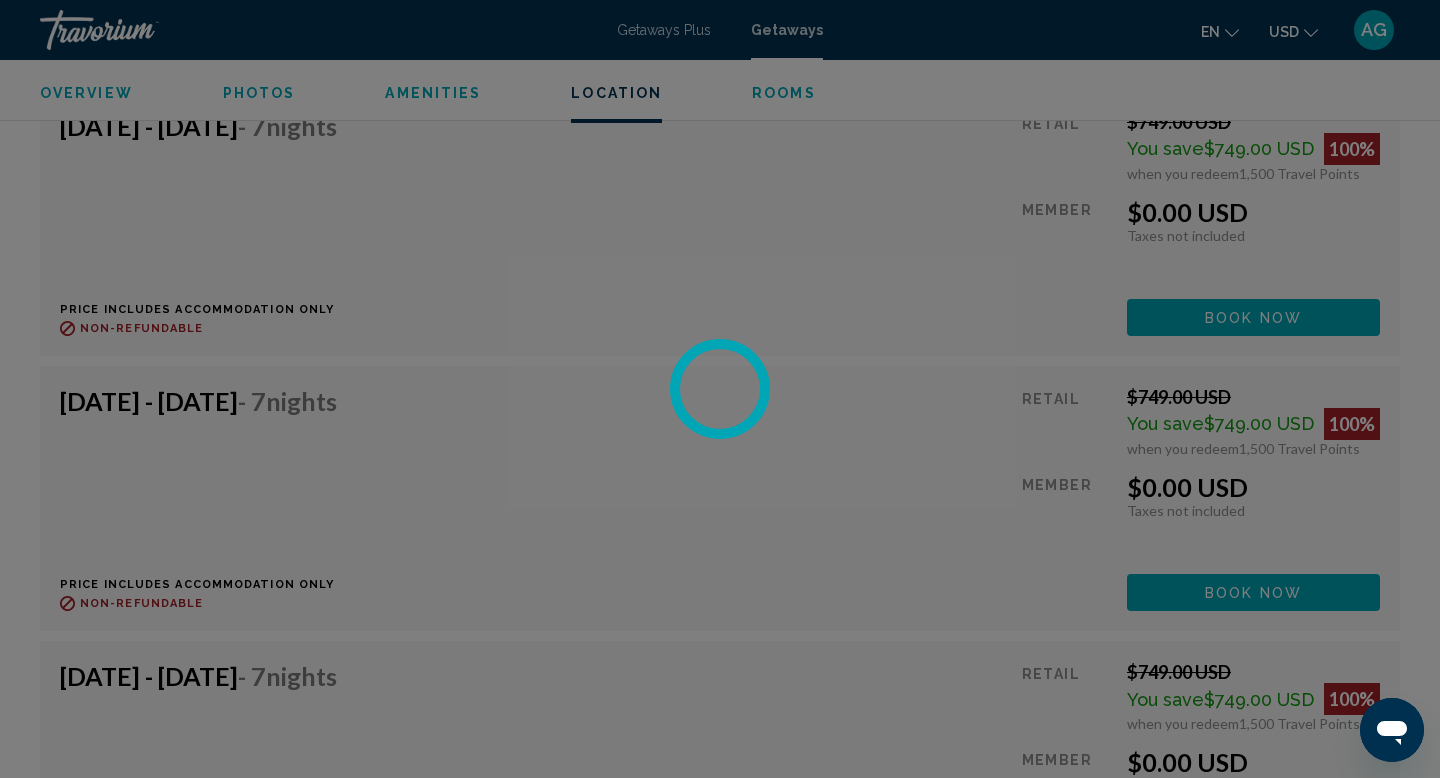 scroll, scrollTop: 0, scrollLeft: 0, axis: both 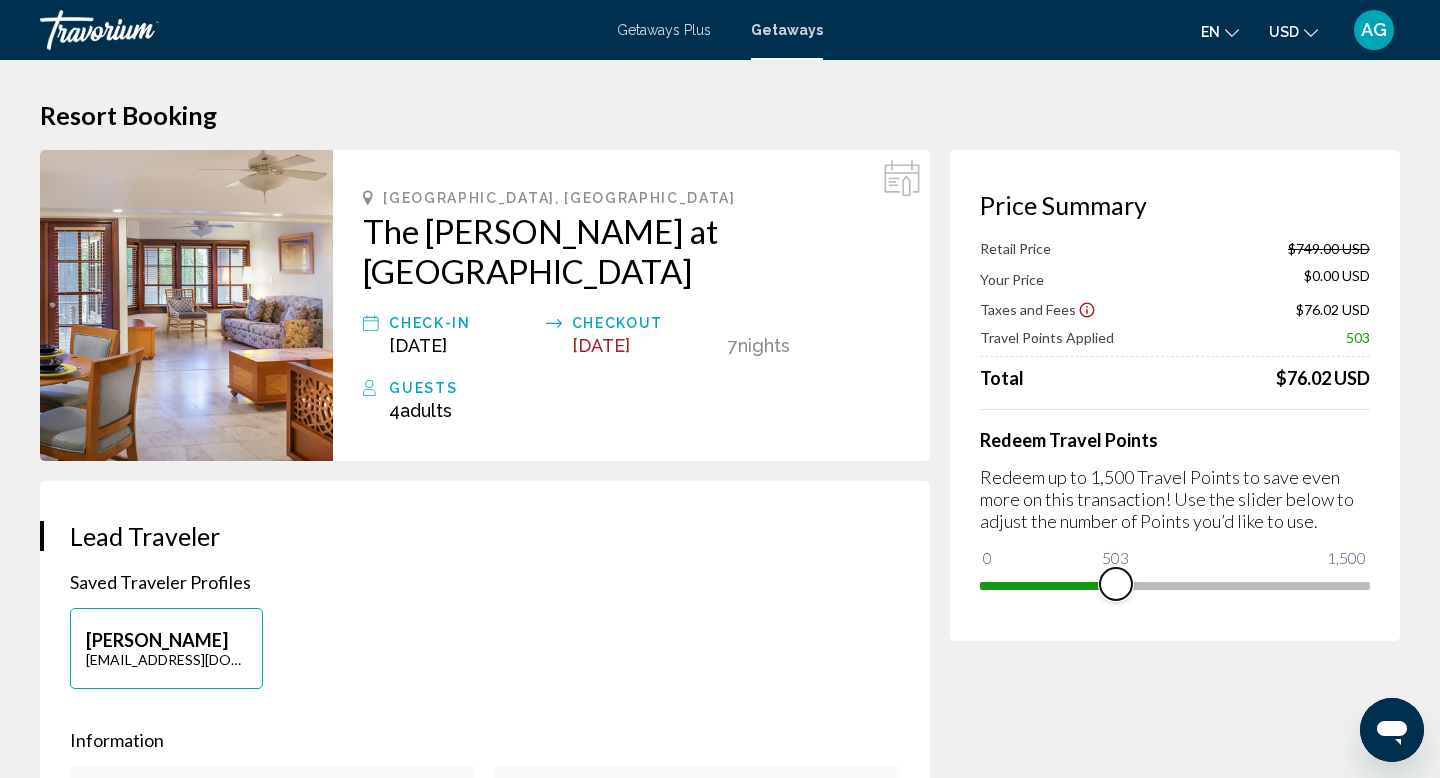 drag, startPoint x: 1364, startPoint y: 590, endPoint x: 1114, endPoint y: 591, distance: 250.002 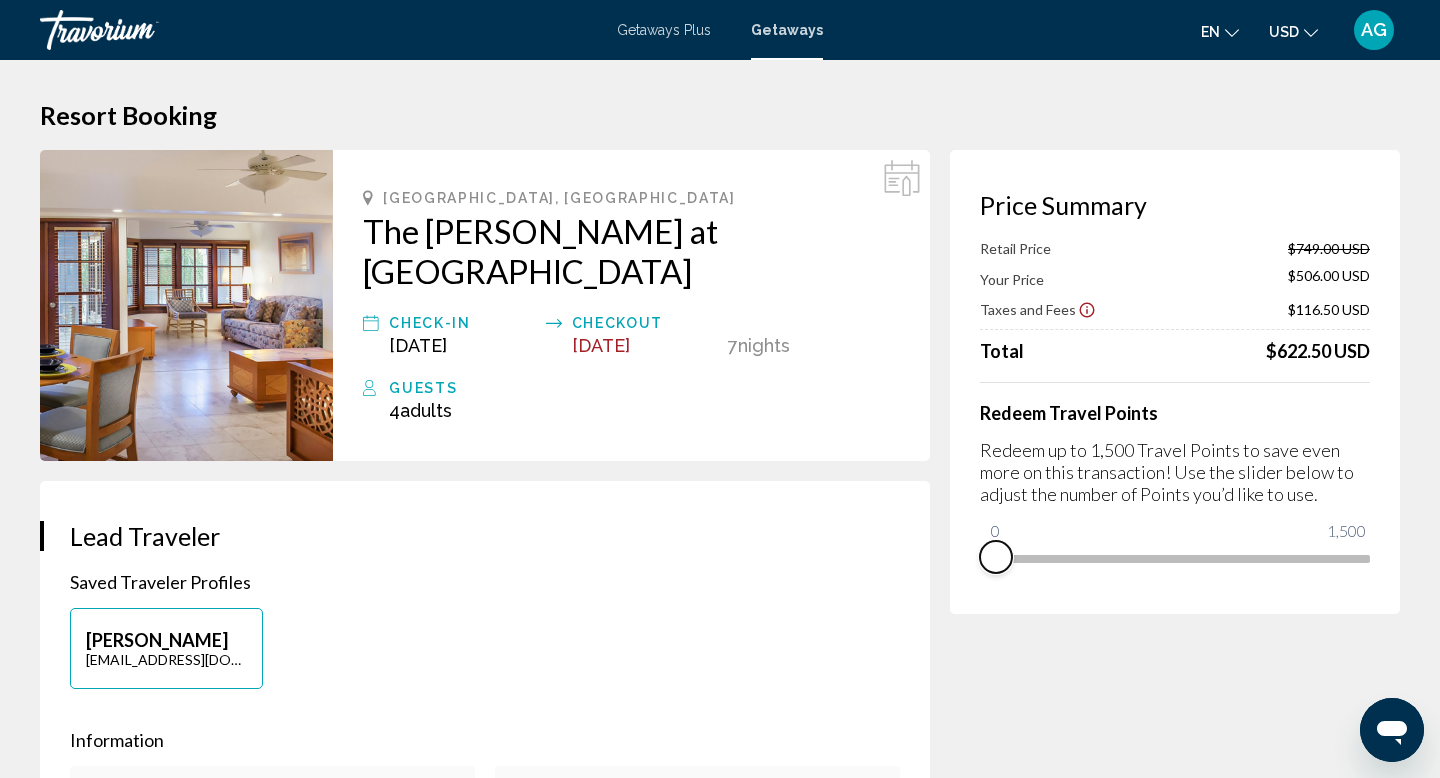 drag, startPoint x: 1114, startPoint y: 591, endPoint x: 957, endPoint y: 600, distance: 157.25775 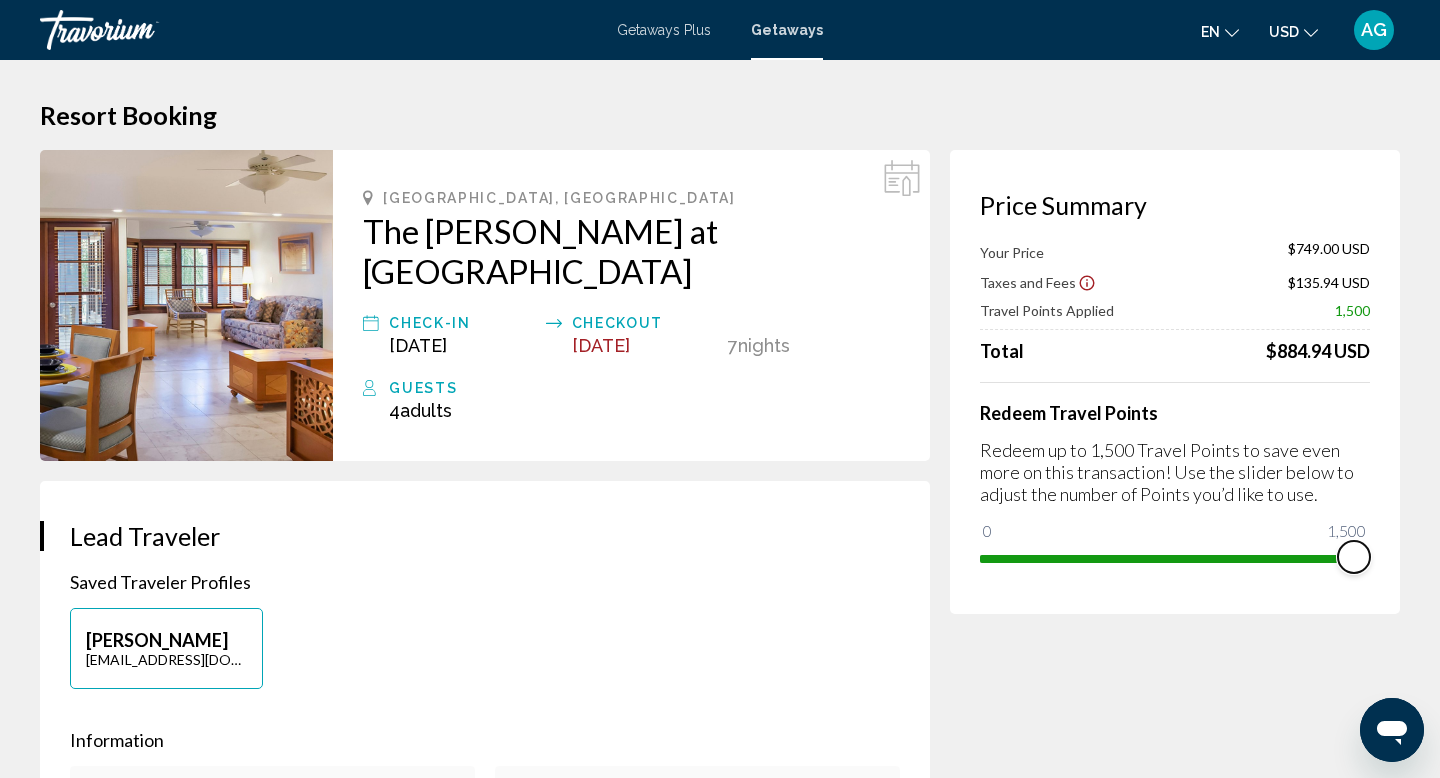 drag, startPoint x: 997, startPoint y: 530, endPoint x: 1407, endPoint y: 570, distance: 411.9466 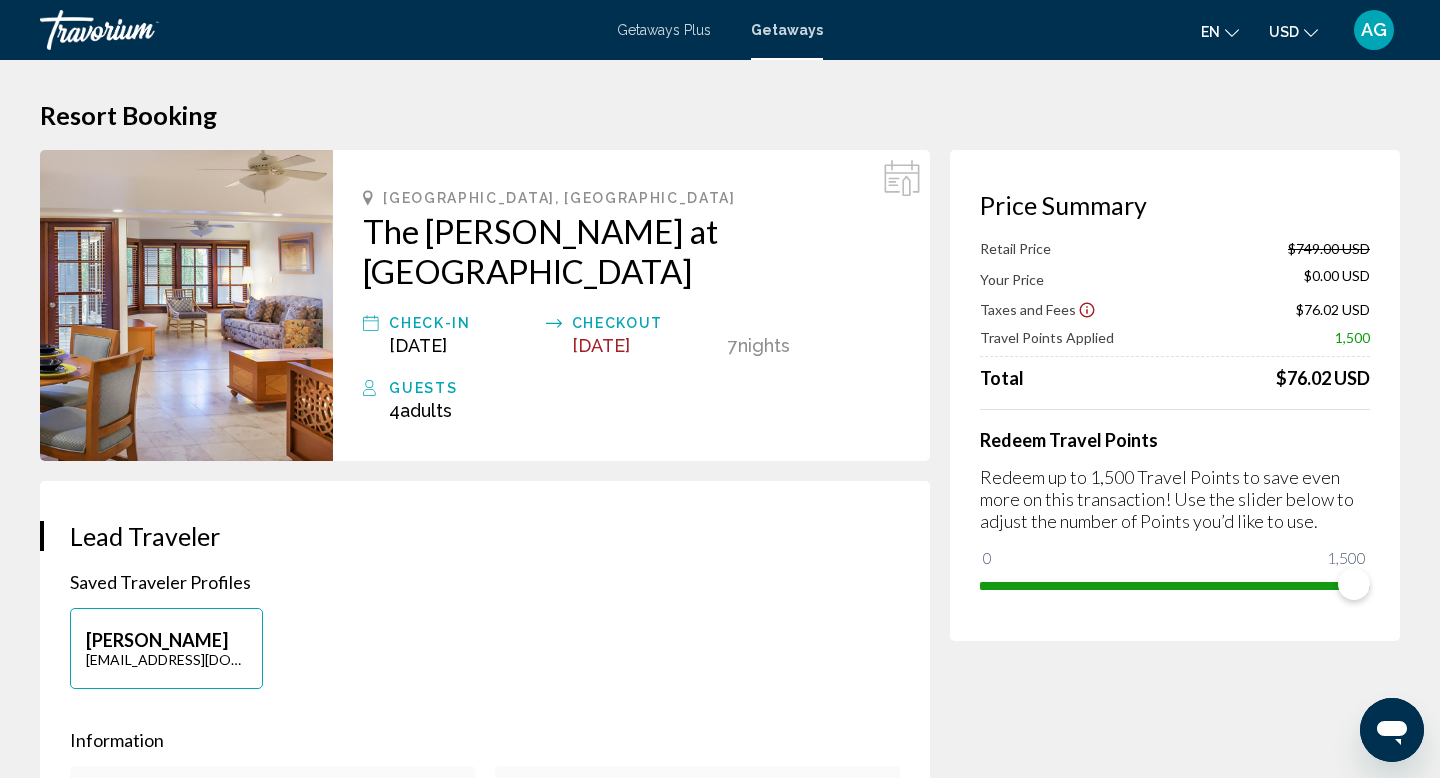 click at bounding box center [186, 305] 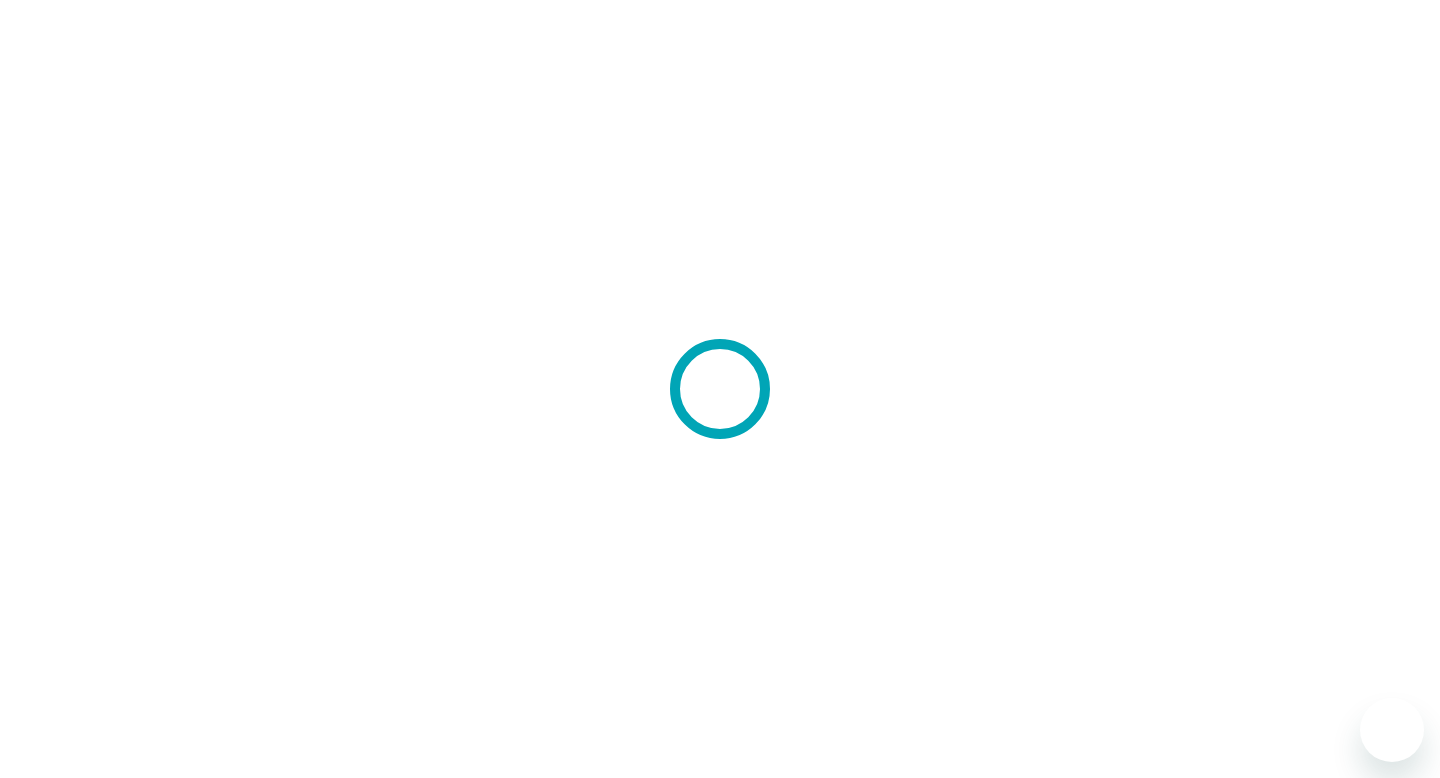 scroll, scrollTop: 0, scrollLeft: 0, axis: both 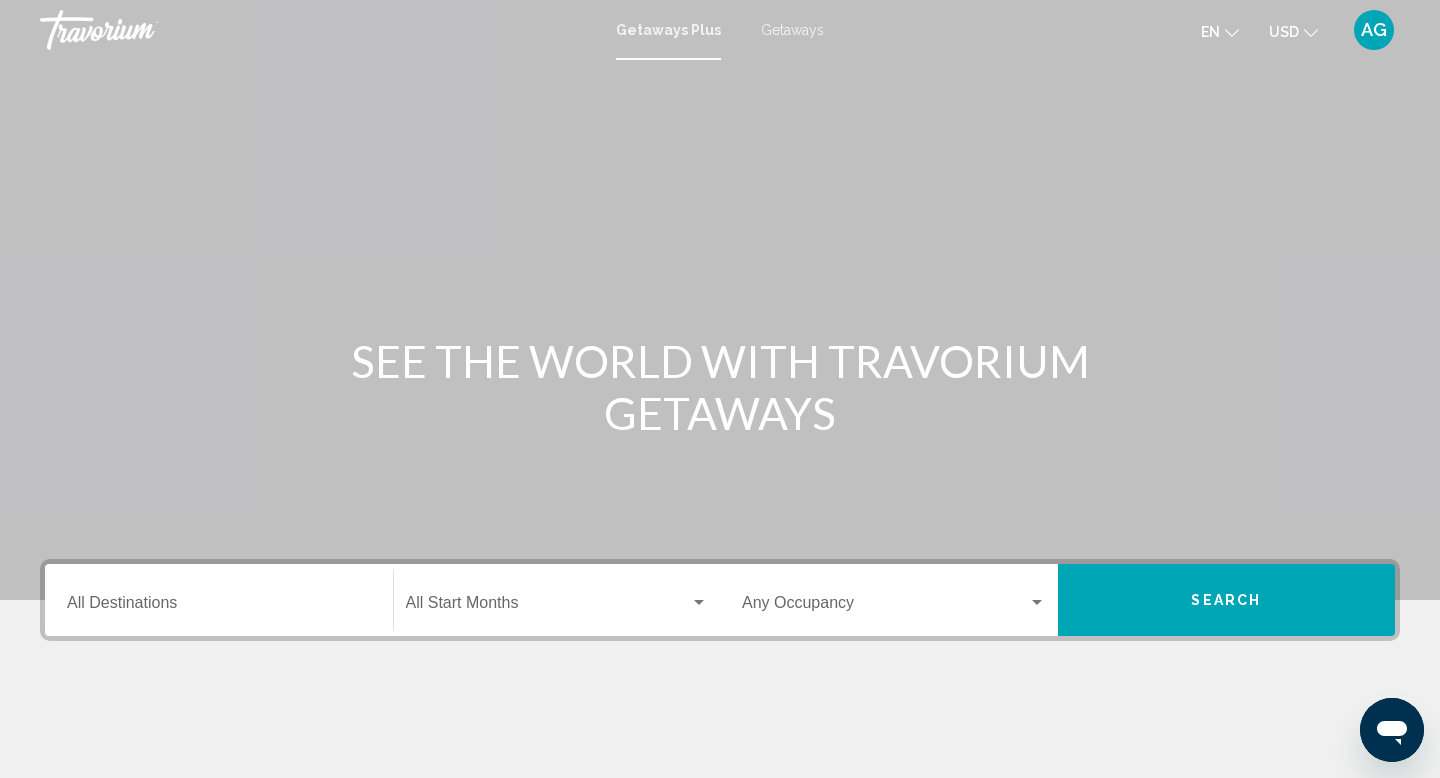 click on "Destination All Destinations" at bounding box center (219, 607) 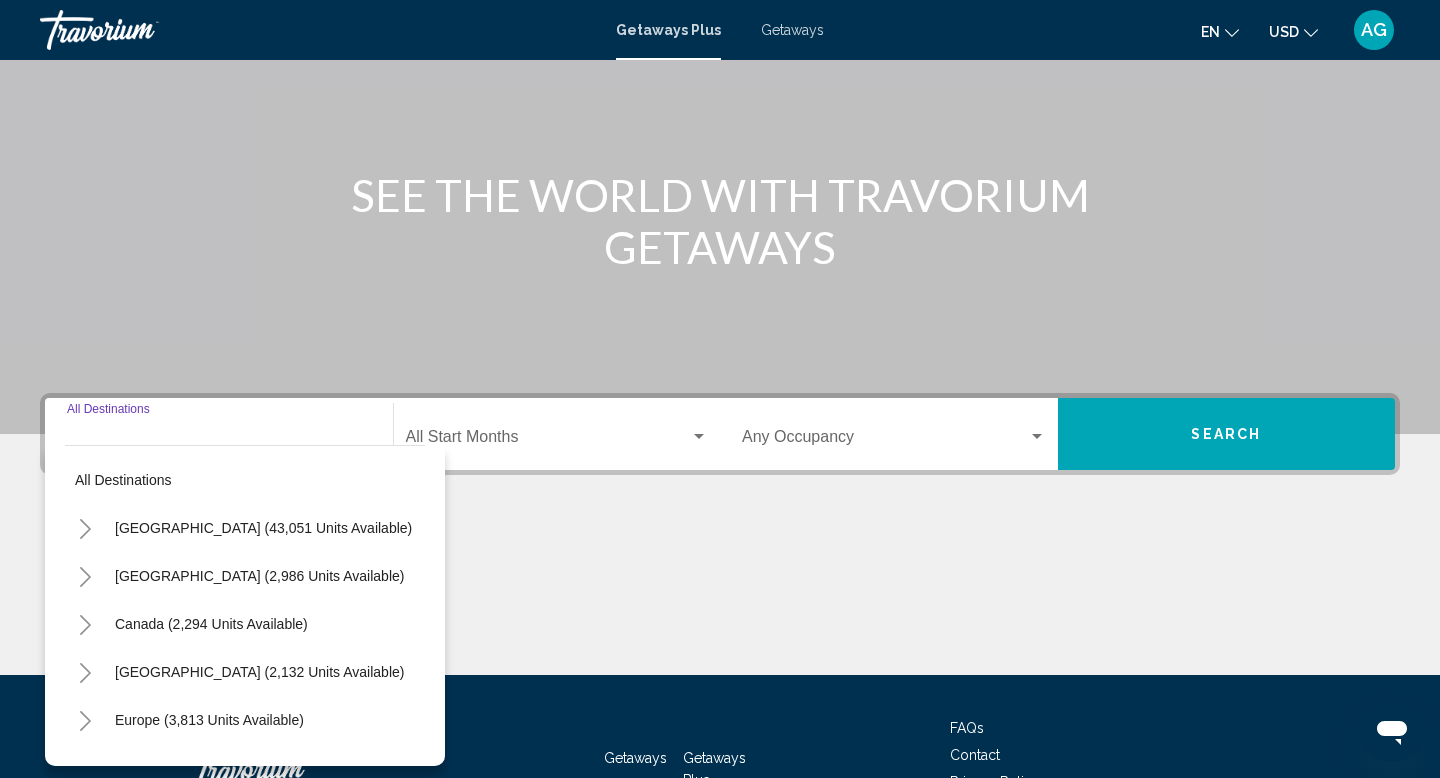 scroll, scrollTop: 308, scrollLeft: 0, axis: vertical 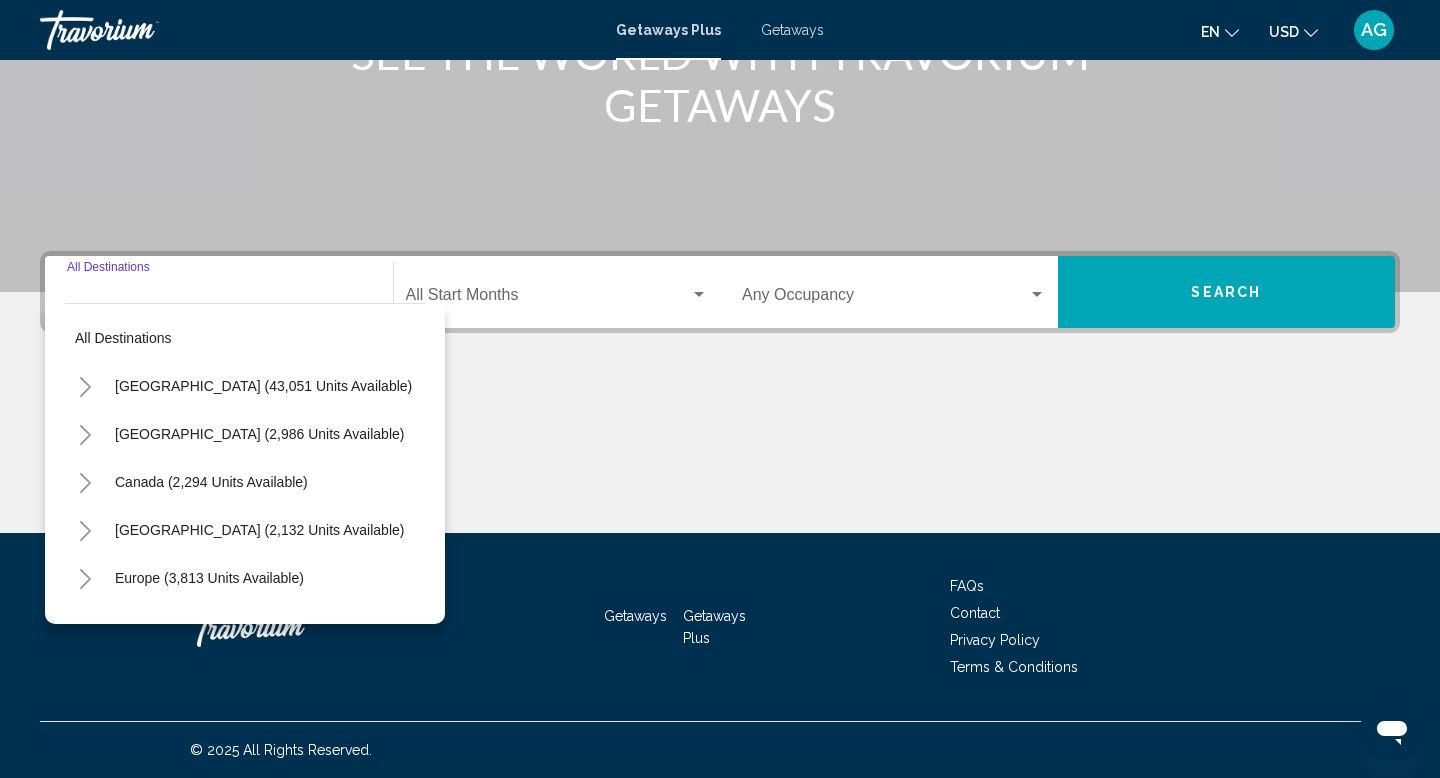 click 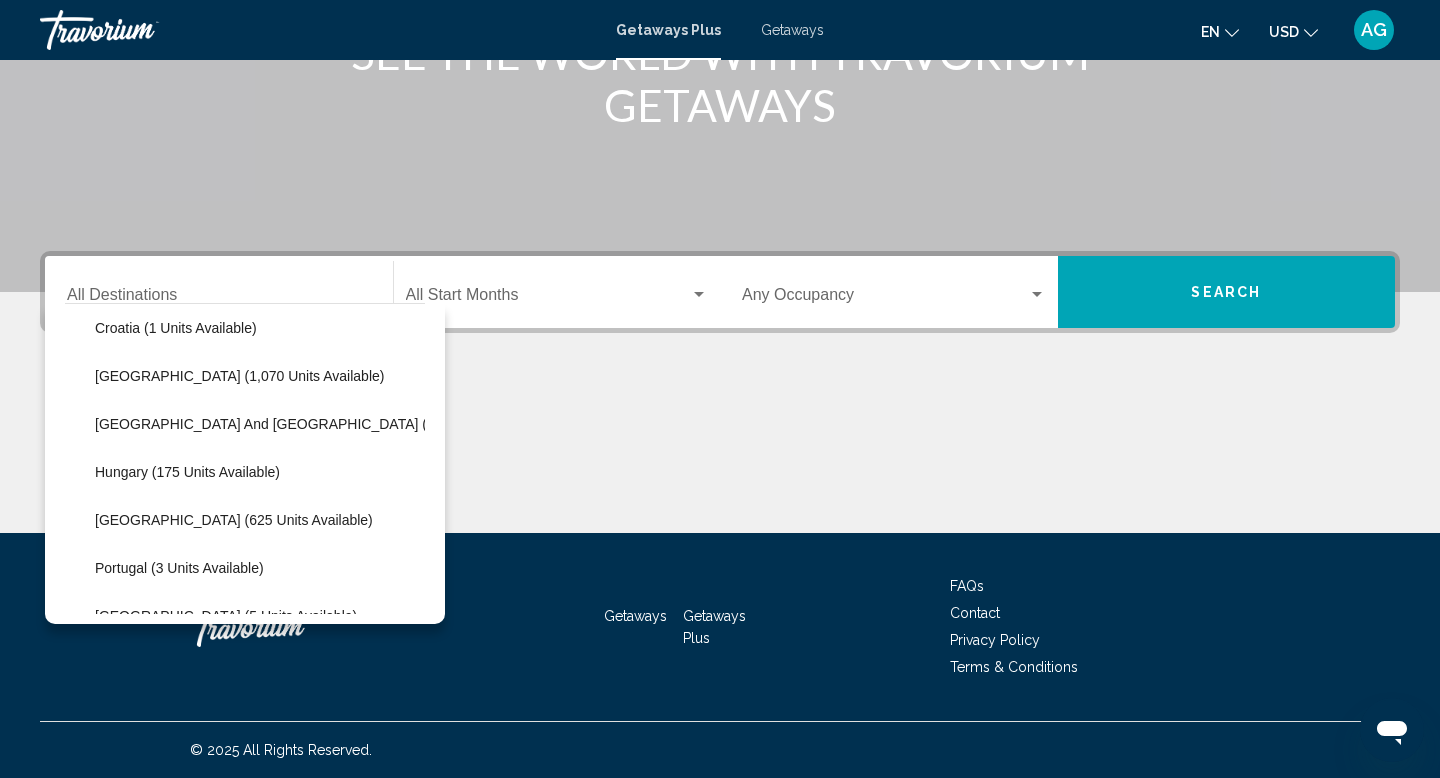 scroll, scrollTop: 400, scrollLeft: 0, axis: vertical 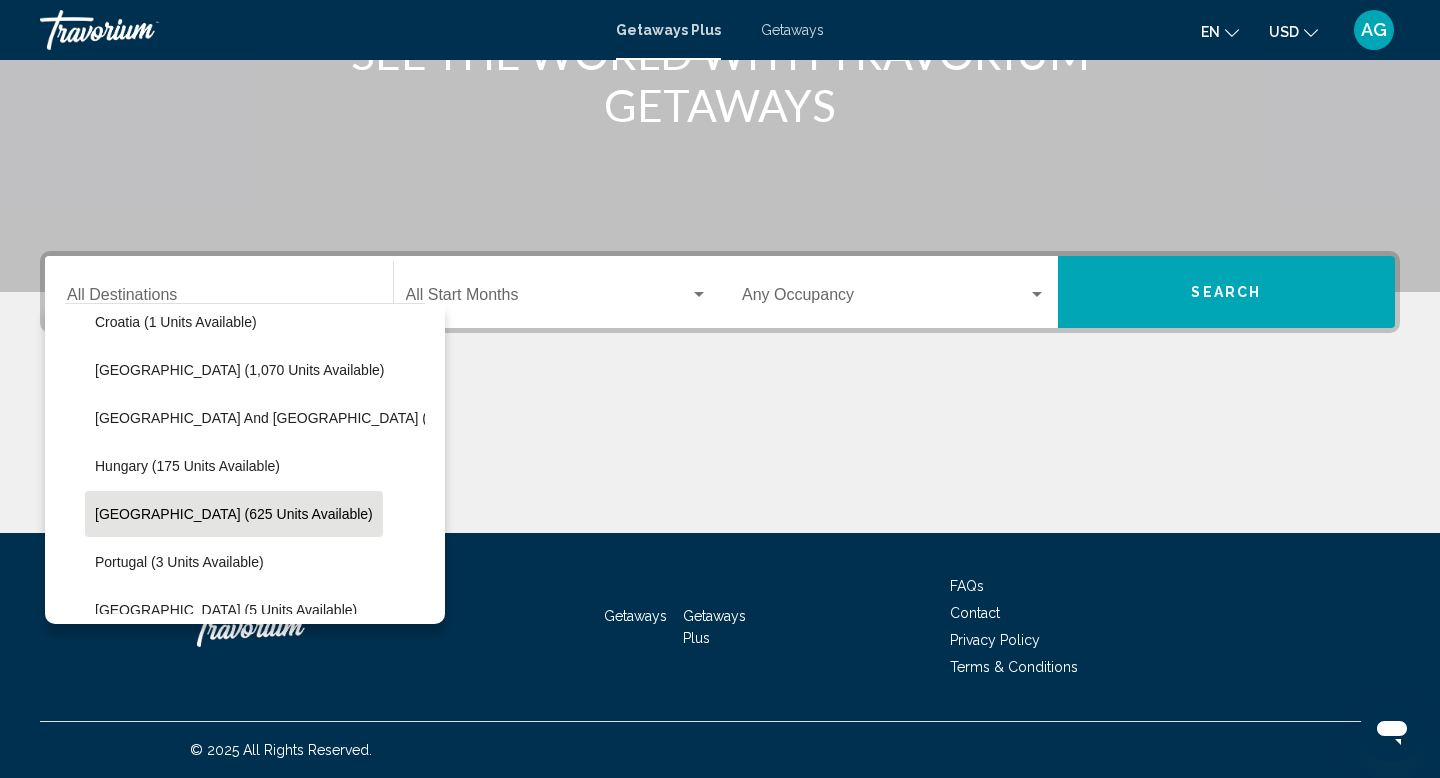 click on "Italy (625 units available)" 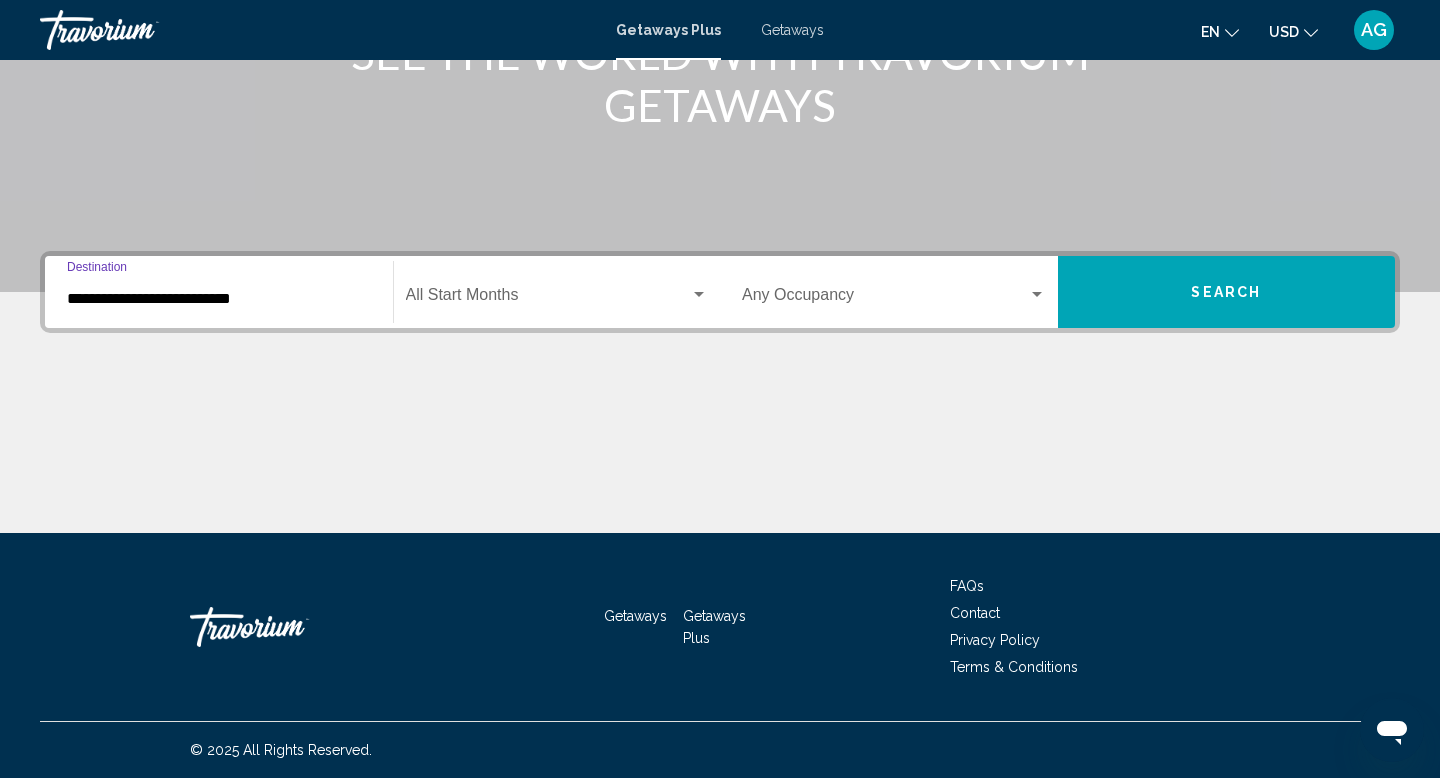 click at bounding box center [699, 294] 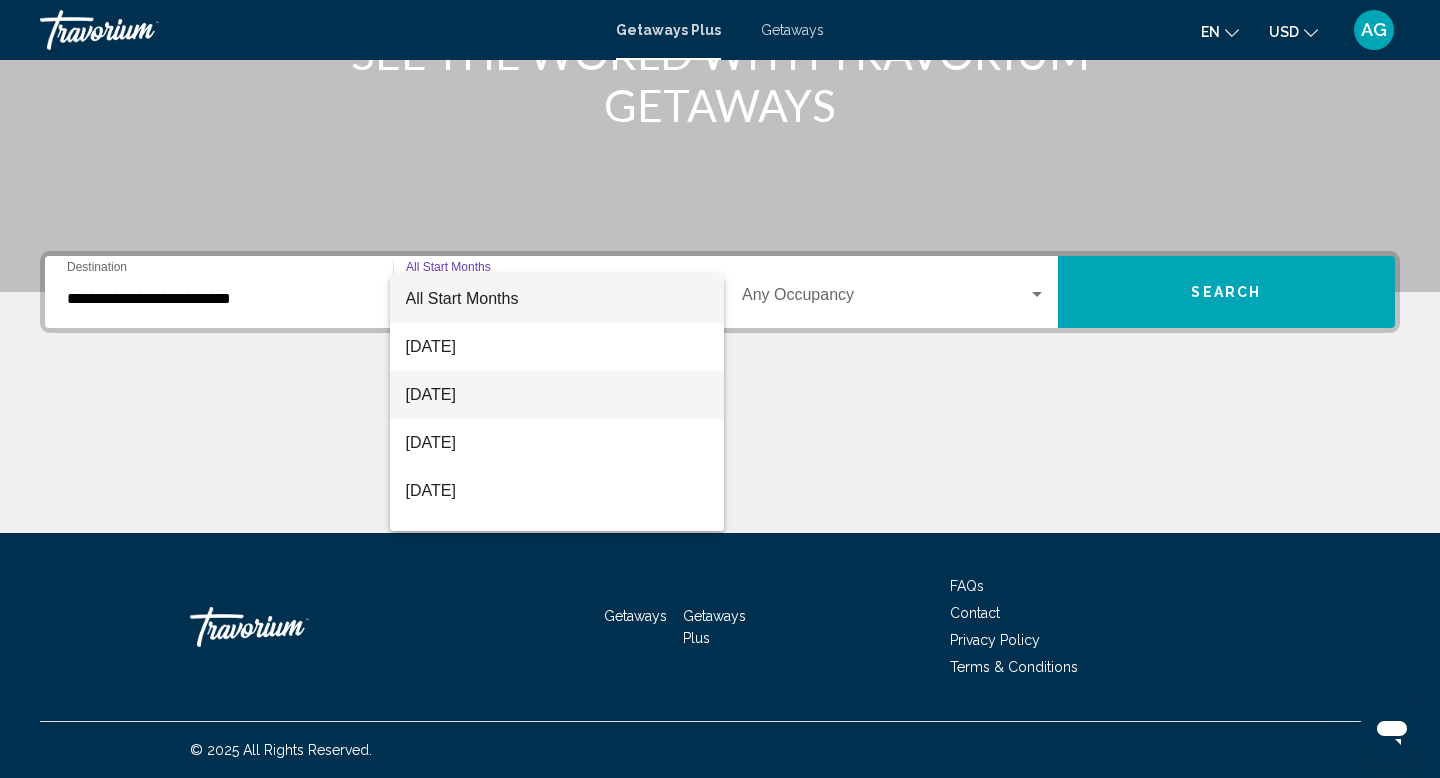 click on "[DATE]" at bounding box center (557, 395) 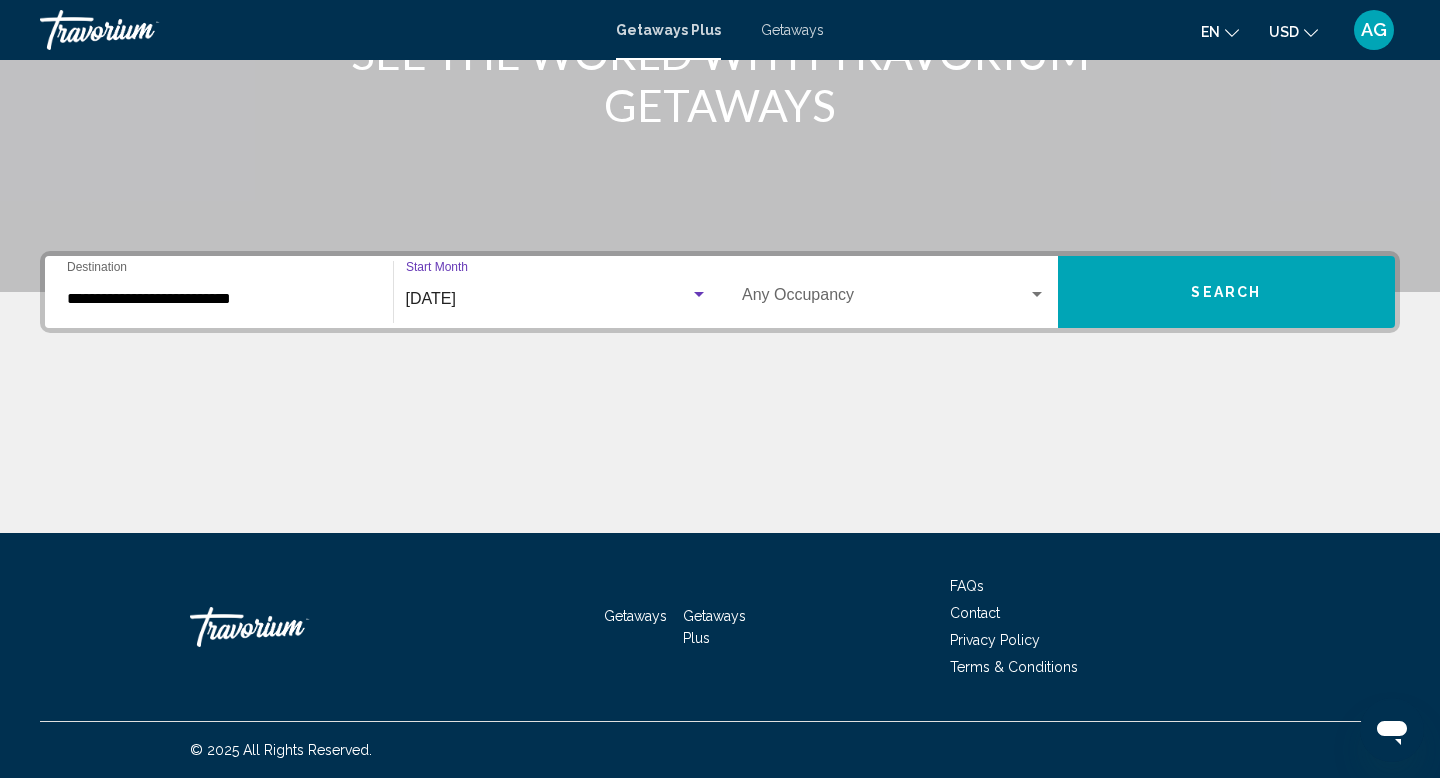 click at bounding box center [1037, 294] 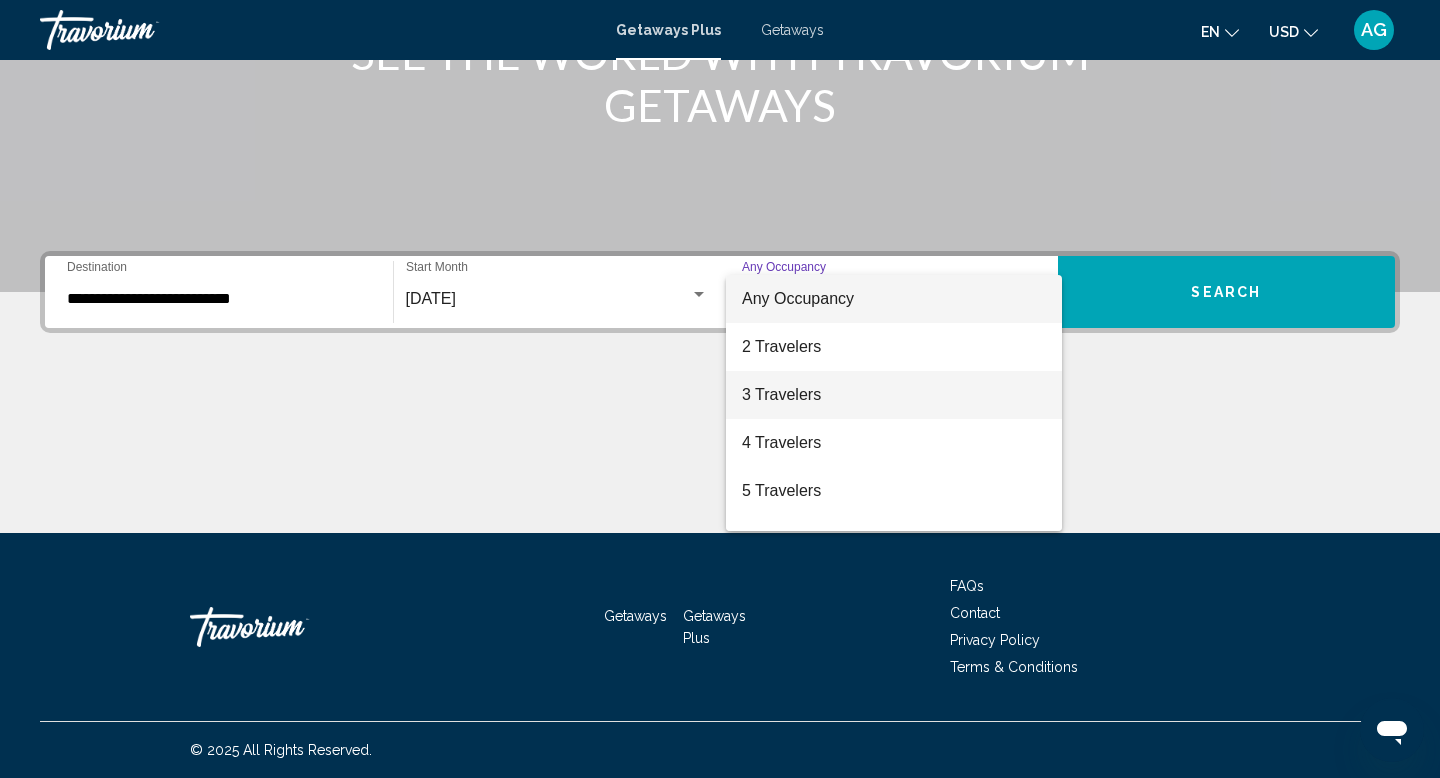 click on "3 Travelers" at bounding box center (894, 395) 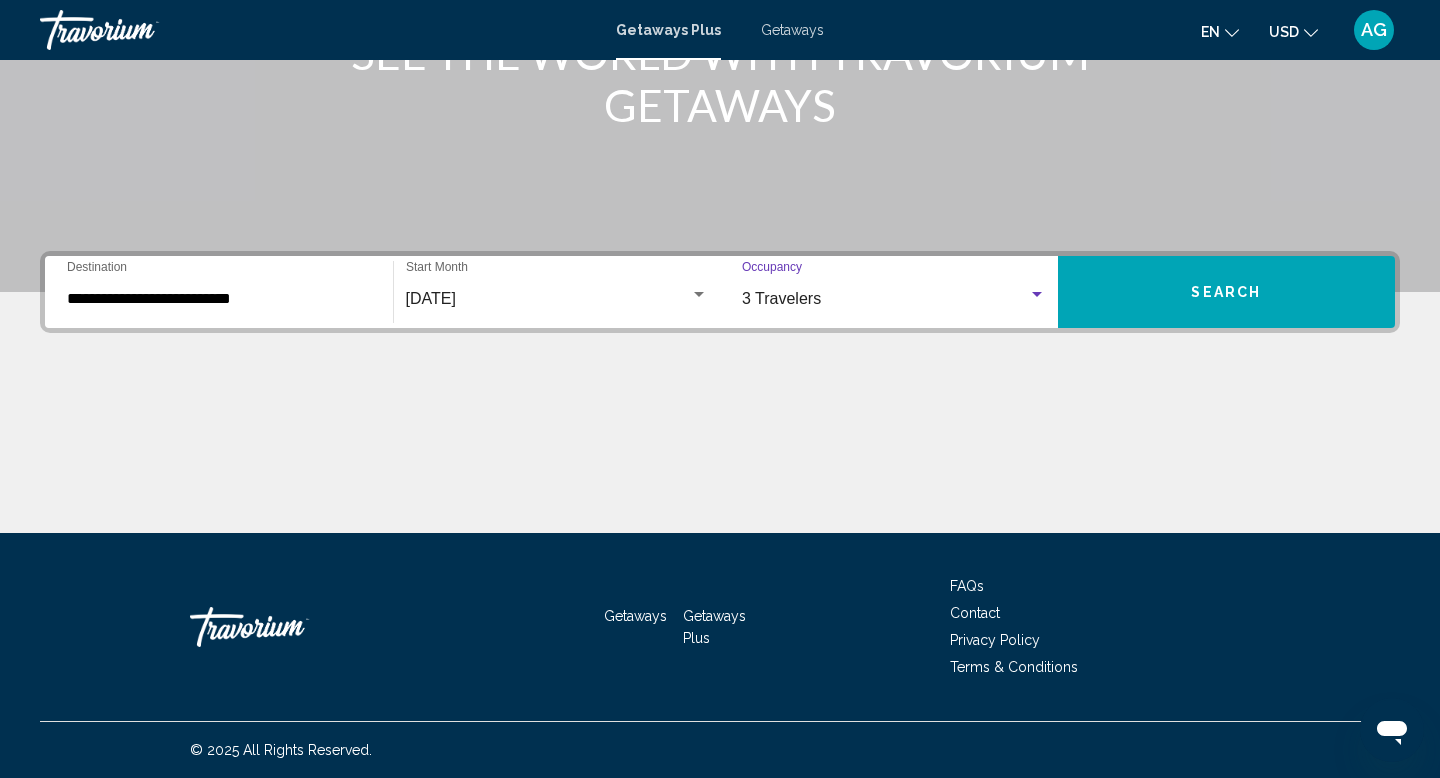 click on "Search" at bounding box center (1226, 293) 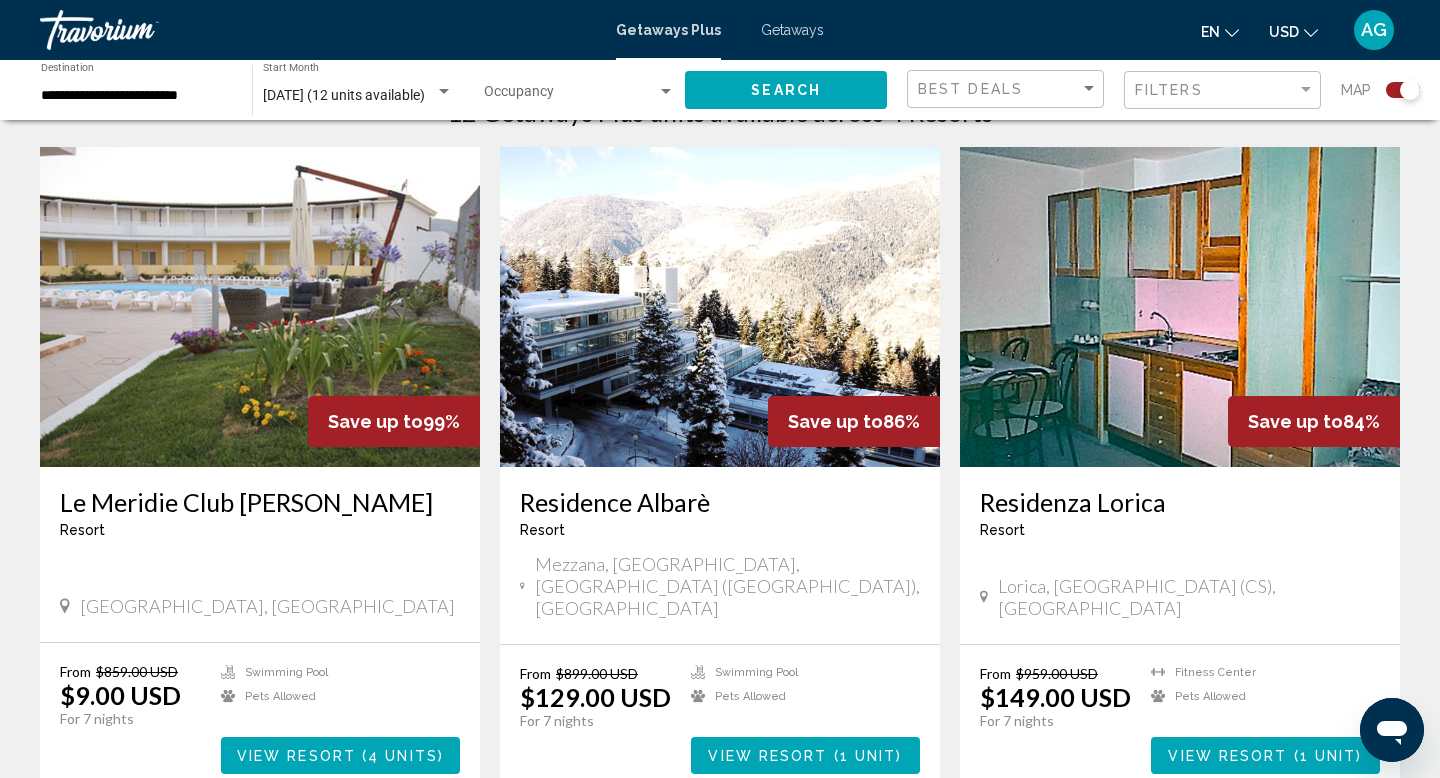 scroll, scrollTop: 678, scrollLeft: 0, axis: vertical 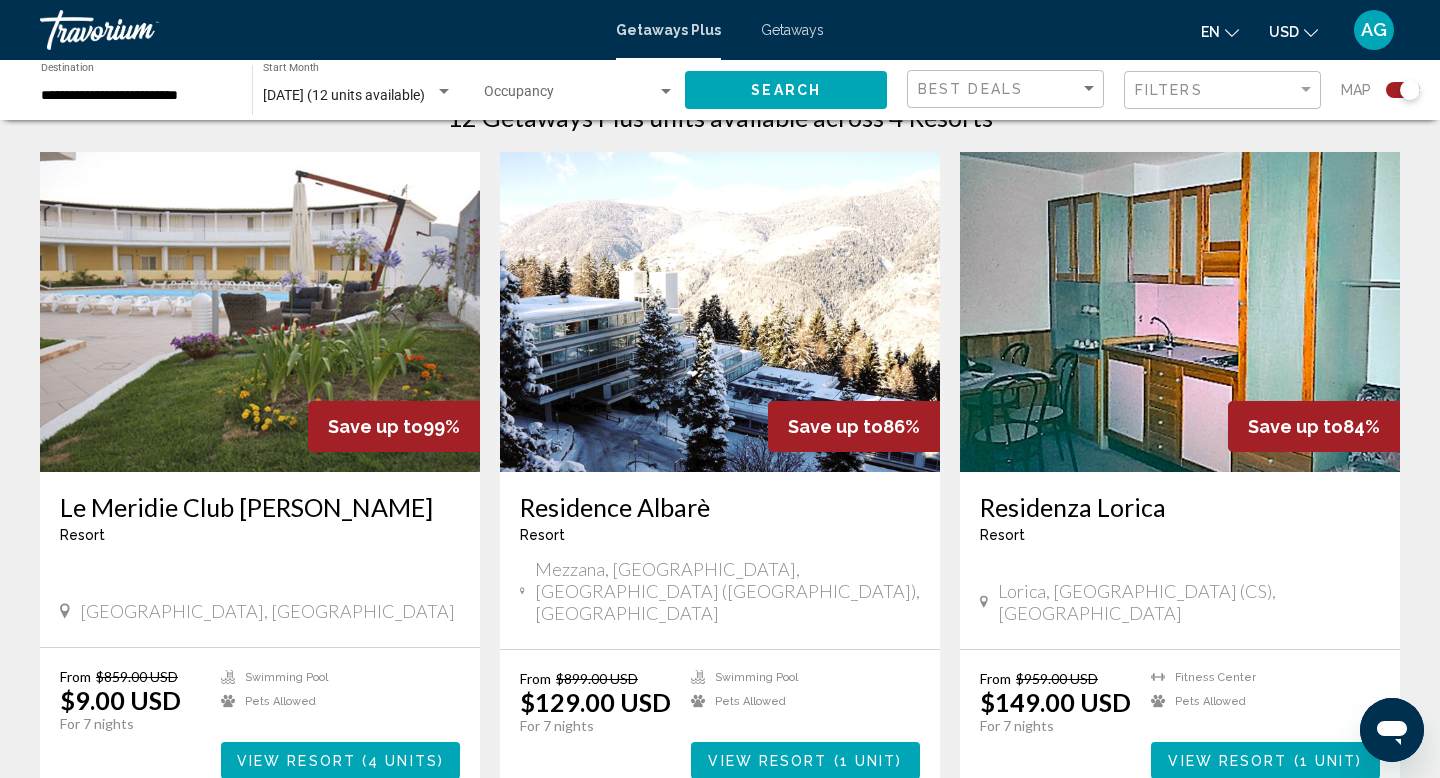 click at bounding box center [720, 312] 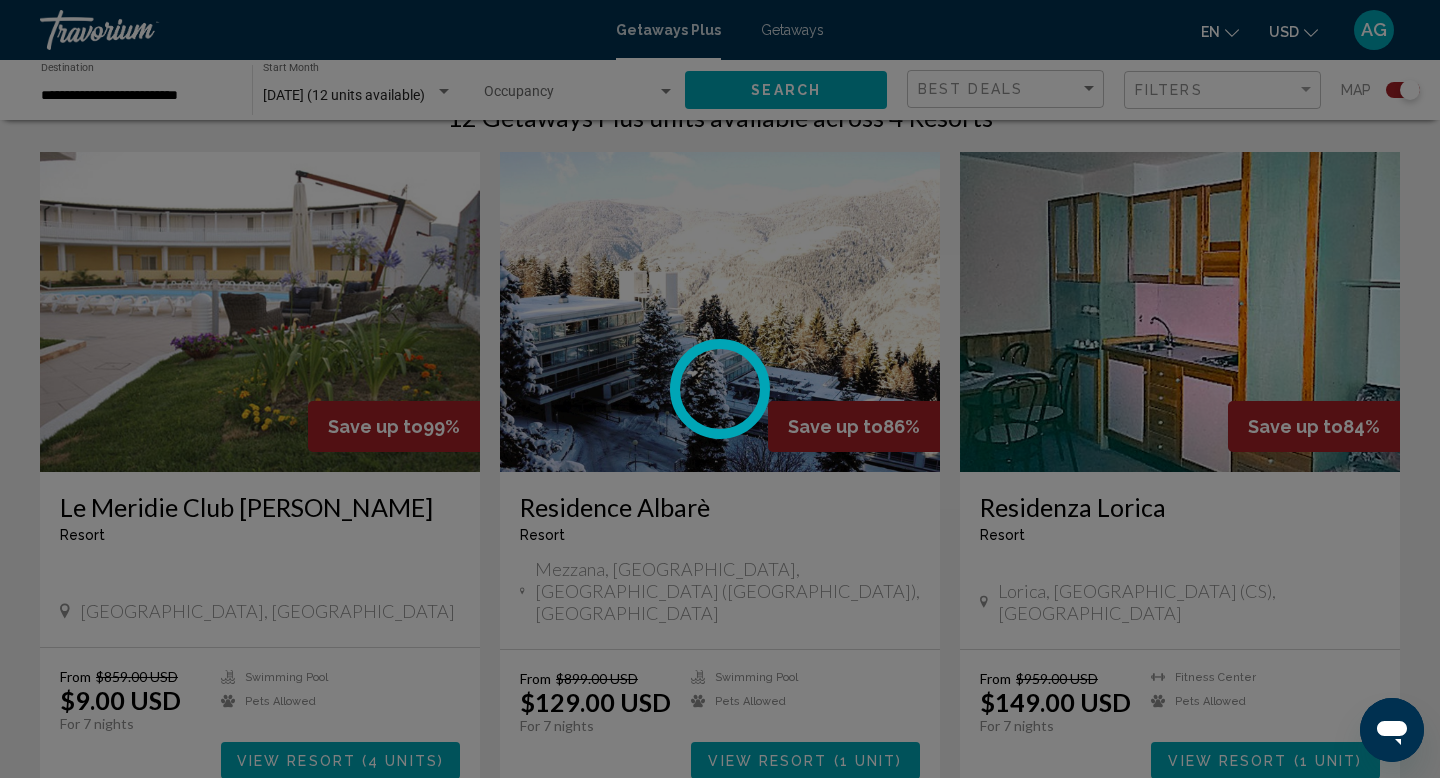 scroll, scrollTop: 0, scrollLeft: 0, axis: both 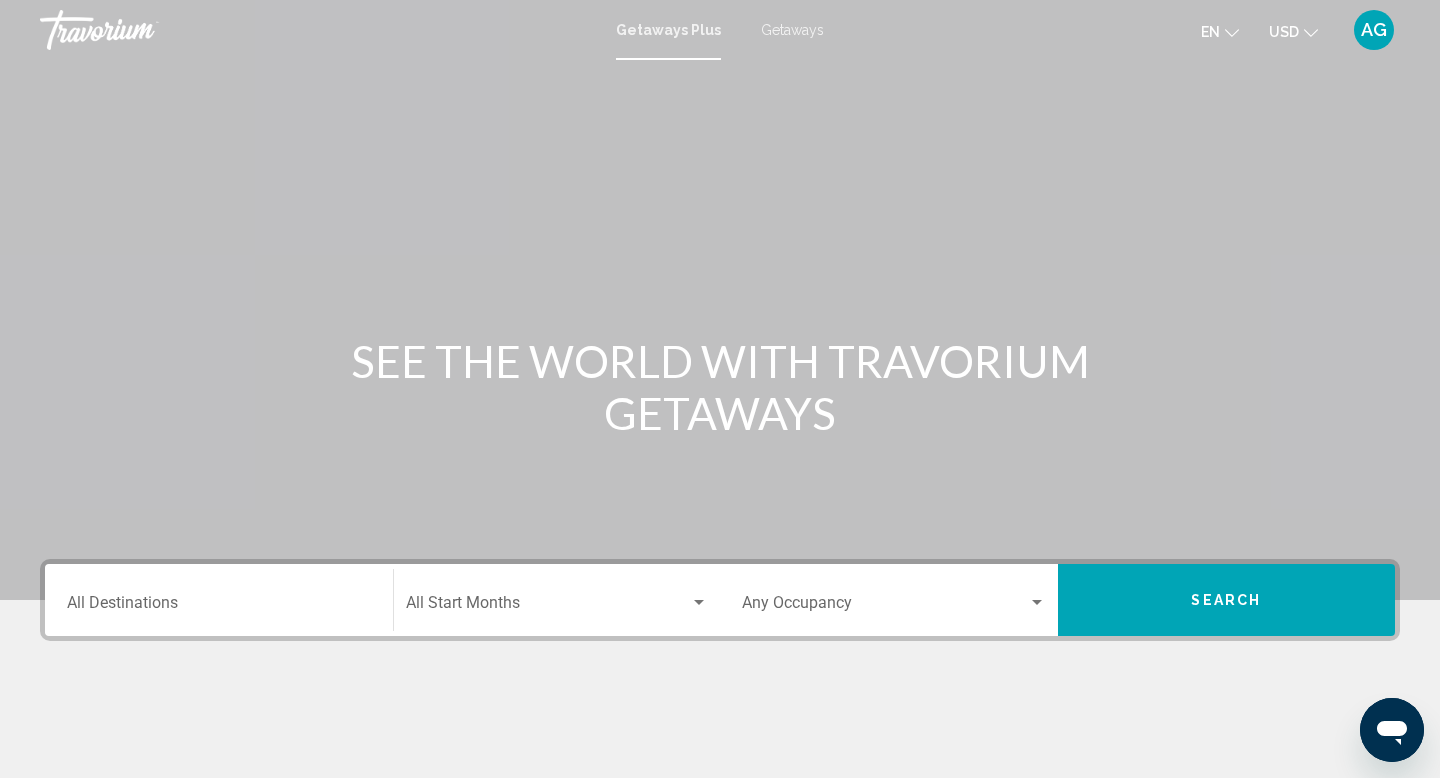 click on "Destination All Destinations" at bounding box center (219, 600) 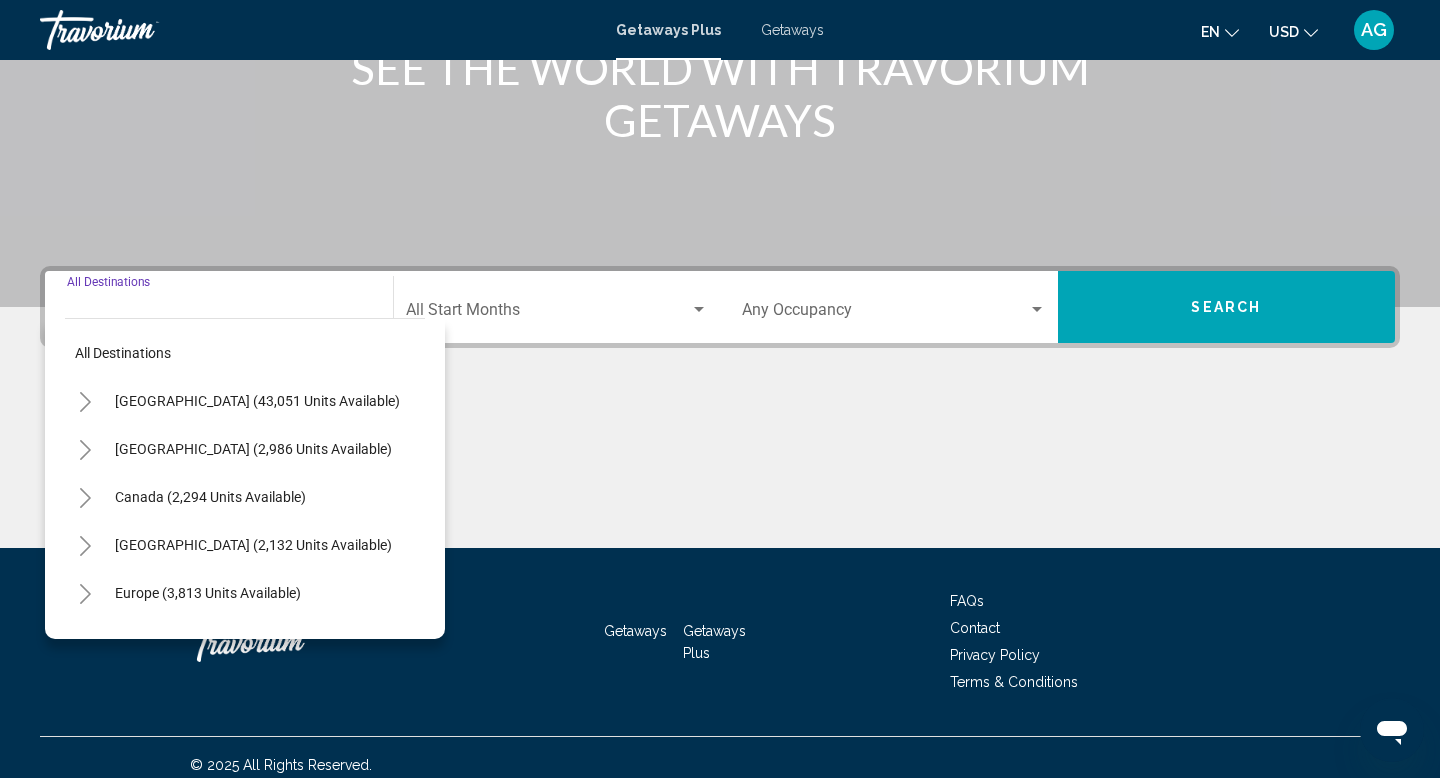 scroll, scrollTop: 308, scrollLeft: 0, axis: vertical 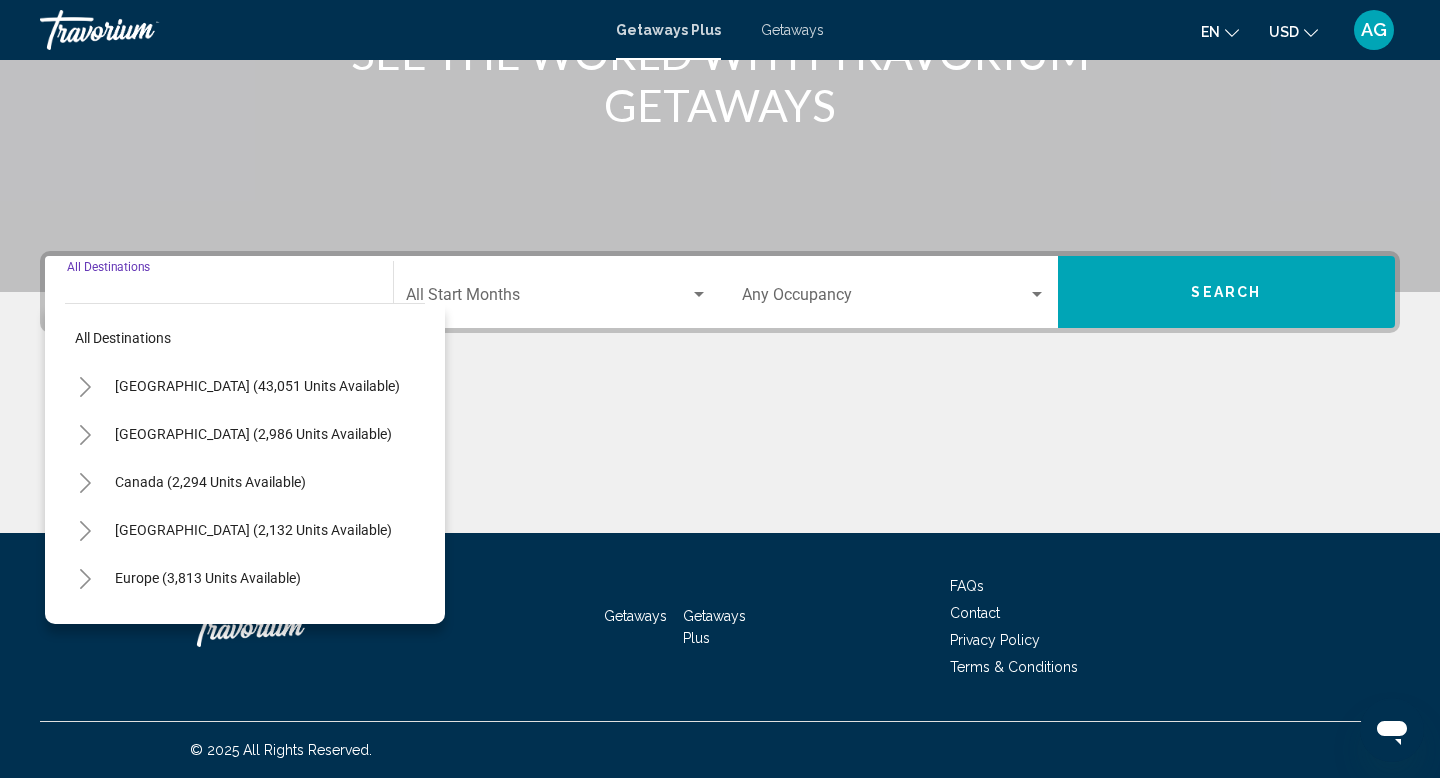 click 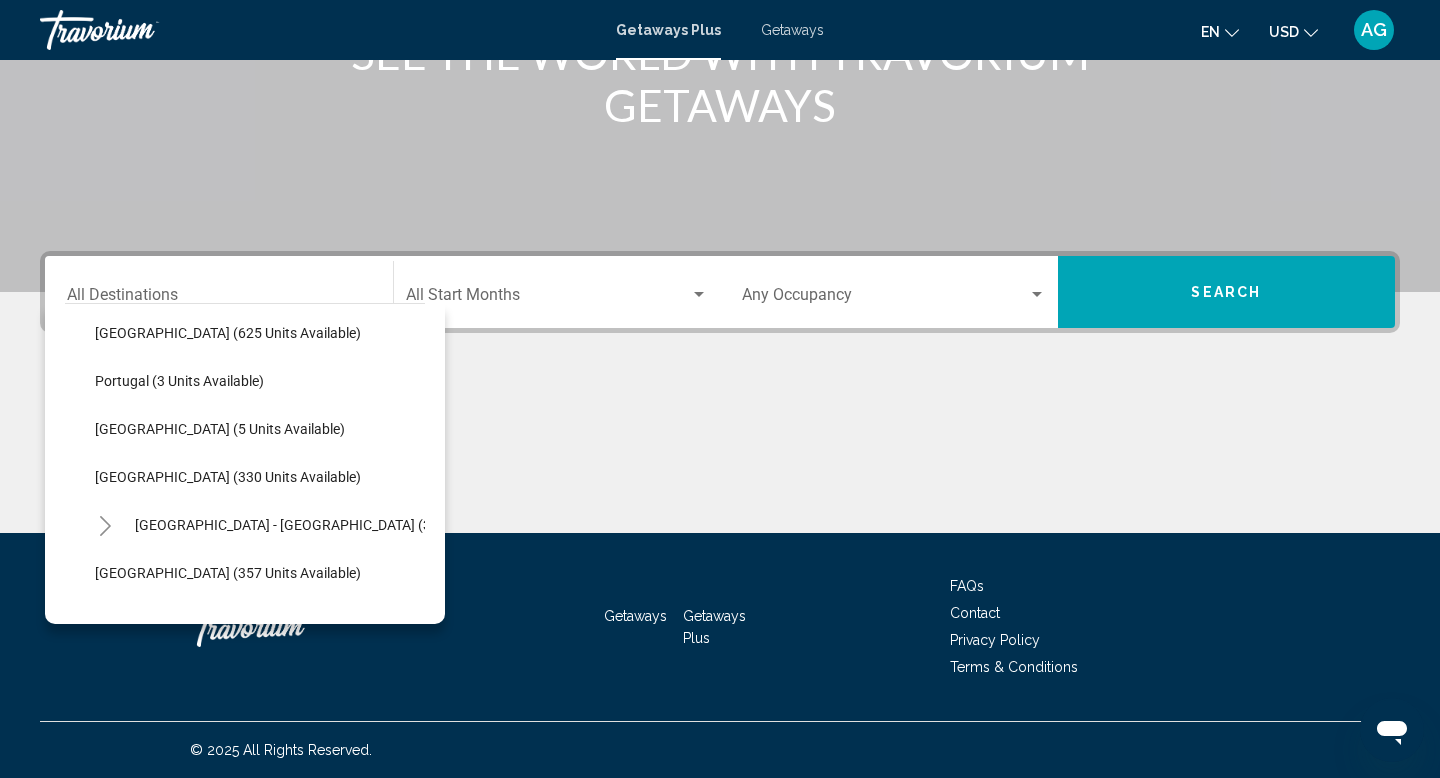 scroll, scrollTop: 591, scrollLeft: 0, axis: vertical 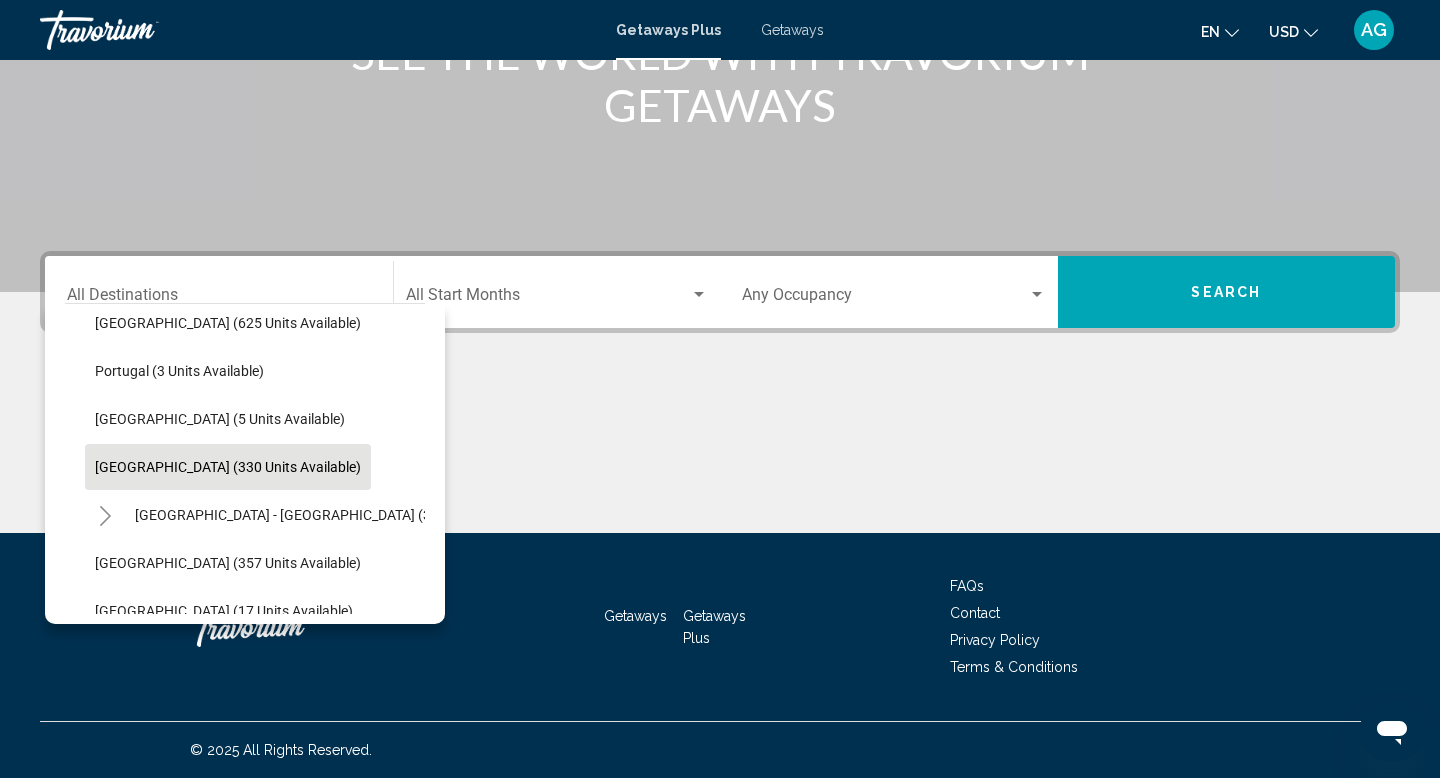 click on "Spain (330 units available)" 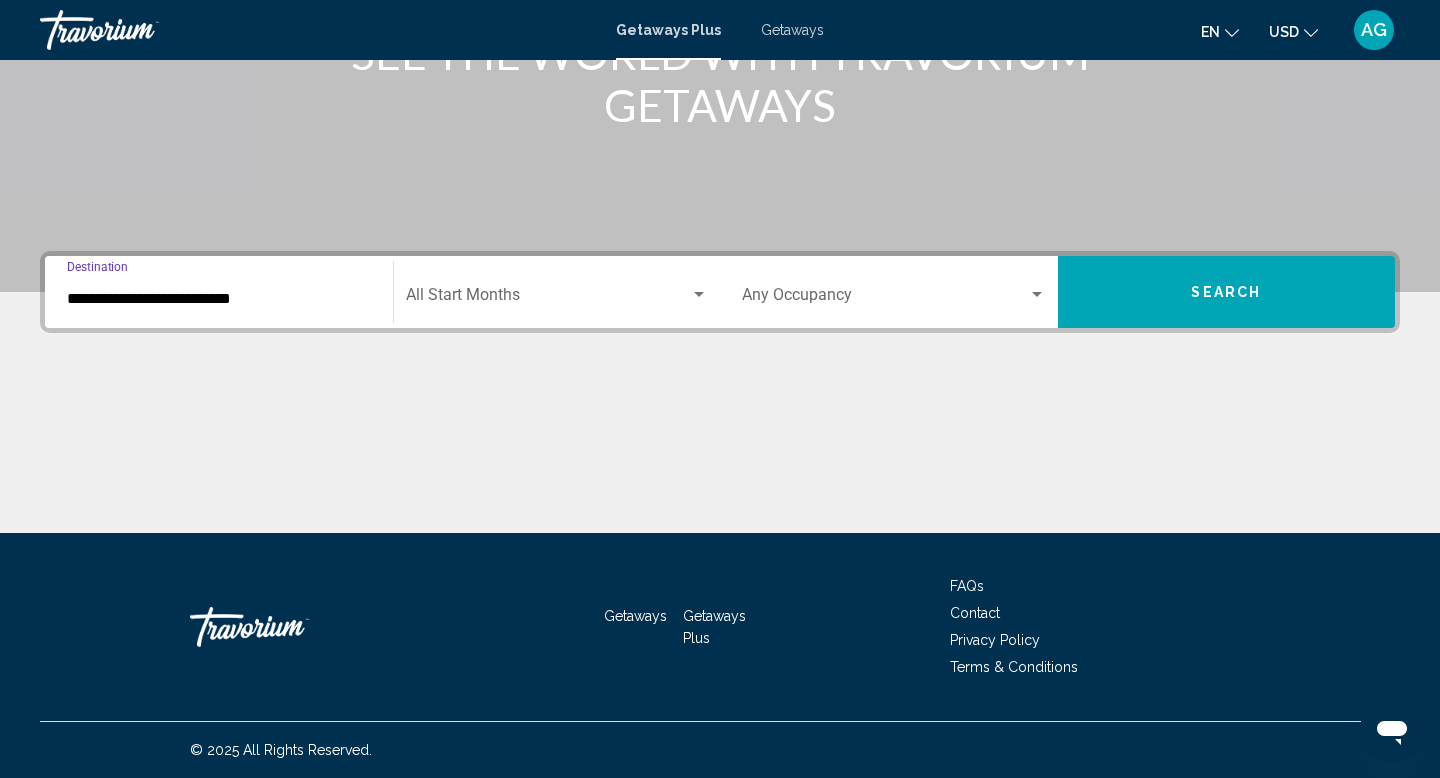 click at bounding box center [699, 295] 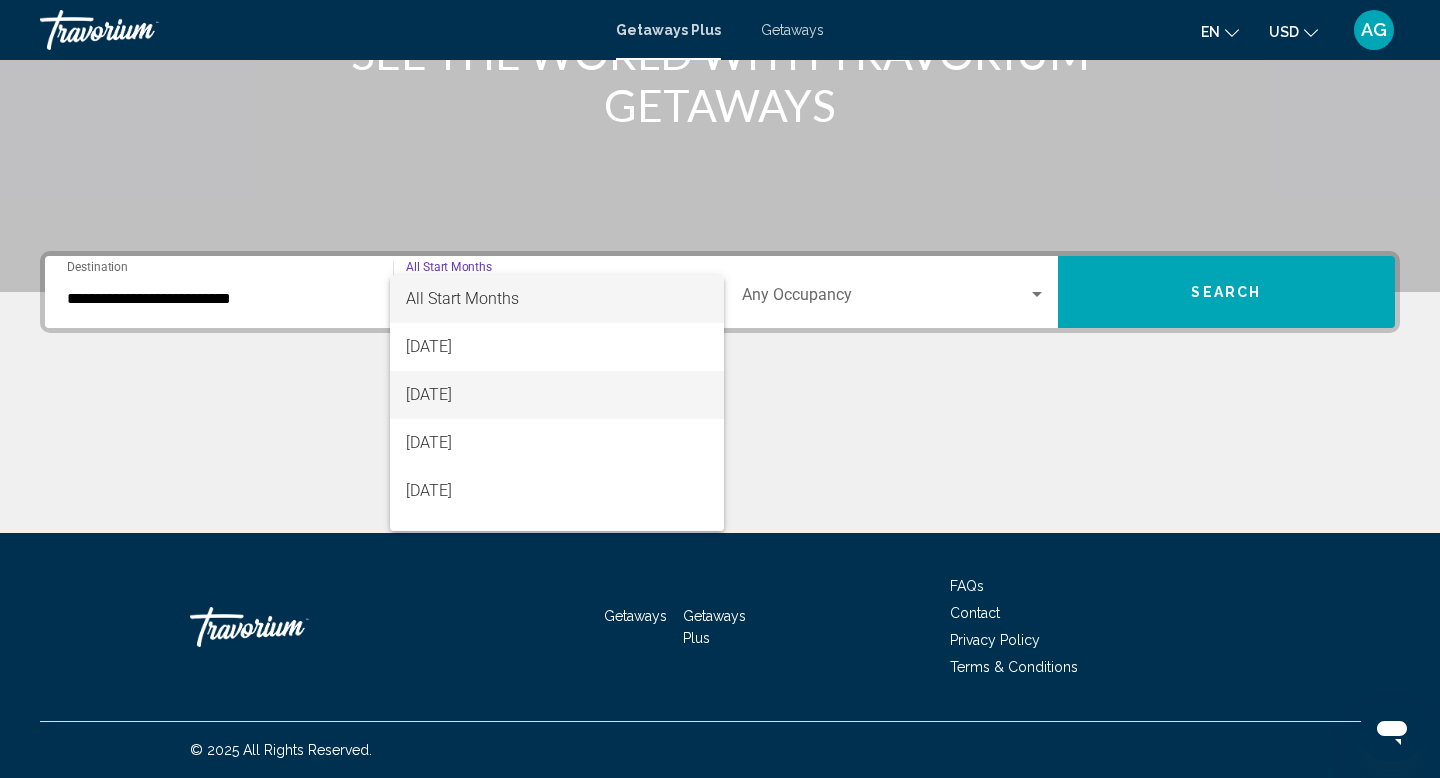 click on "[DATE]" at bounding box center [557, 395] 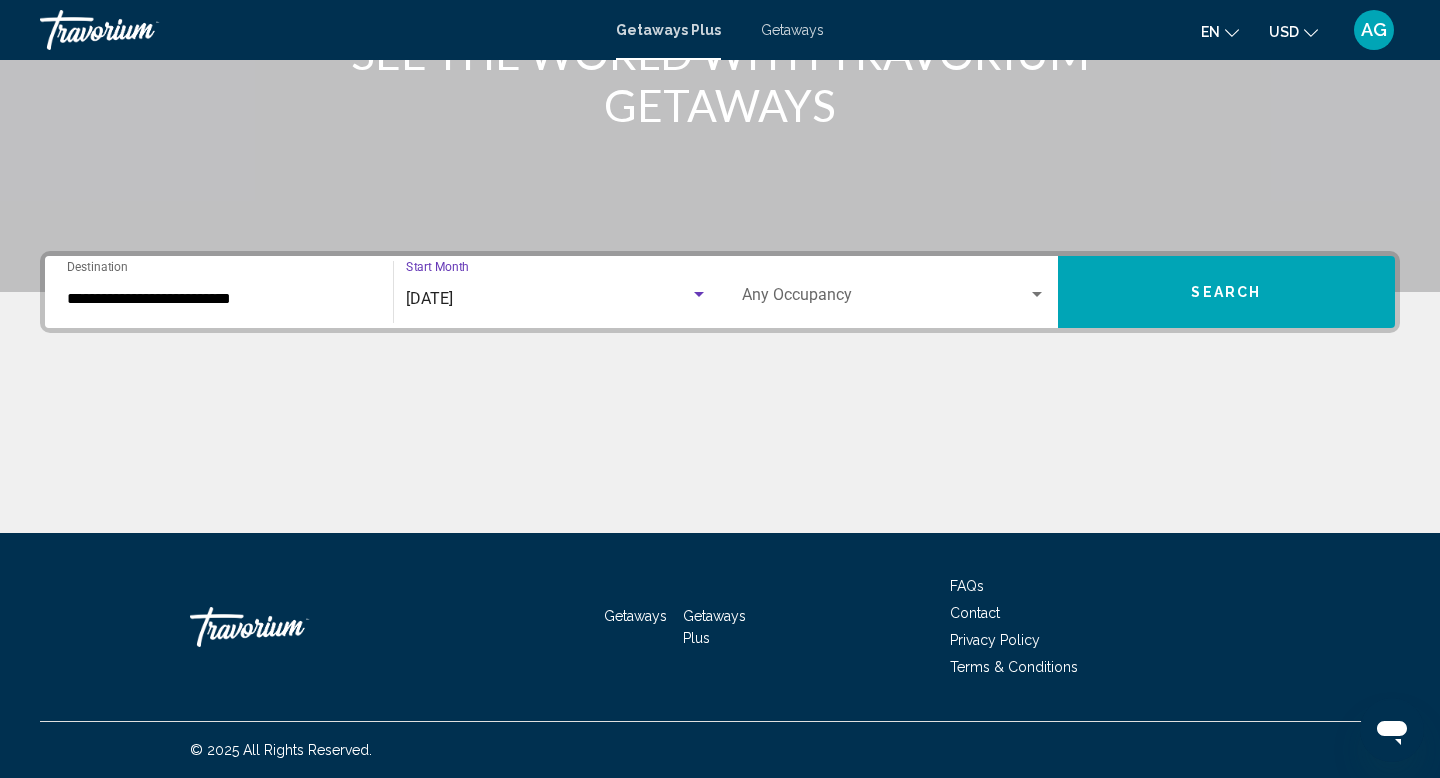 click on "Search" at bounding box center [1226, 293] 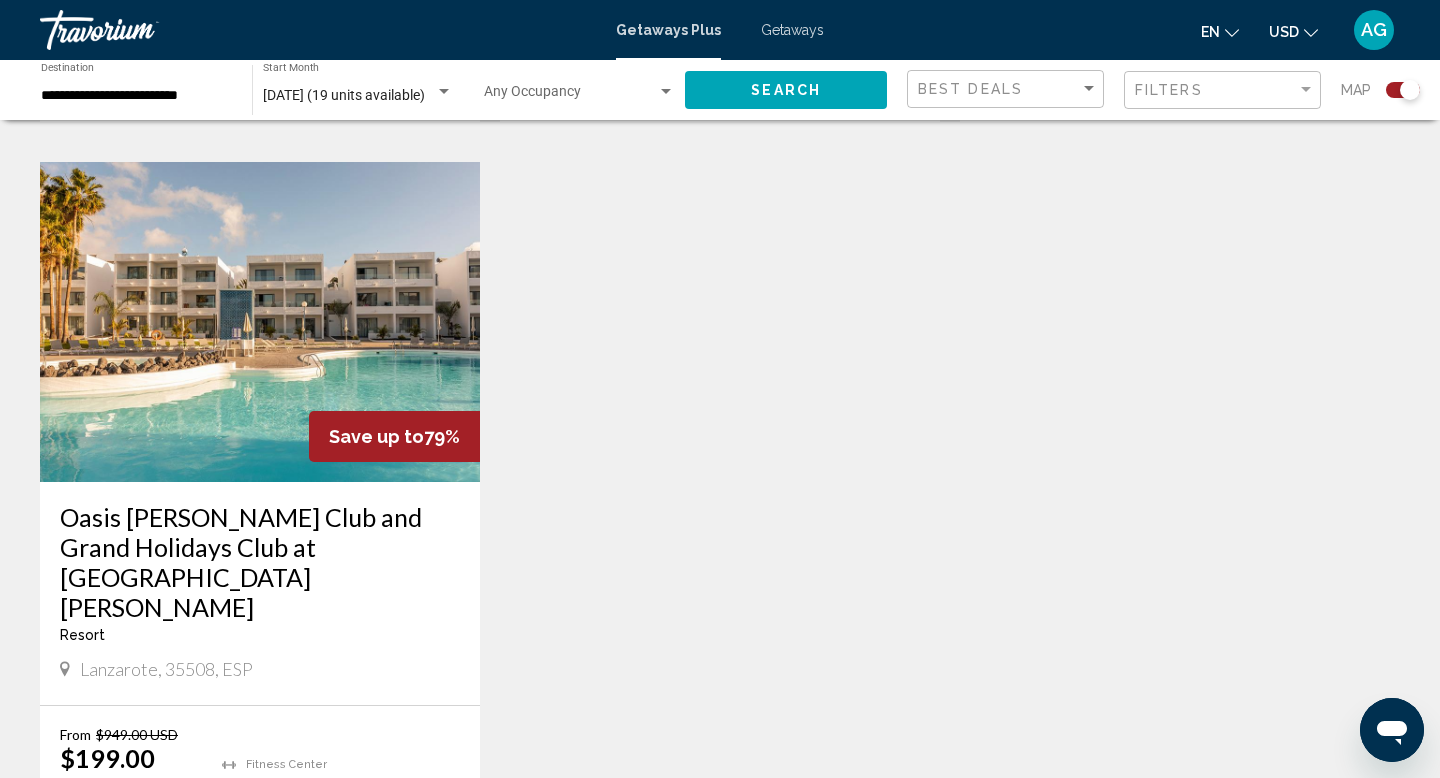 scroll, scrollTop: 1368, scrollLeft: 0, axis: vertical 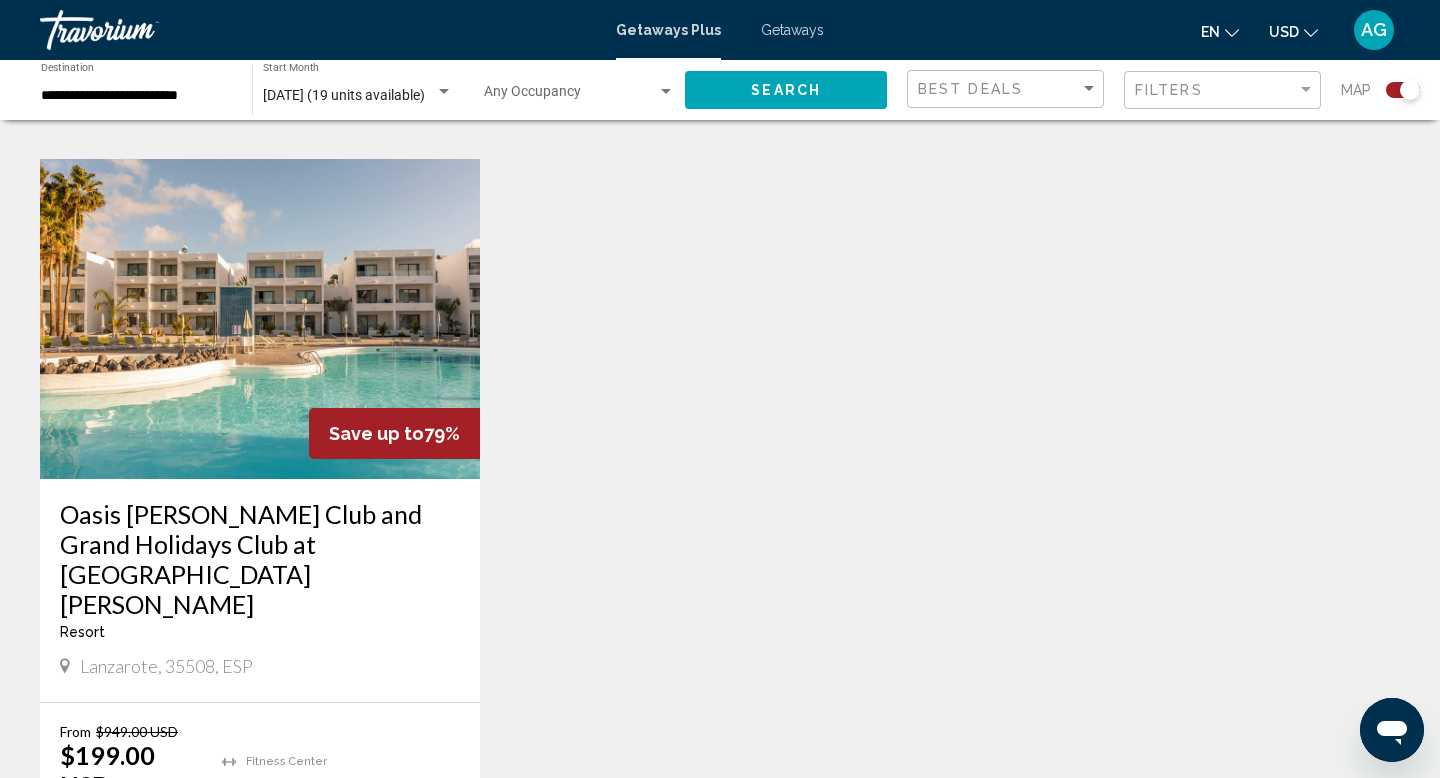 click at bounding box center [260, 319] 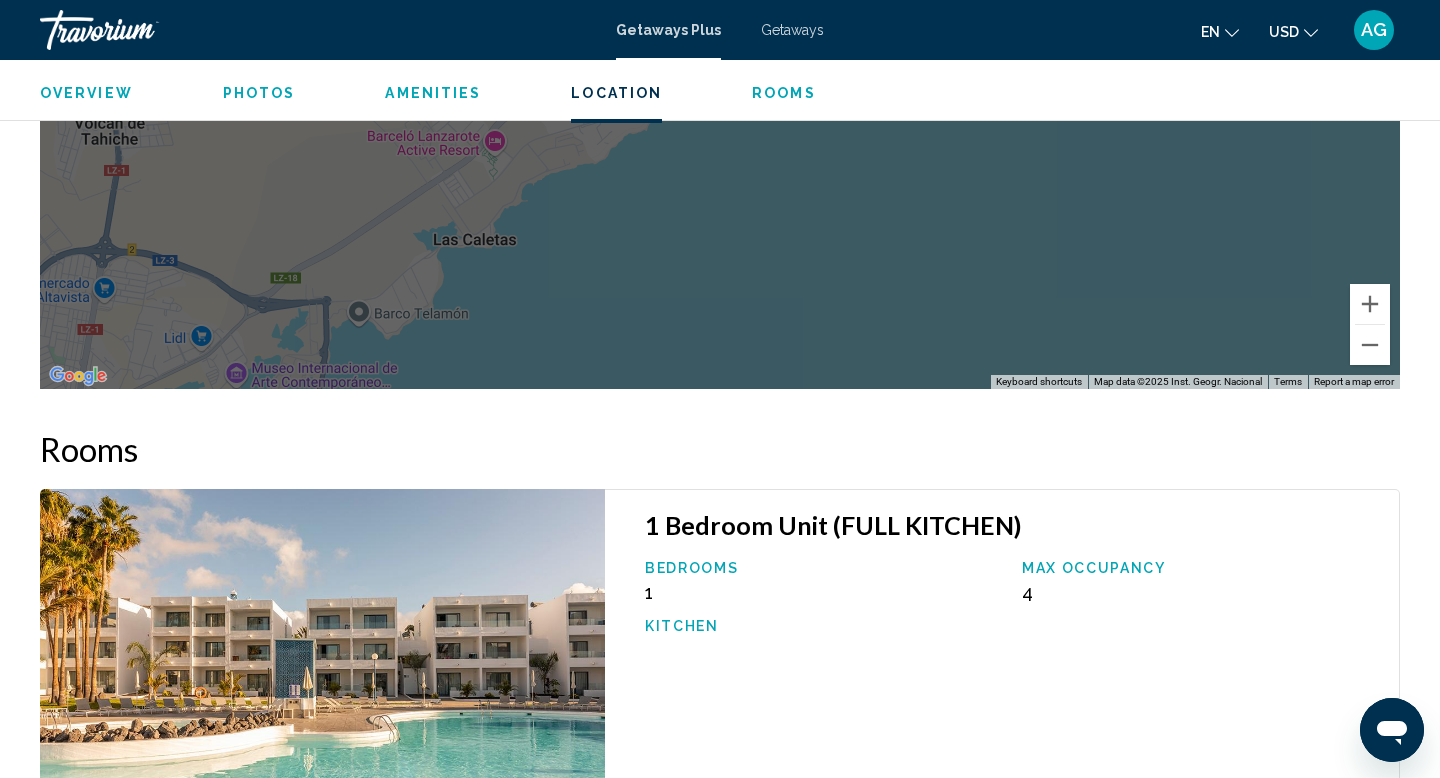 scroll, scrollTop: 2824, scrollLeft: 0, axis: vertical 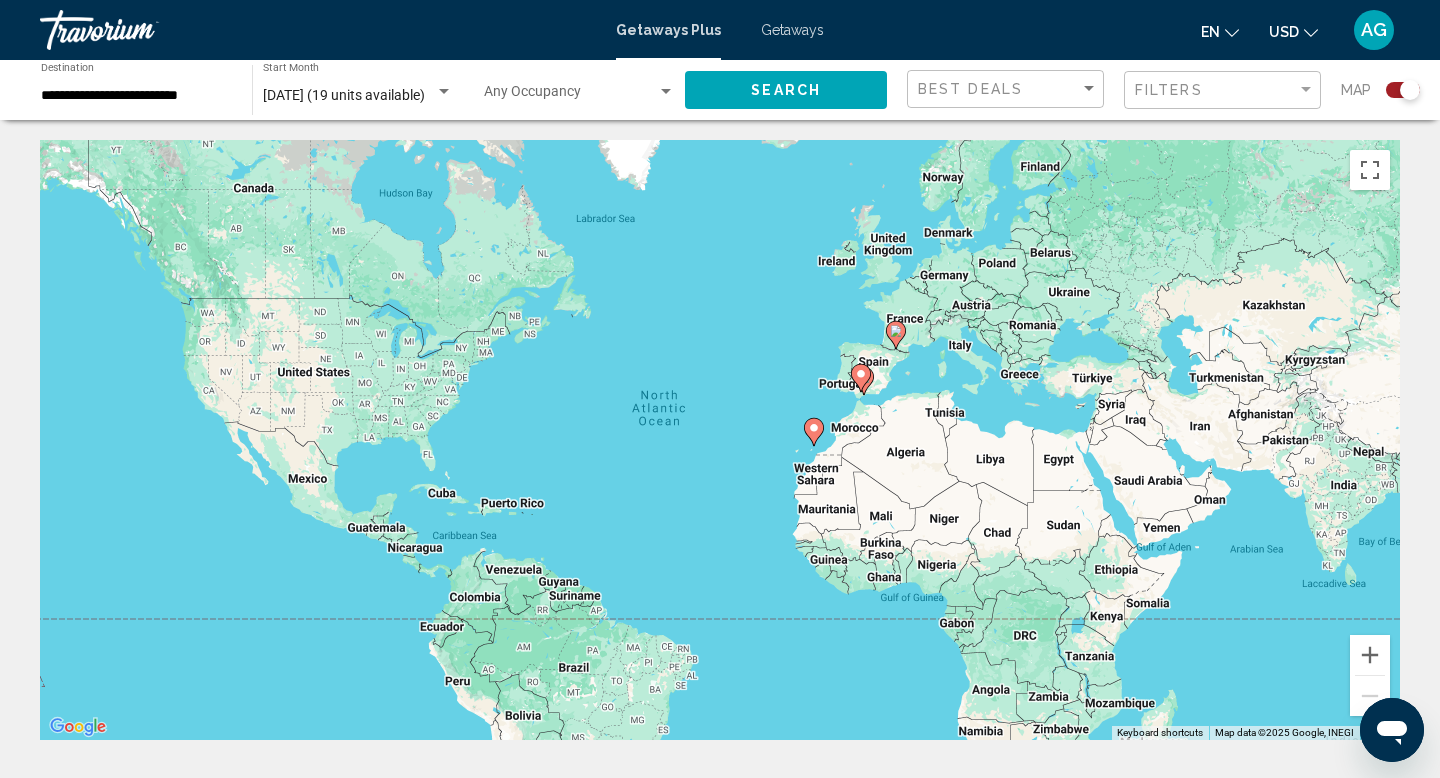 click on "**********" at bounding box center [136, 96] 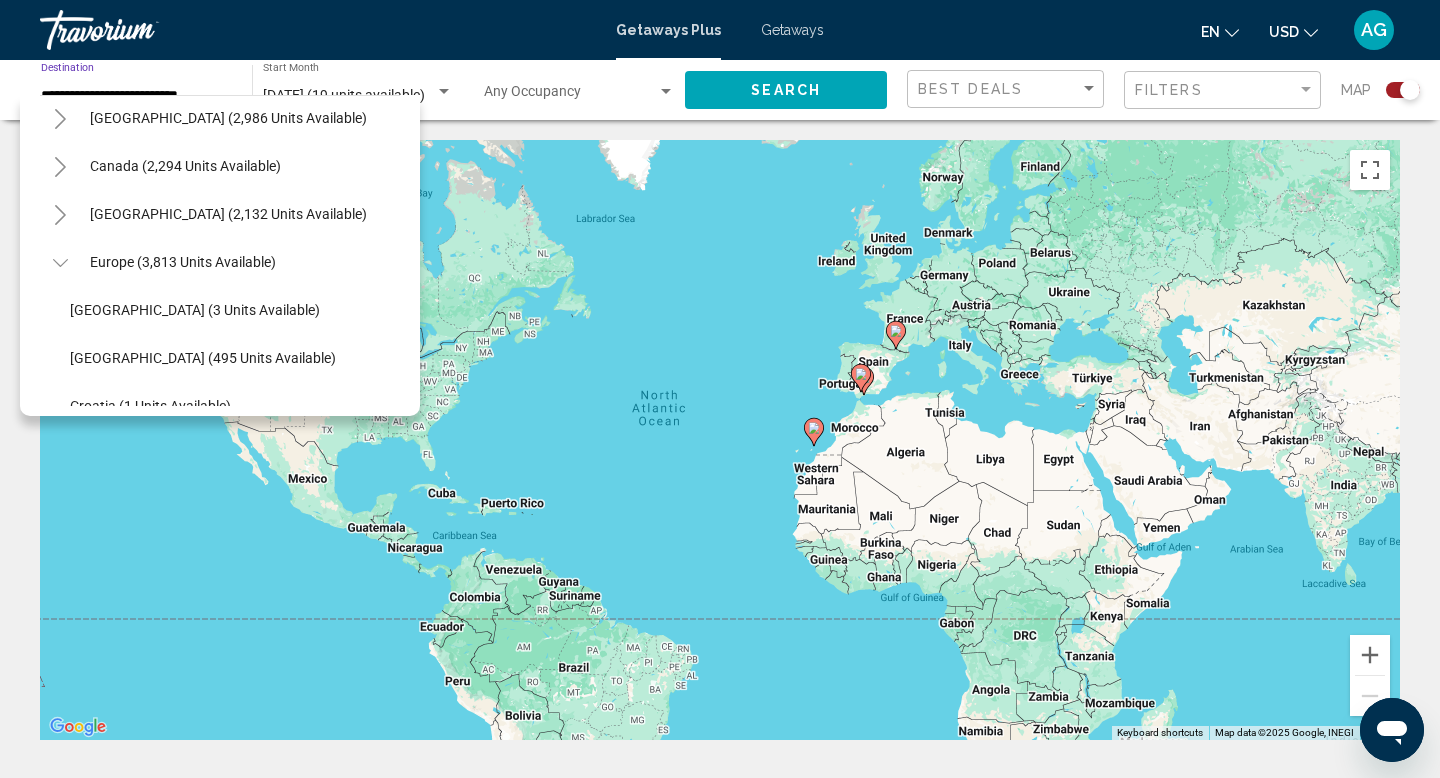 scroll, scrollTop: 100, scrollLeft: 0, axis: vertical 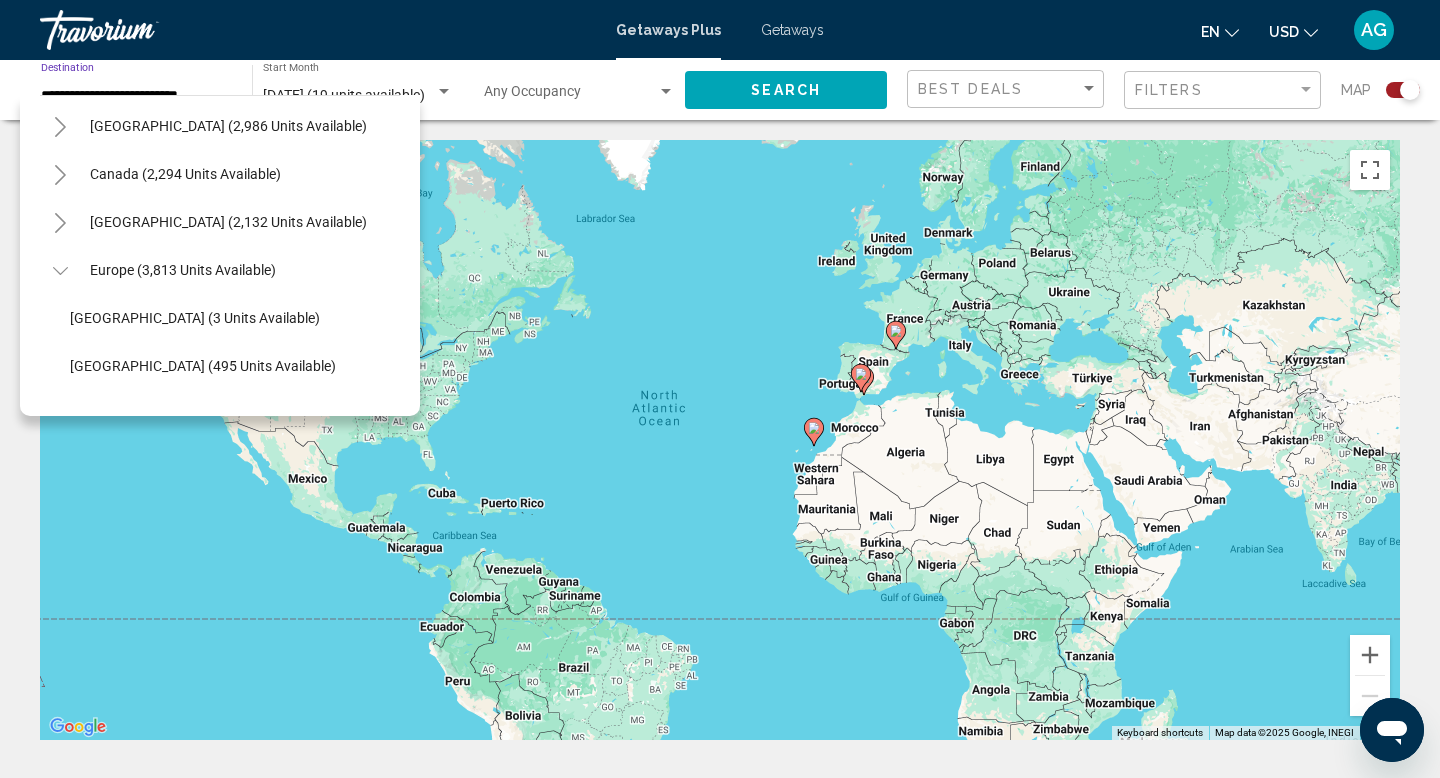 click 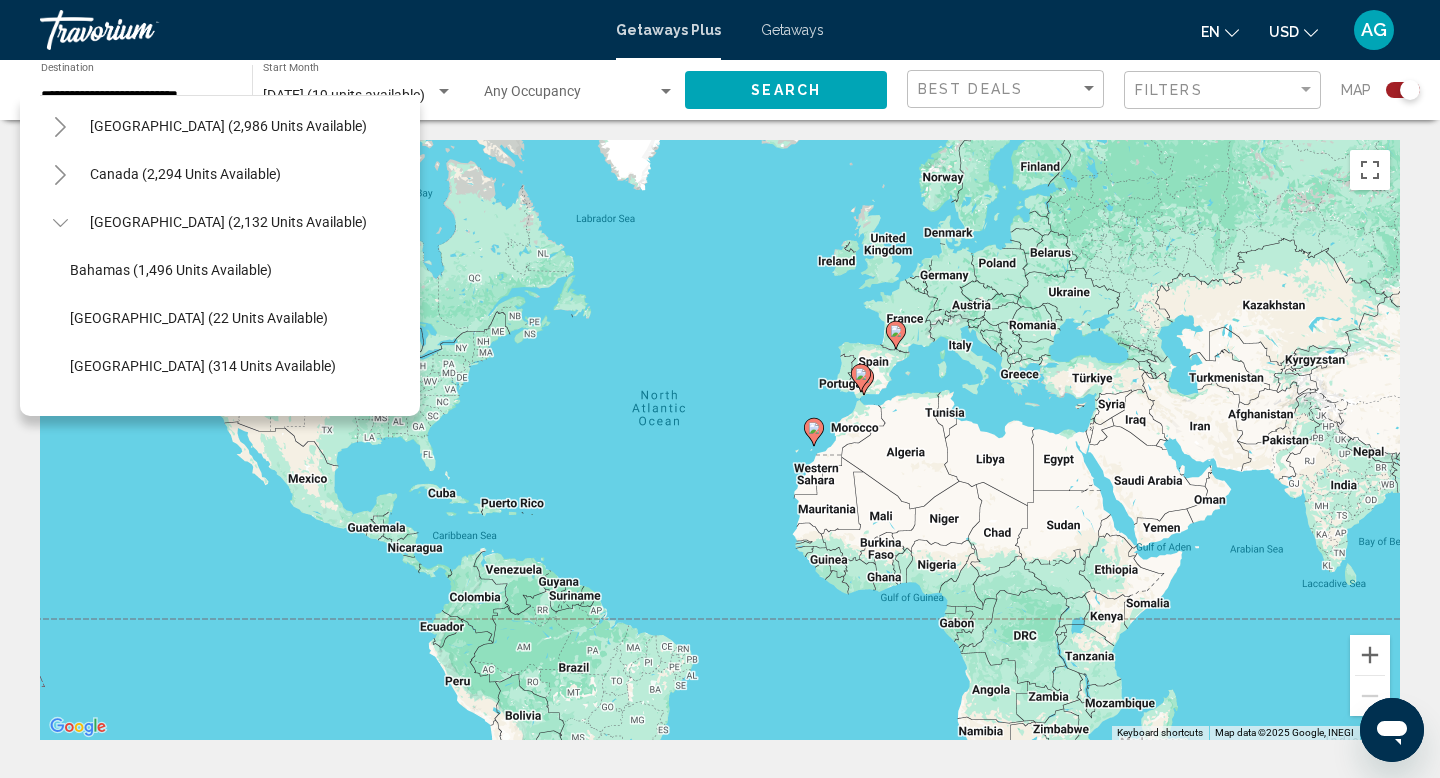 click on "Getaways" at bounding box center [792, 30] 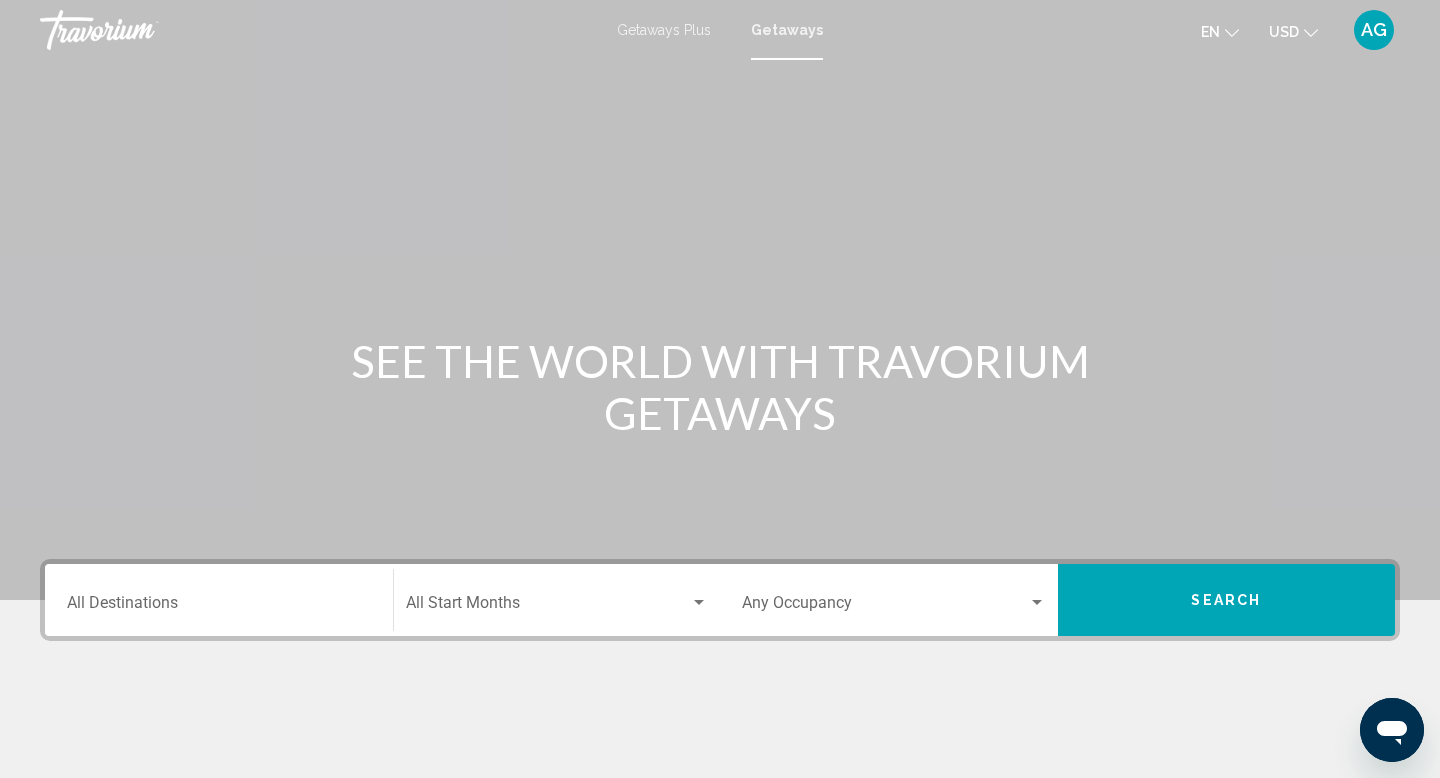 click on "Destination All Destinations" at bounding box center [219, 607] 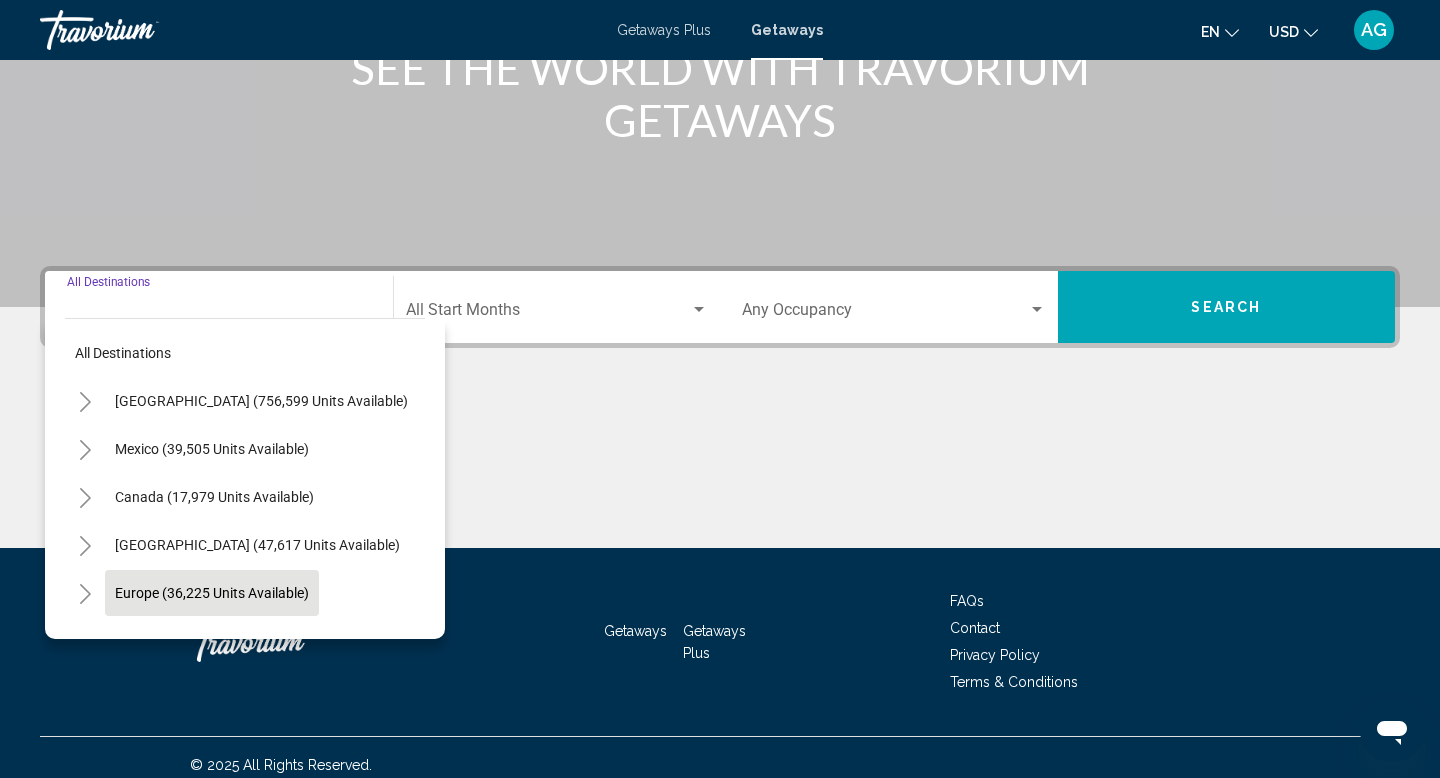 scroll, scrollTop: 308, scrollLeft: 0, axis: vertical 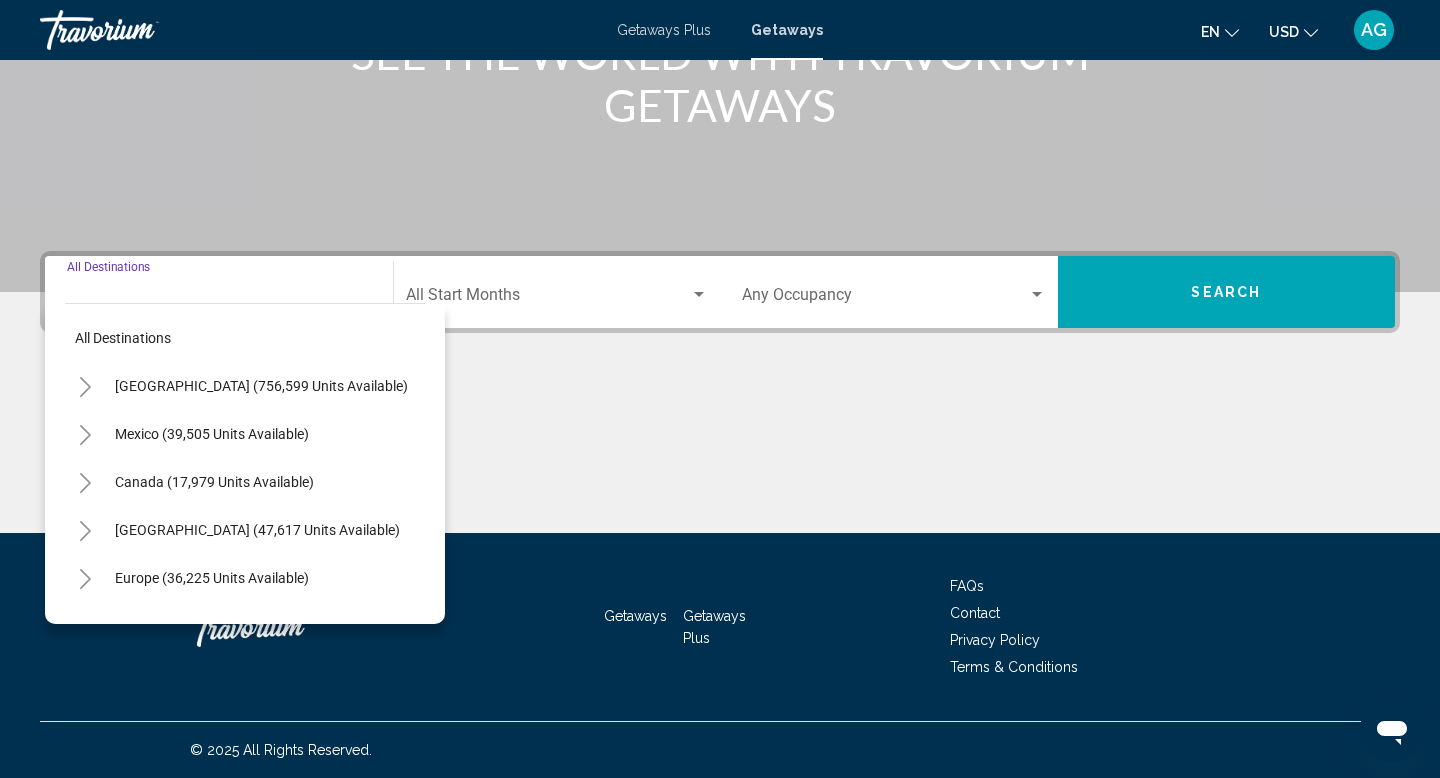 click 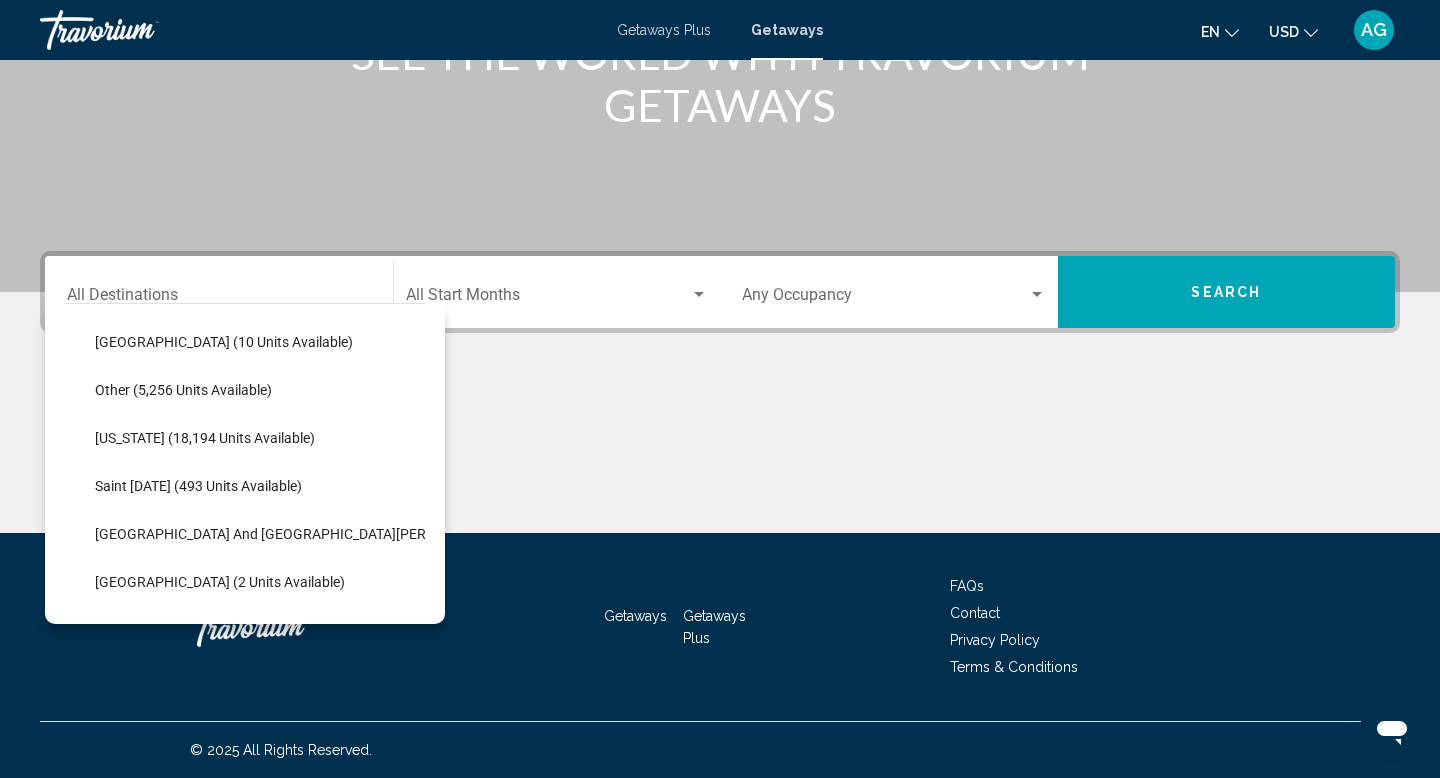 scroll, scrollTop: 491, scrollLeft: 0, axis: vertical 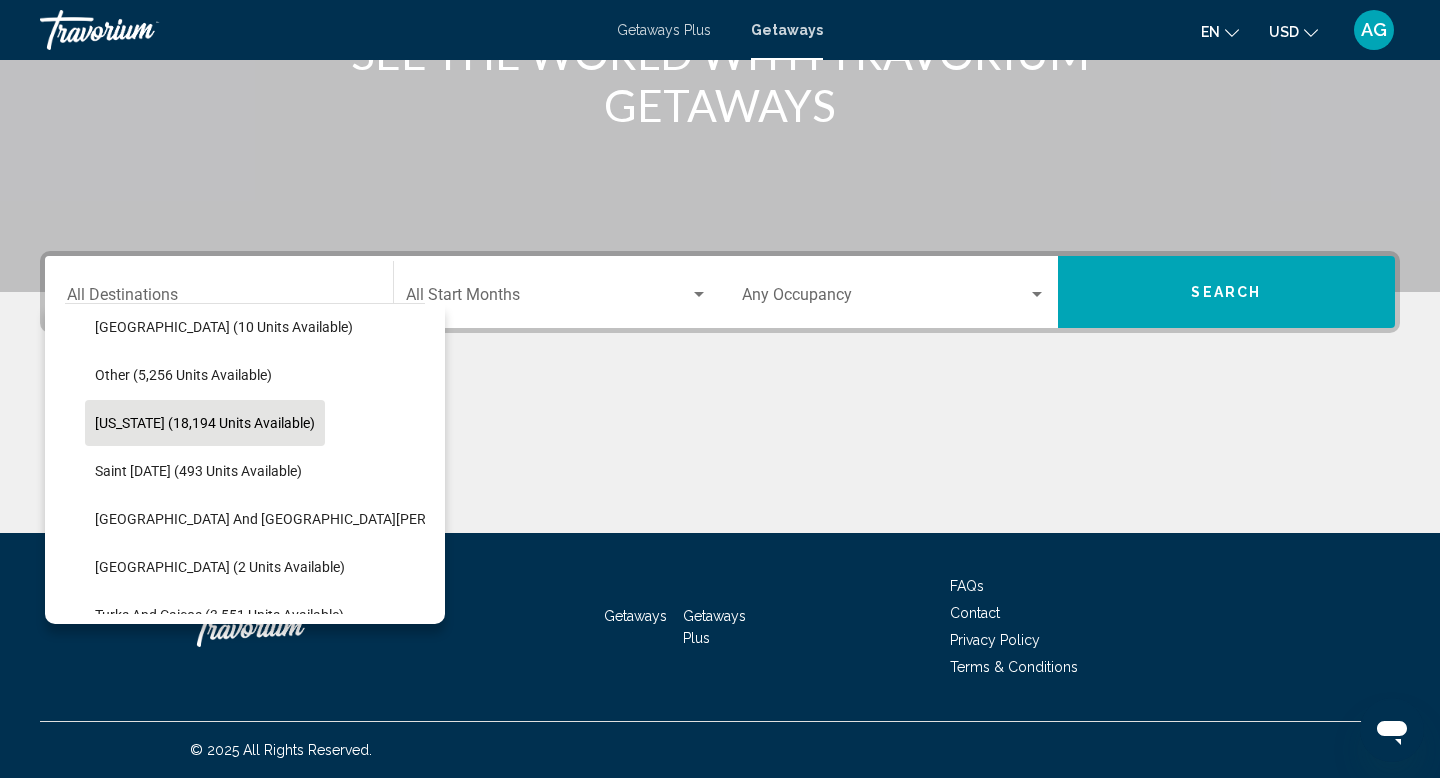 click on "Puerto Rico (18,194 units available)" 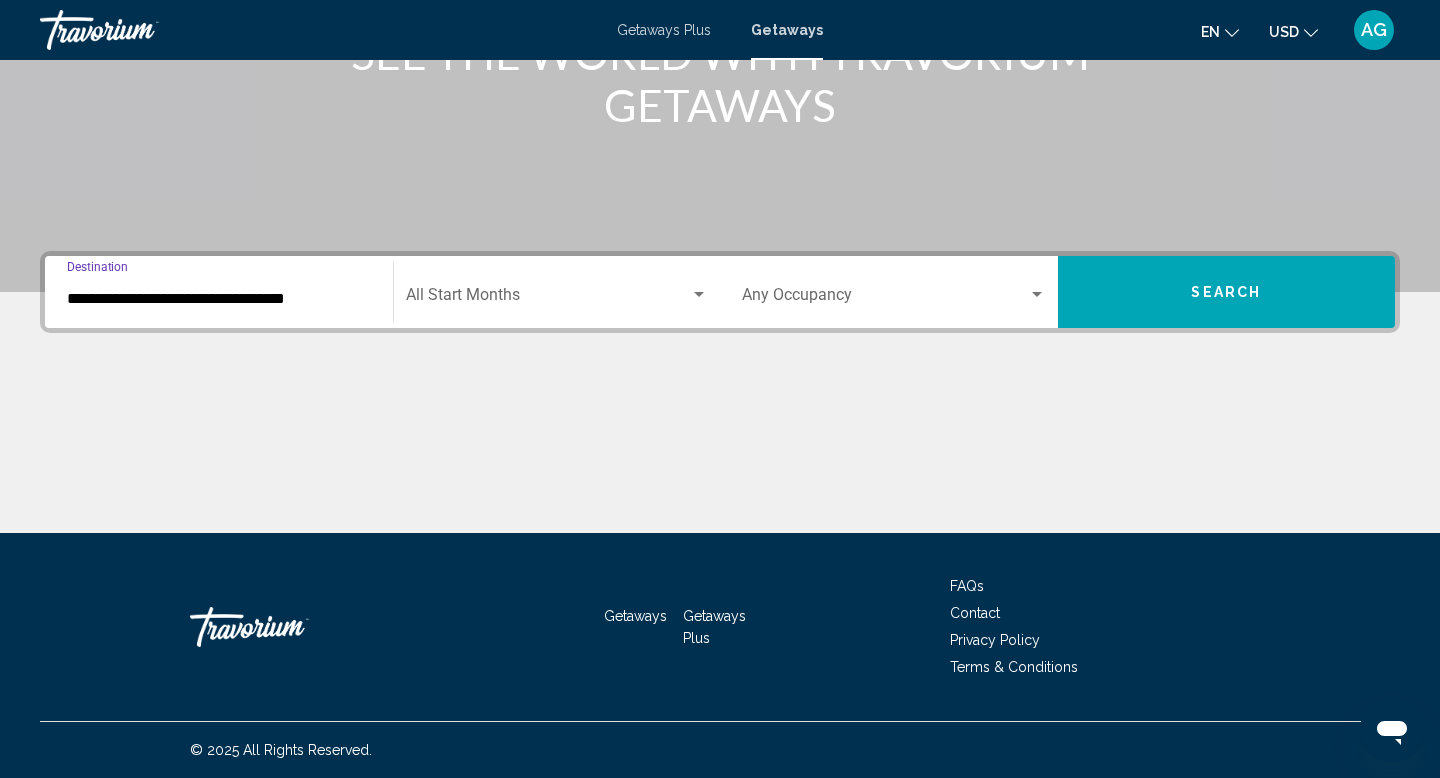 click at bounding box center [548, 299] 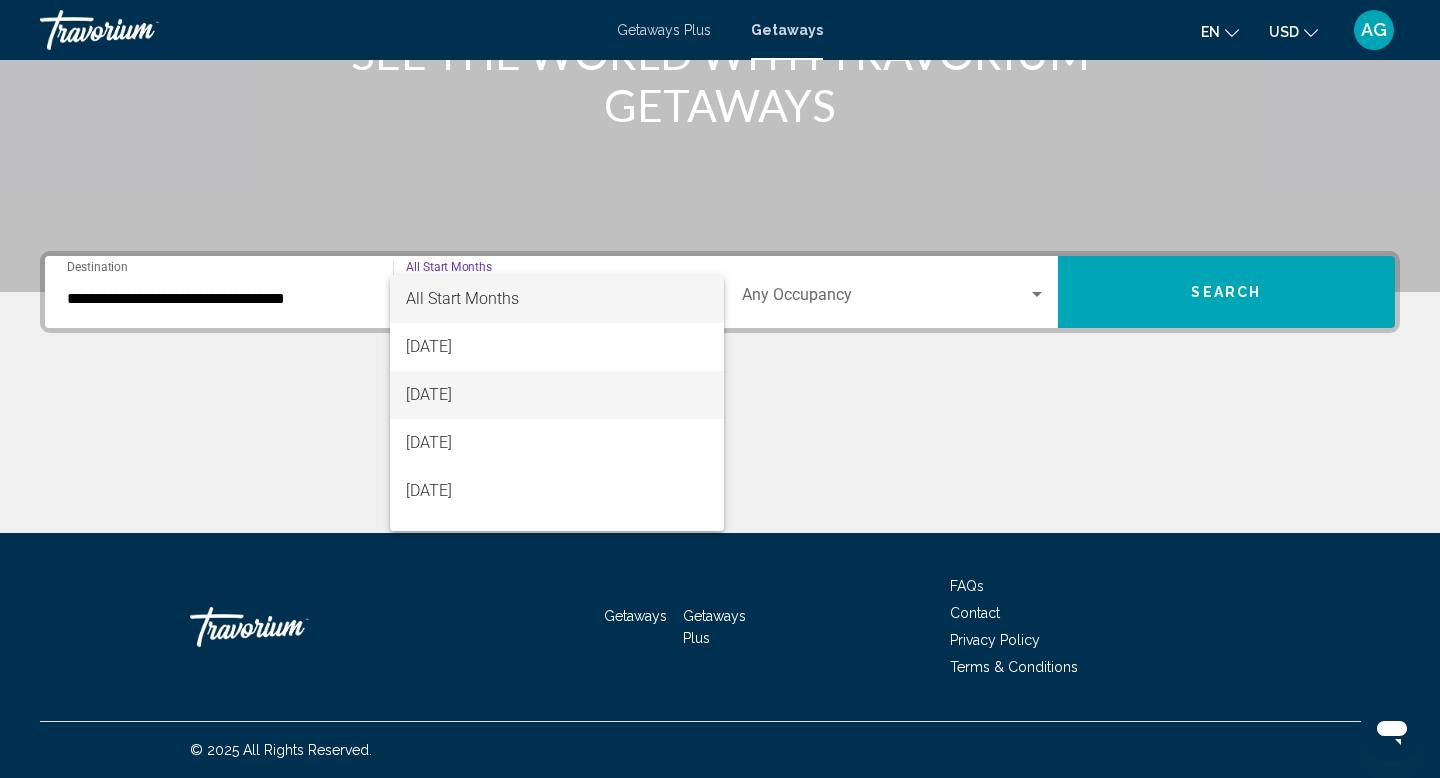 click on "[DATE]" at bounding box center (557, 395) 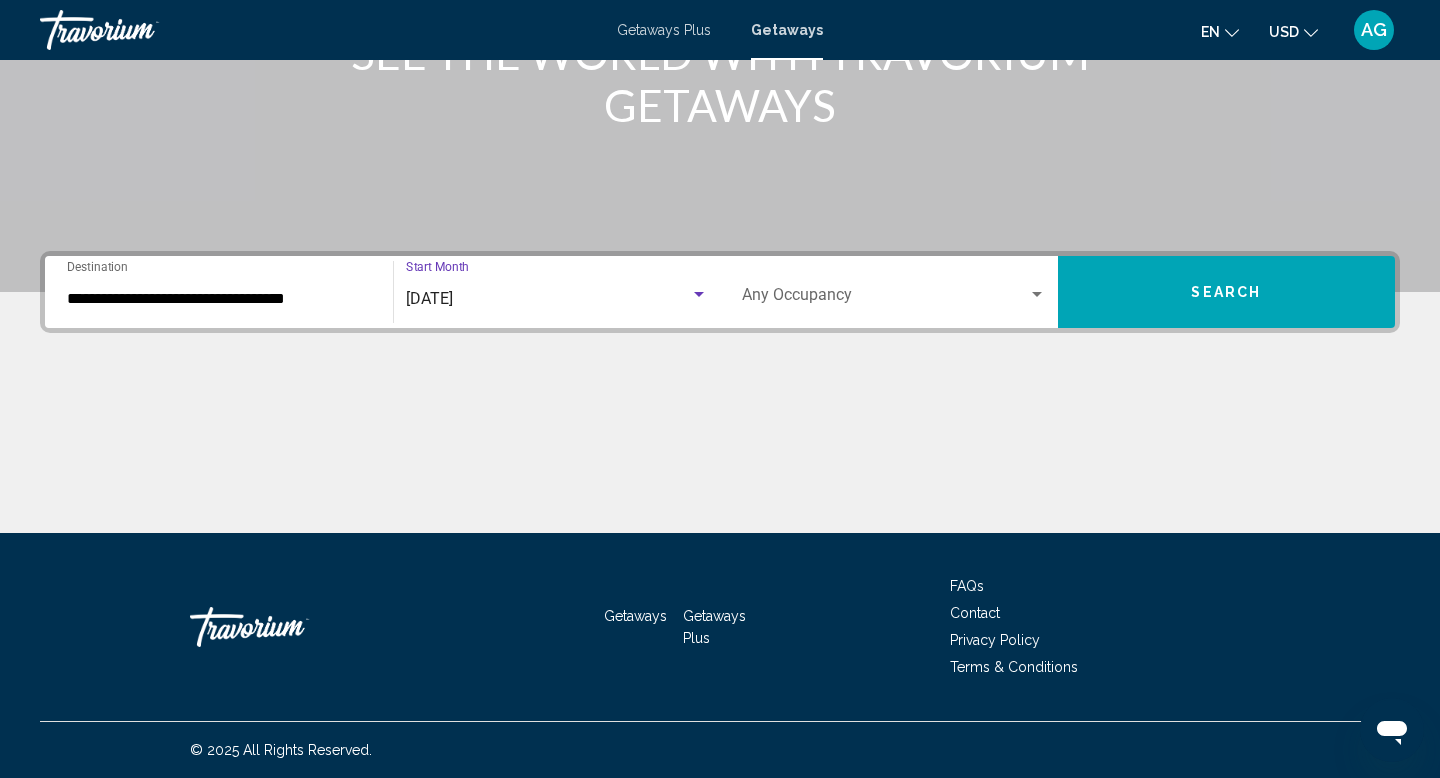 click at bounding box center [1037, 294] 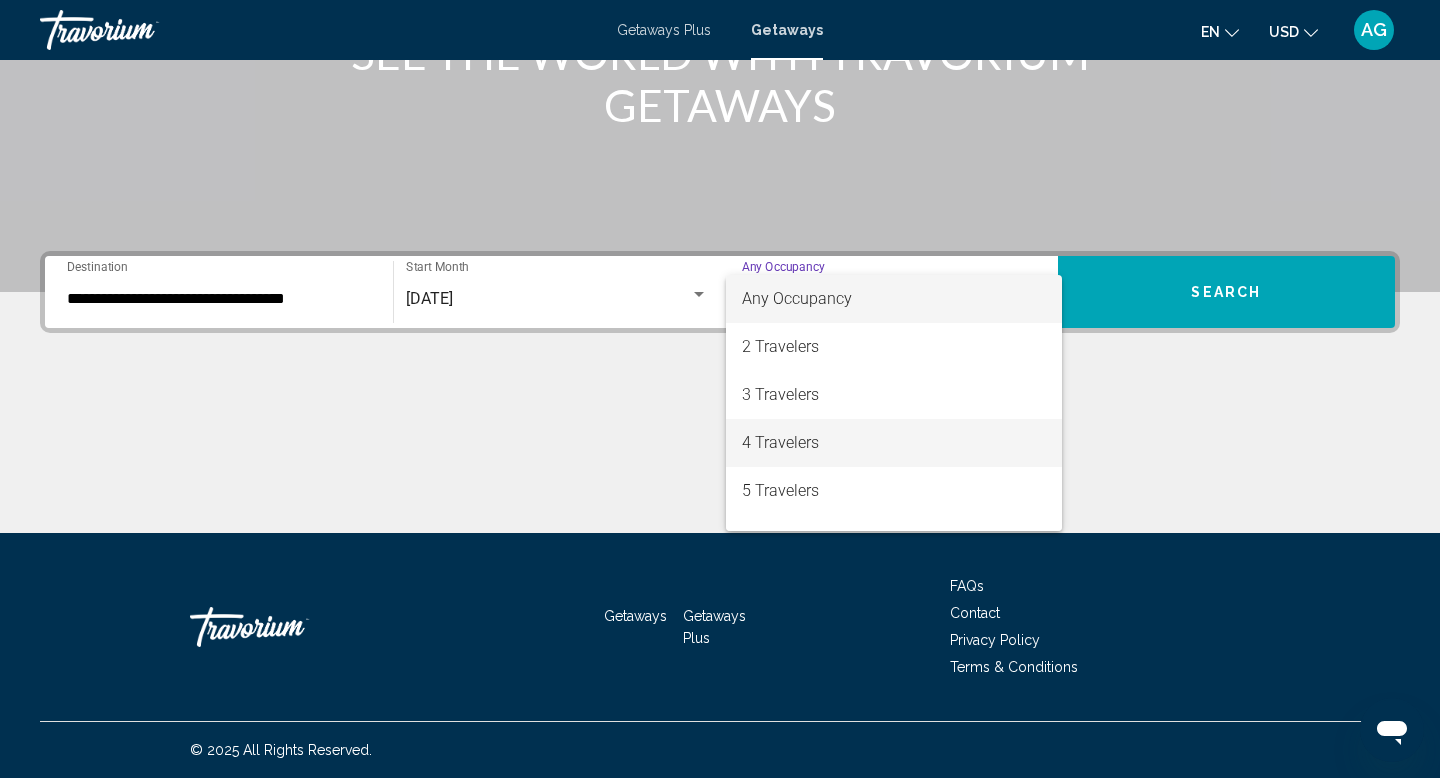 click on "4 Travelers" at bounding box center (894, 443) 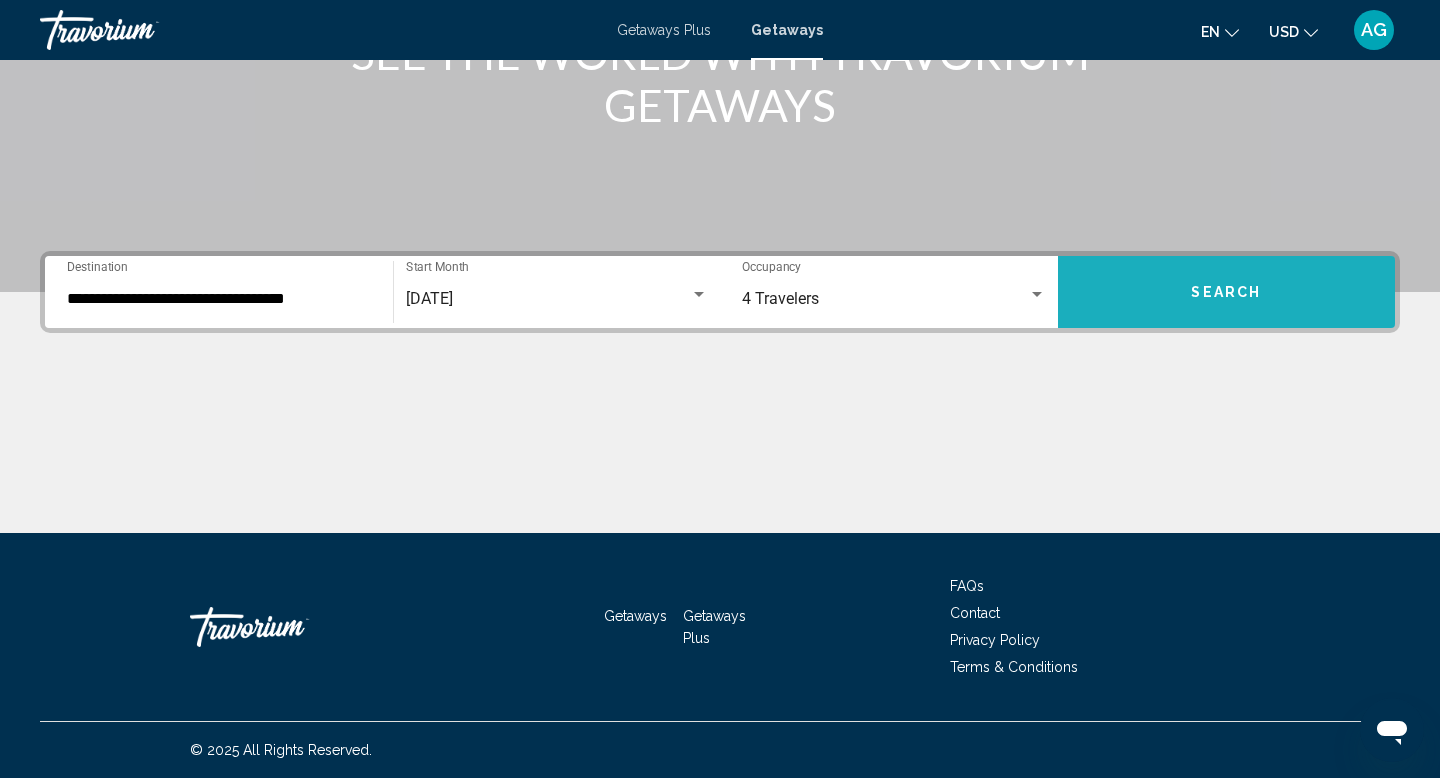 click on "Search" at bounding box center (1227, 292) 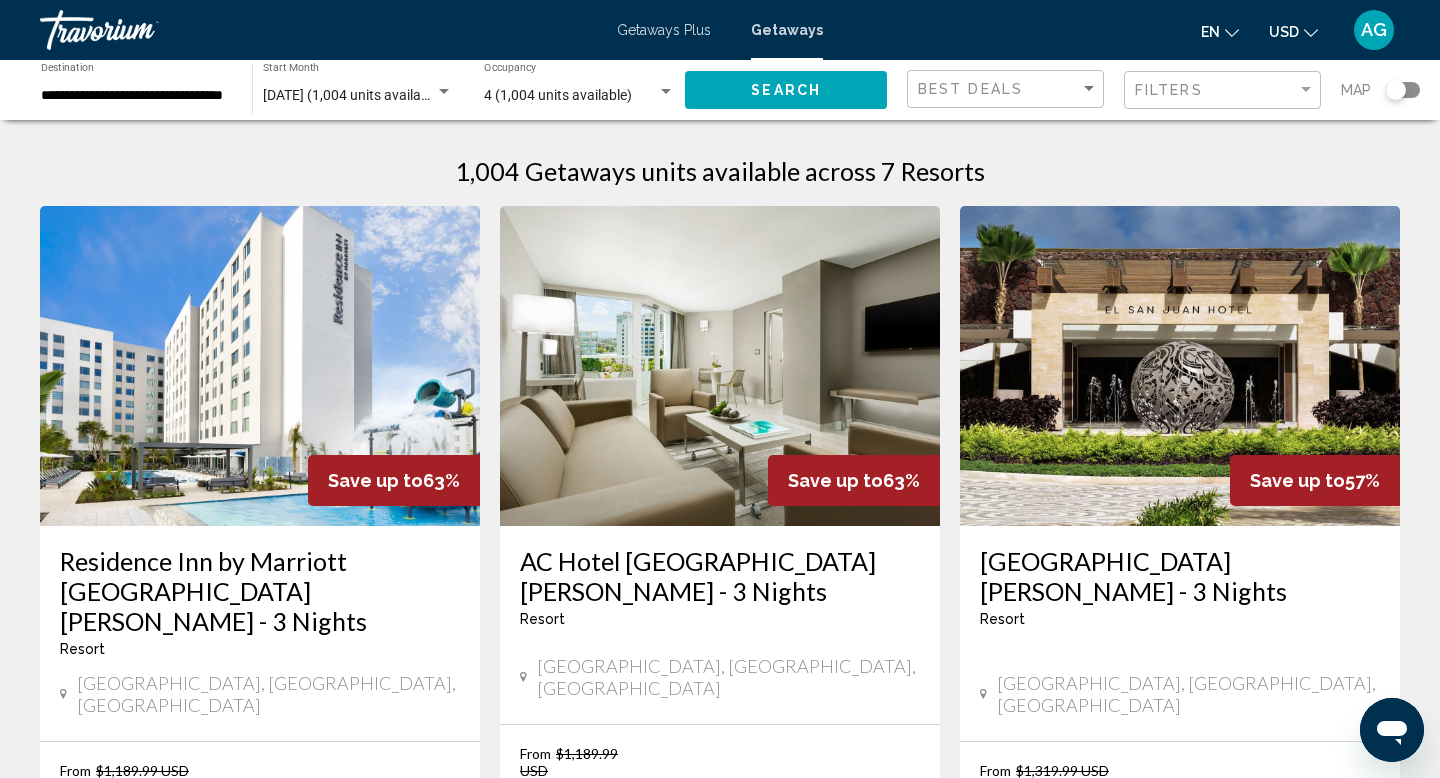 scroll, scrollTop: 0, scrollLeft: 0, axis: both 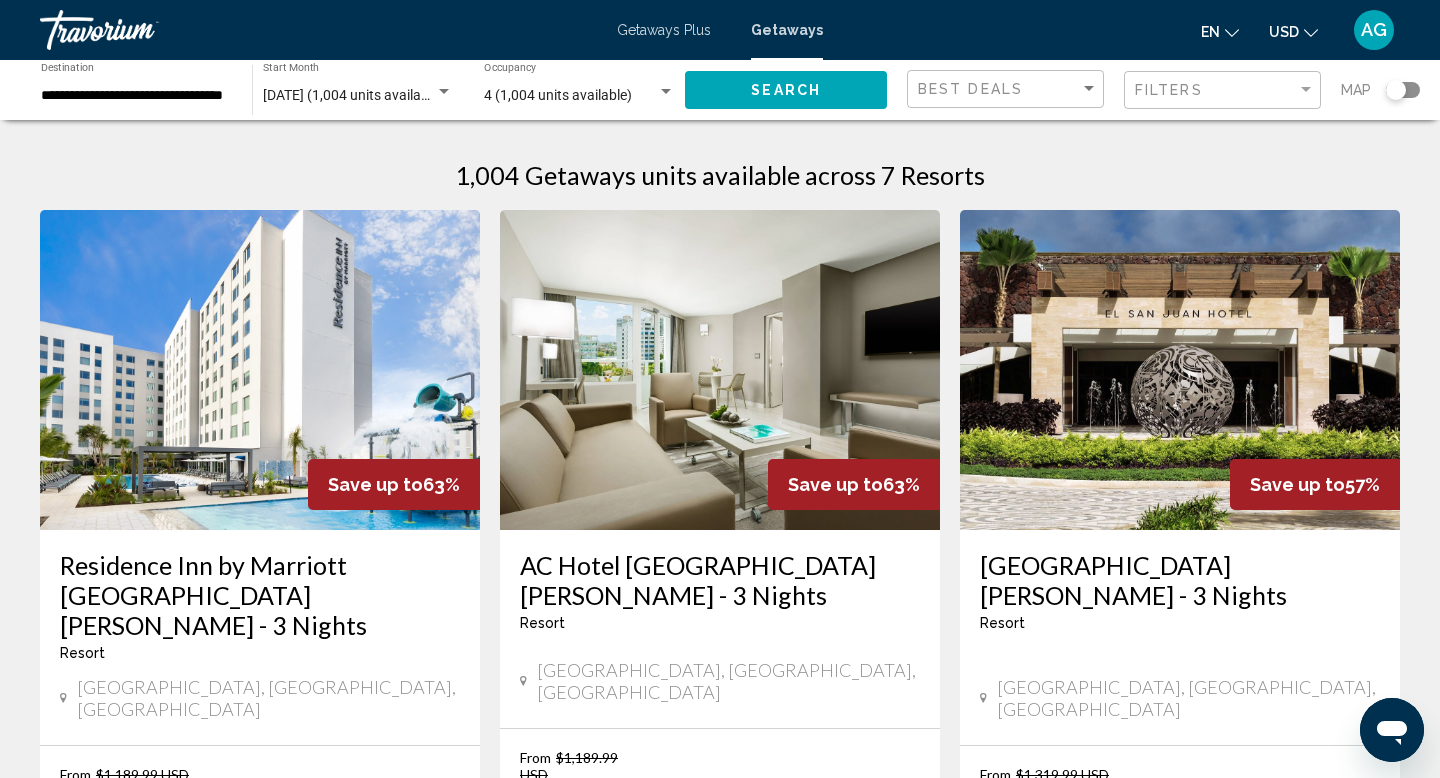 click on "August 2025 (1,004 units available)" at bounding box center (353, 95) 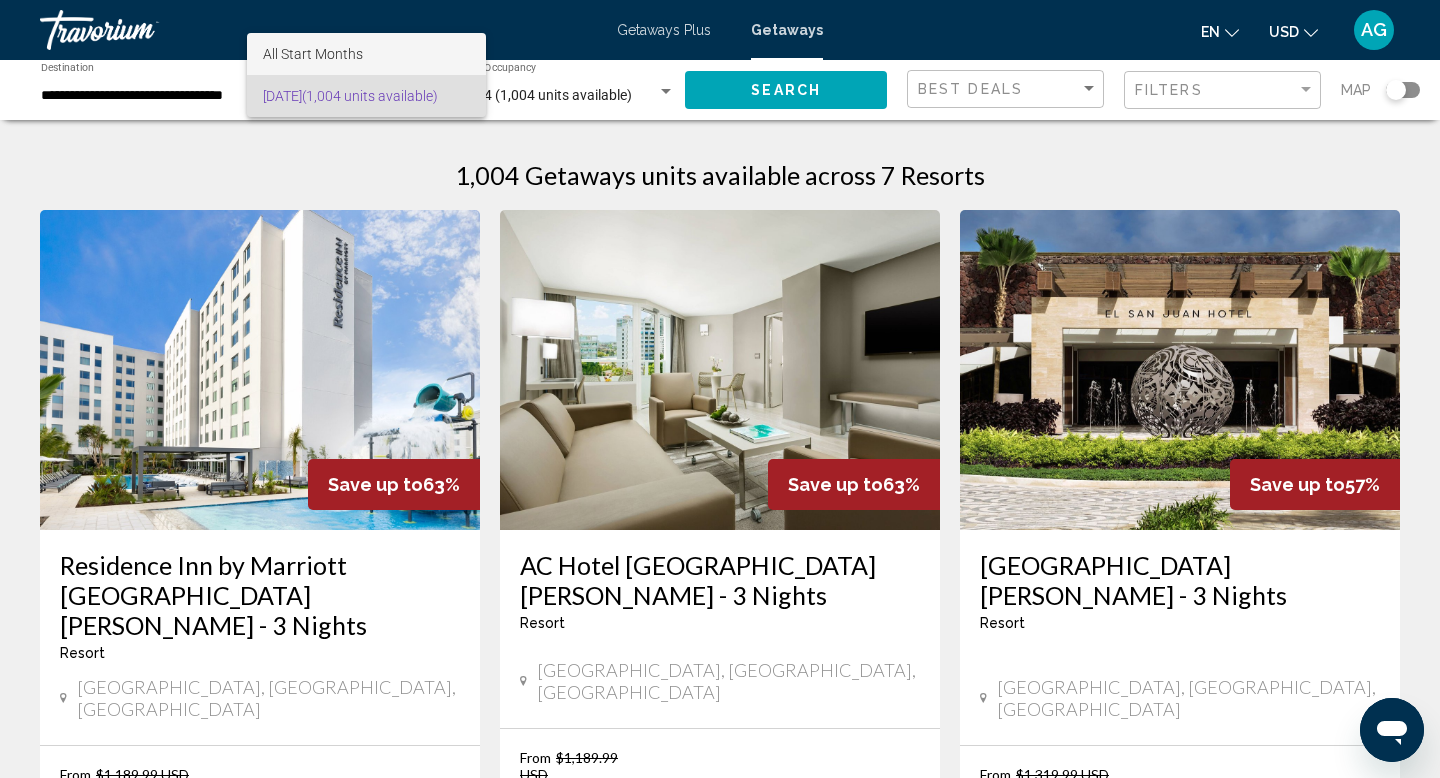 click on "All Start Months" at bounding box center (366, 54) 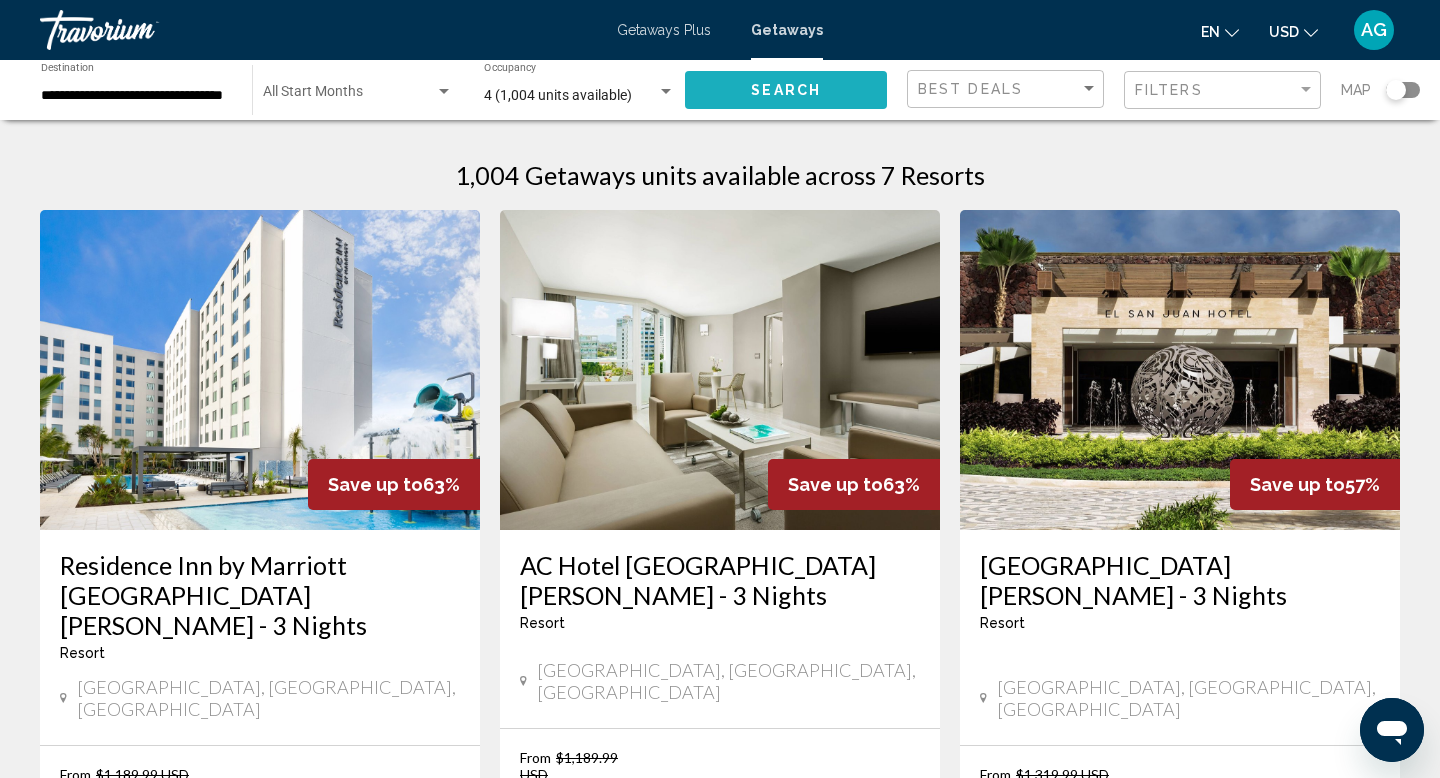 click on "Search" 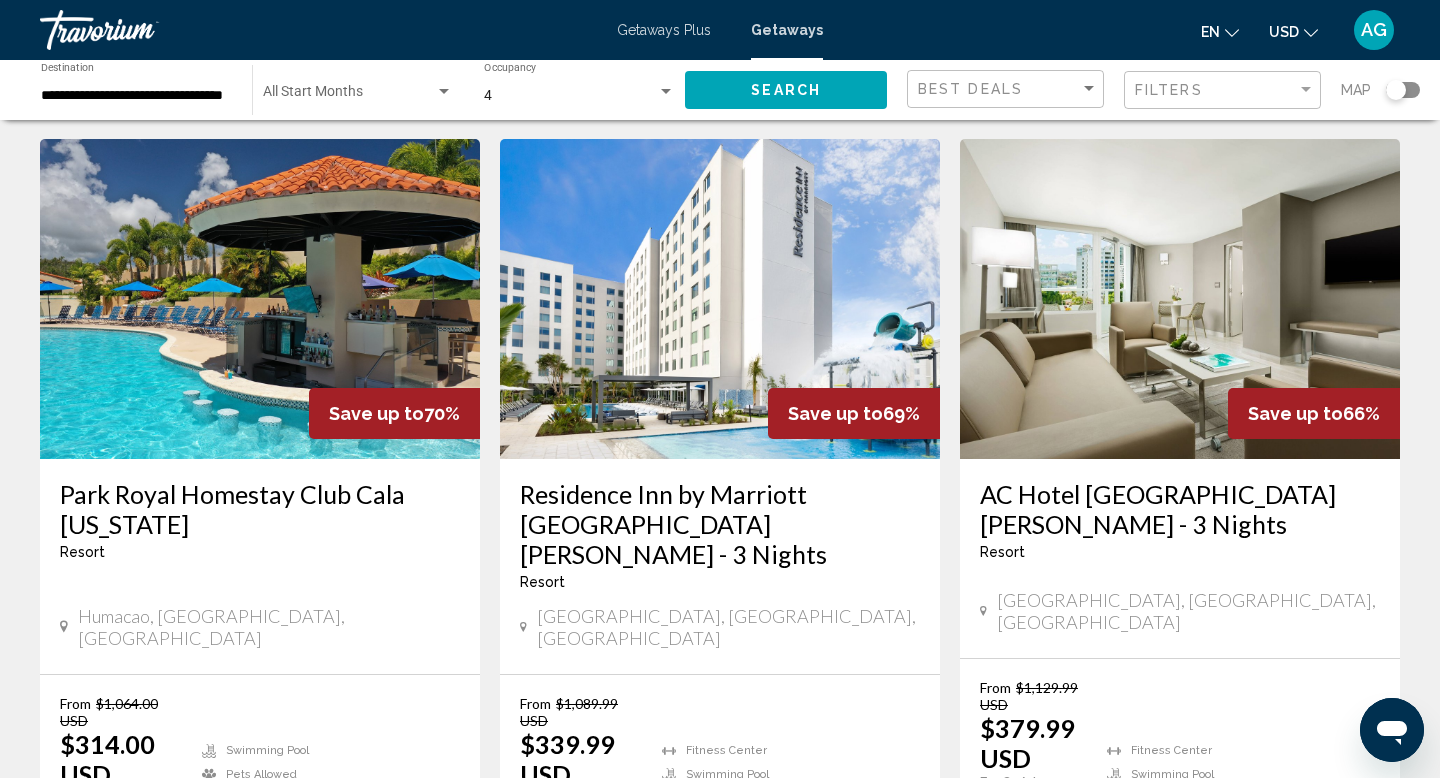 scroll, scrollTop: 85, scrollLeft: 0, axis: vertical 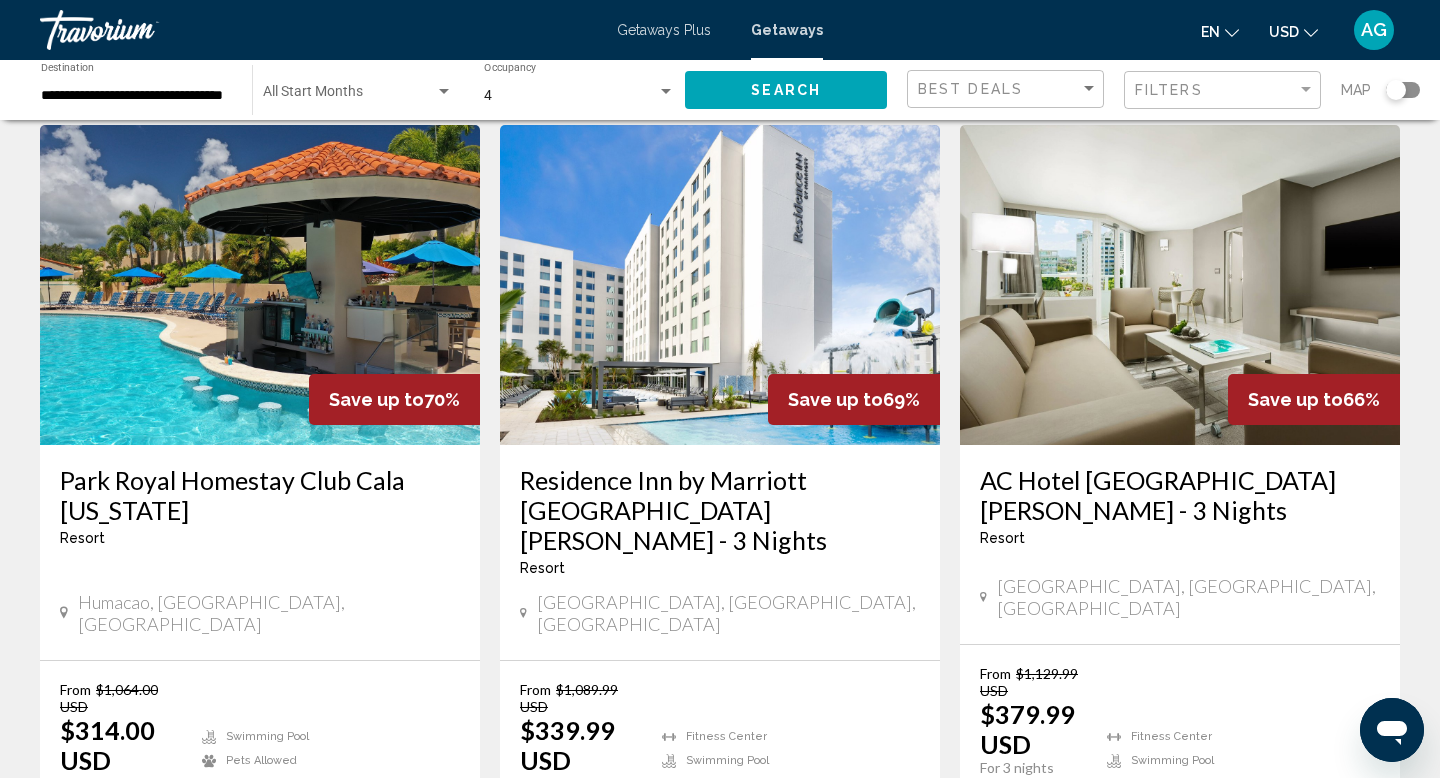 click at bounding box center [260, 285] 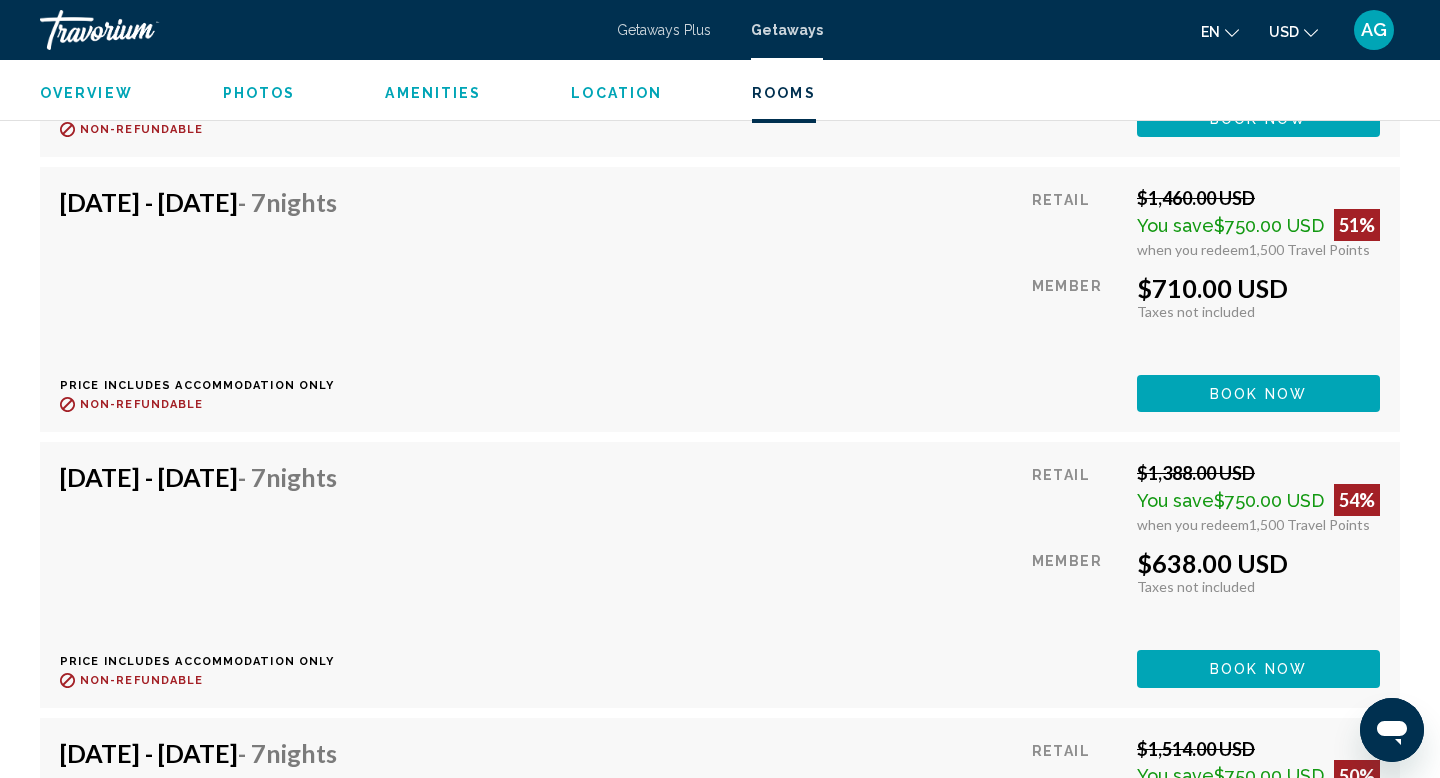 scroll, scrollTop: 18670, scrollLeft: 0, axis: vertical 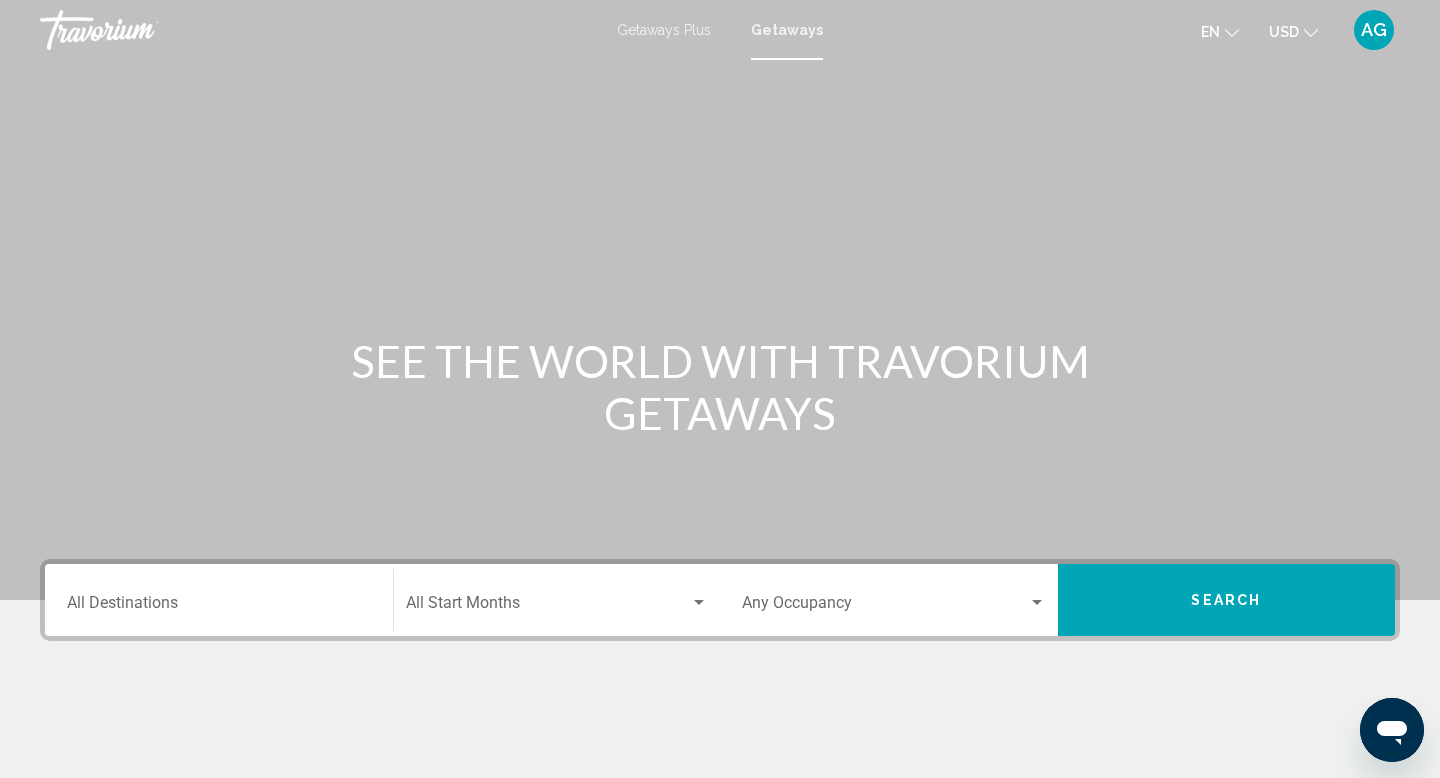 click on "Destination All Destinations" at bounding box center (219, 607) 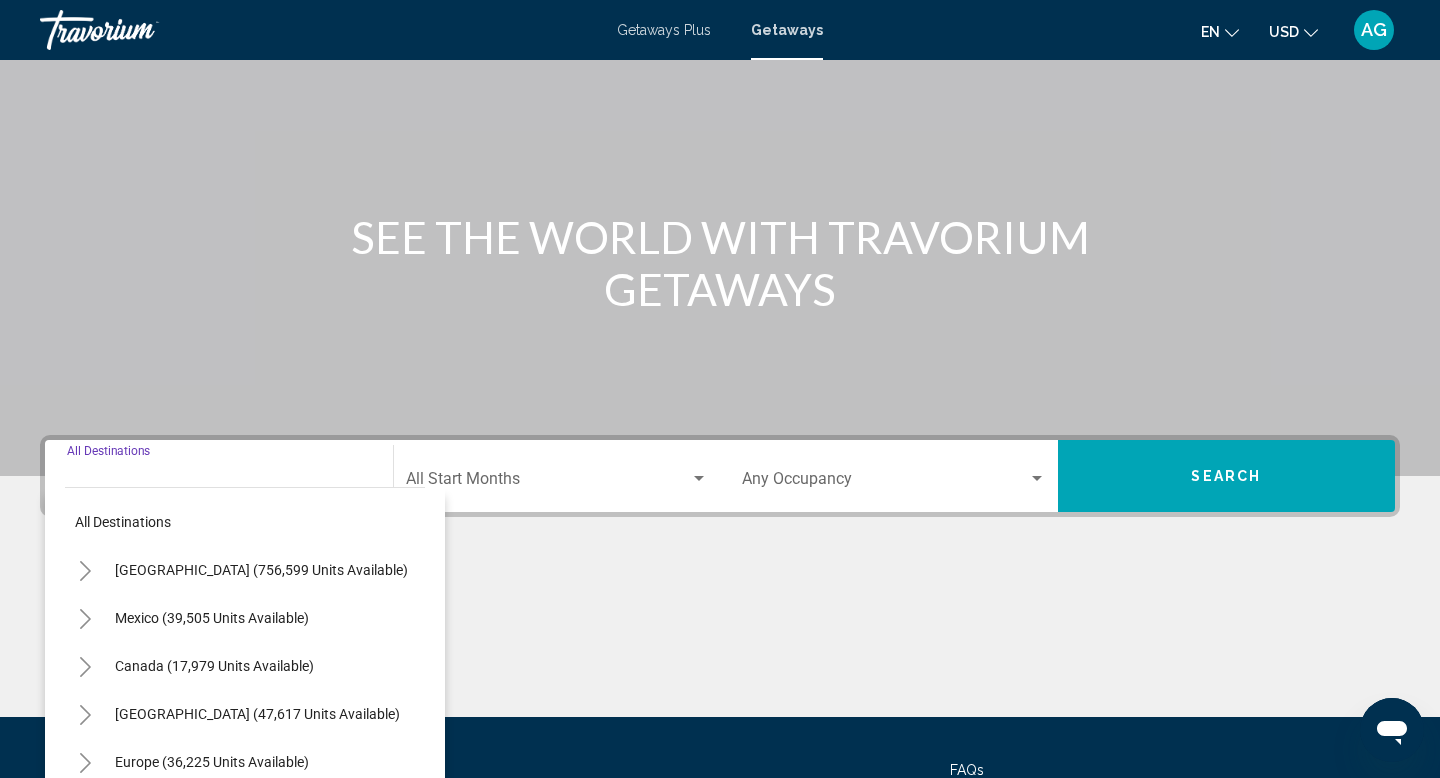 scroll, scrollTop: 308, scrollLeft: 0, axis: vertical 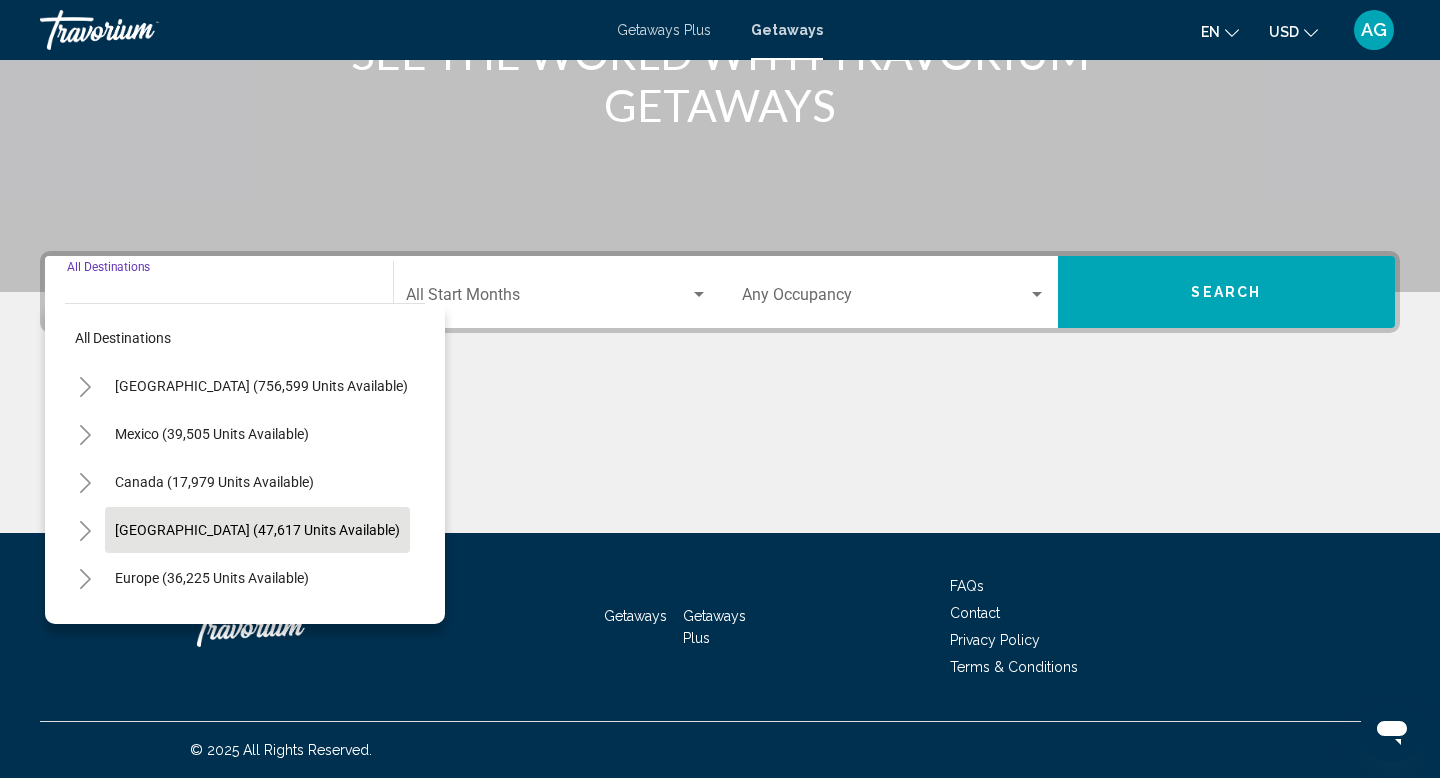 click on "[GEOGRAPHIC_DATA] (47,617 units available)" at bounding box center (212, 578) 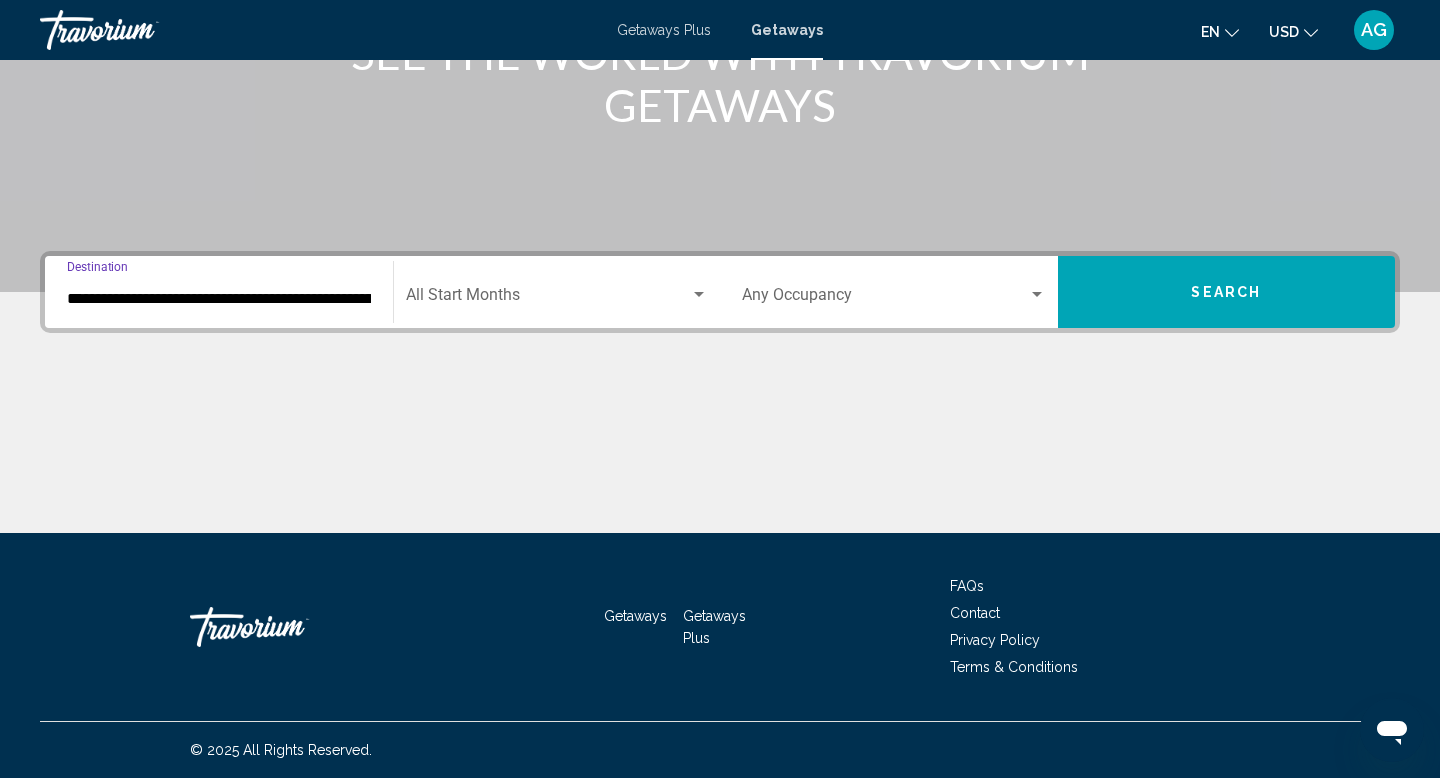click on "Search" at bounding box center (1227, 292) 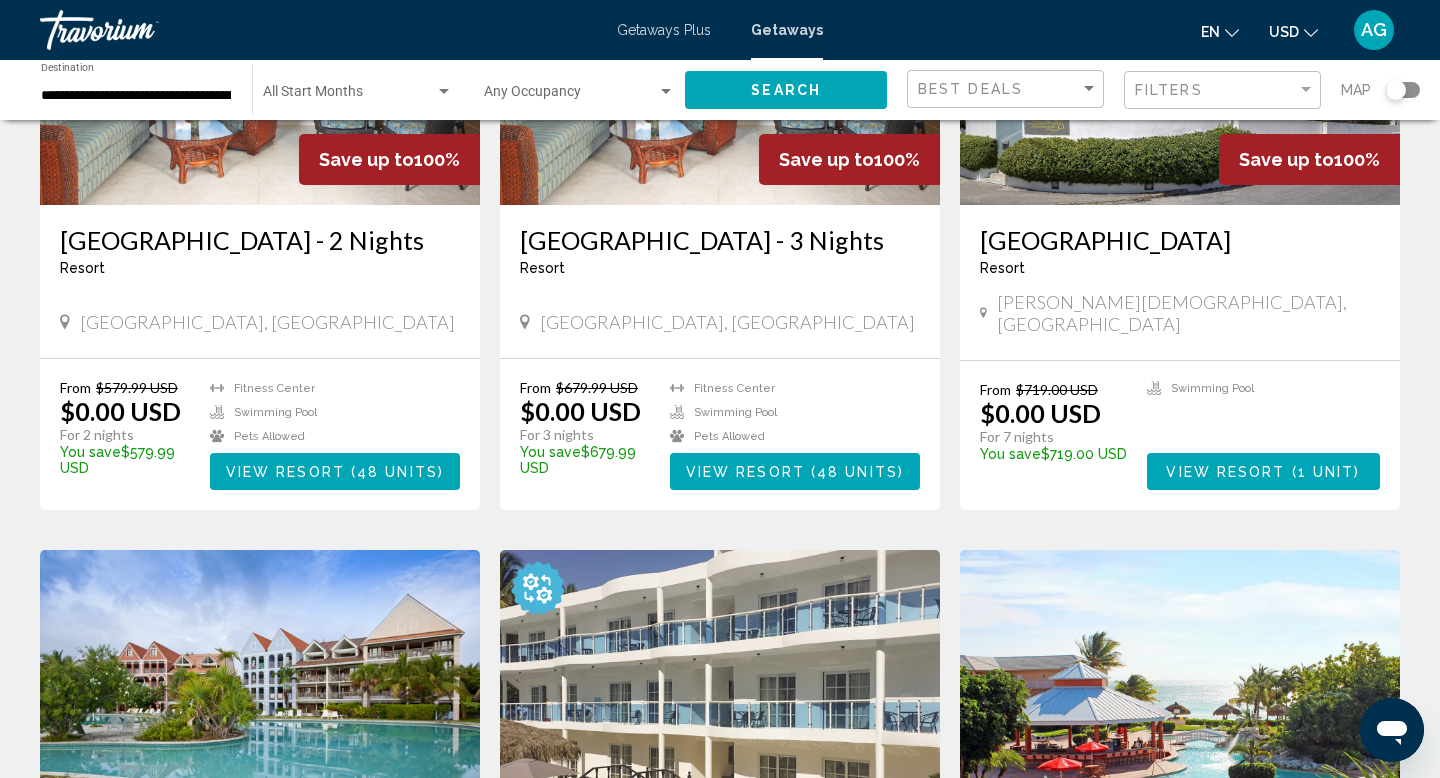 scroll, scrollTop: 316, scrollLeft: 0, axis: vertical 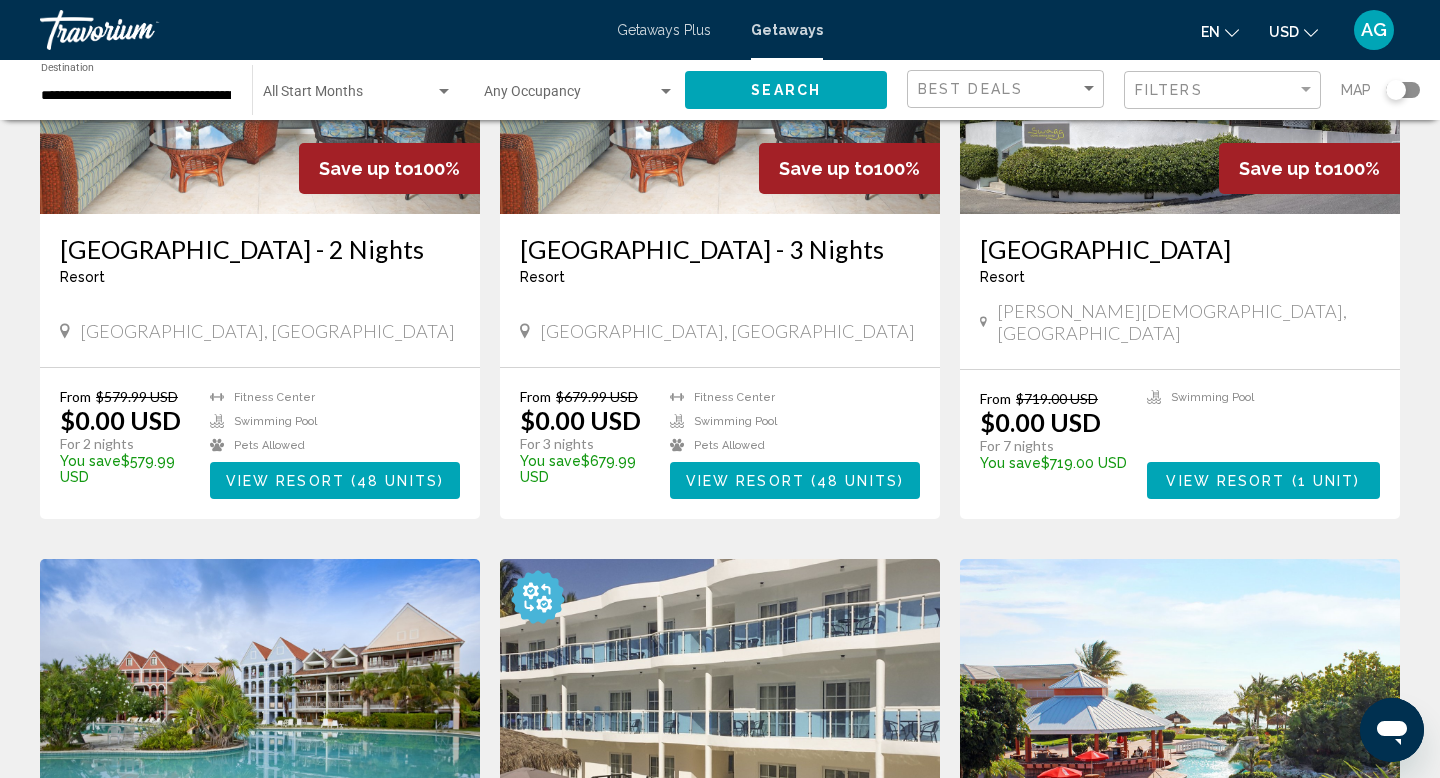 click at bounding box center [1180, 54] 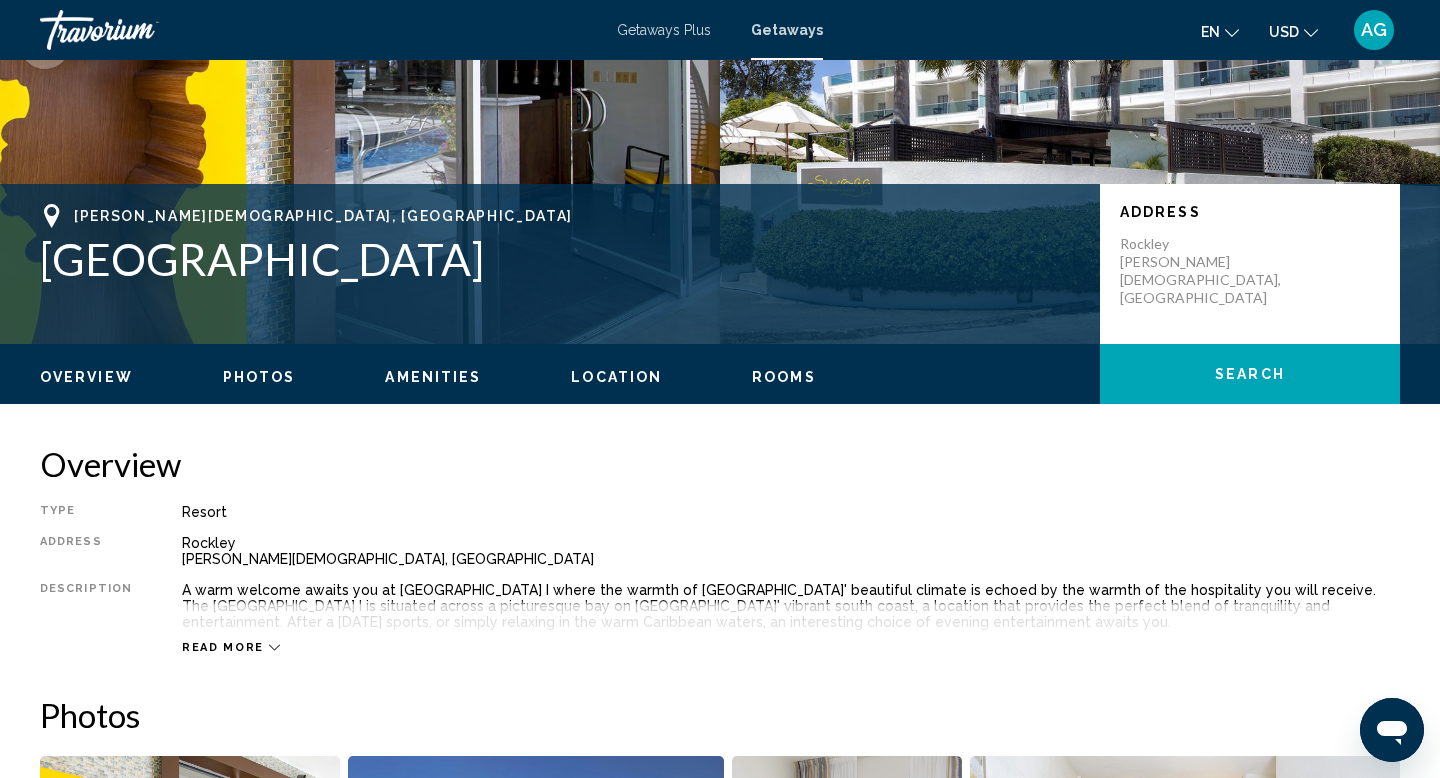 scroll, scrollTop: 0, scrollLeft: 0, axis: both 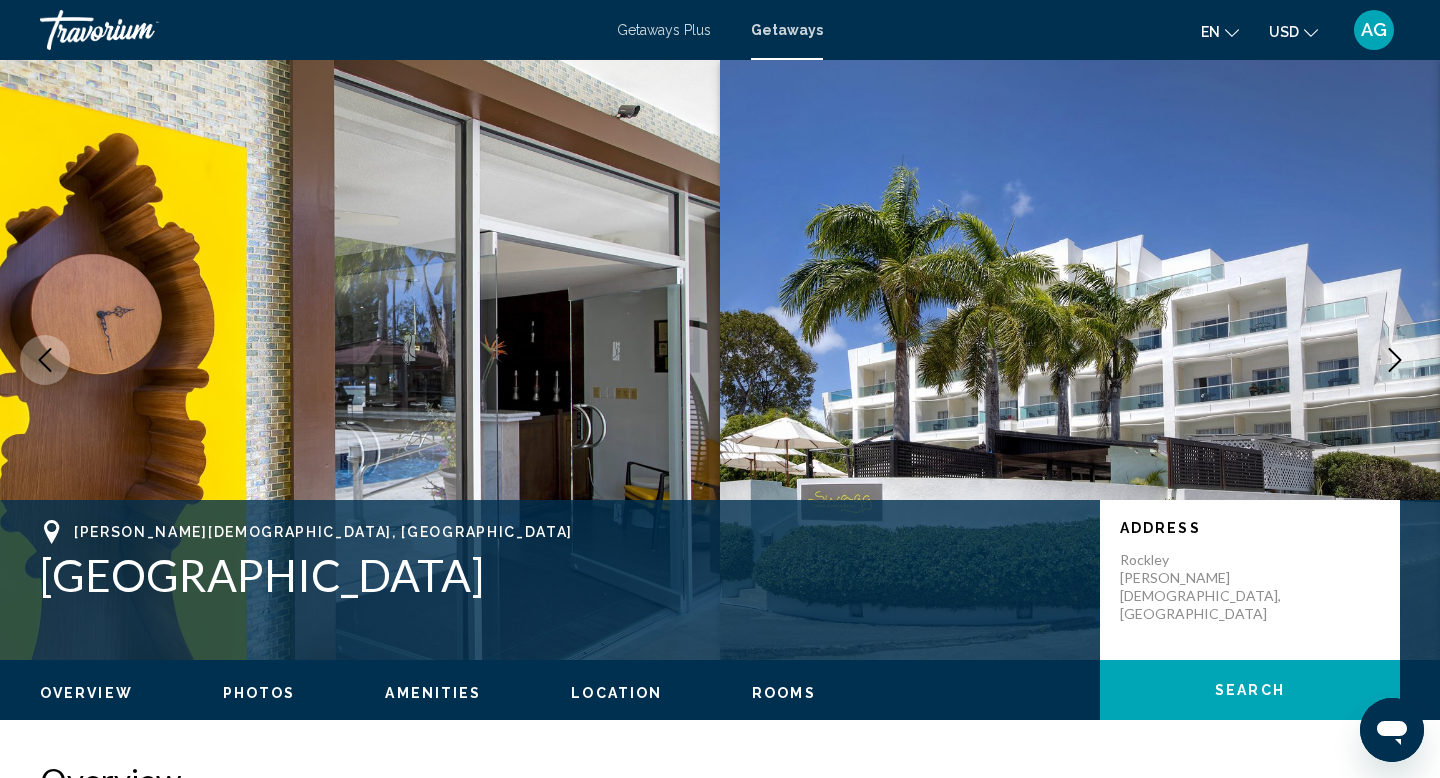 click 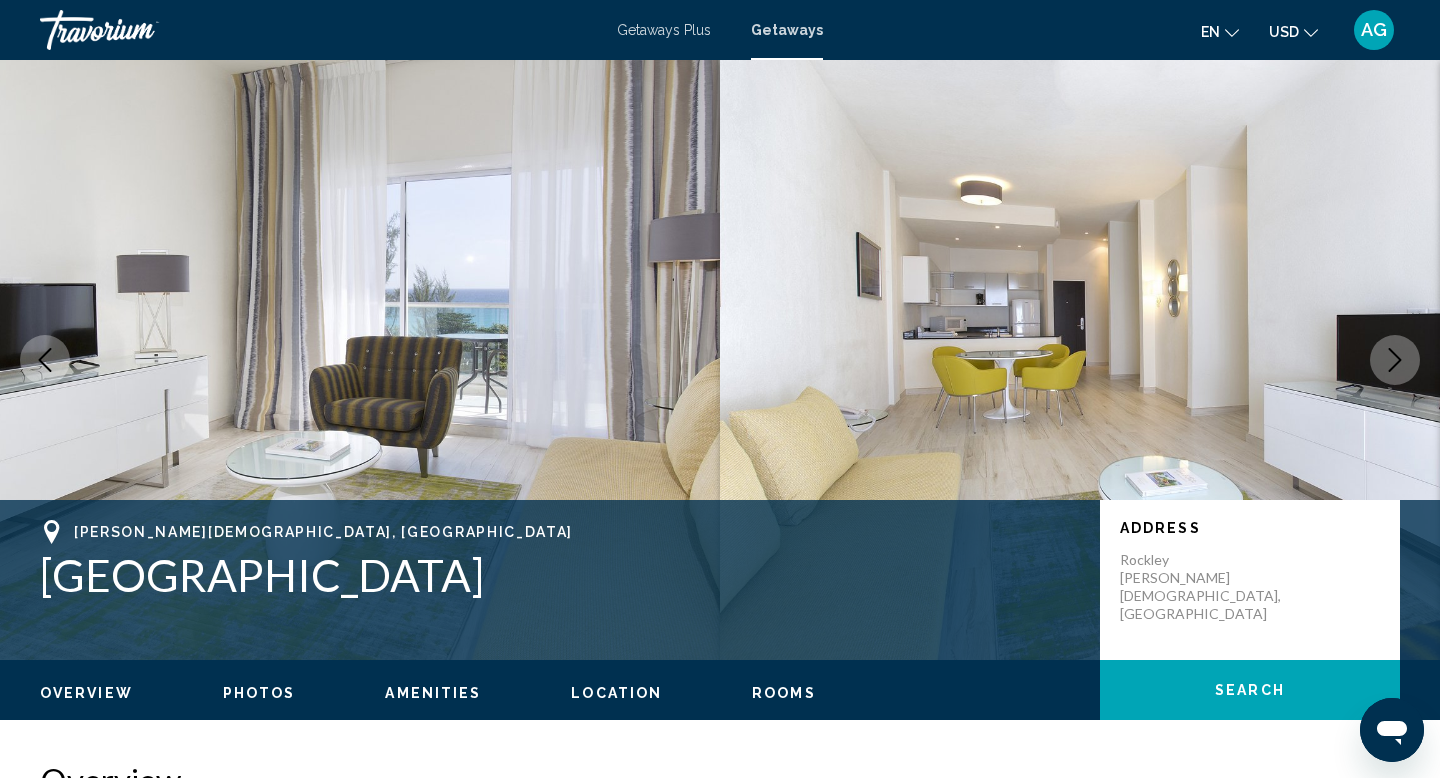 click 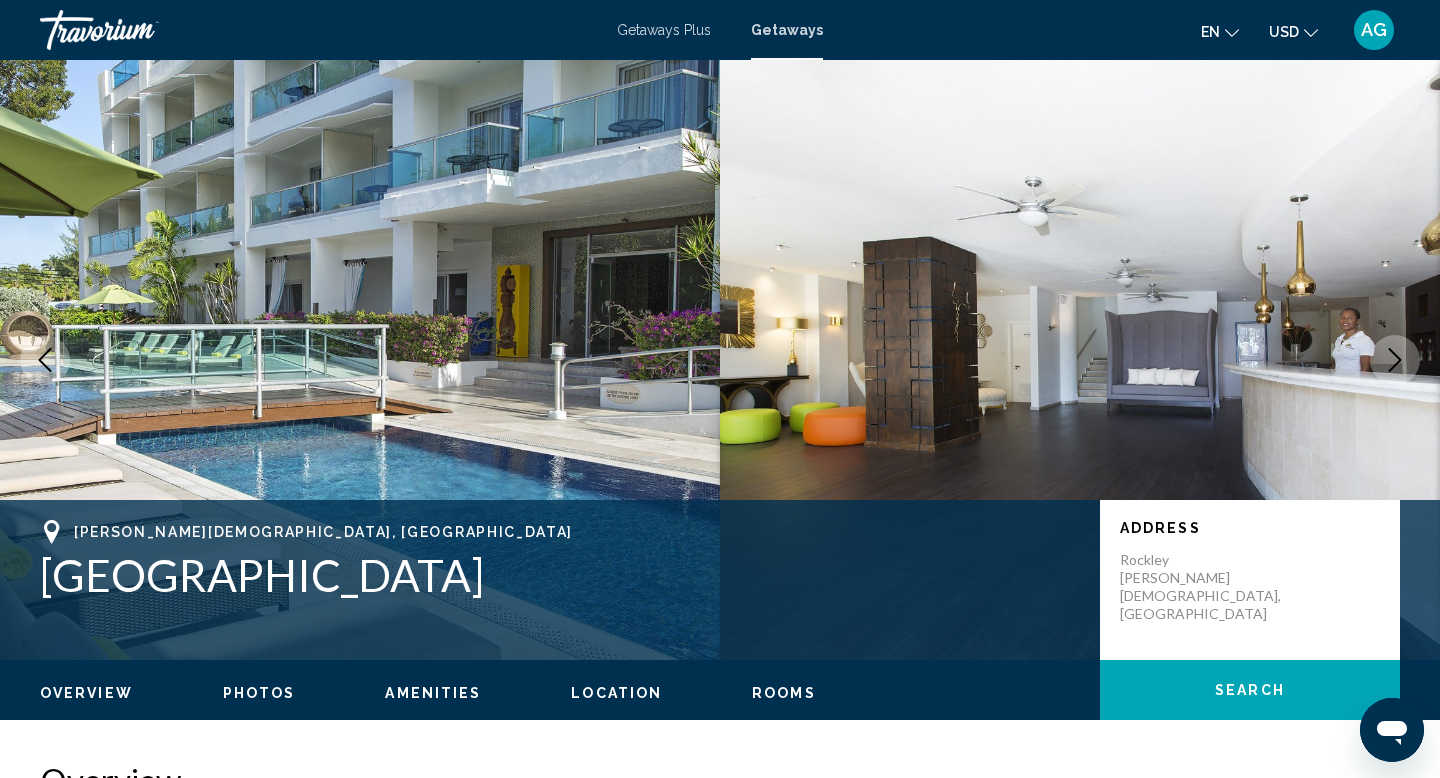 click 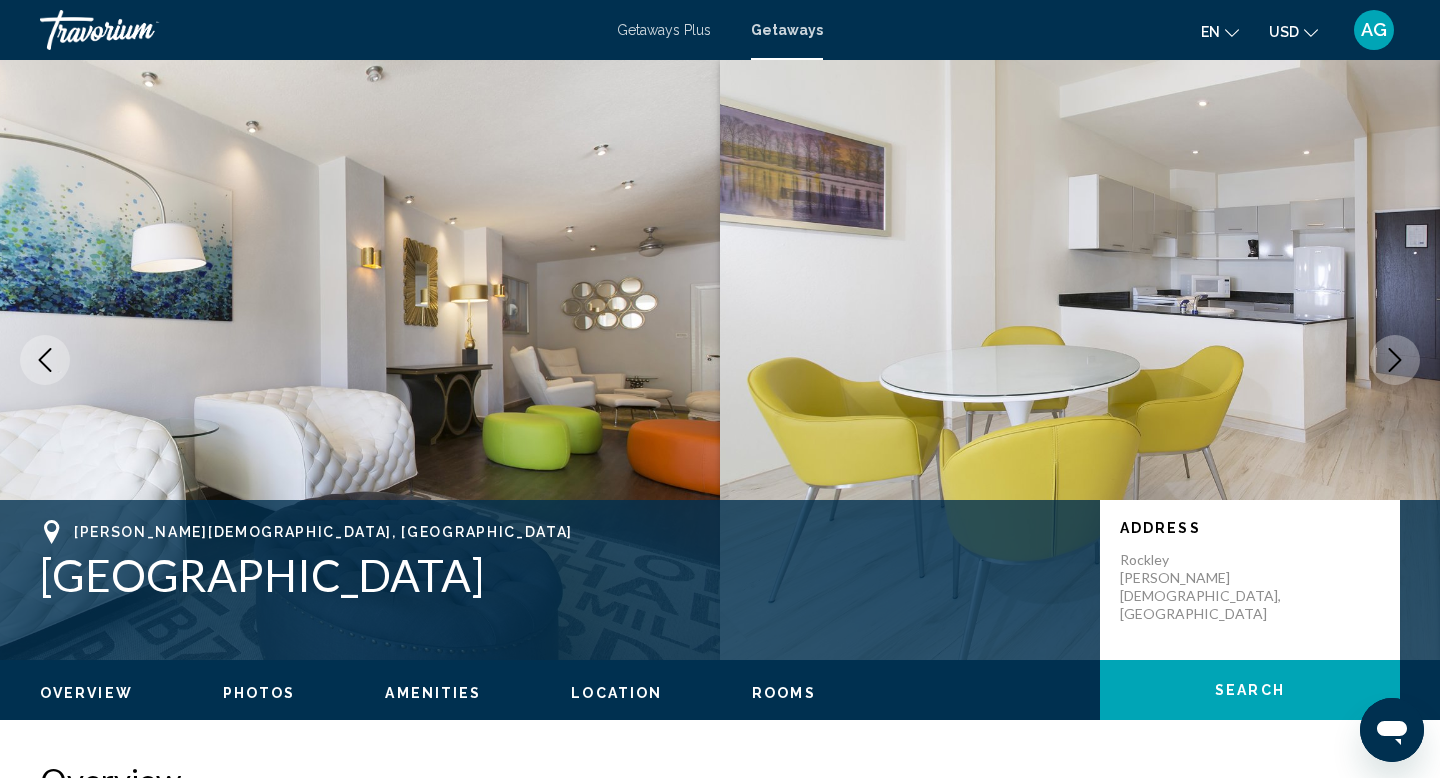 click 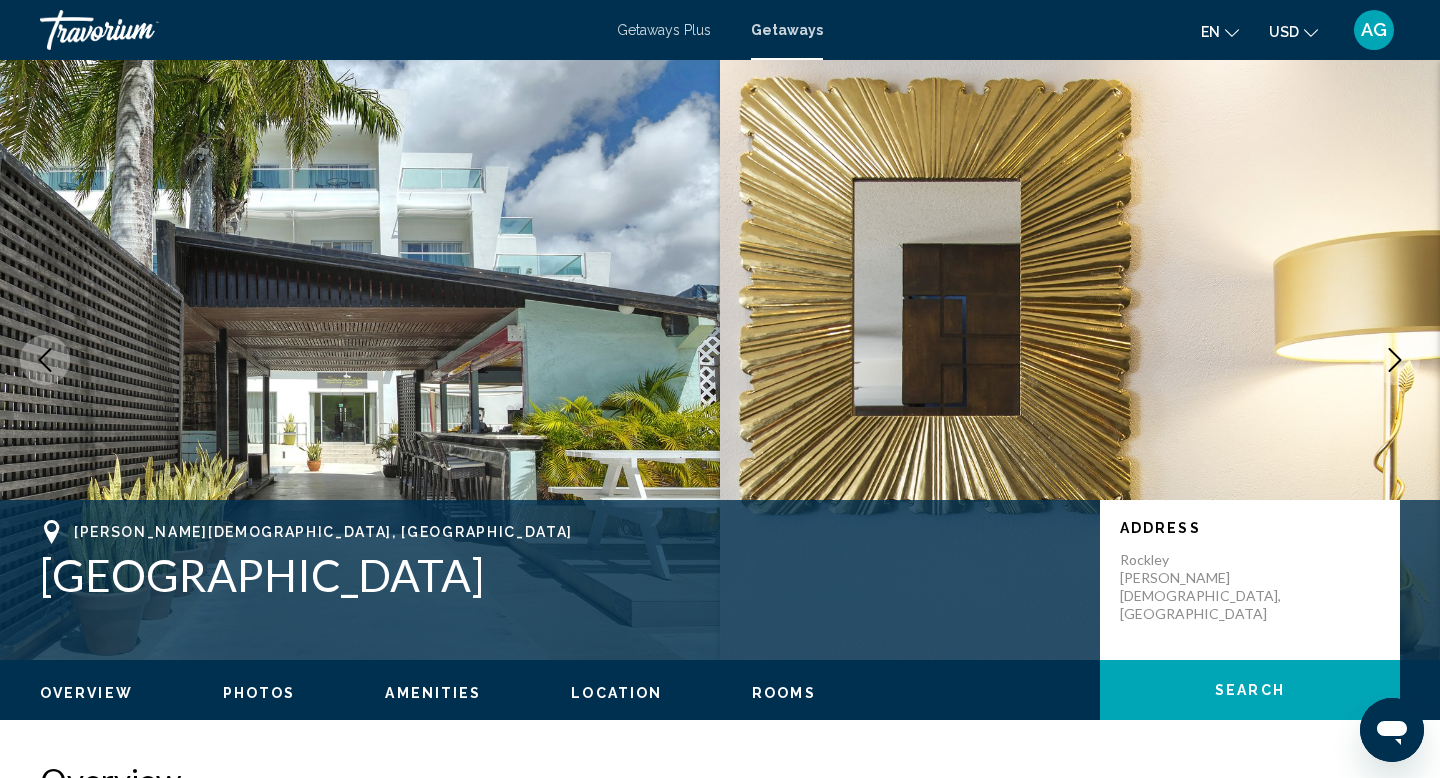 click 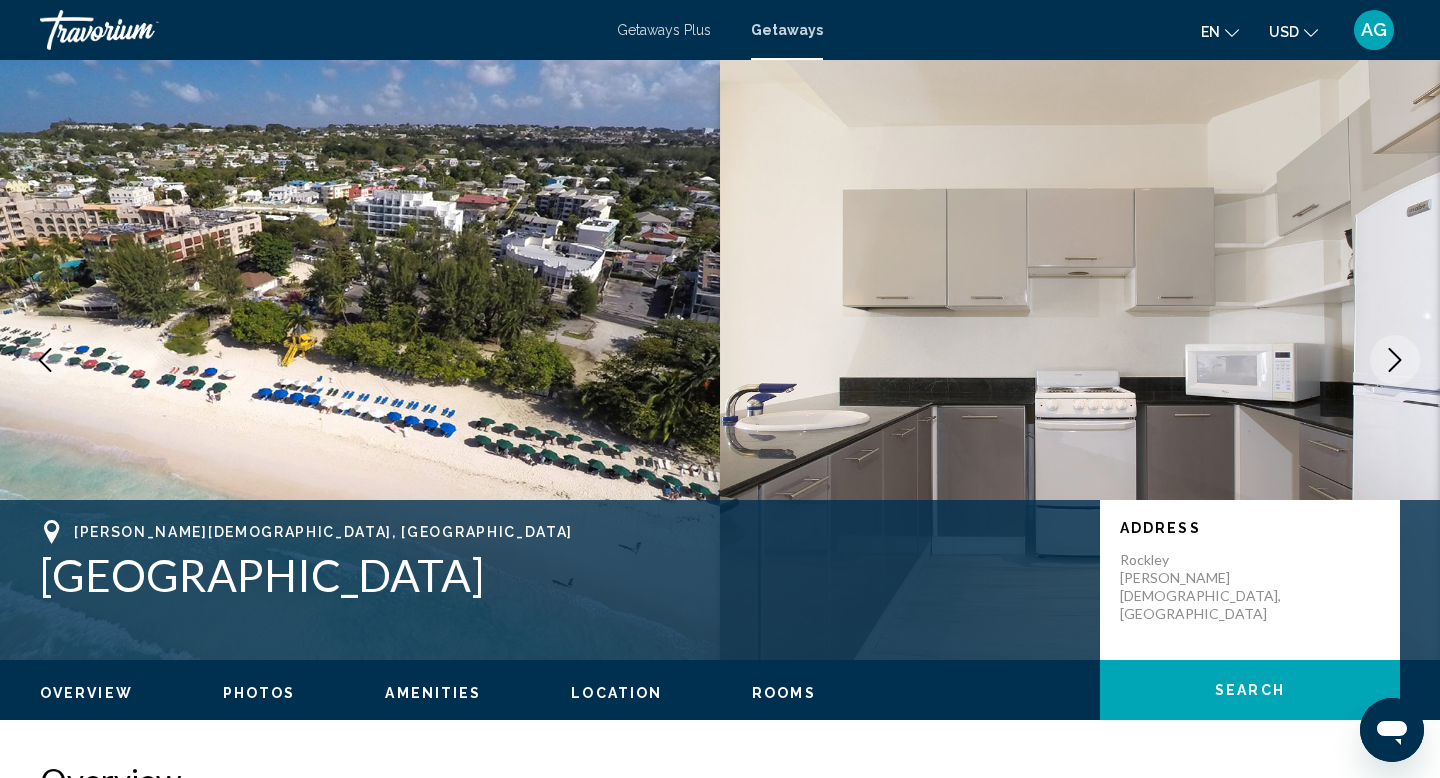 click 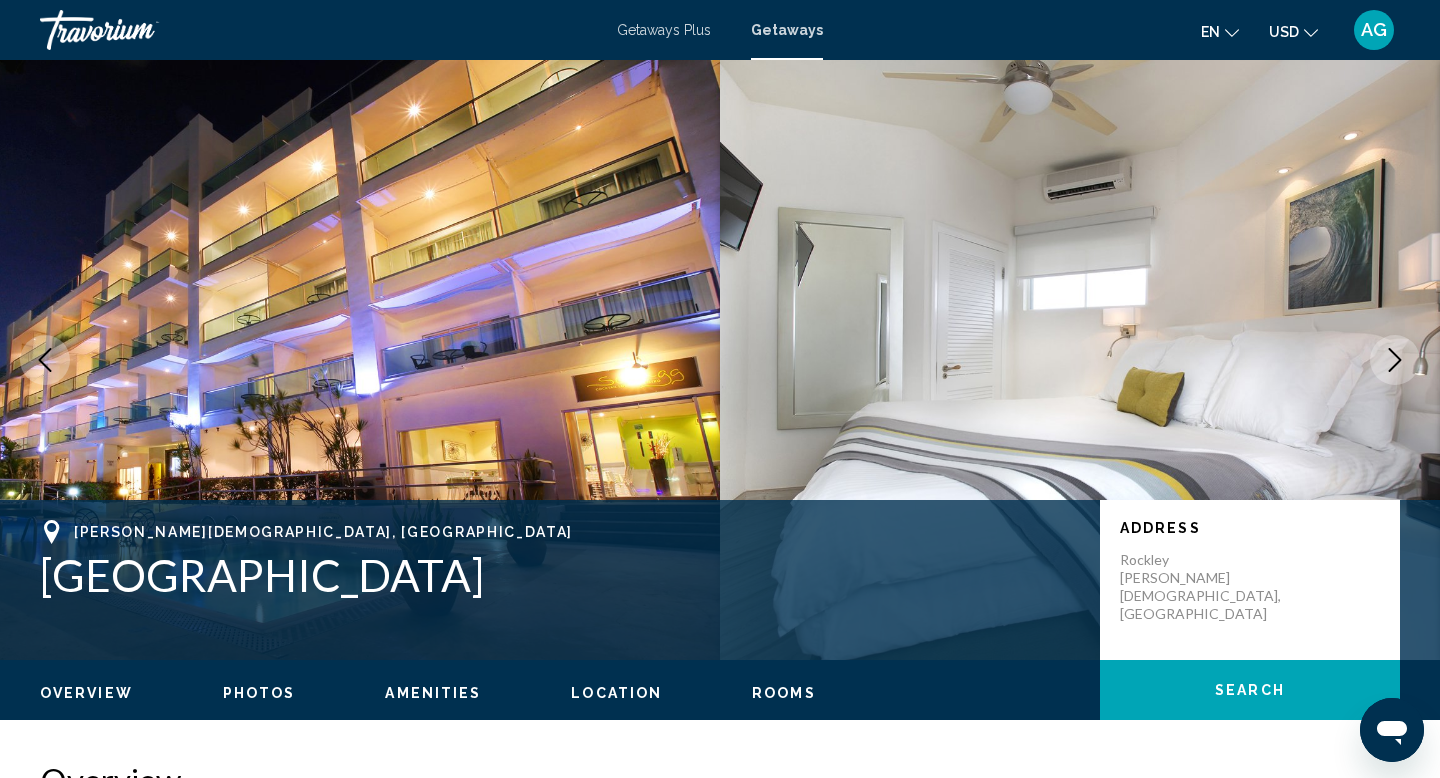 click 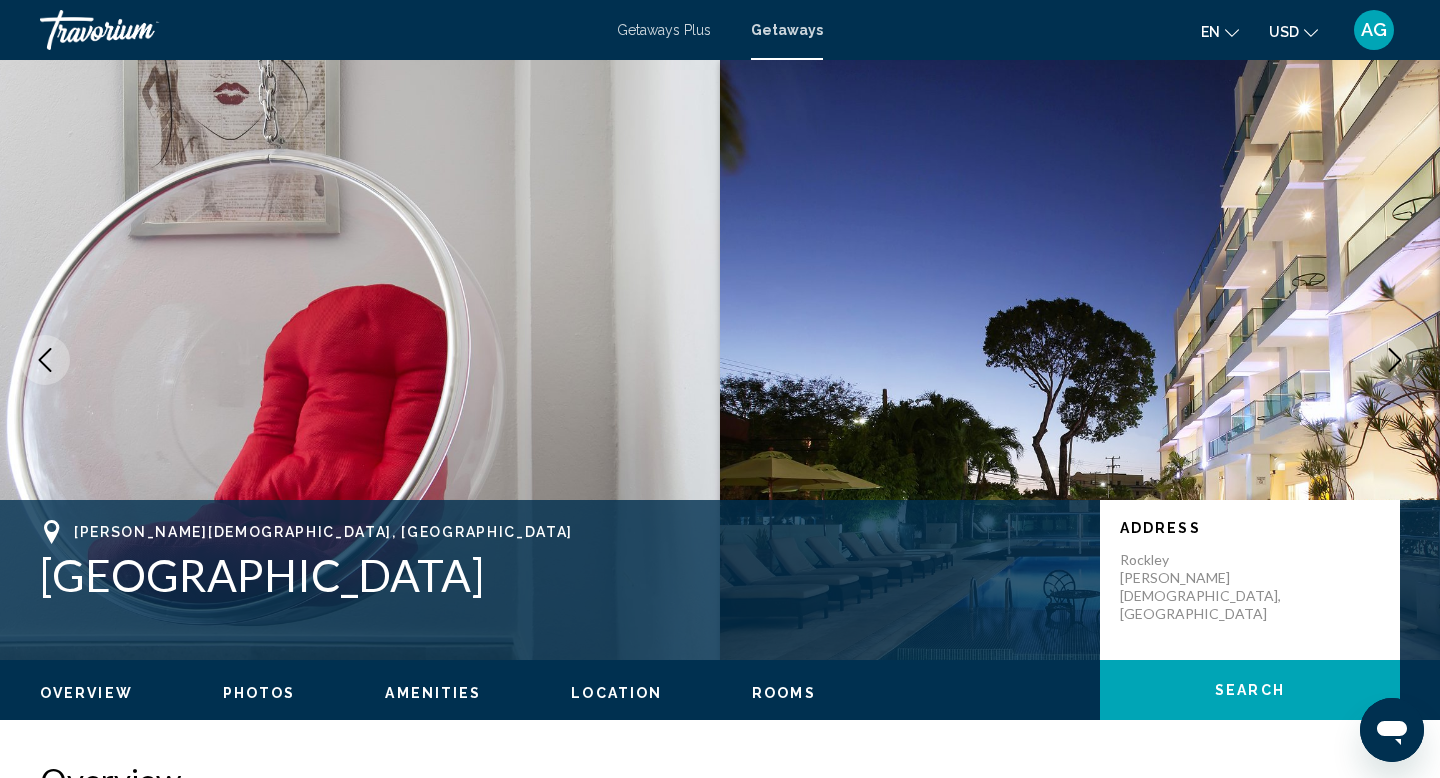 click 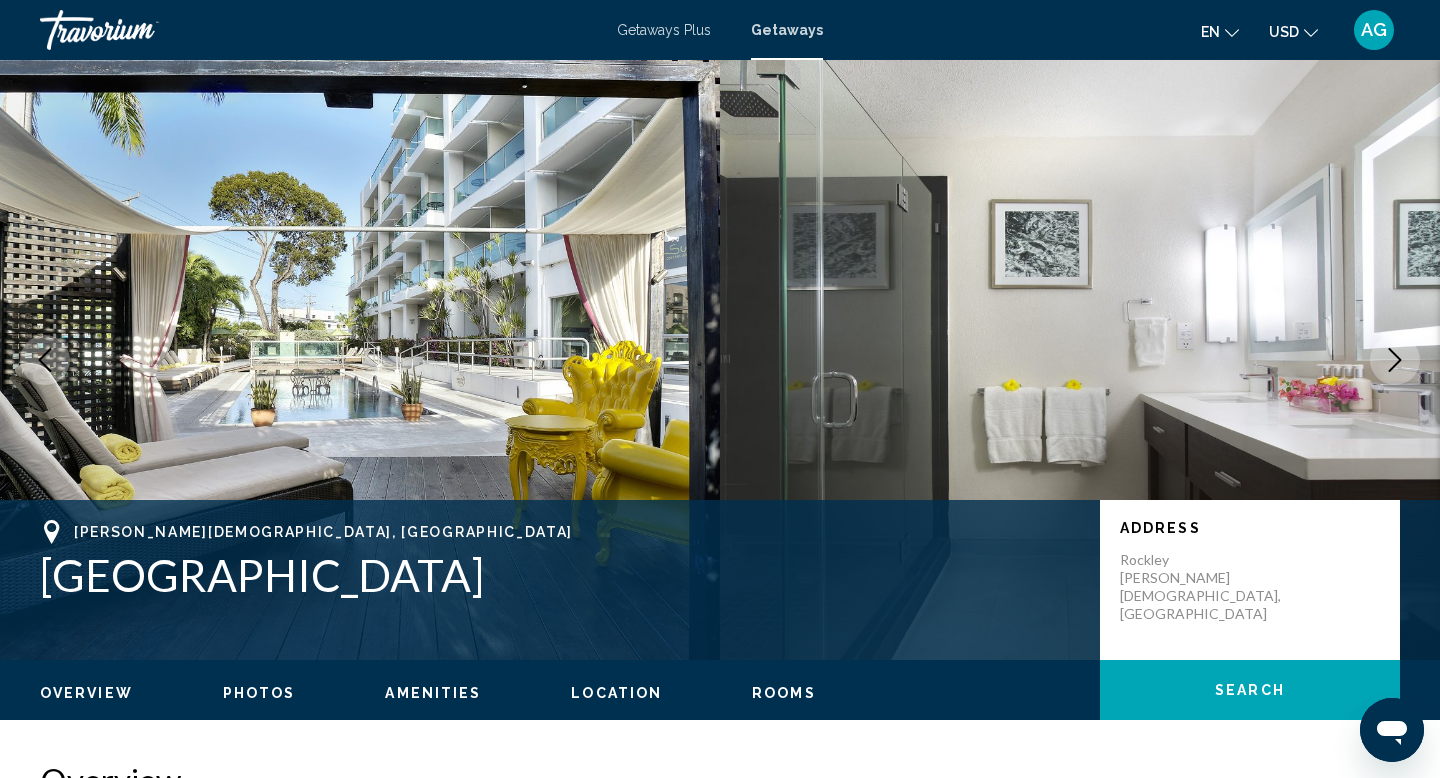 click 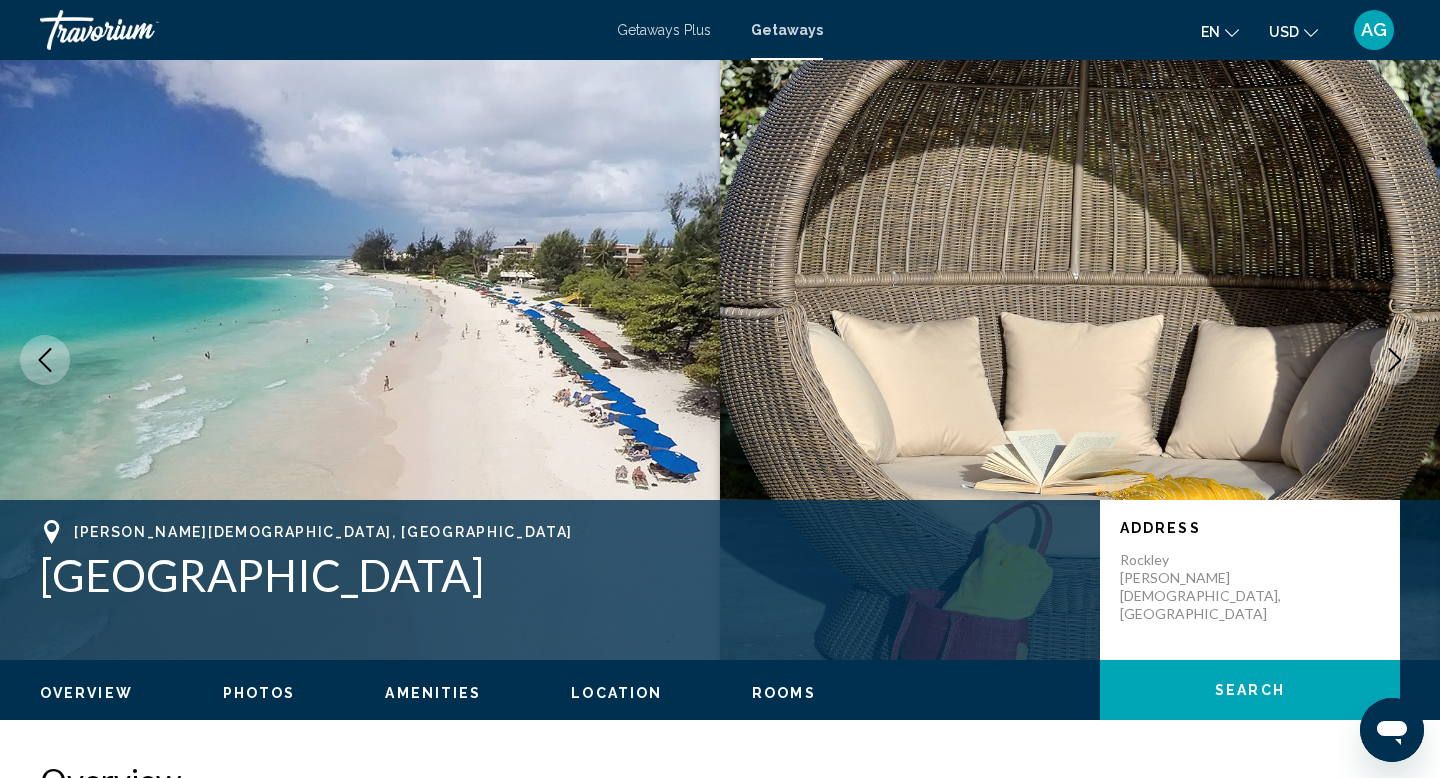 click 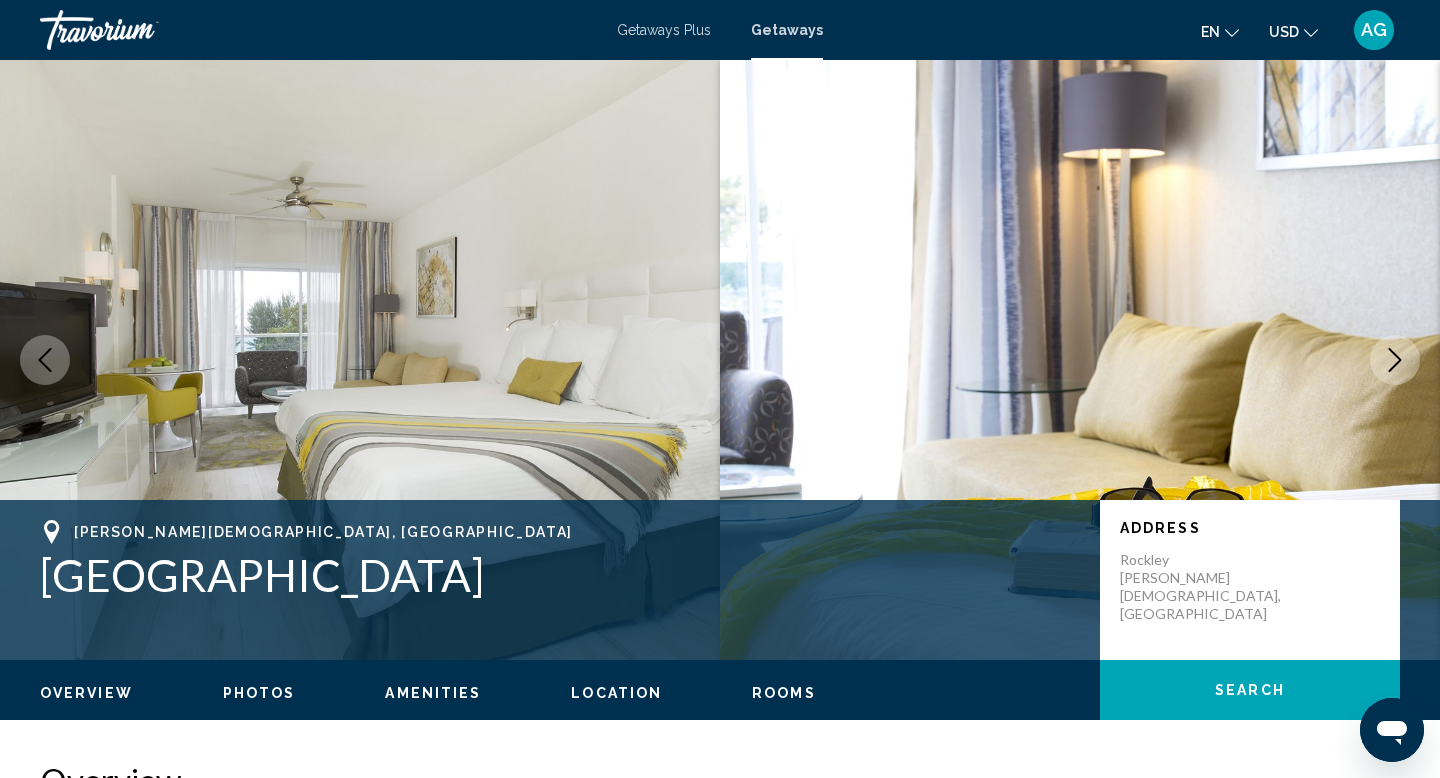 click 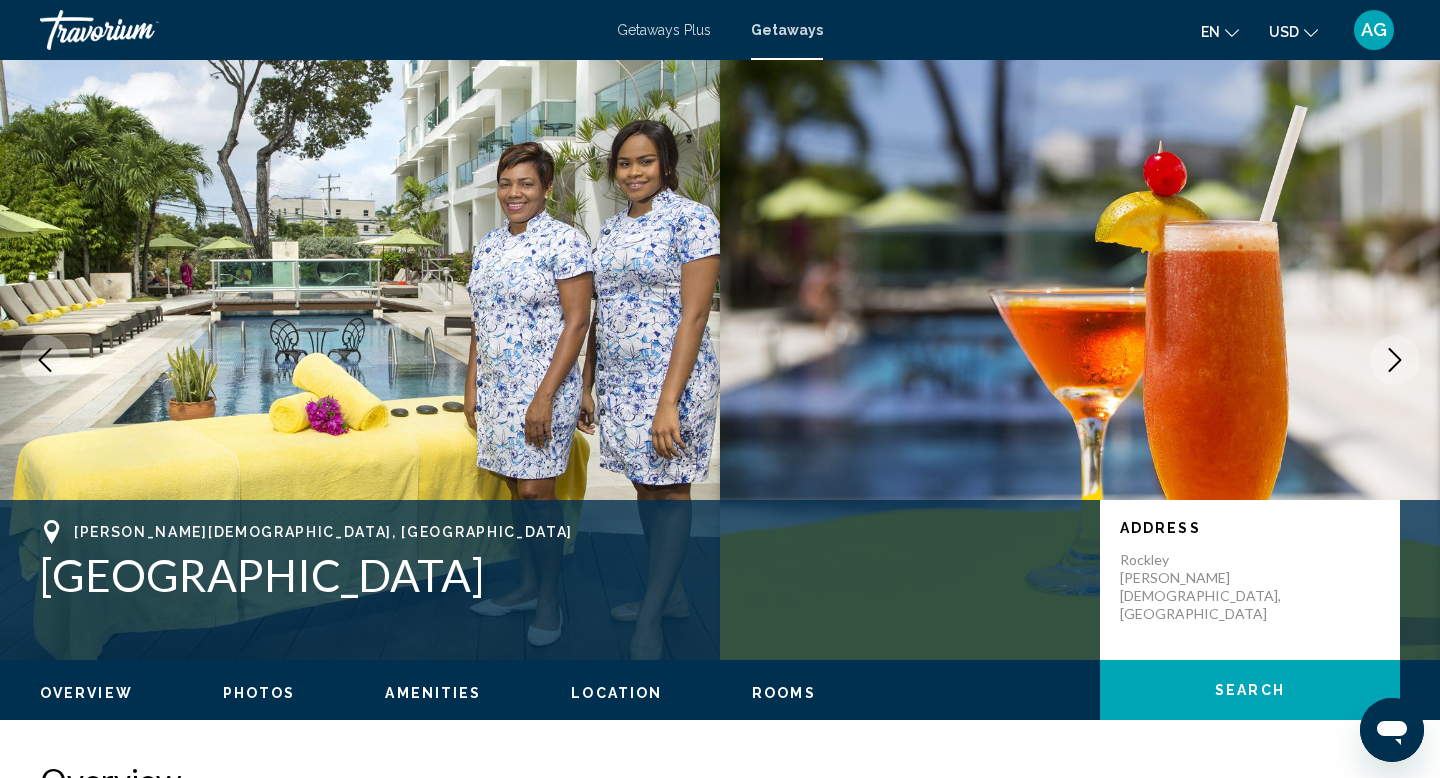click 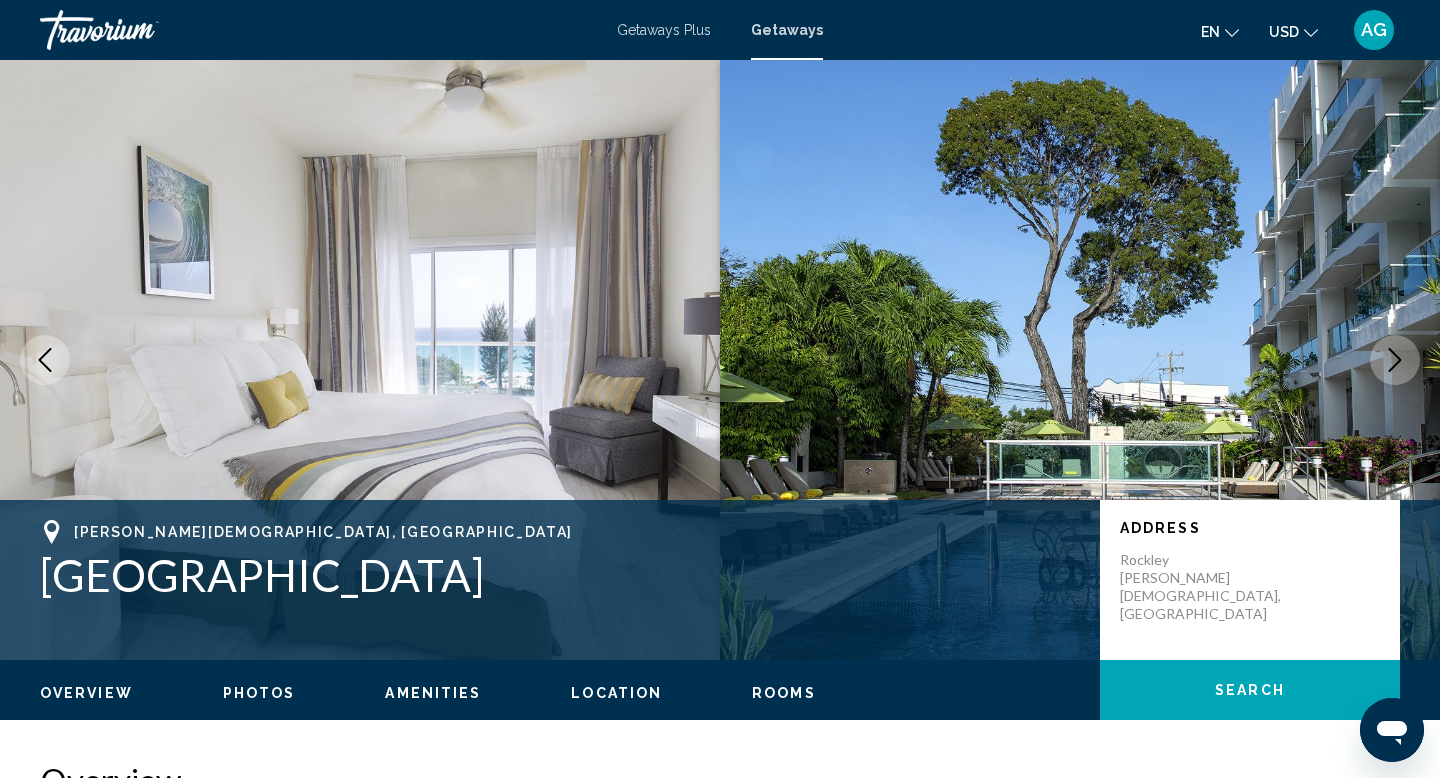 click 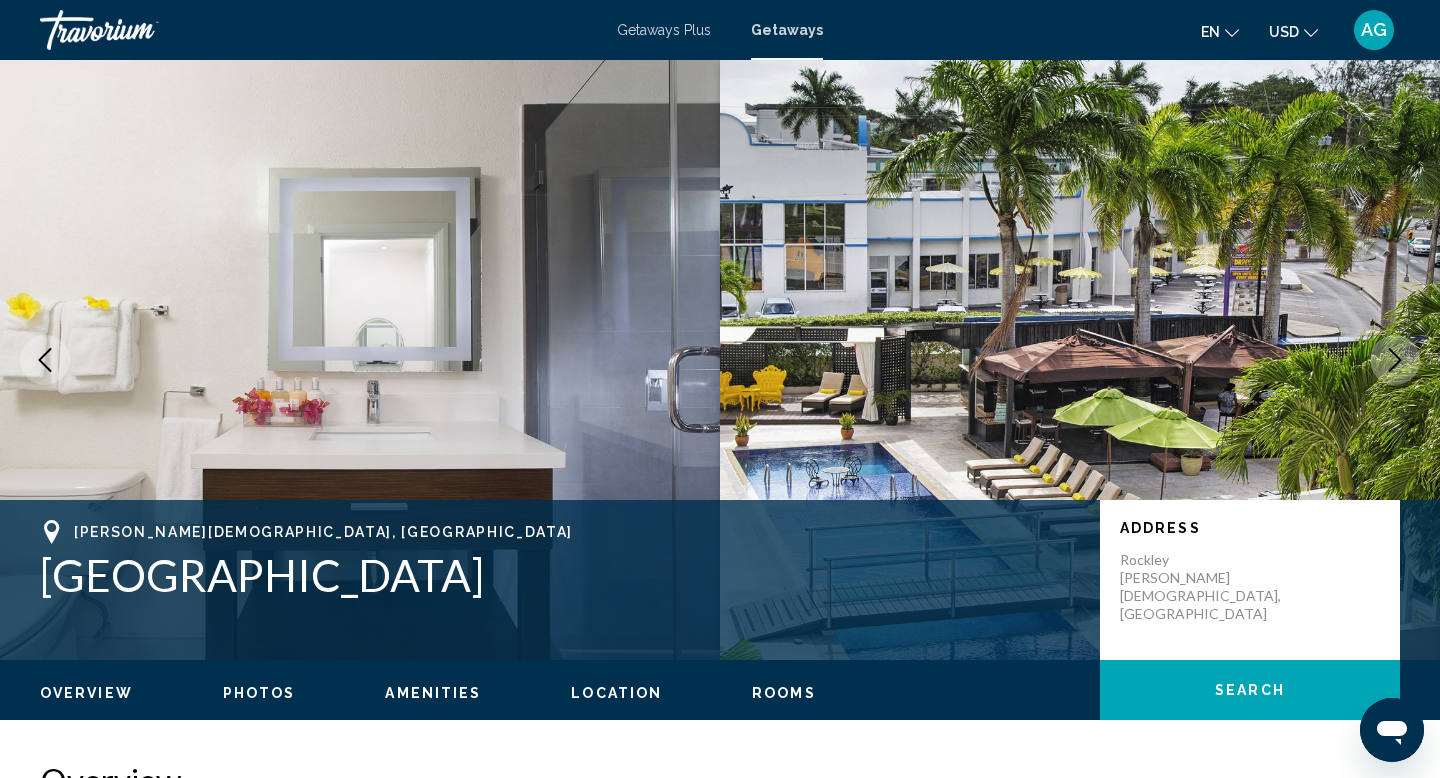 click 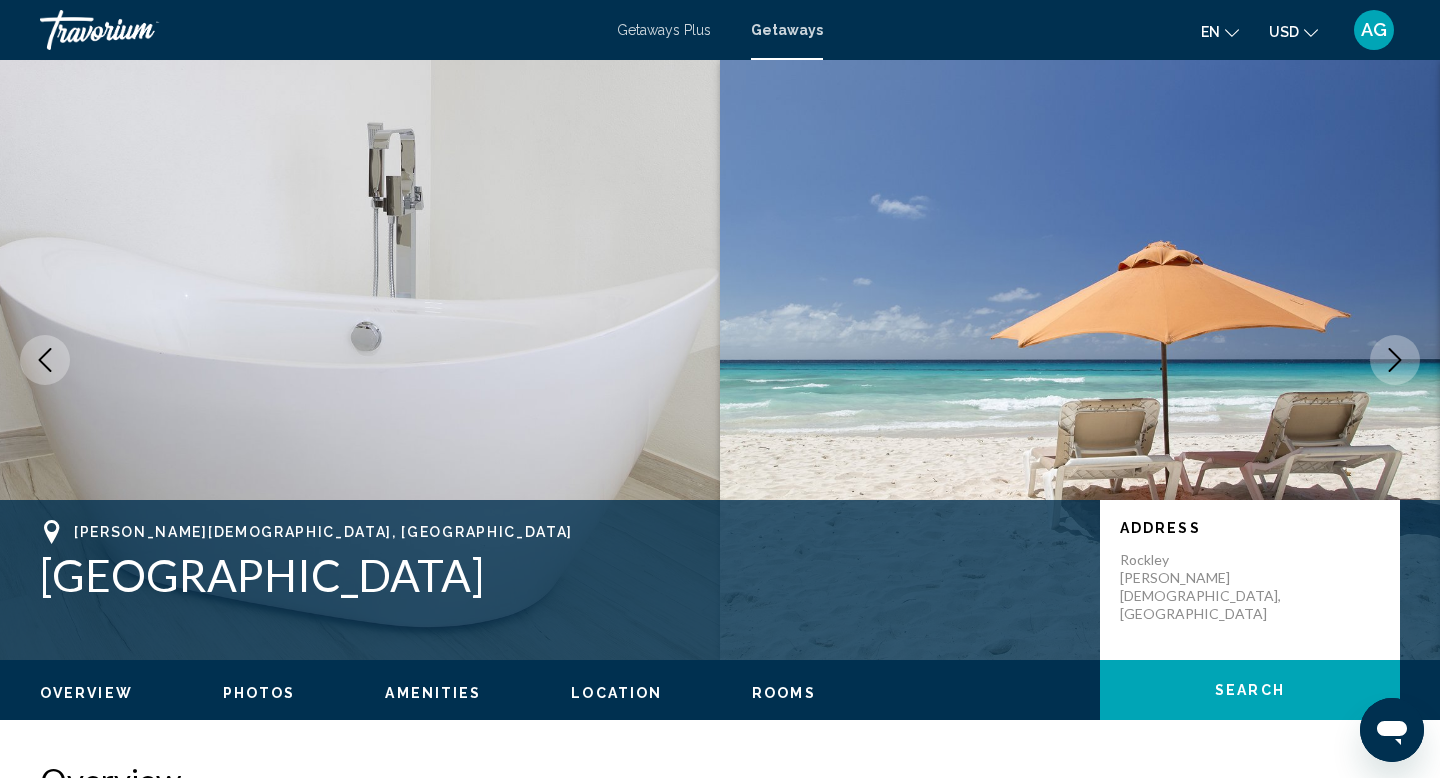 click 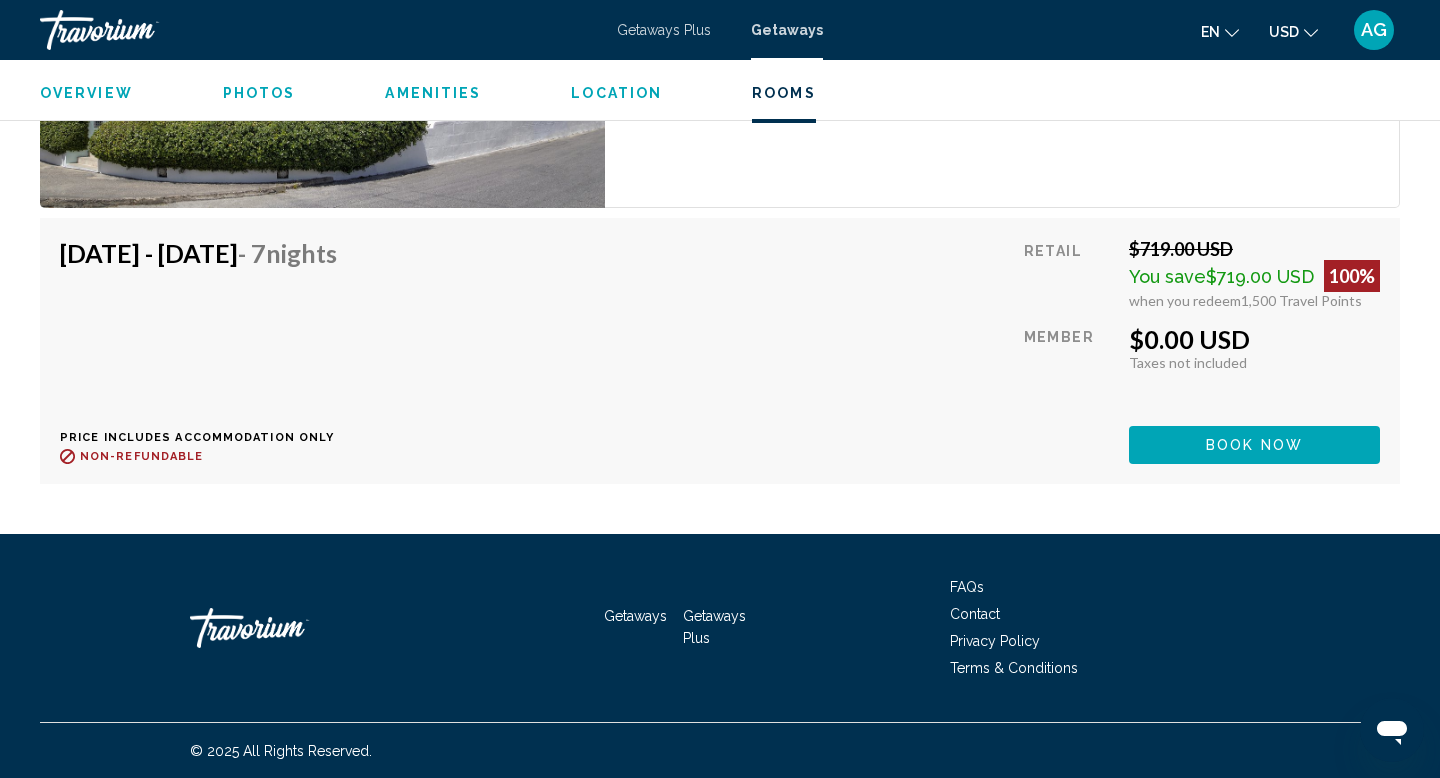 scroll, scrollTop: 3304, scrollLeft: 0, axis: vertical 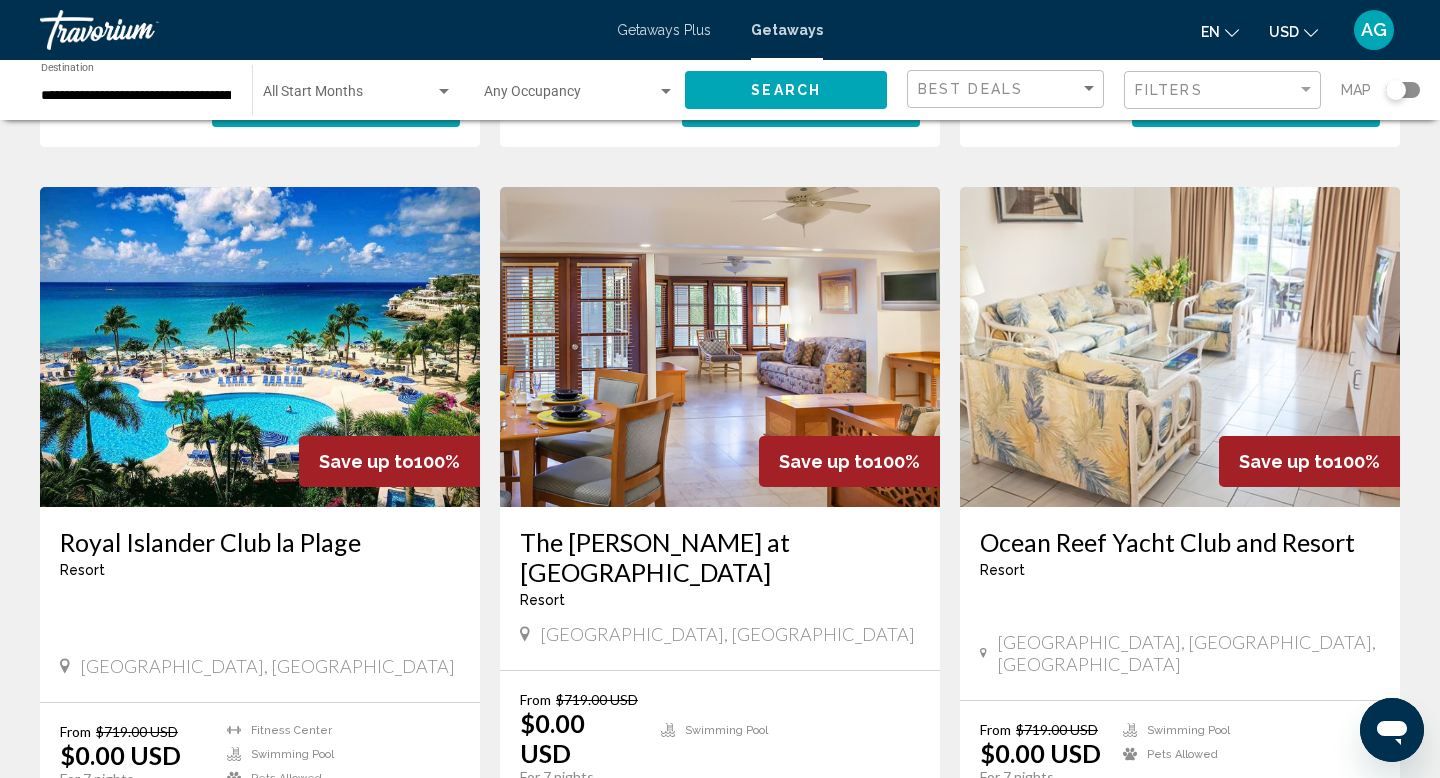 click at bounding box center [260, 347] 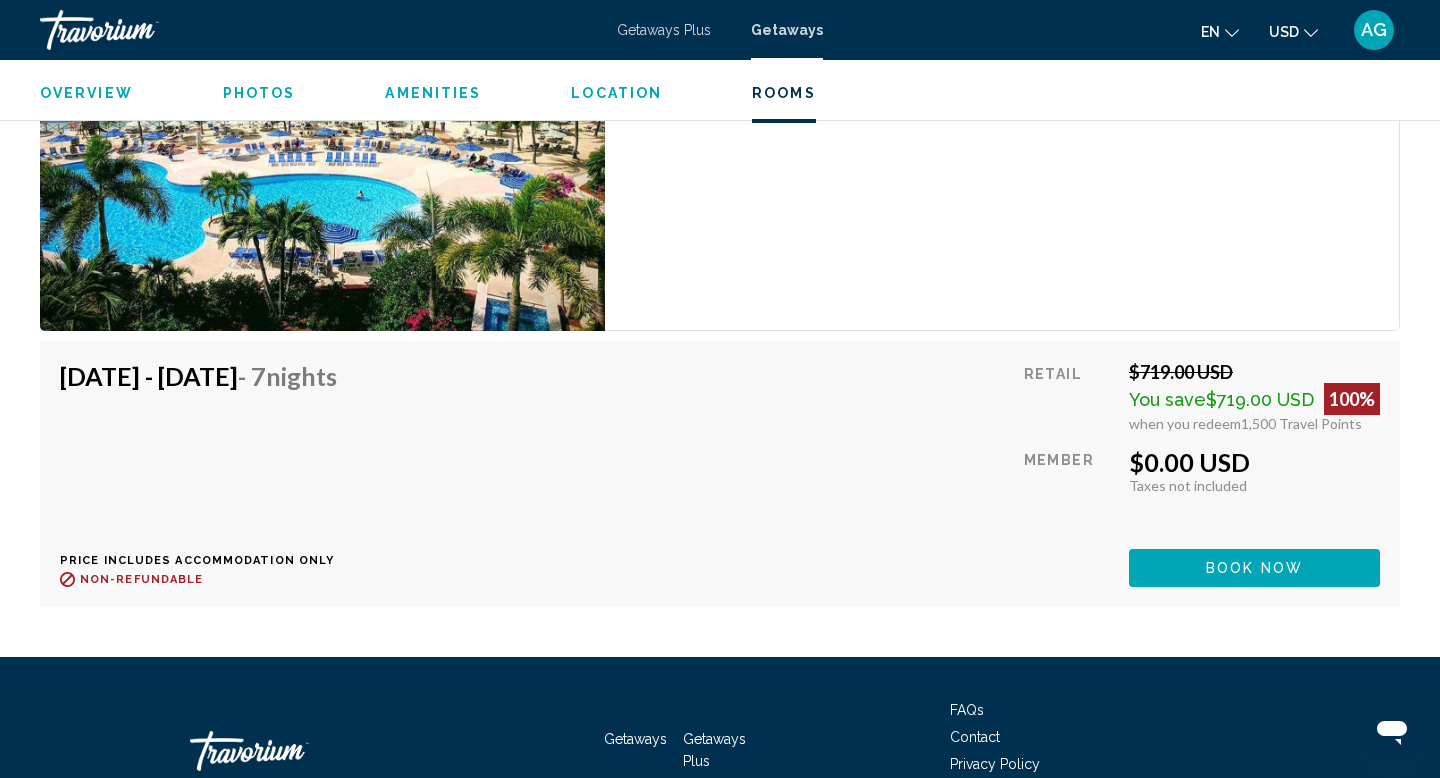 scroll, scrollTop: 3819, scrollLeft: 0, axis: vertical 